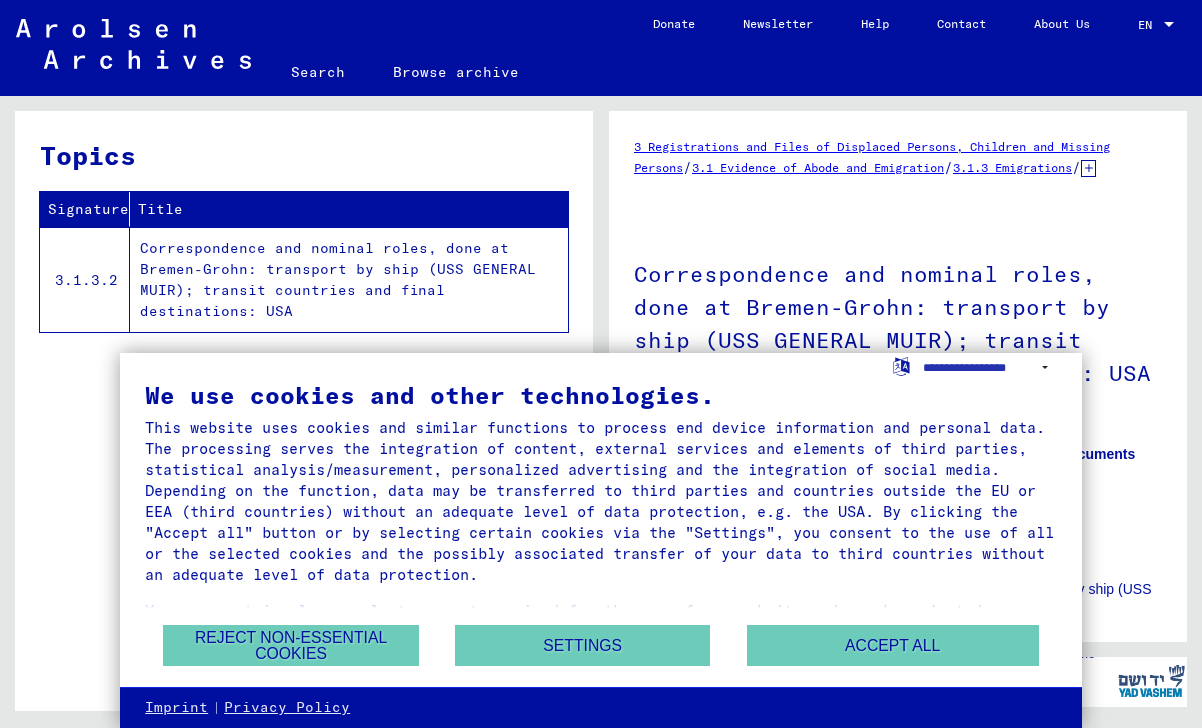 scroll, scrollTop: 0, scrollLeft: 0, axis: both 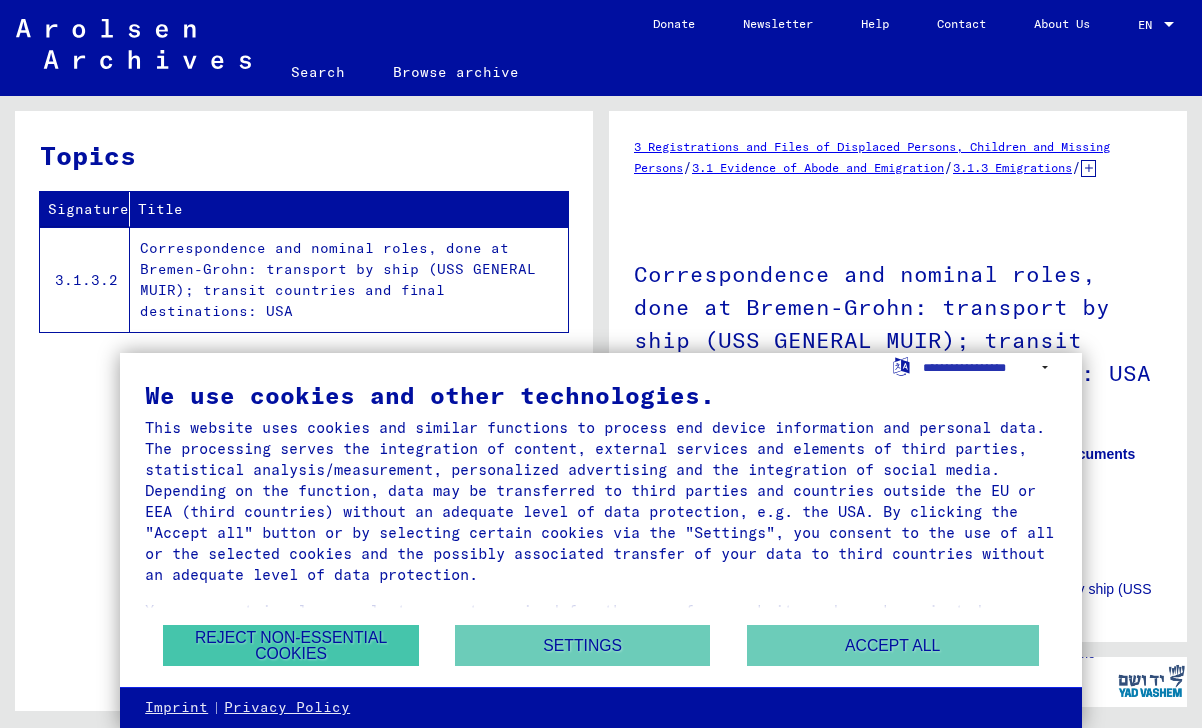 click on "Reject non-essential cookies" at bounding box center [290, 645] 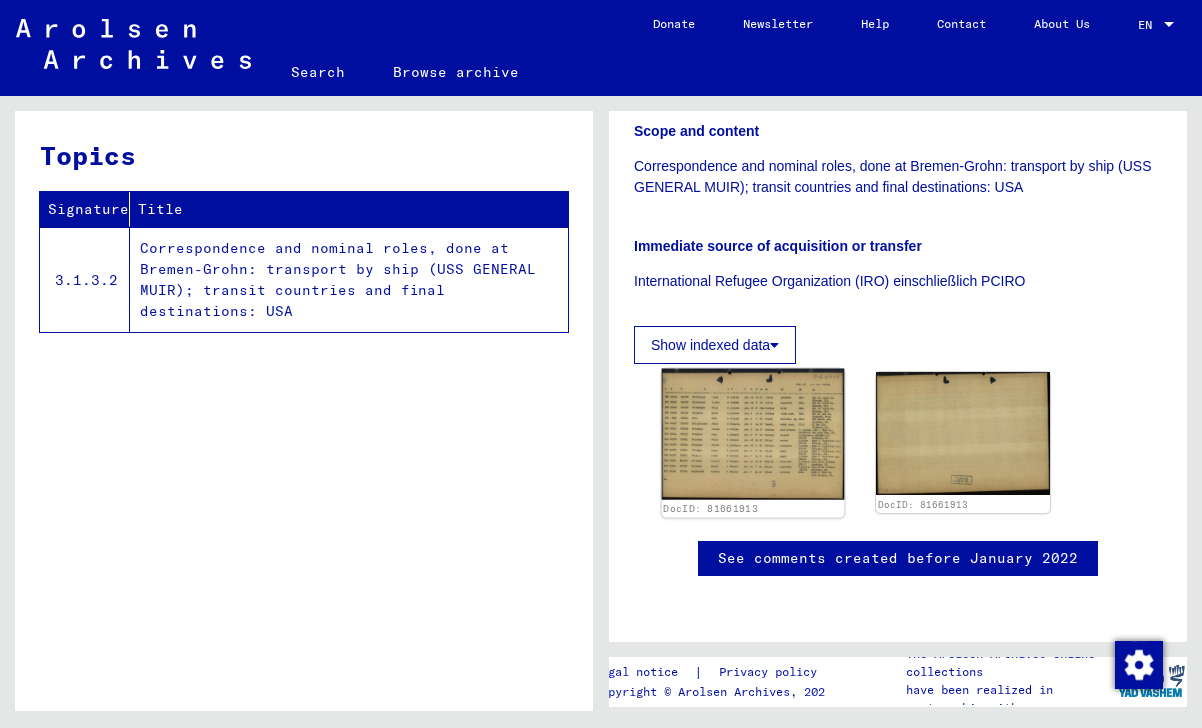 scroll, scrollTop: 468, scrollLeft: 0, axis: vertical 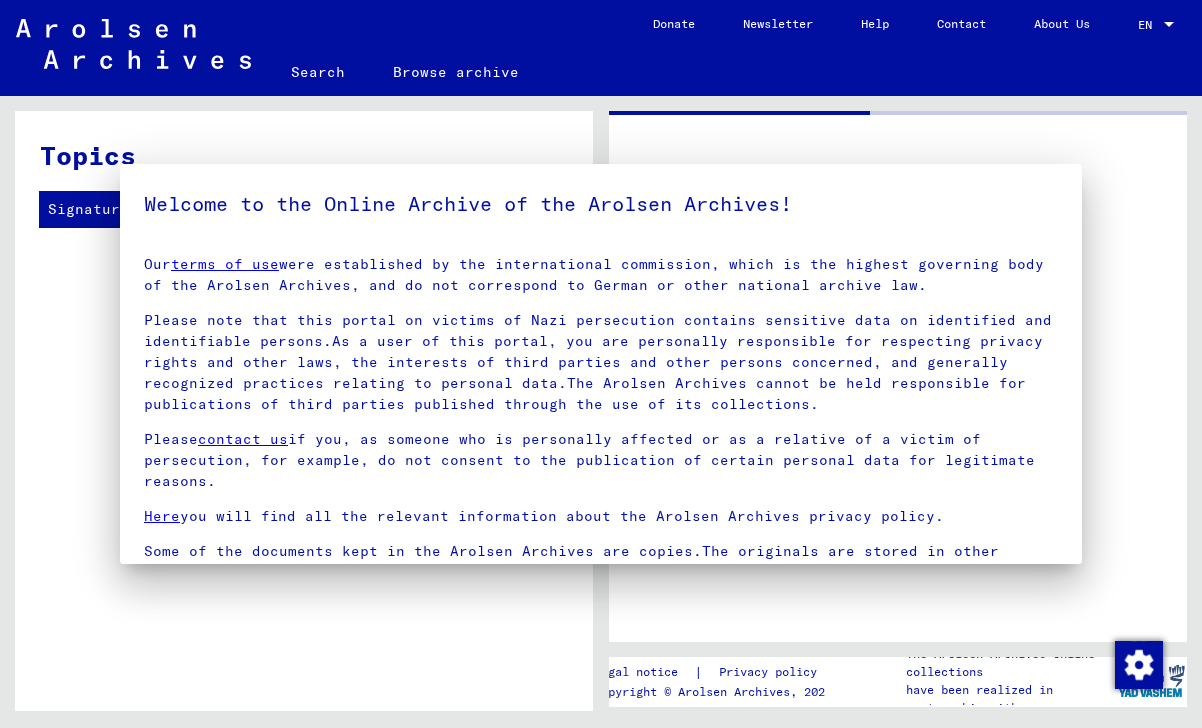 click on "Please note that this portal on victims of Nazi persecution contains sensitive data on identified and identifiable persons.As a user of this portal, you are personally responsible for respecting privacy rights and other laws, the interests of third parties and other persons concerned, and generally recognized practices relating to personal data.The Arolsen Archives cannot be held responsible for publications of third parties published through the use of its collections." at bounding box center [601, 362] 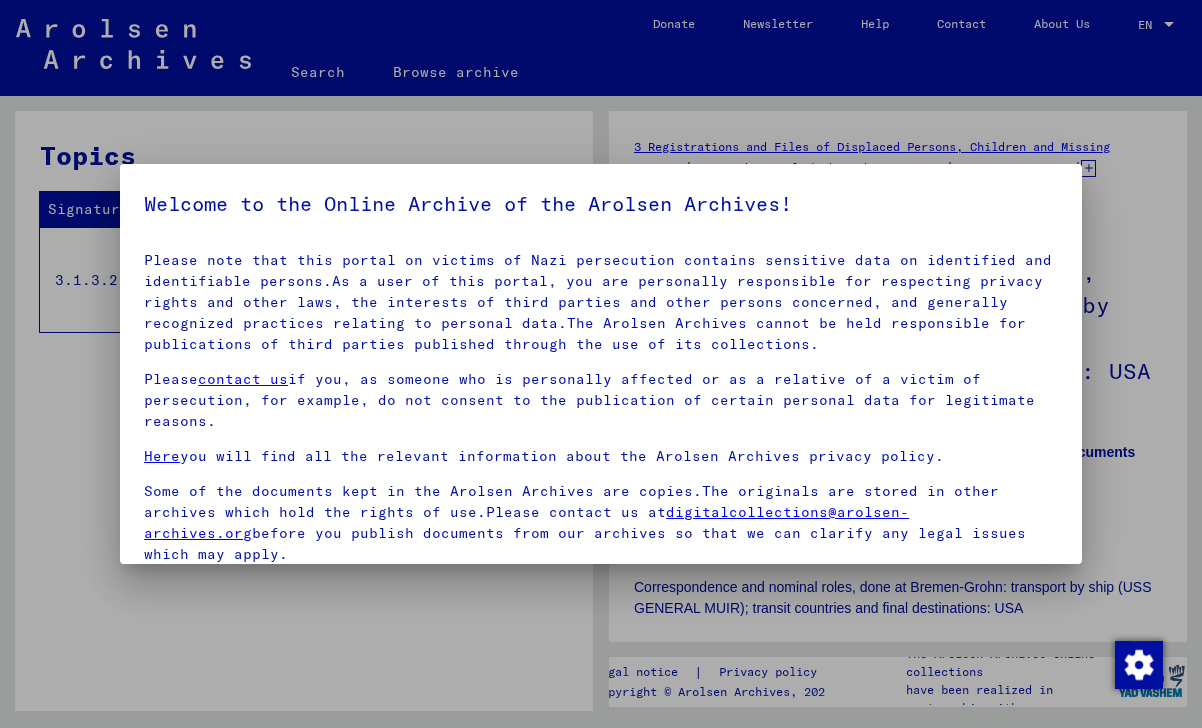 scroll, scrollTop: 49, scrollLeft: 0, axis: vertical 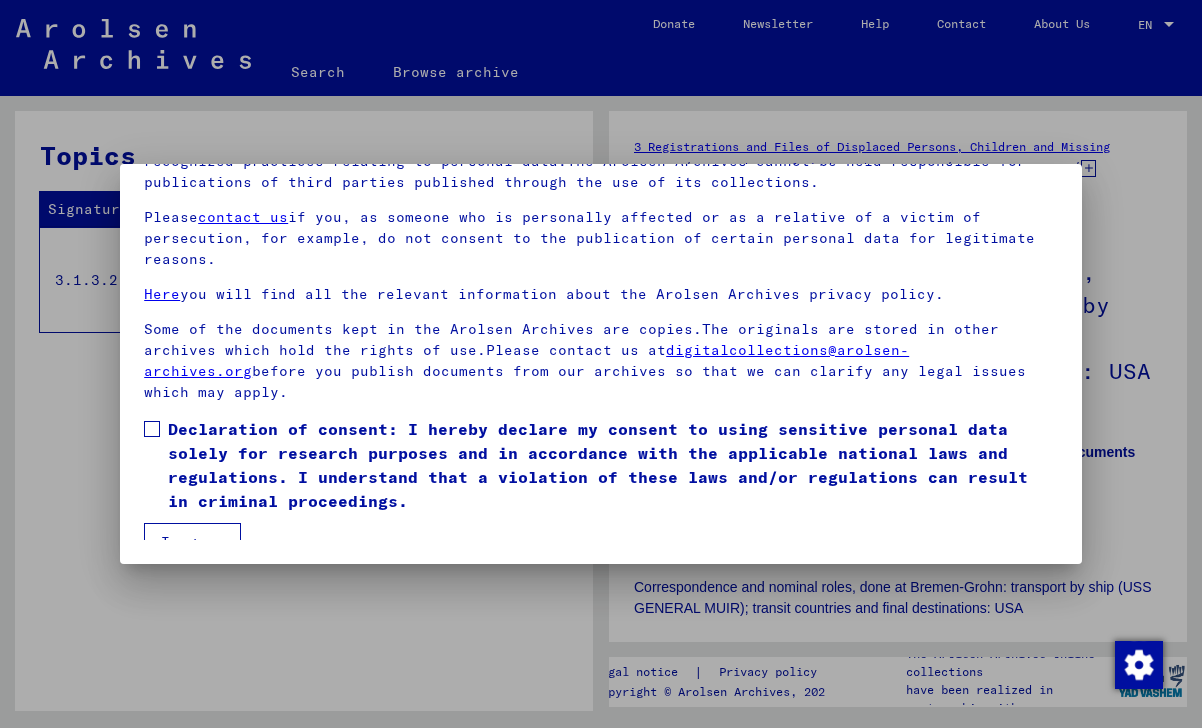 click at bounding box center (152, 429) 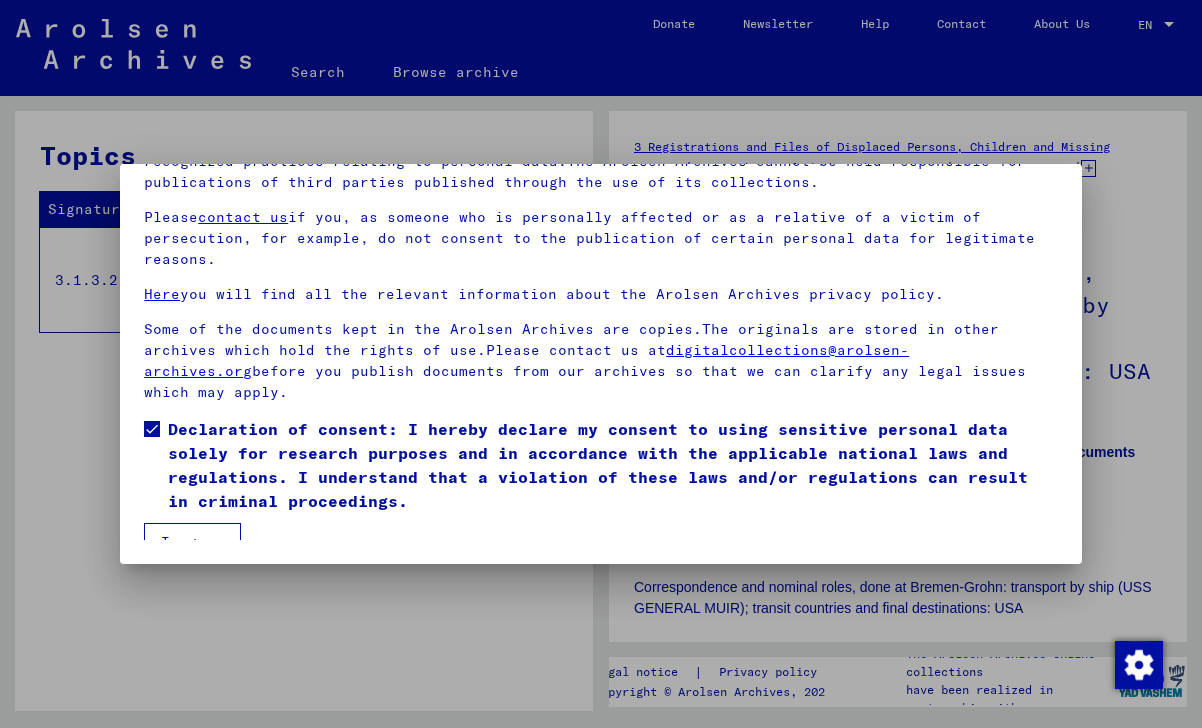 click on "I agree" at bounding box center [192, 542] 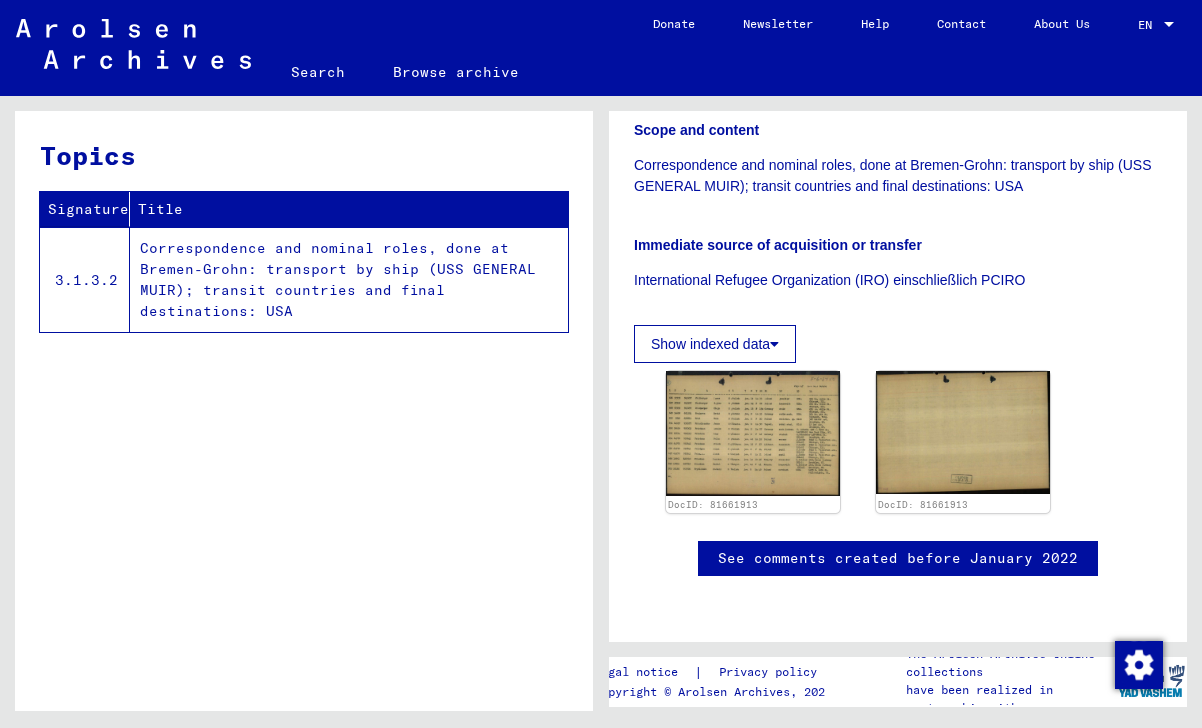 scroll, scrollTop: 471, scrollLeft: 0, axis: vertical 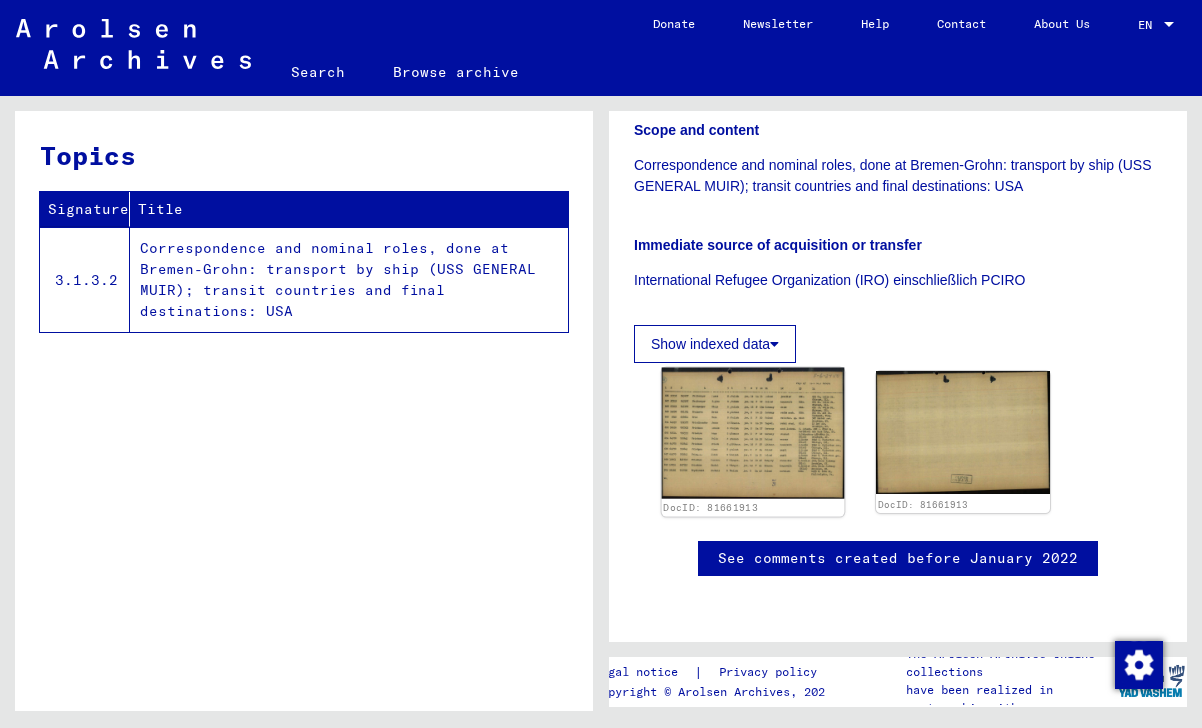 click 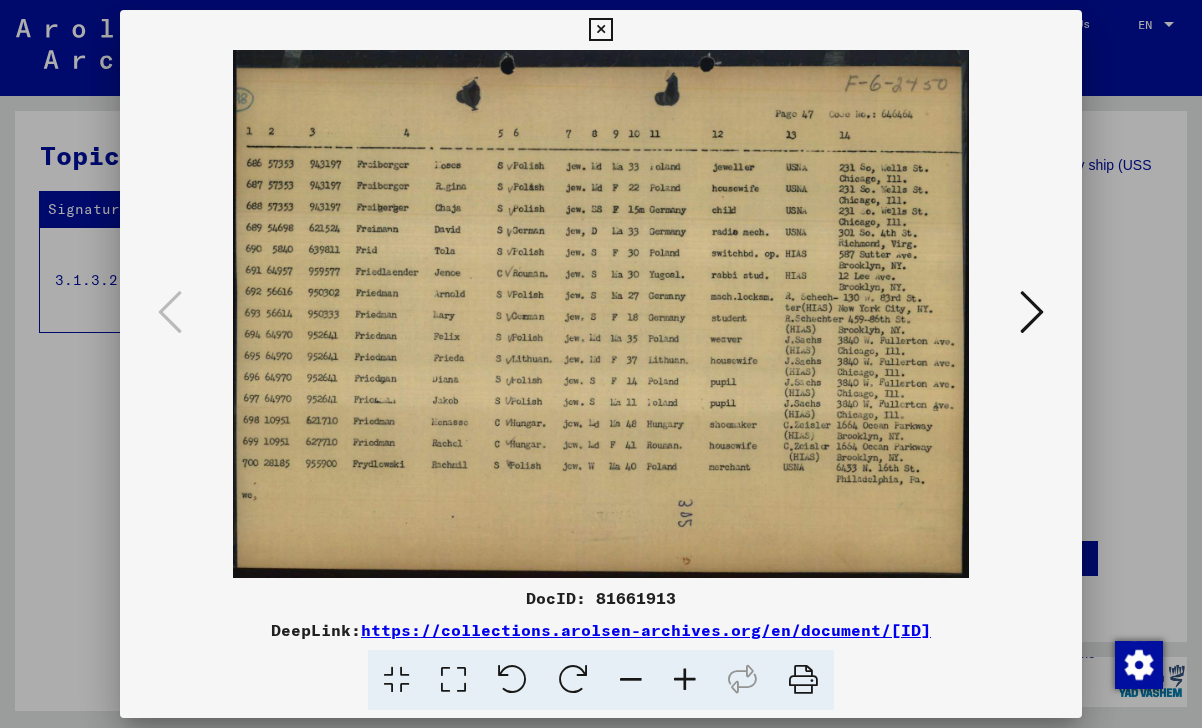 click at bounding box center [600, 30] 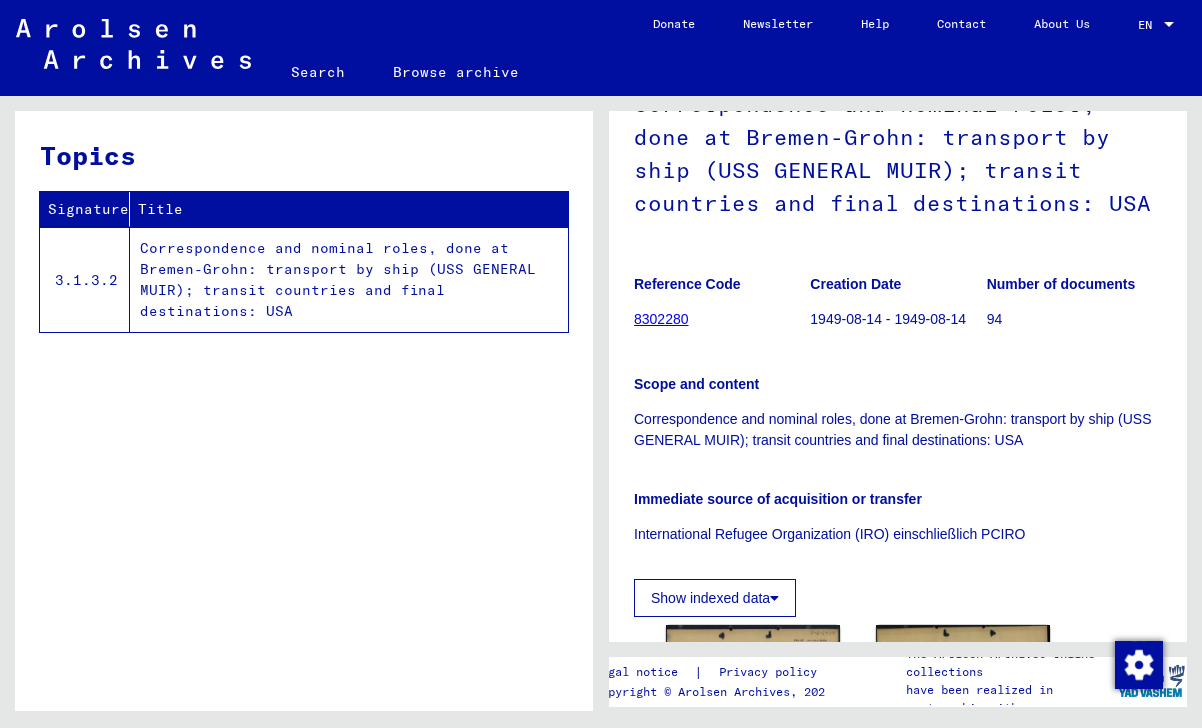 scroll, scrollTop: 154, scrollLeft: 0, axis: vertical 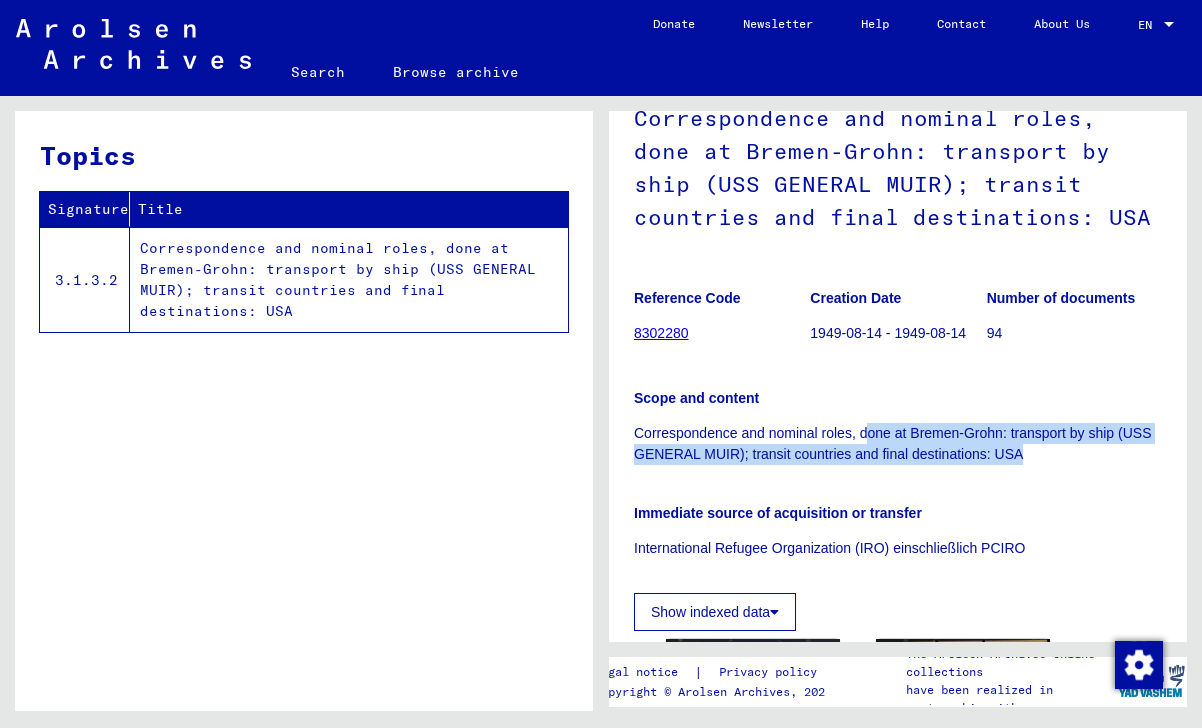 drag, startPoint x: 865, startPoint y: 450, endPoint x: 989, endPoint y: 484, distance: 128.57683 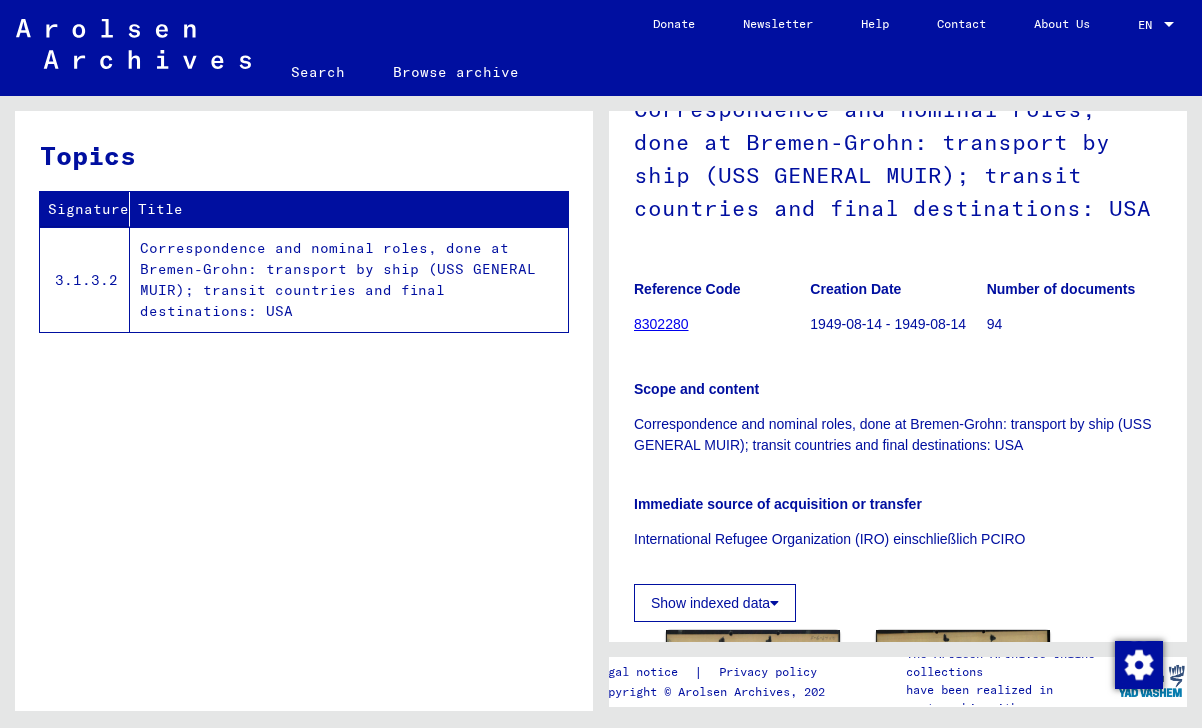 scroll, scrollTop: 172, scrollLeft: 0, axis: vertical 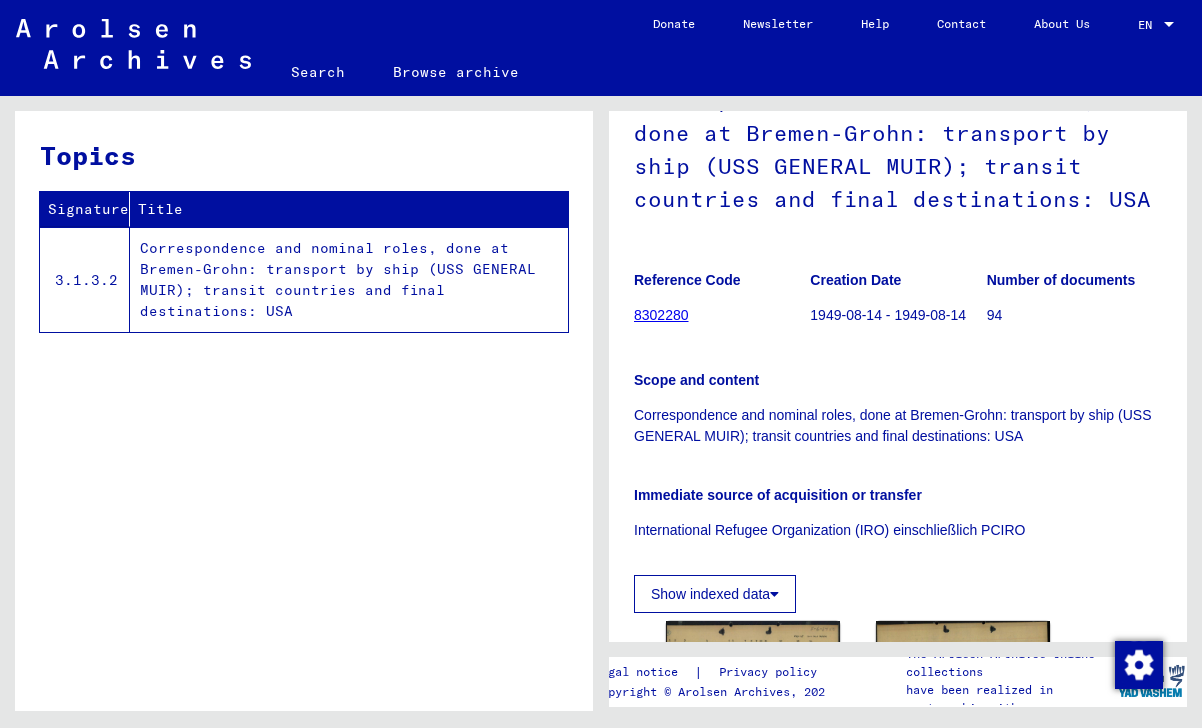 click on "94" 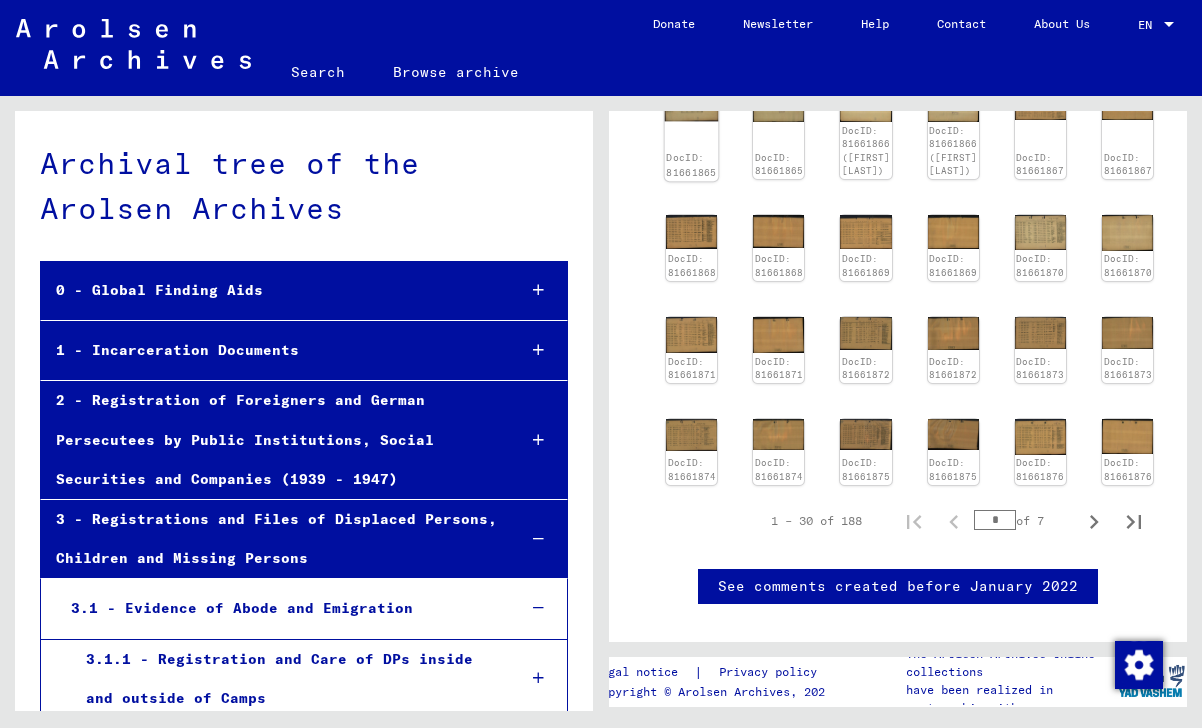 scroll, scrollTop: 582, scrollLeft: 0, axis: vertical 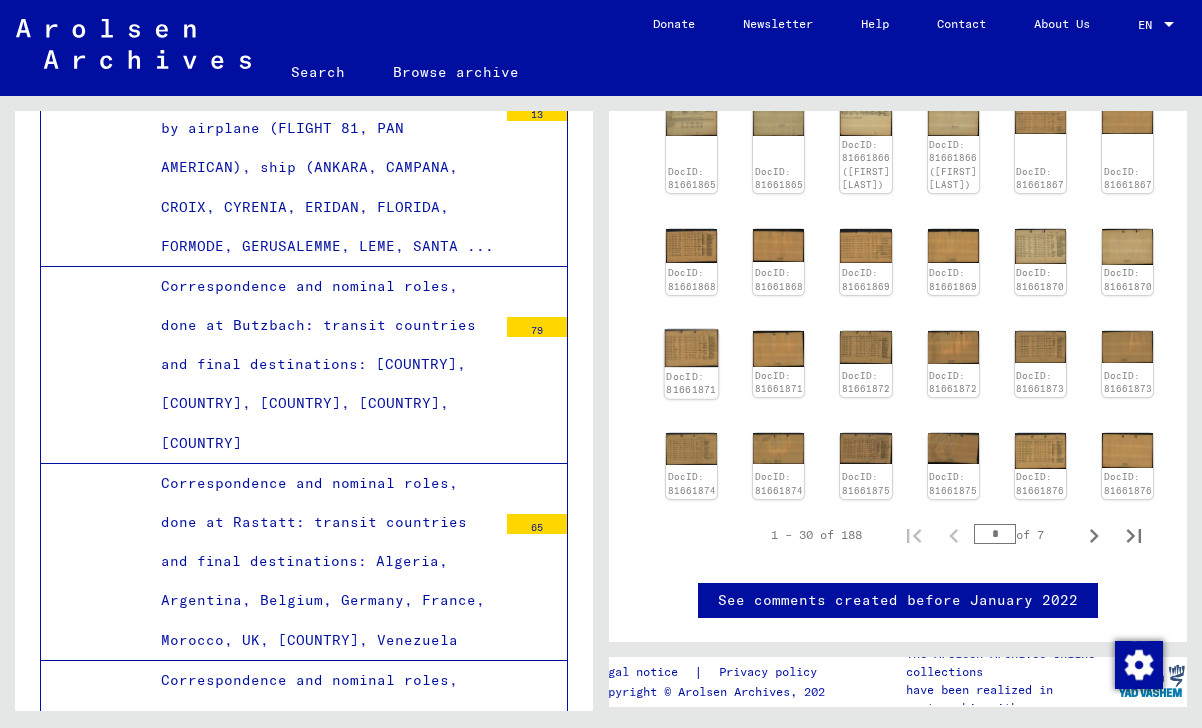 click on "DocID: 81661871" 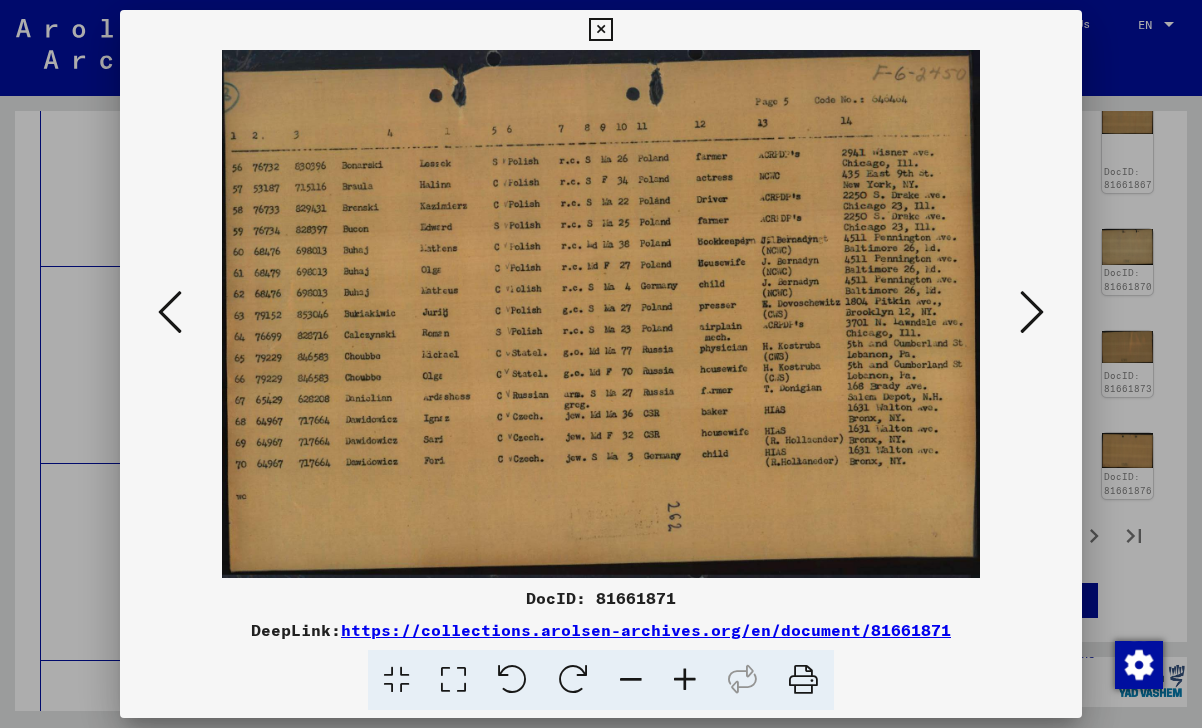 type 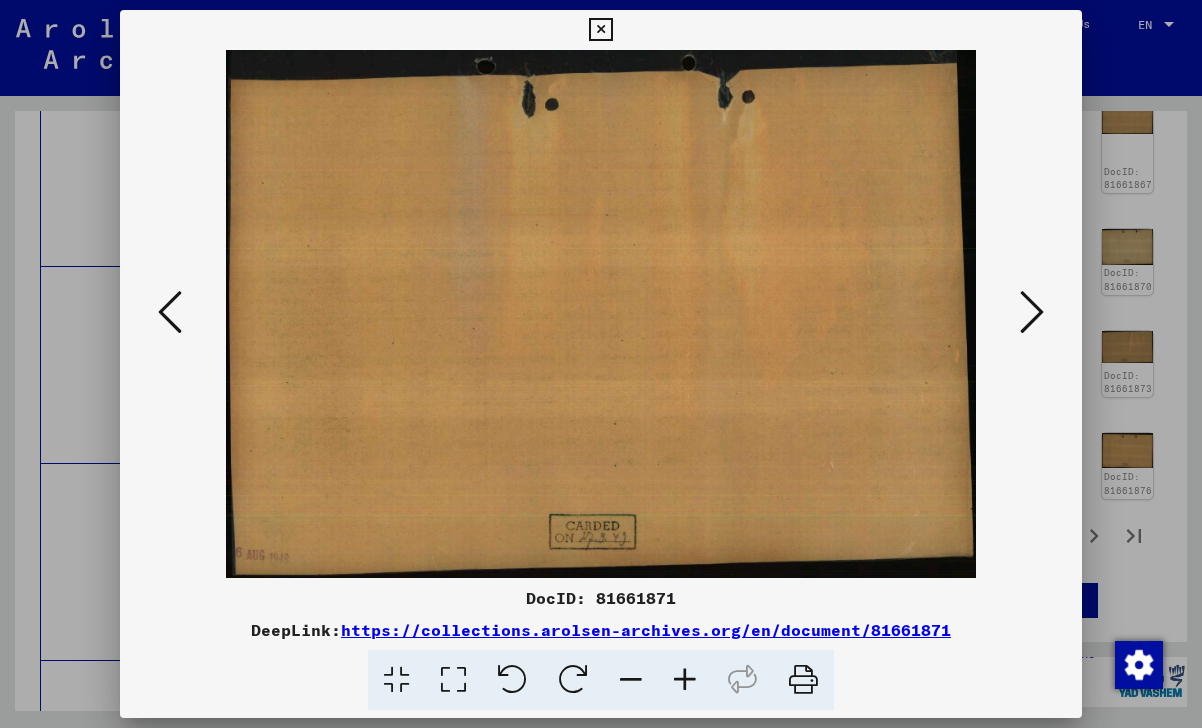 click at bounding box center (1032, 312) 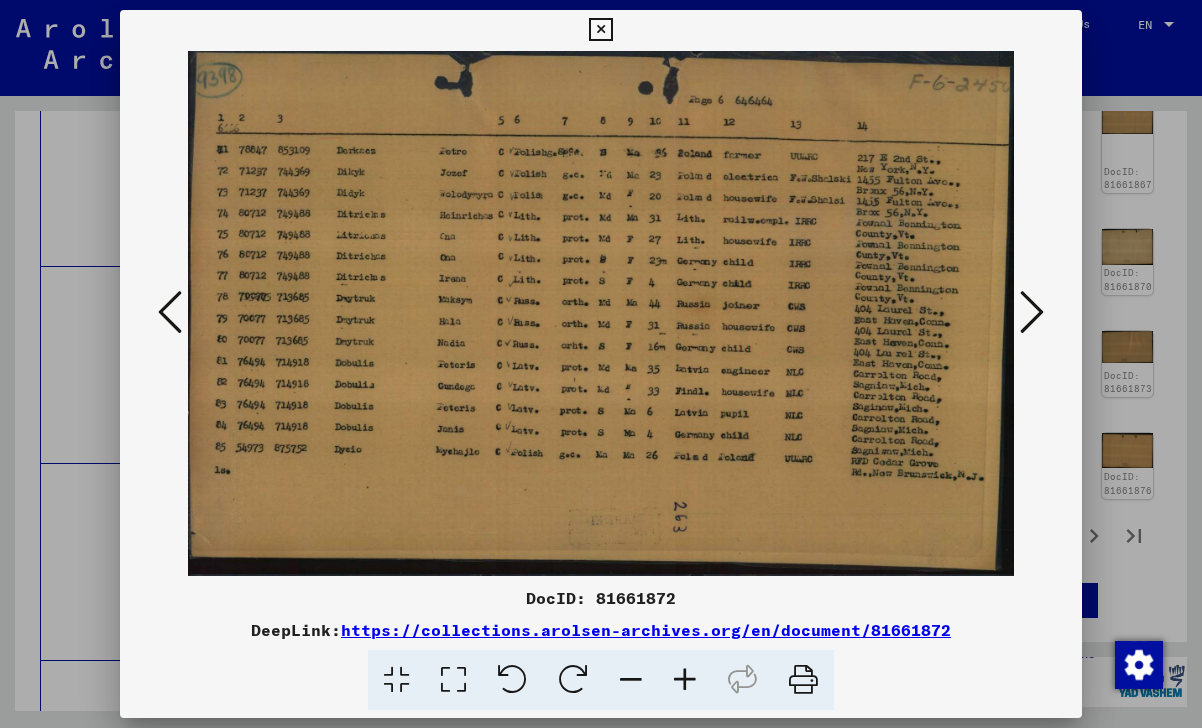 click at bounding box center (1032, 312) 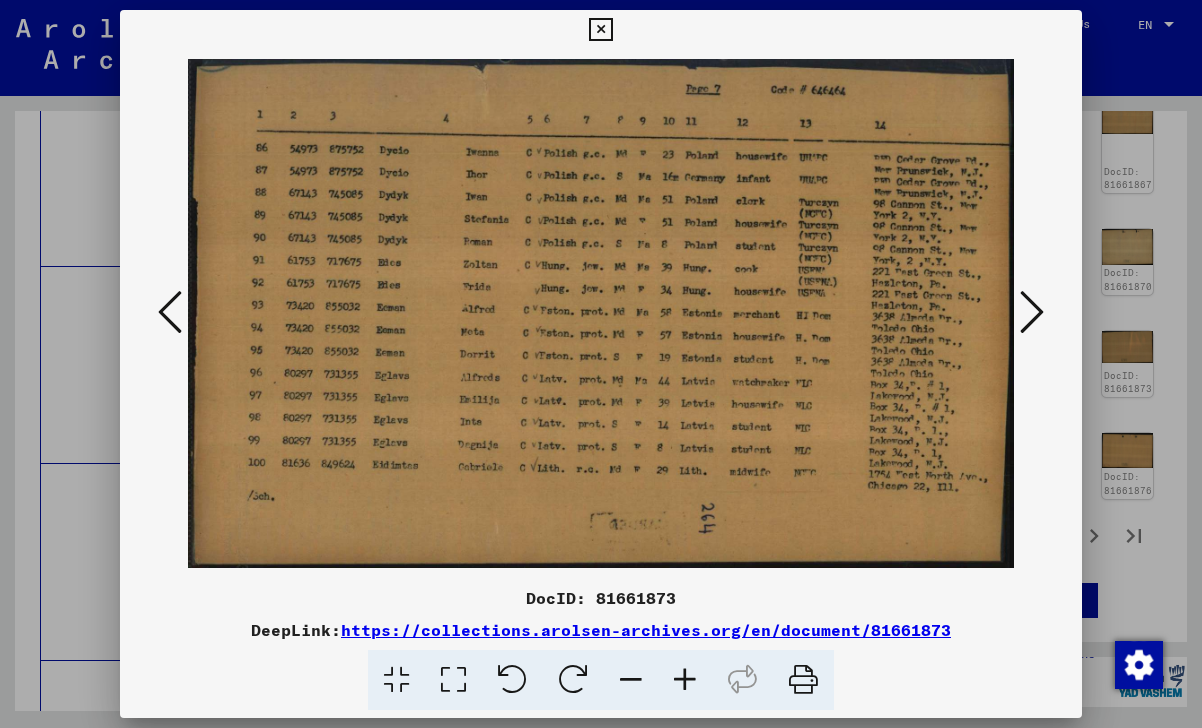 click at bounding box center (1032, 312) 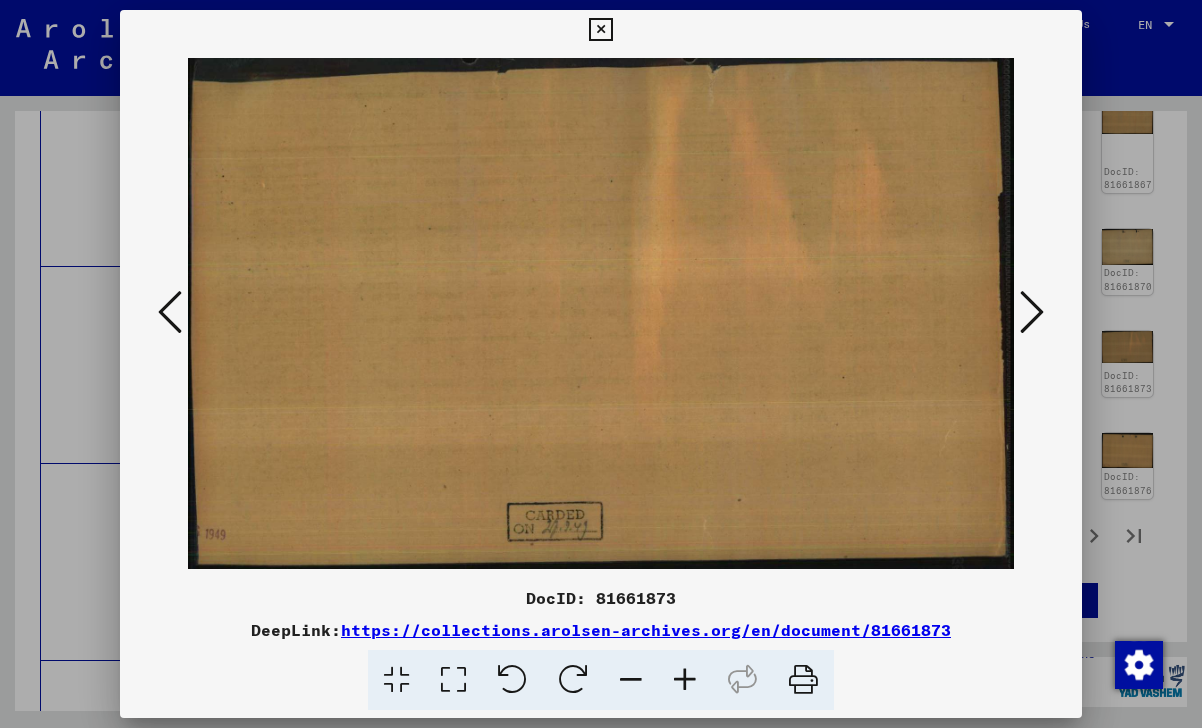 click at bounding box center (1032, 312) 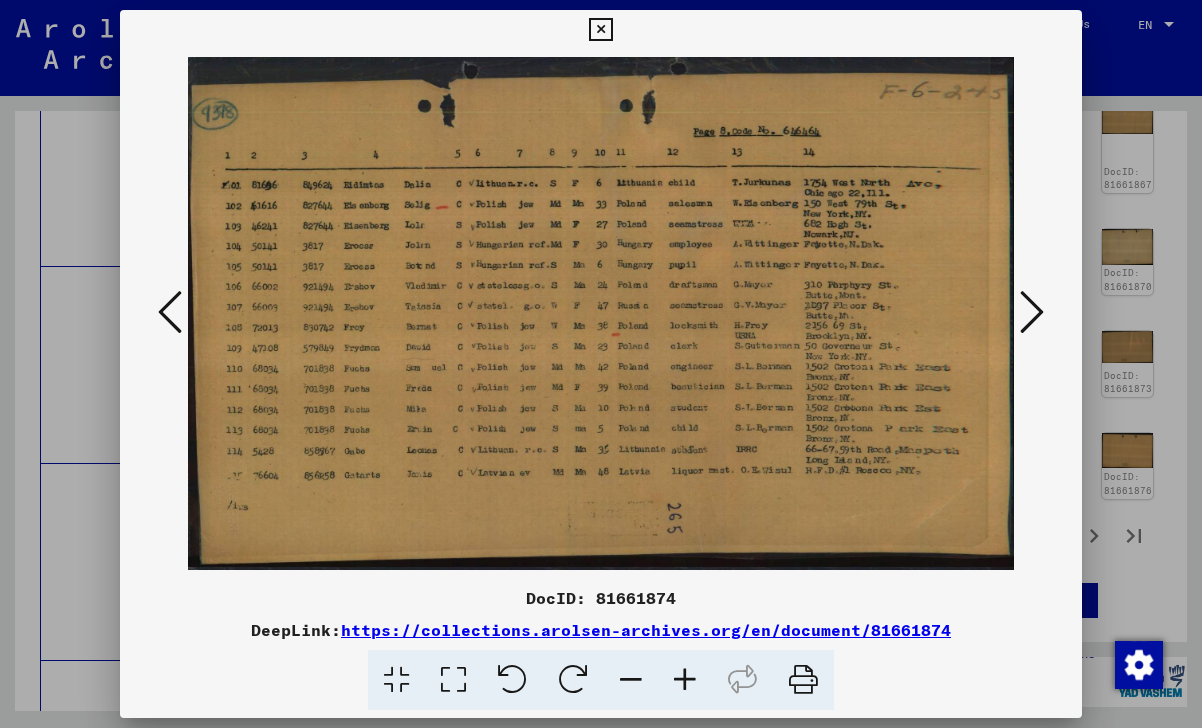 click at bounding box center [1032, 312] 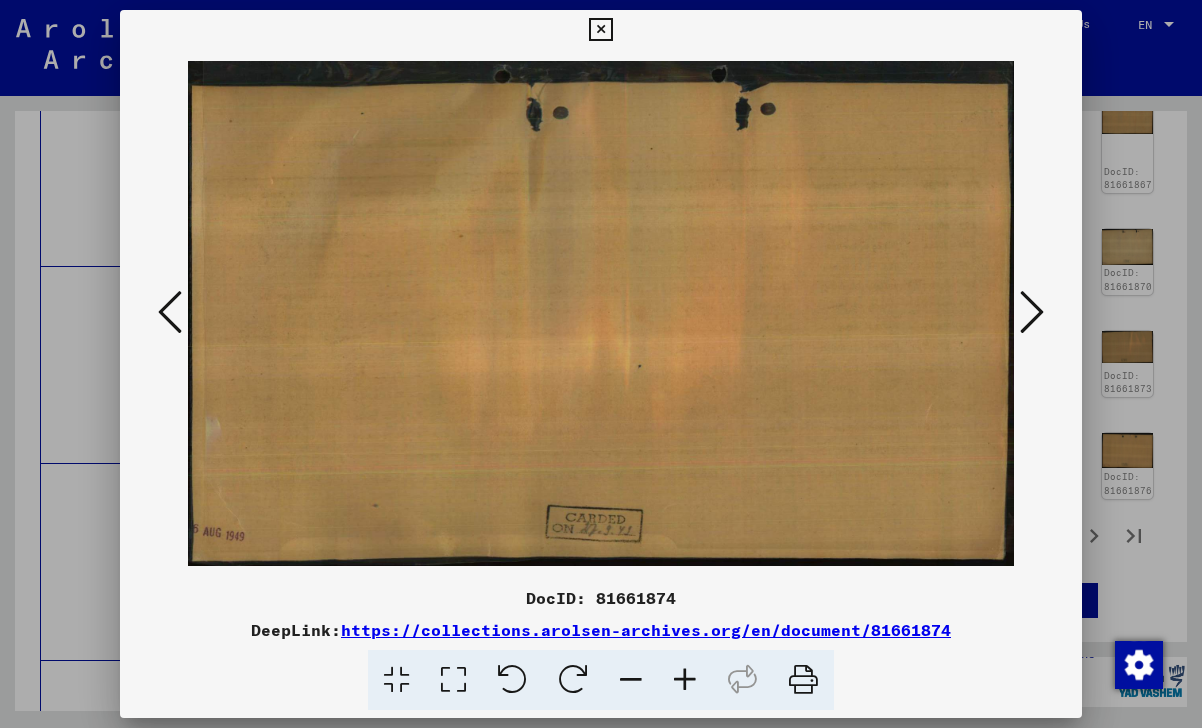 click at bounding box center (1032, 312) 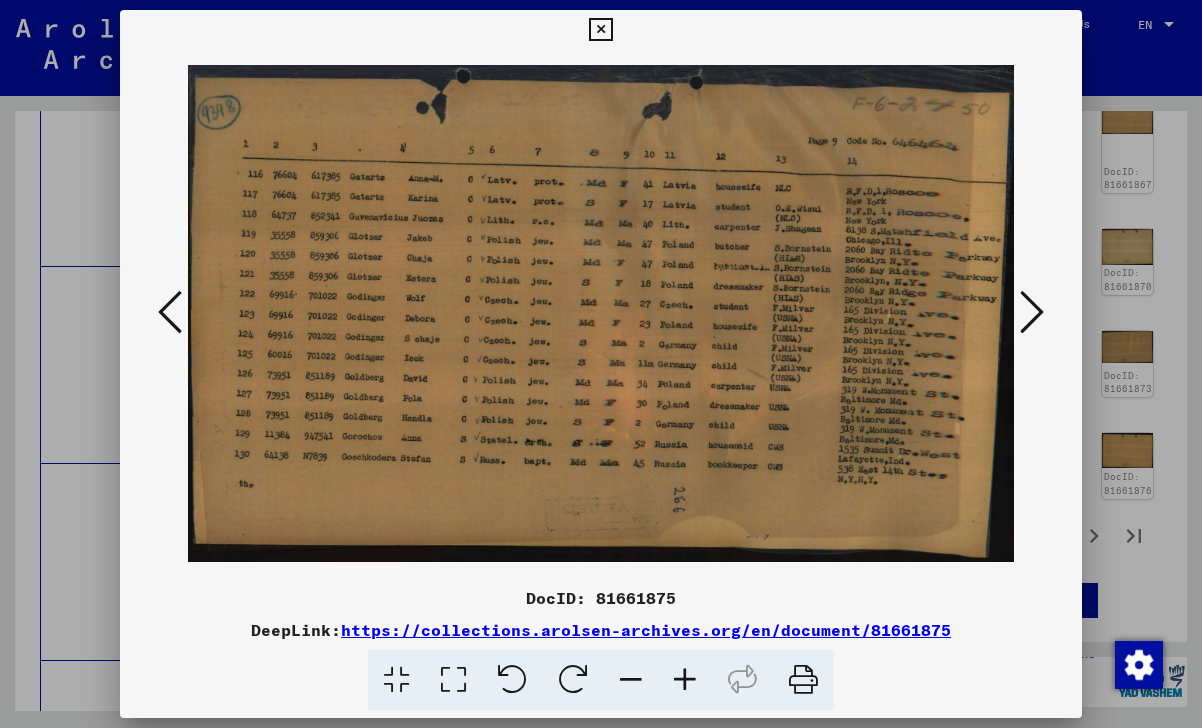 click at bounding box center [1032, 312] 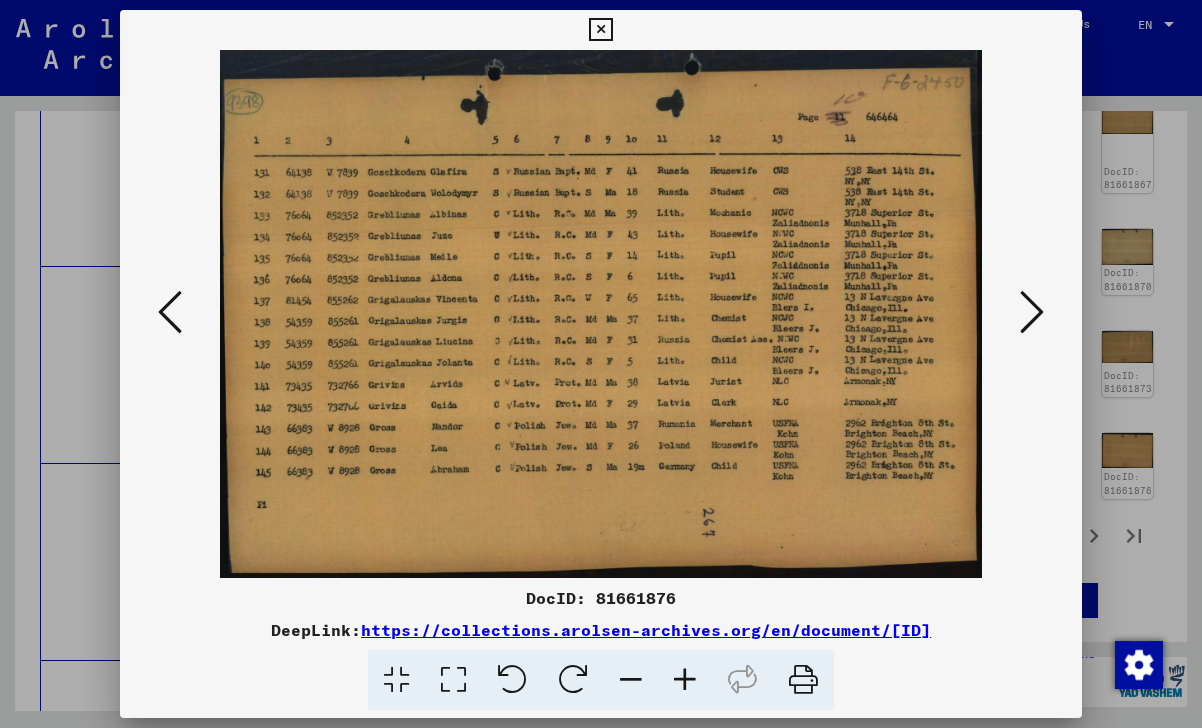click at bounding box center (1032, 312) 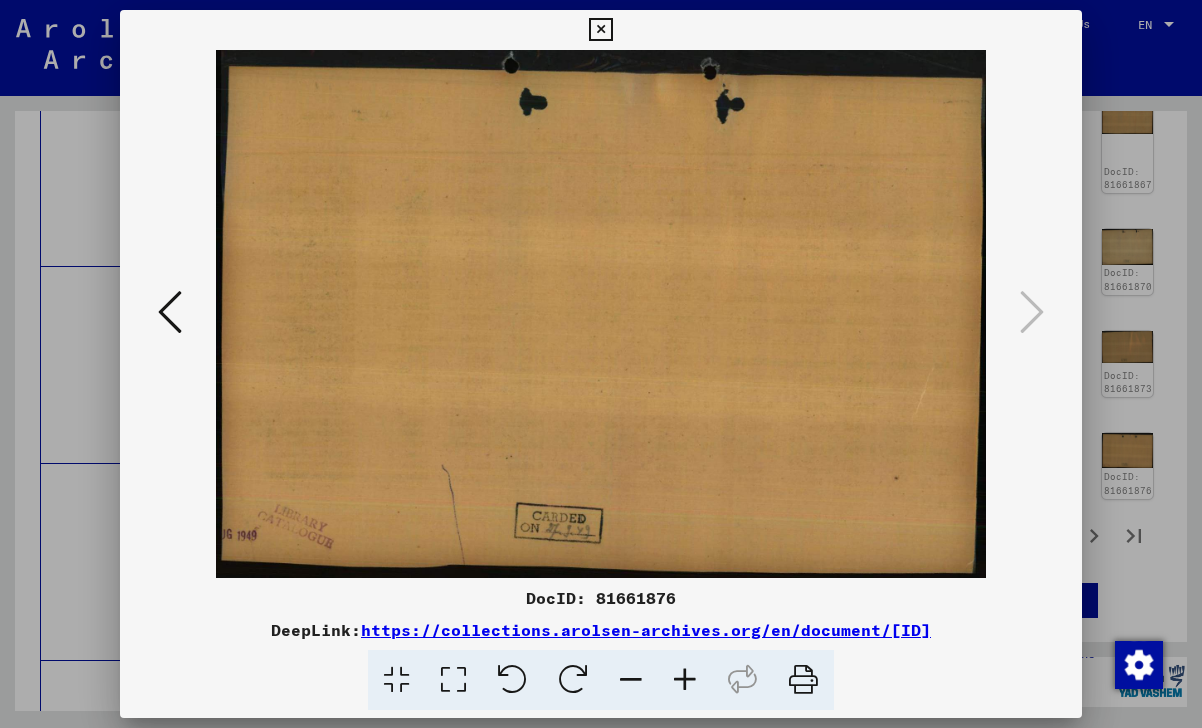 click at bounding box center [600, 30] 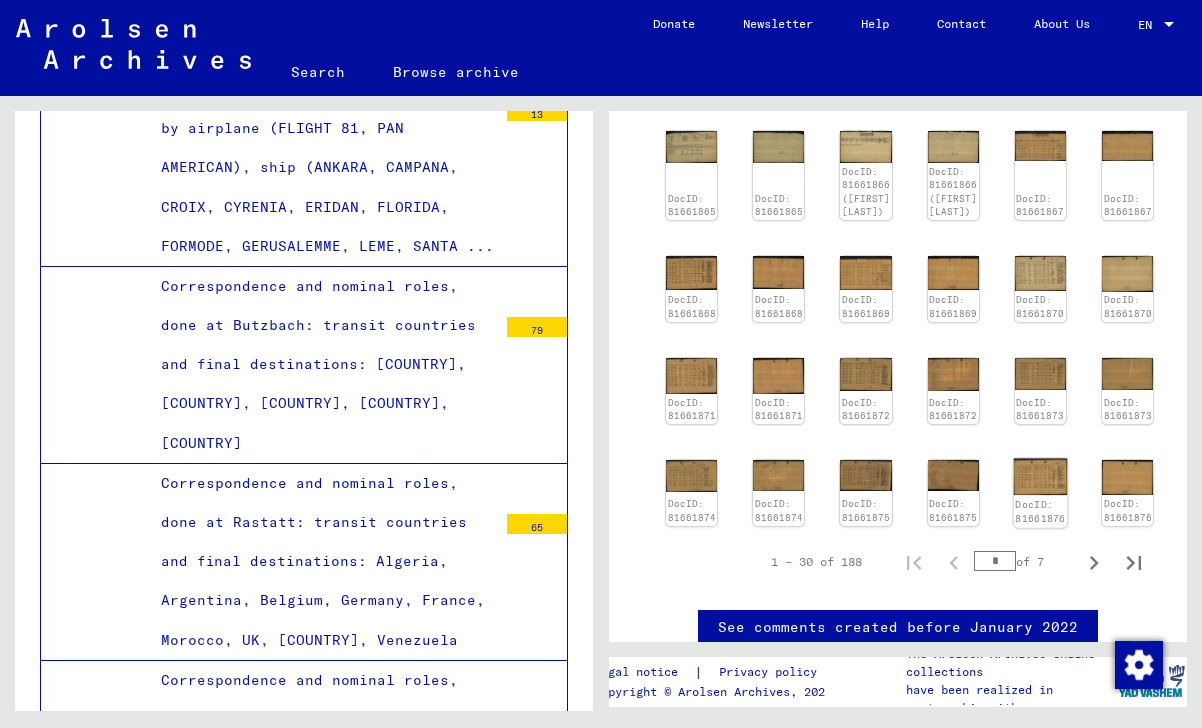 scroll, scrollTop: 809, scrollLeft: 0, axis: vertical 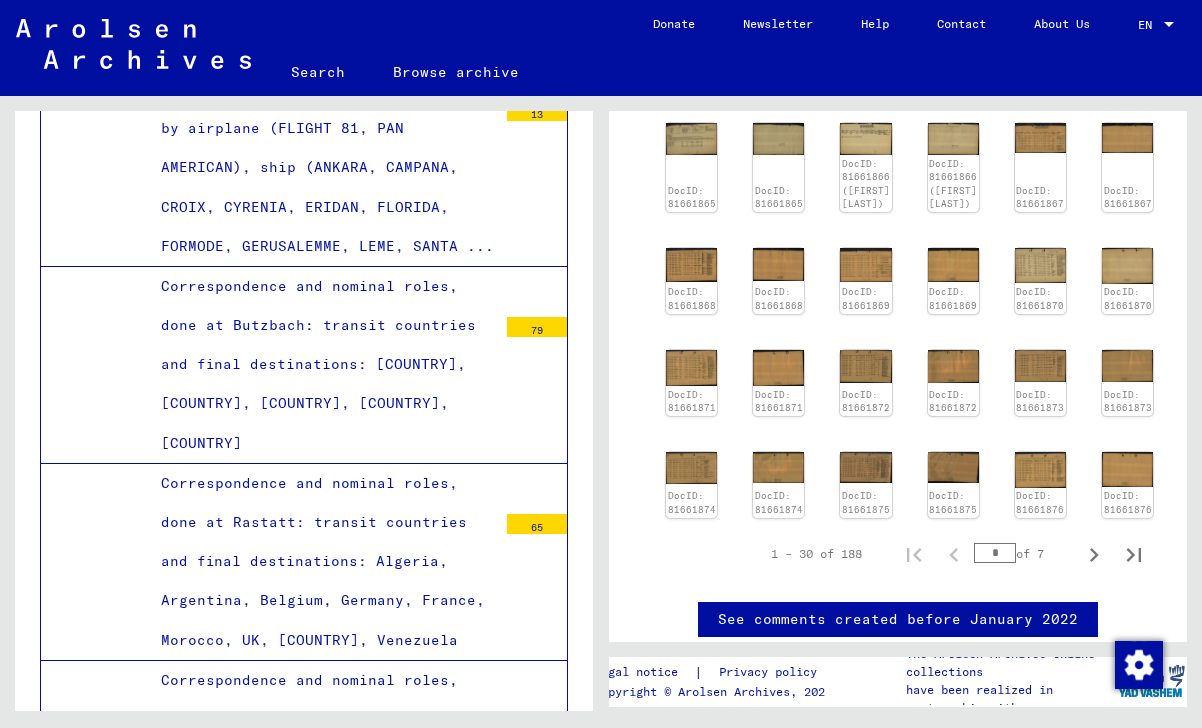 click 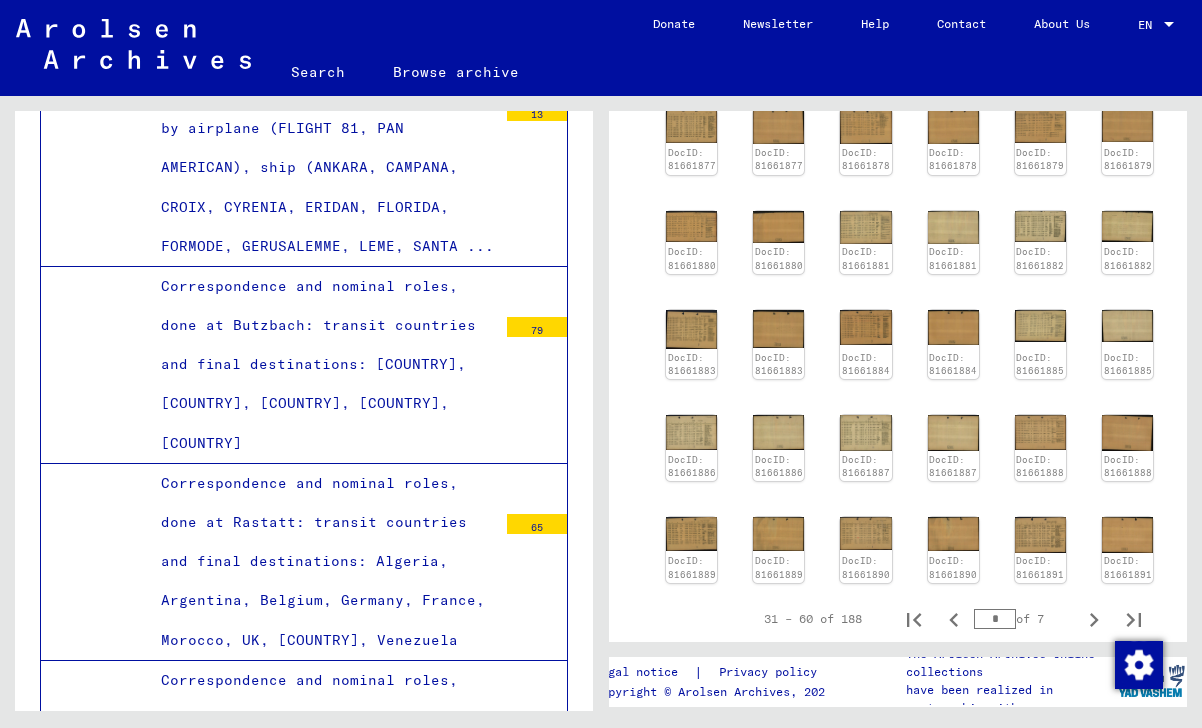 scroll, scrollTop: 683, scrollLeft: 0, axis: vertical 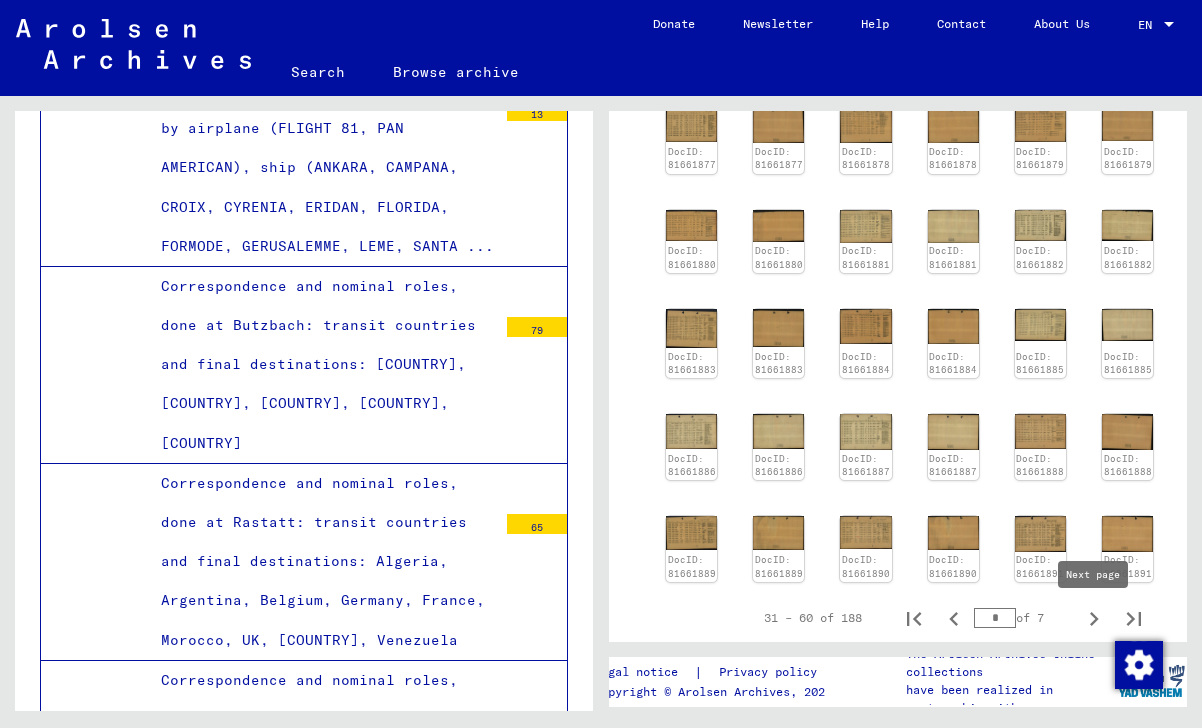 click 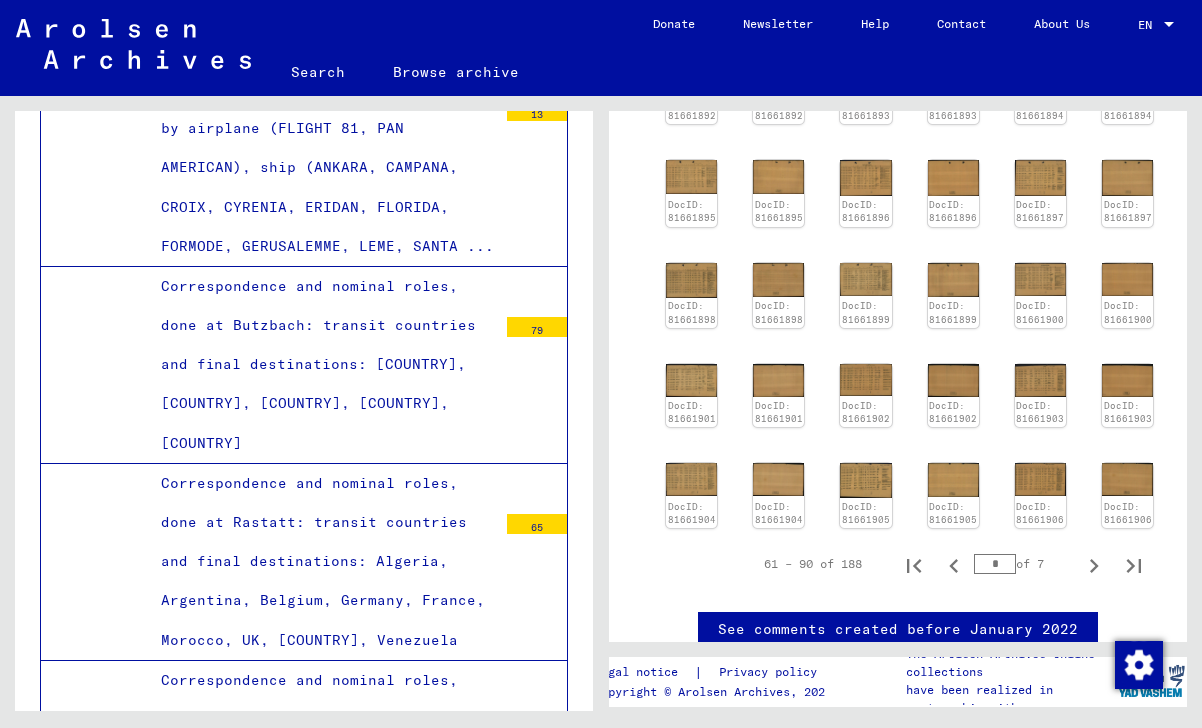 scroll, scrollTop: 739, scrollLeft: 0, axis: vertical 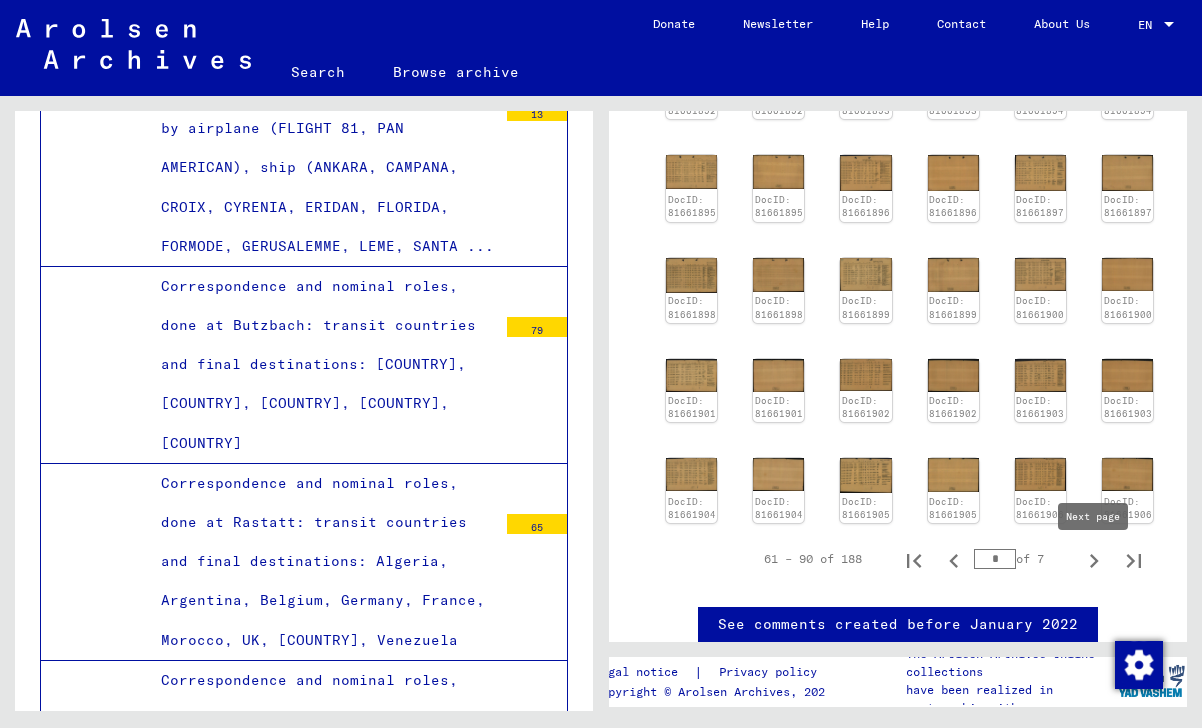 click 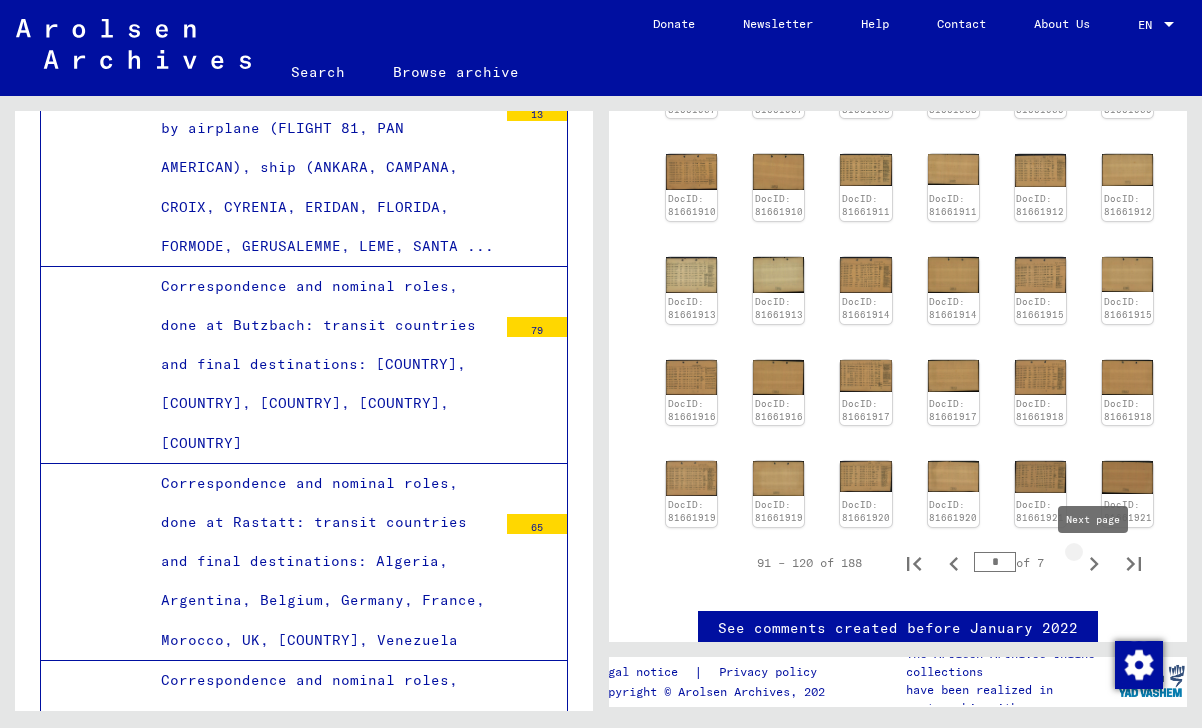 click 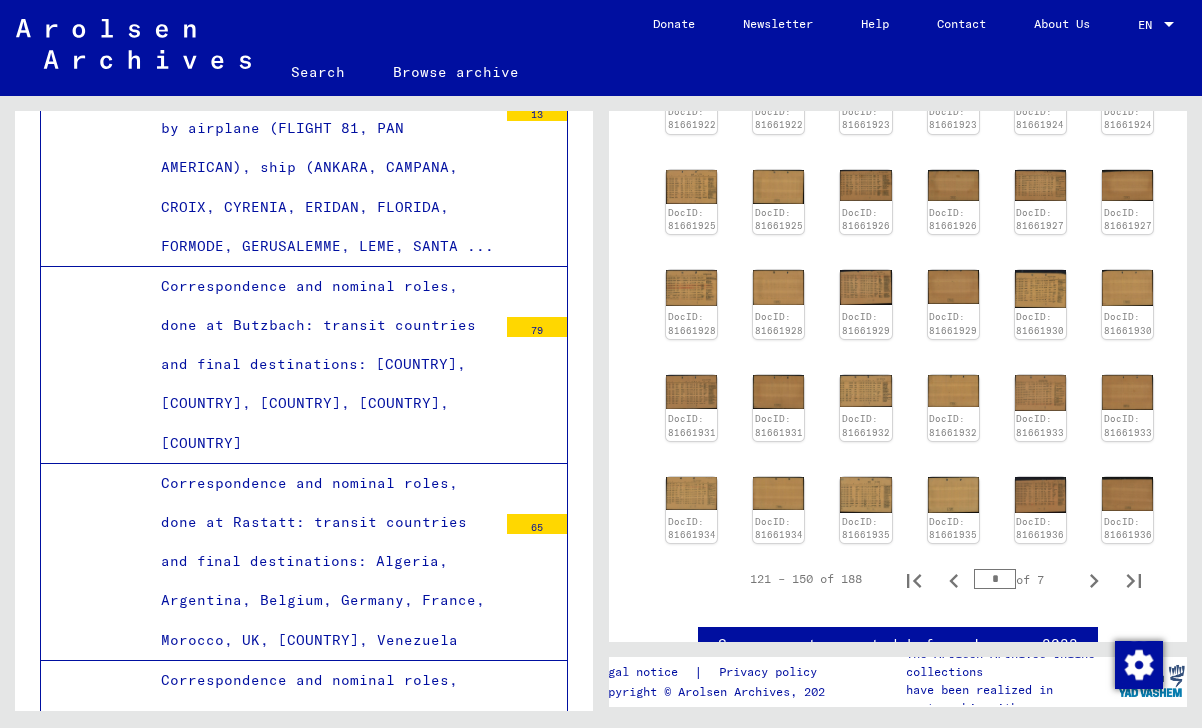scroll, scrollTop: 728, scrollLeft: 0, axis: vertical 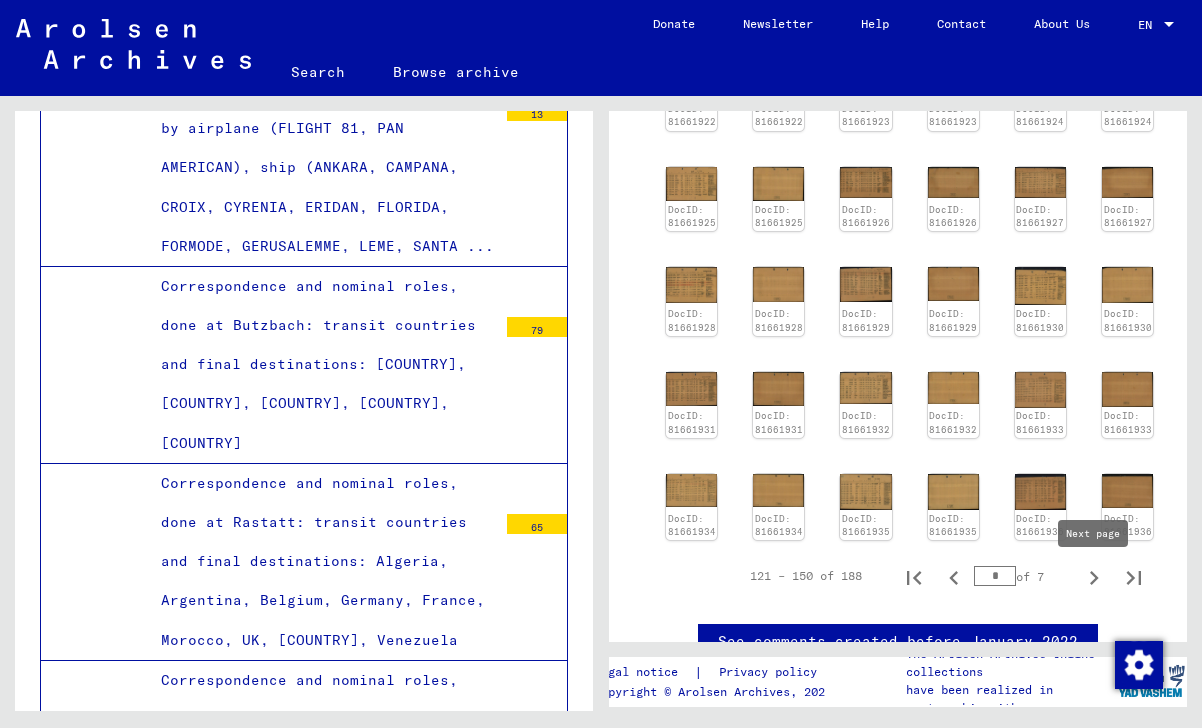 click 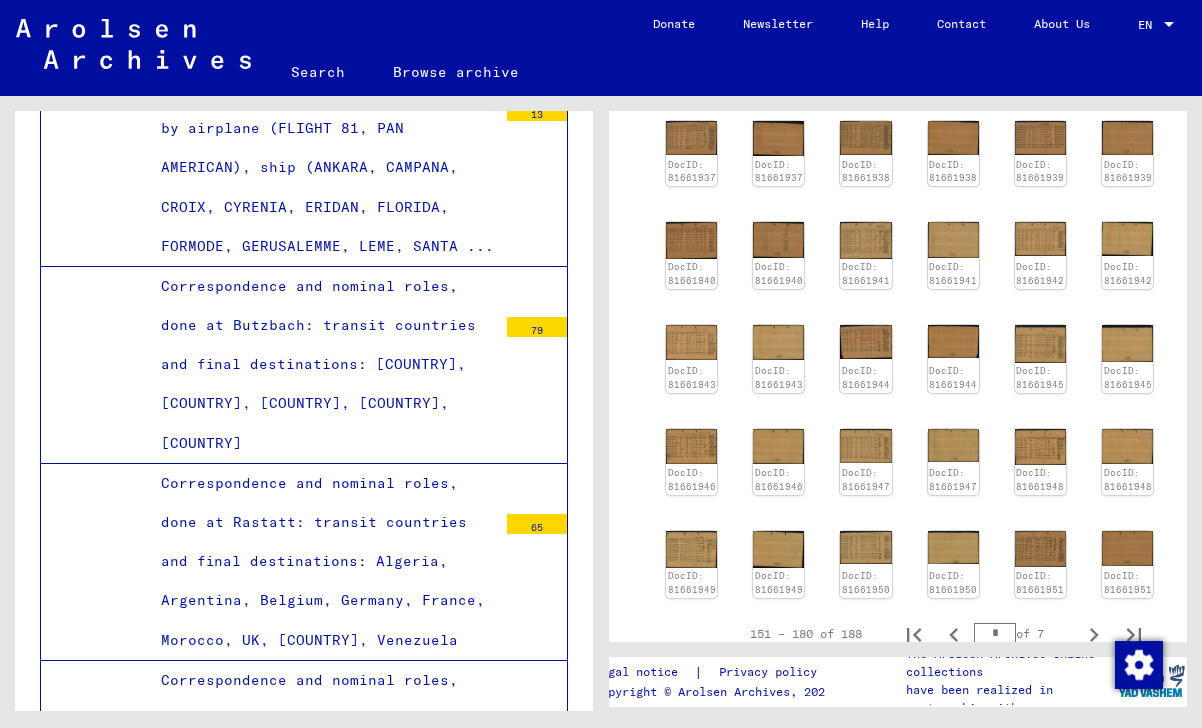 scroll, scrollTop: 695, scrollLeft: 0, axis: vertical 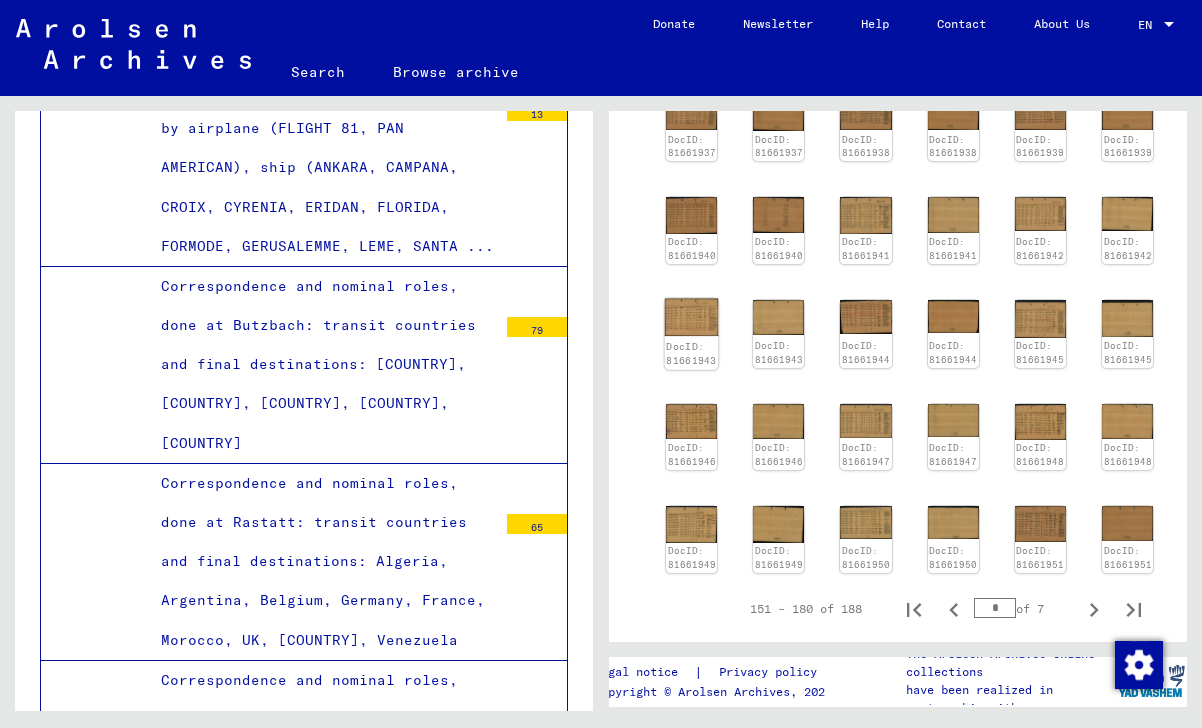 click 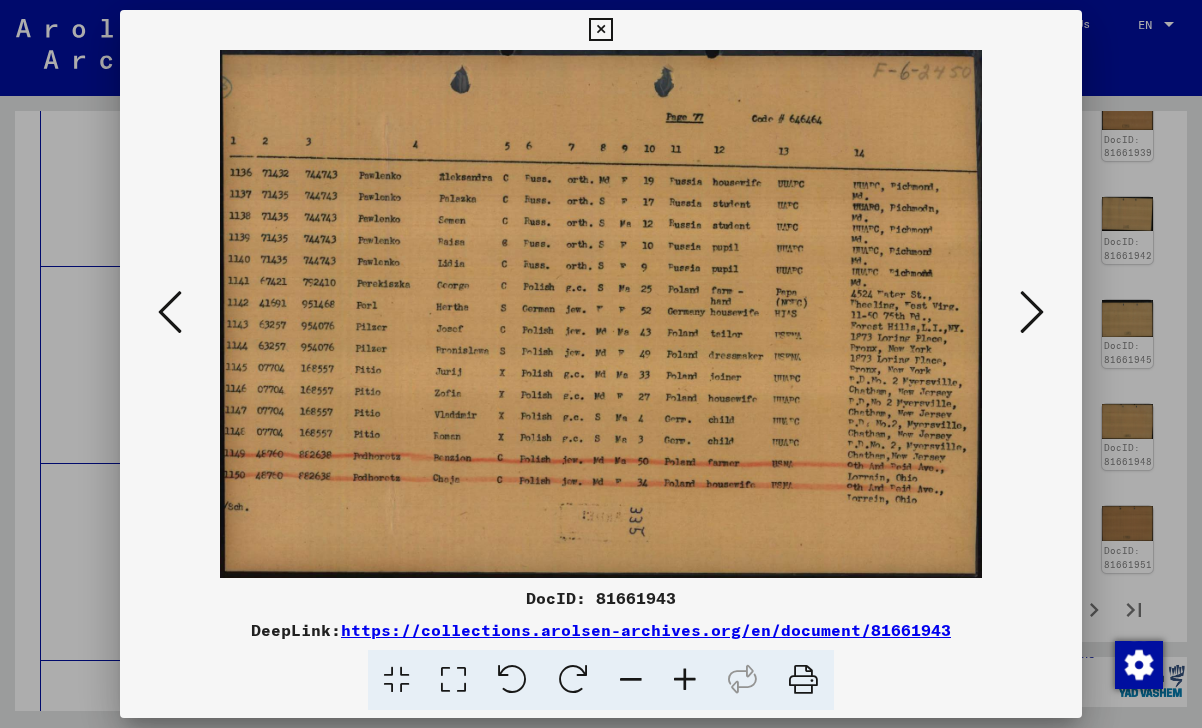 click at bounding box center [1032, 312] 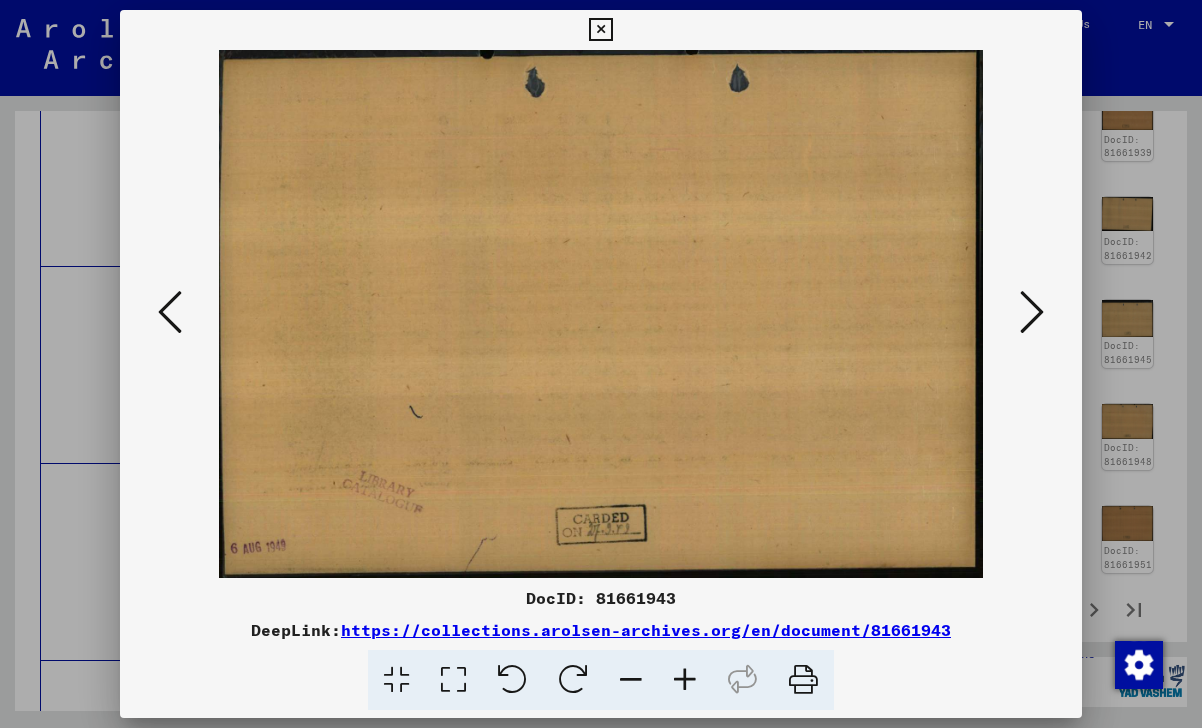 click at bounding box center [1032, 312] 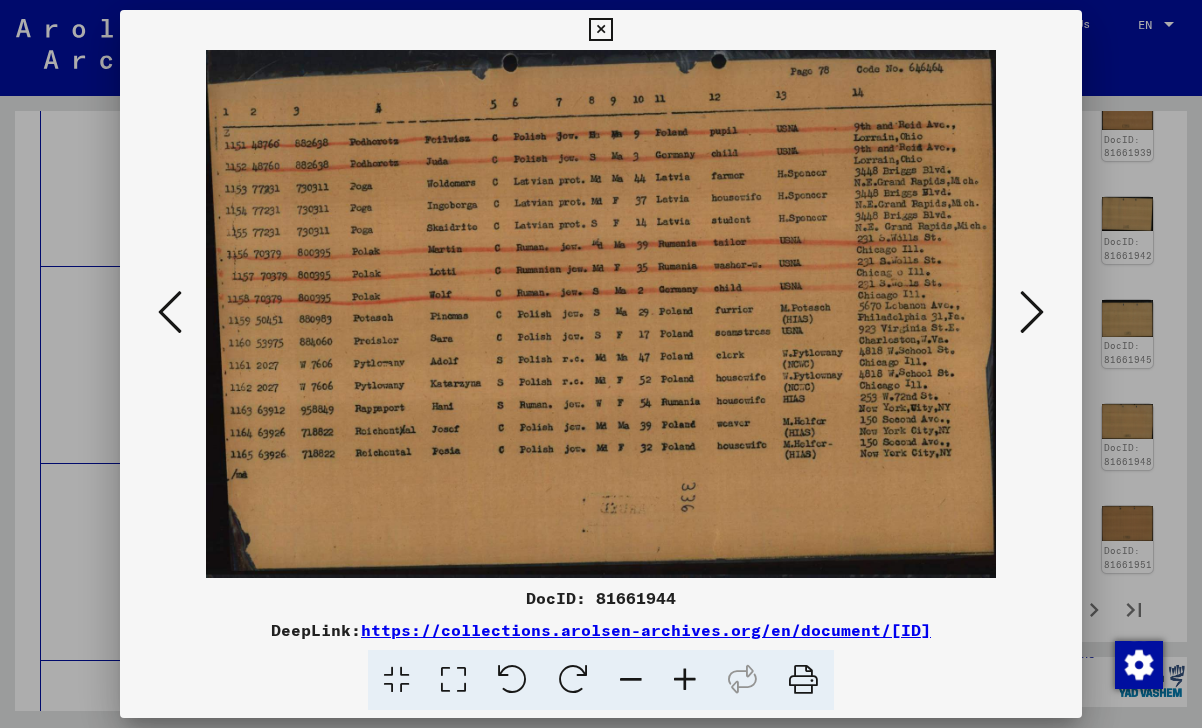 click at bounding box center [1032, 312] 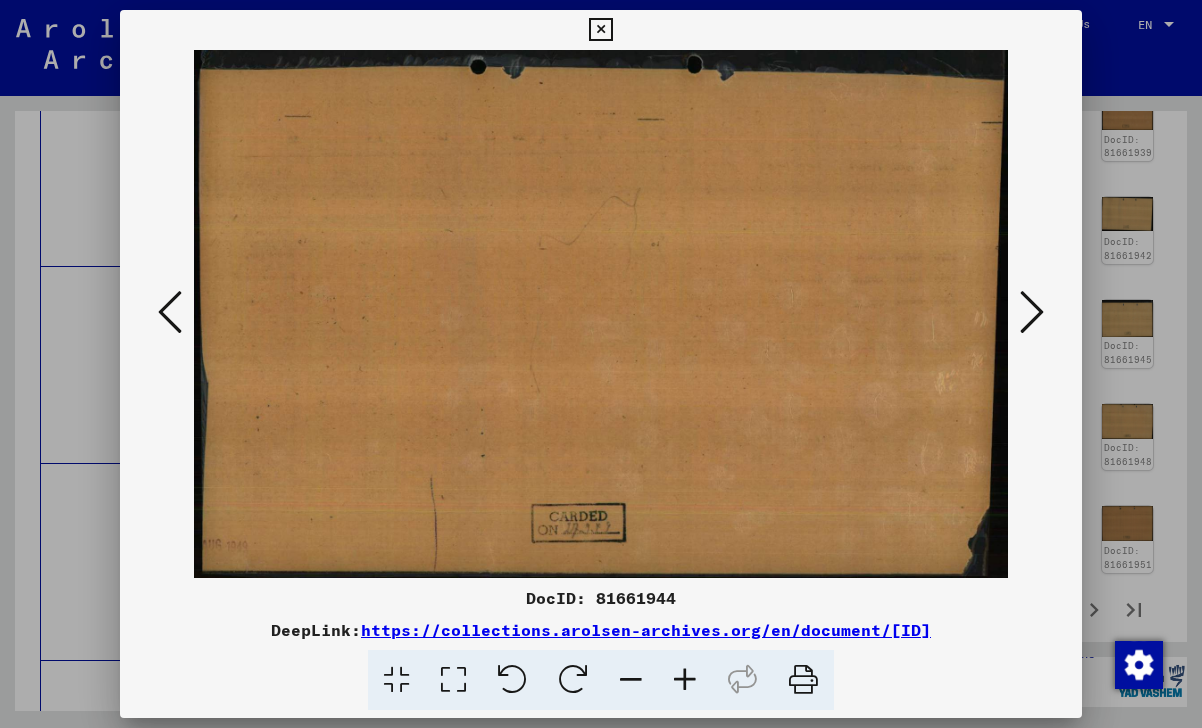 click at bounding box center (1032, 312) 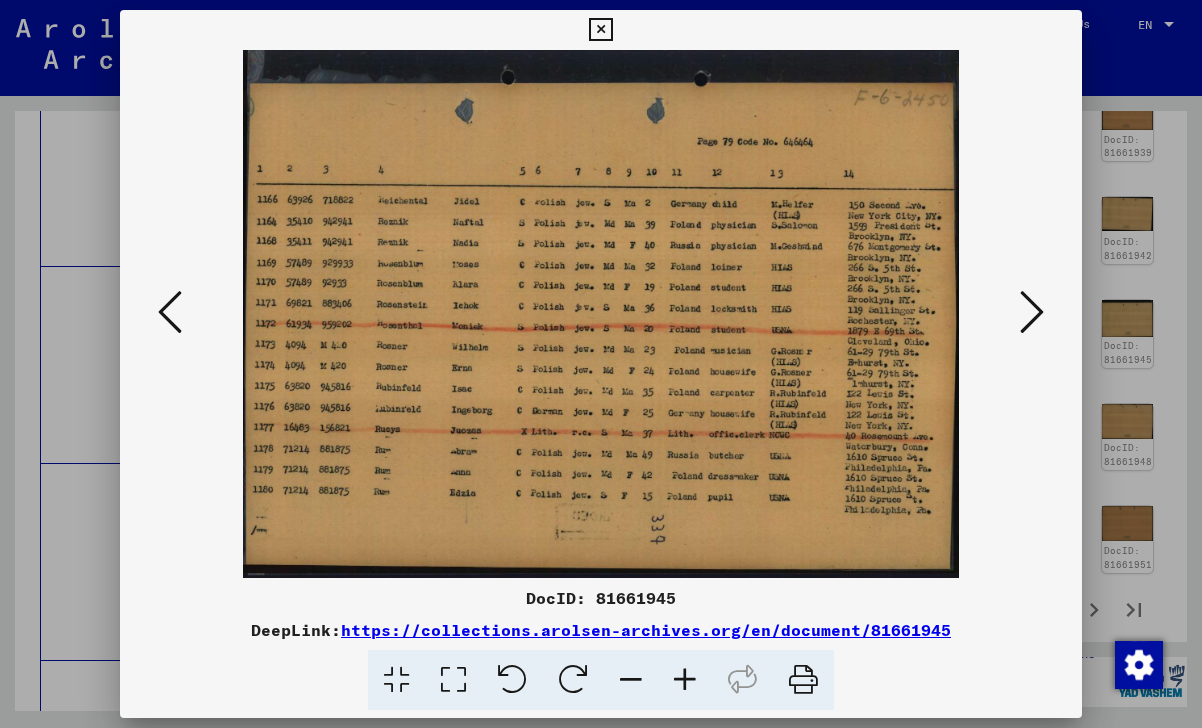 click at bounding box center (1032, 312) 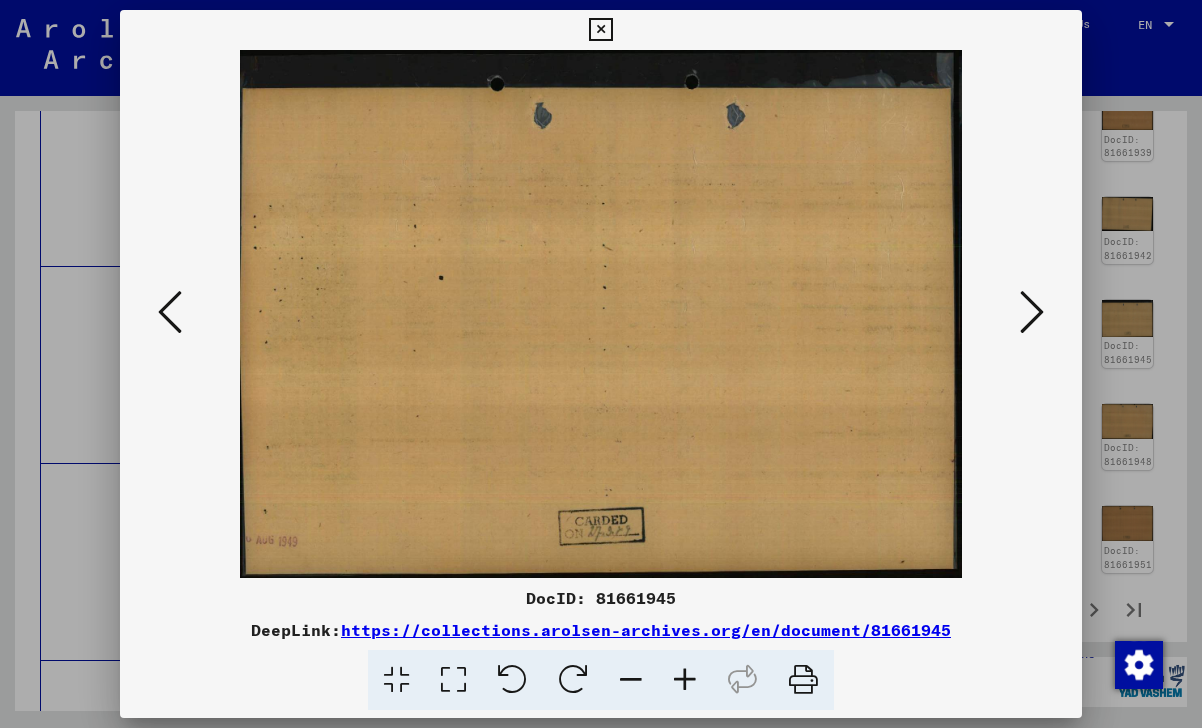 click at bounding box center (1032, 312) 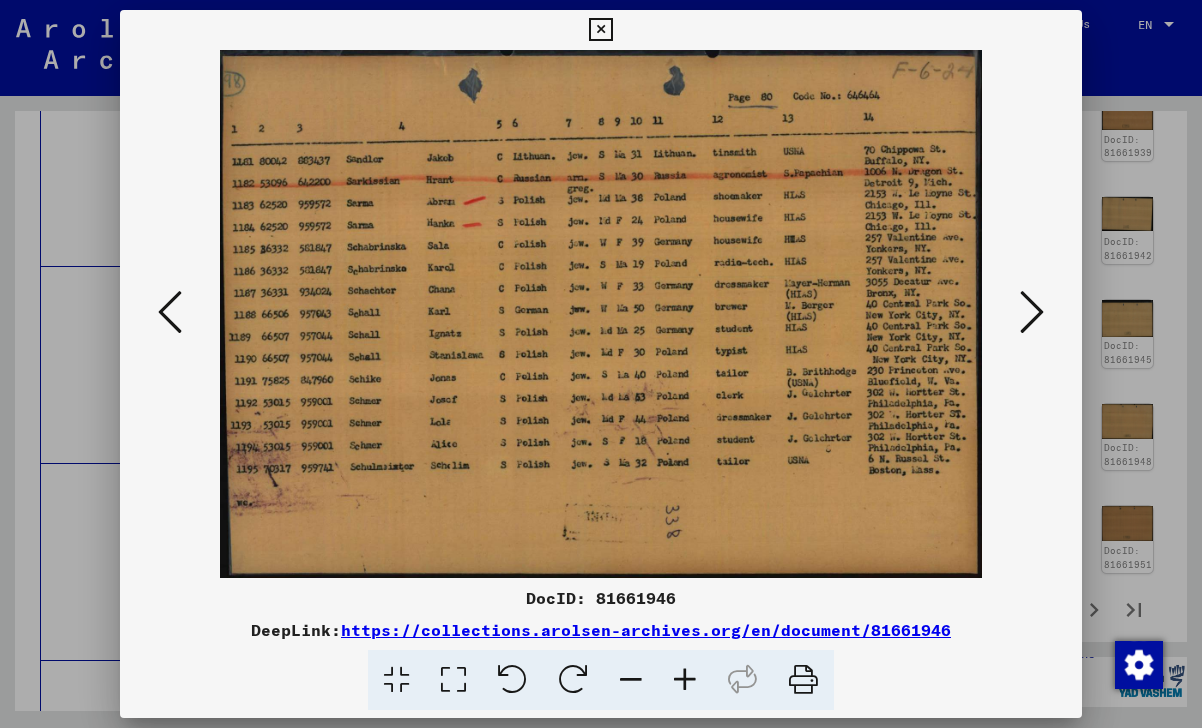click at bounding box center (1032, 312) 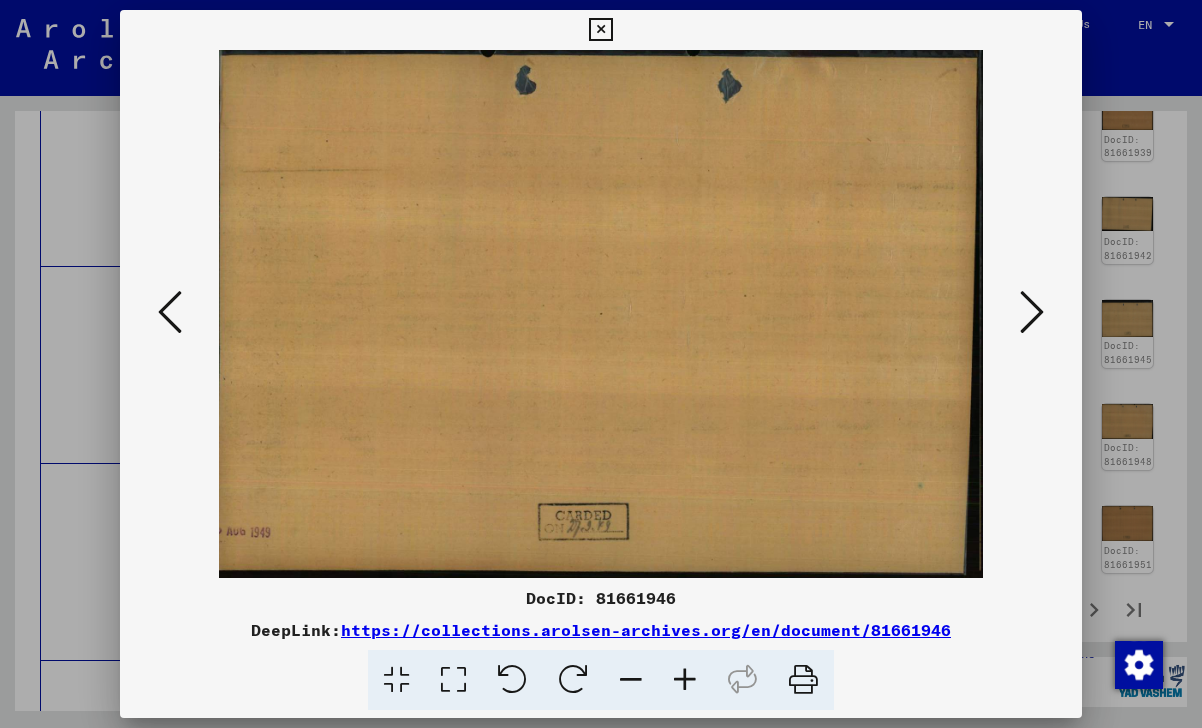 click at bounding box center [1032, 312] 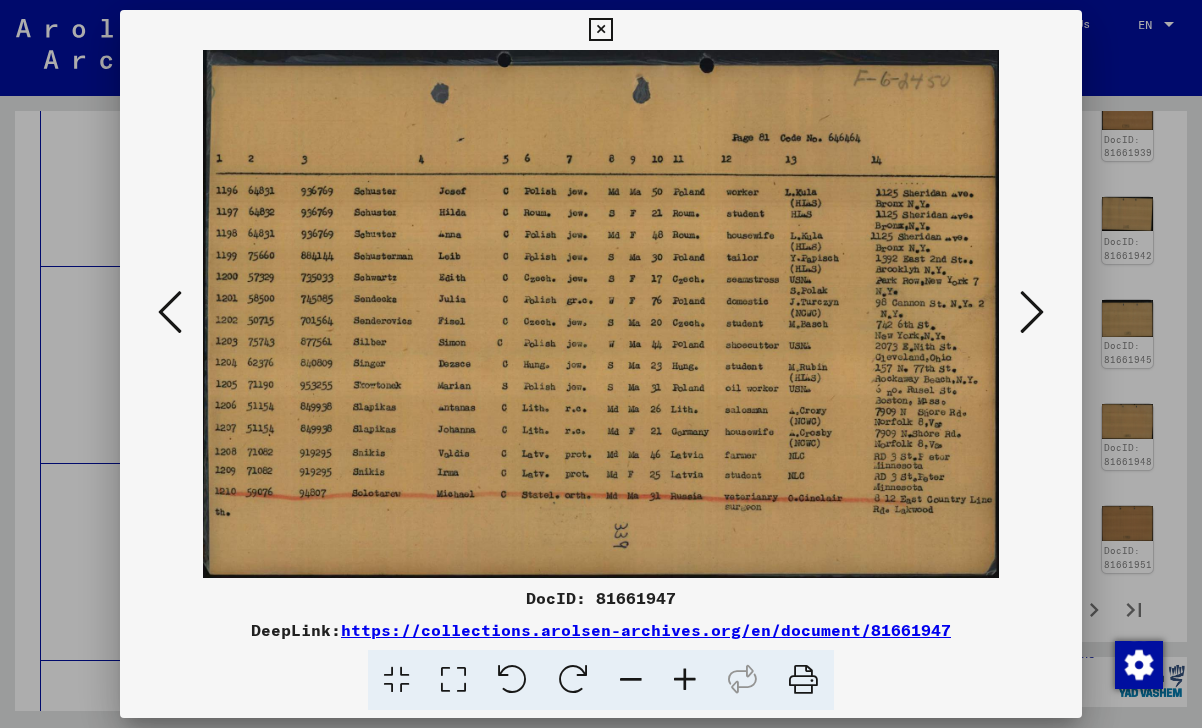 click at bounding box center (1032, 312) 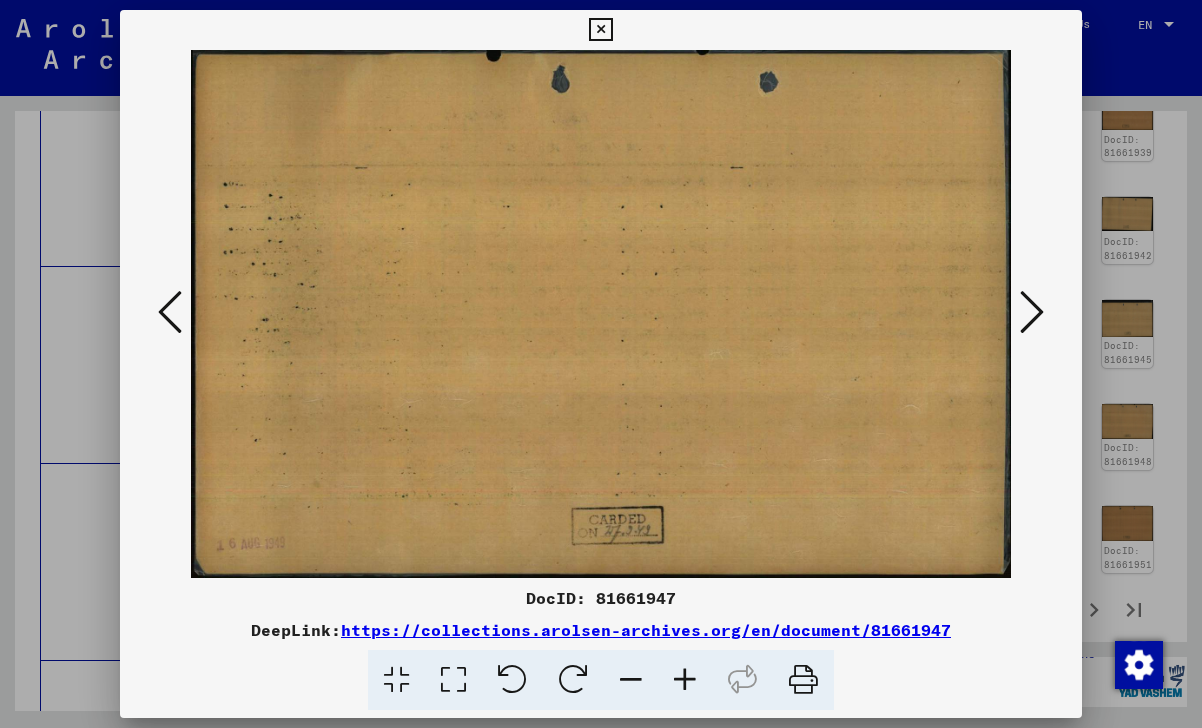 click at bounding box center [1032, 312] 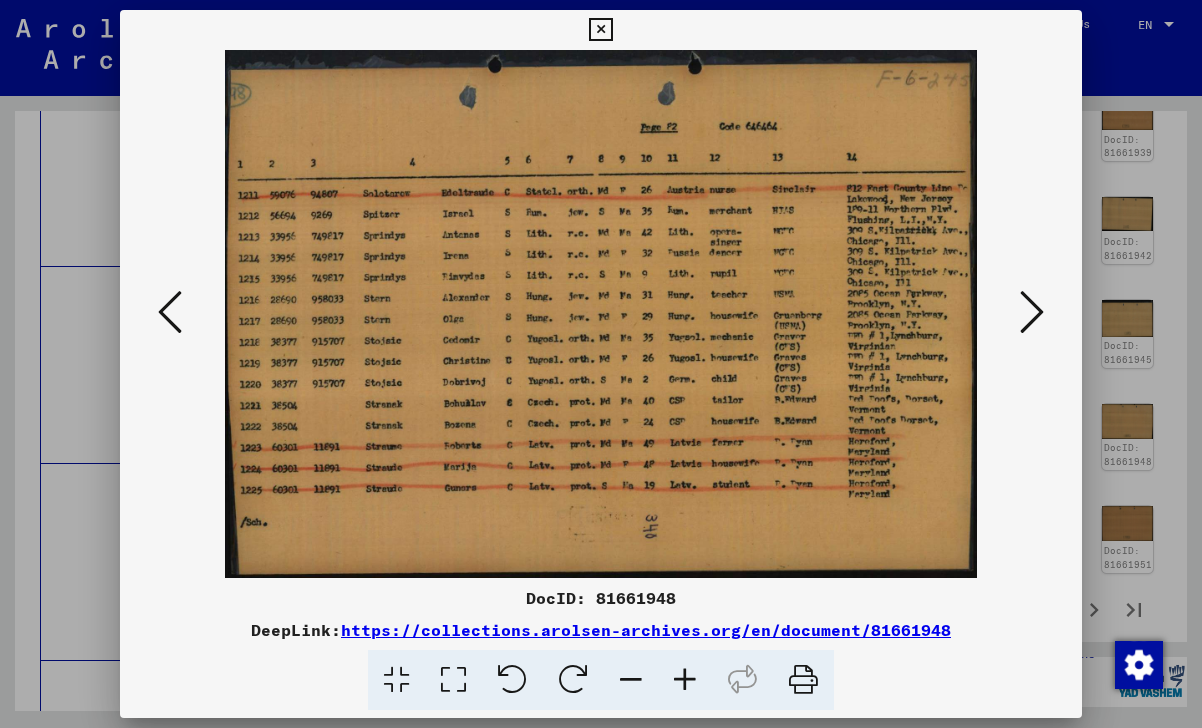 click at bounding box center [1032, 312] 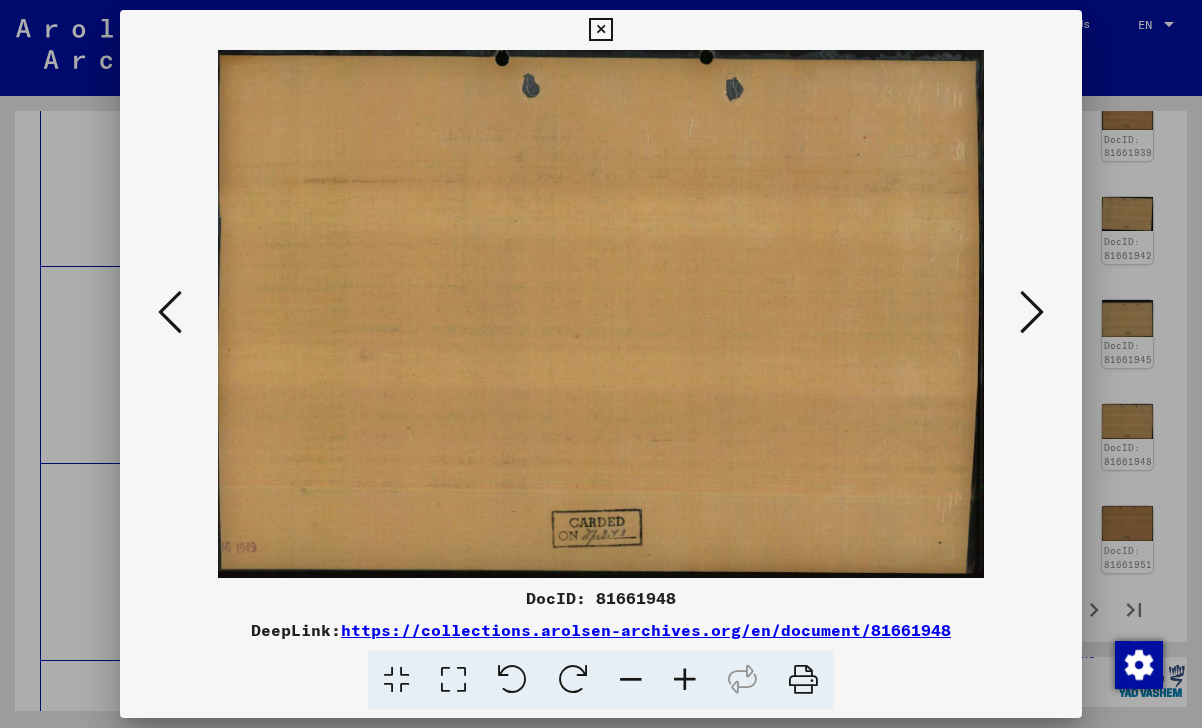 click at bounding box center [1032, 312] 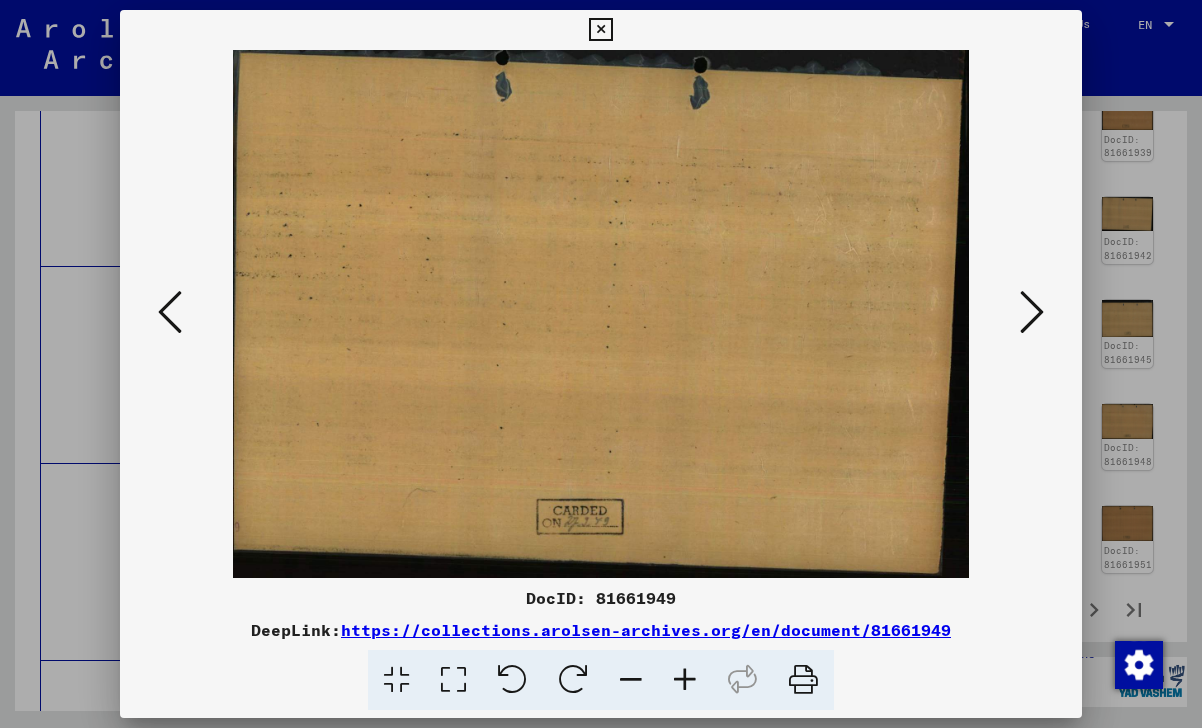 click at bounding box center (1032, 312) 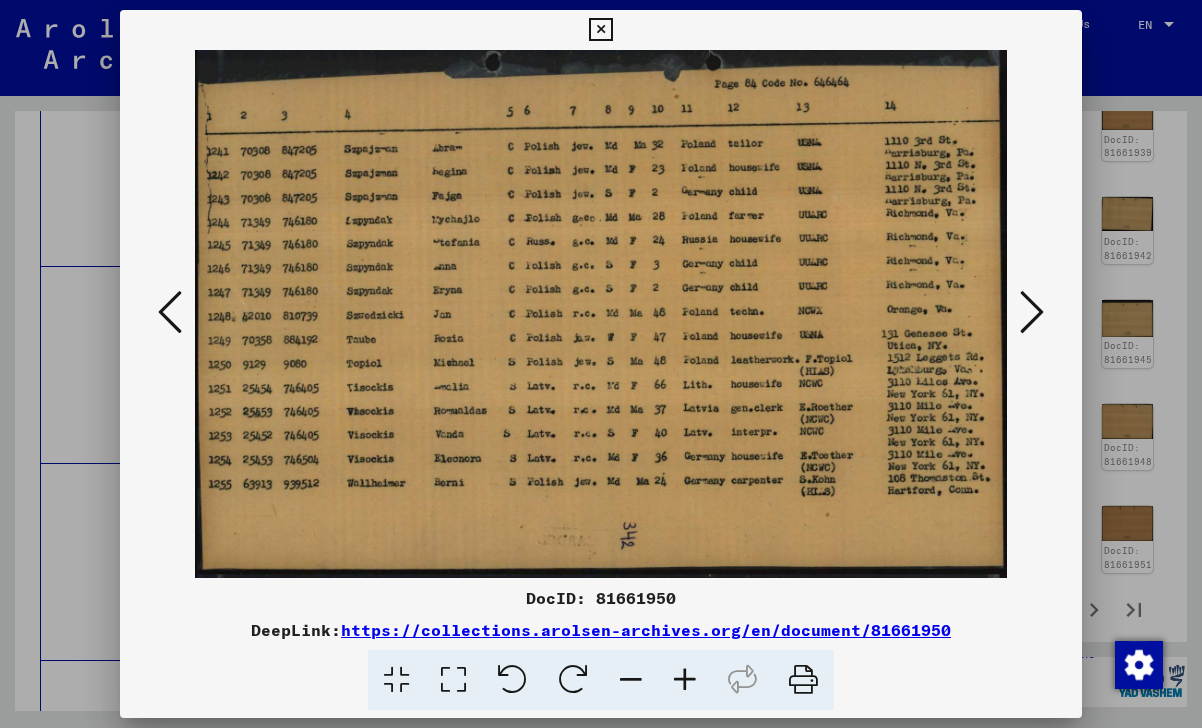 click at bounding box center [1032, 312] 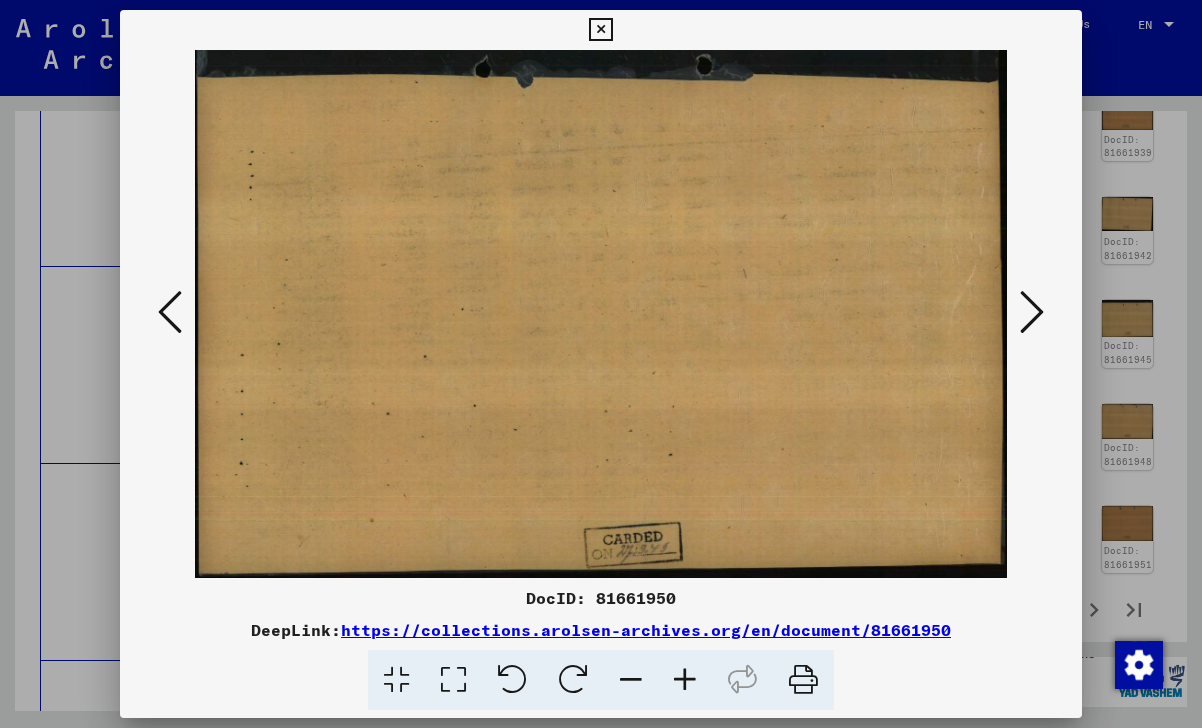 click at bounding box center [1032, 312] 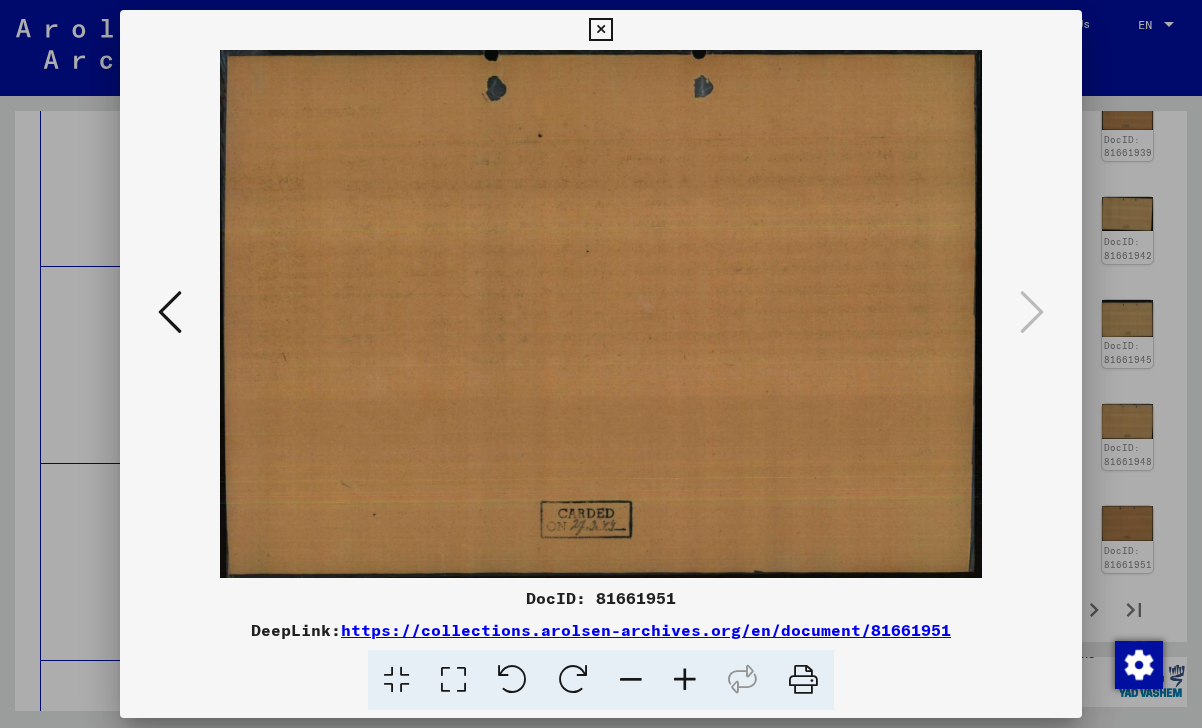 click at bounding box center (600, 30) 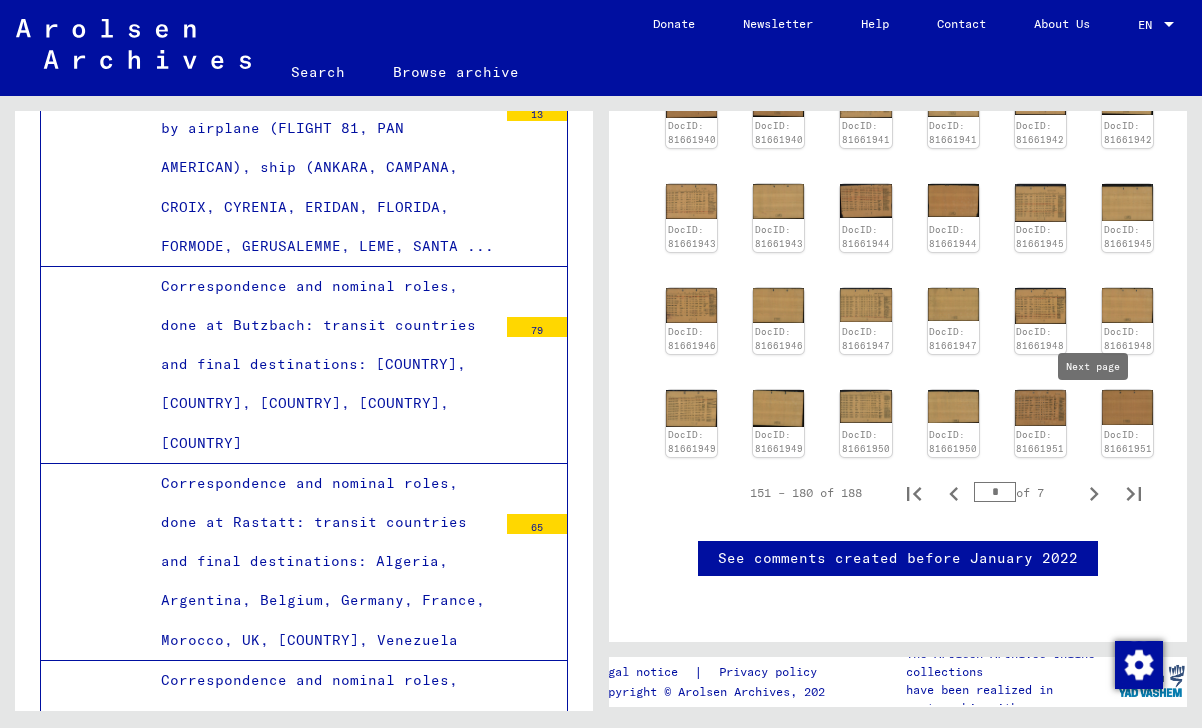 scroll, scrollTop: 894, scrollLeft: 0, axis: vertical 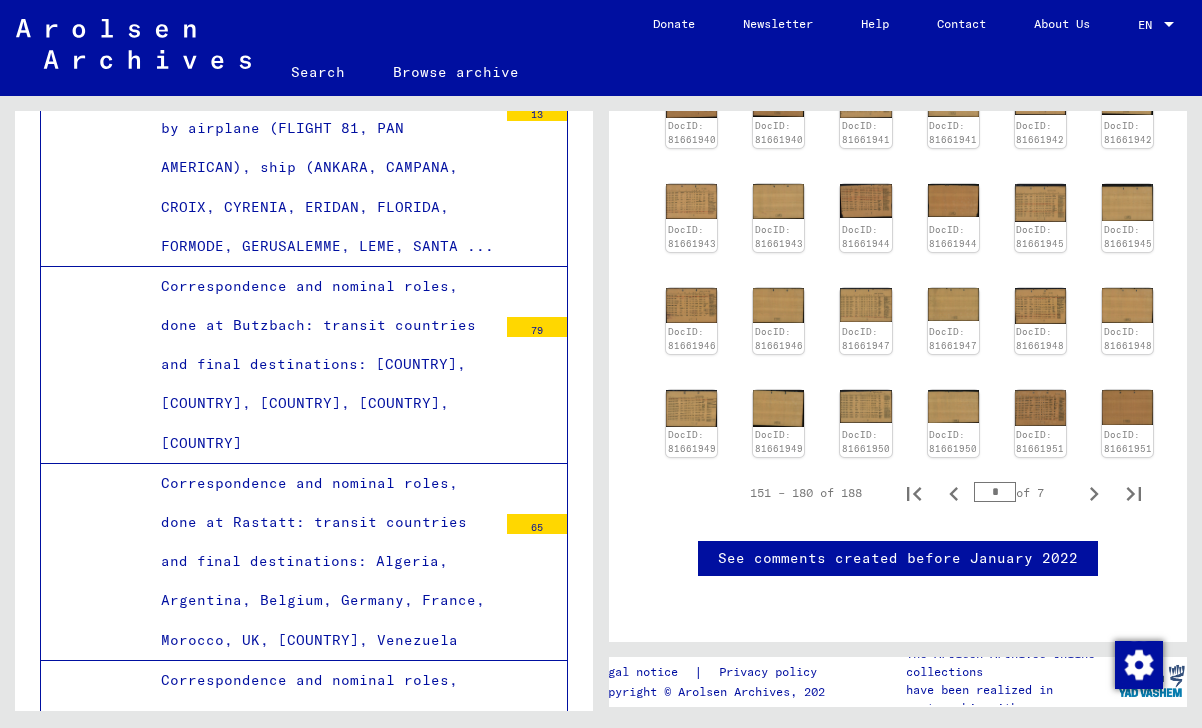 click 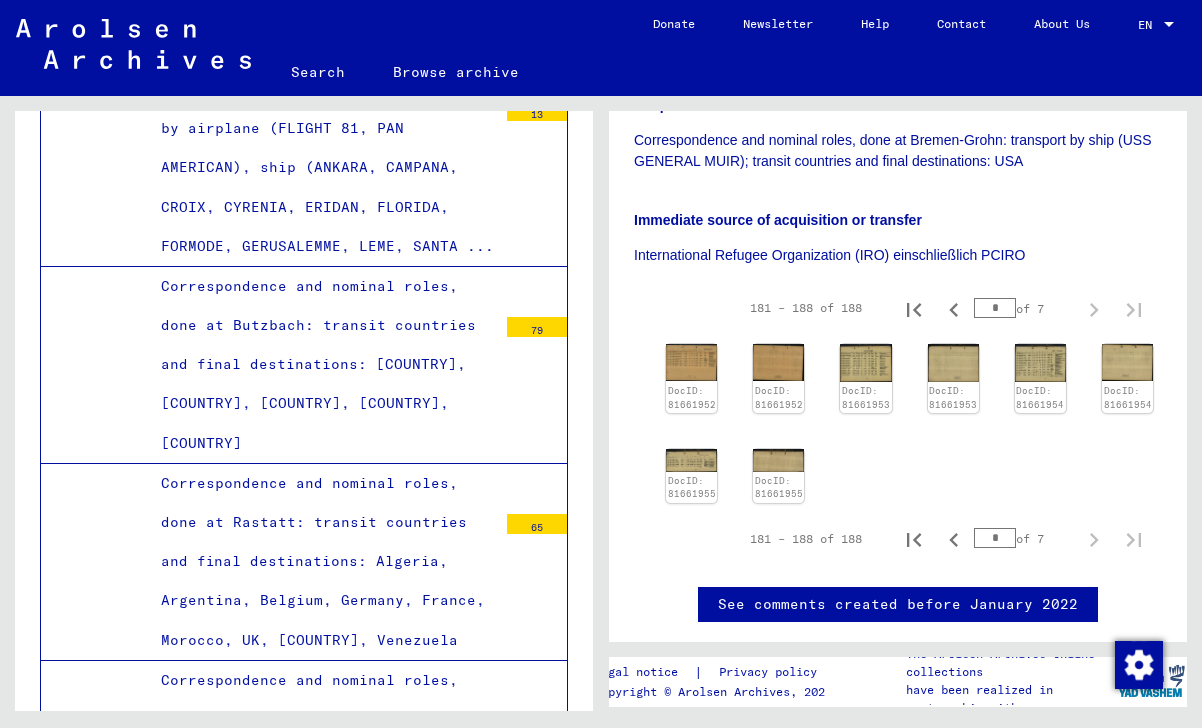scroll, scrollTop: 425, scrollLeft: 0, axis: vertical 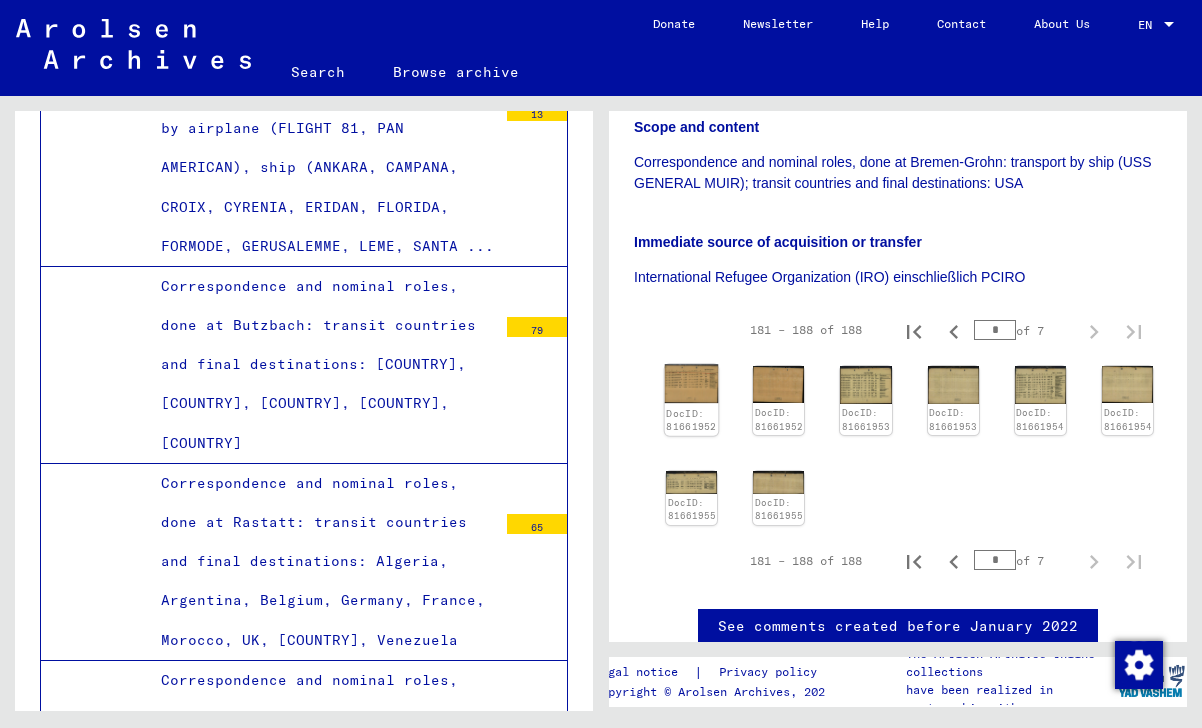 click 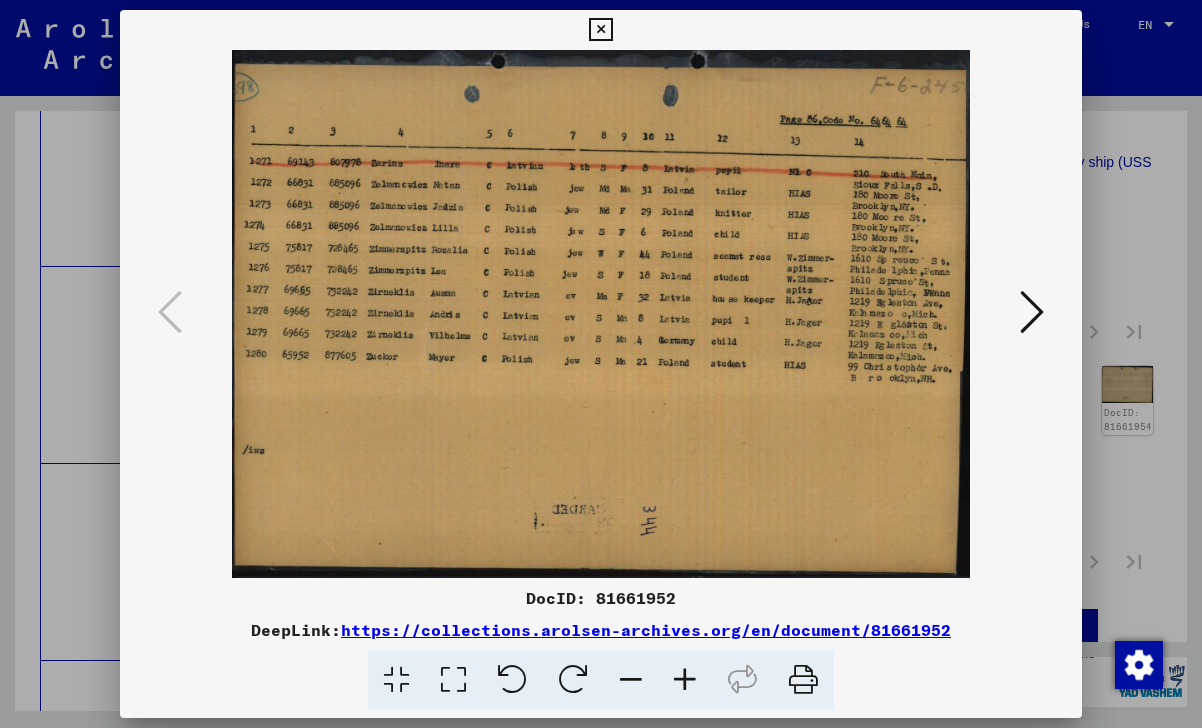 type 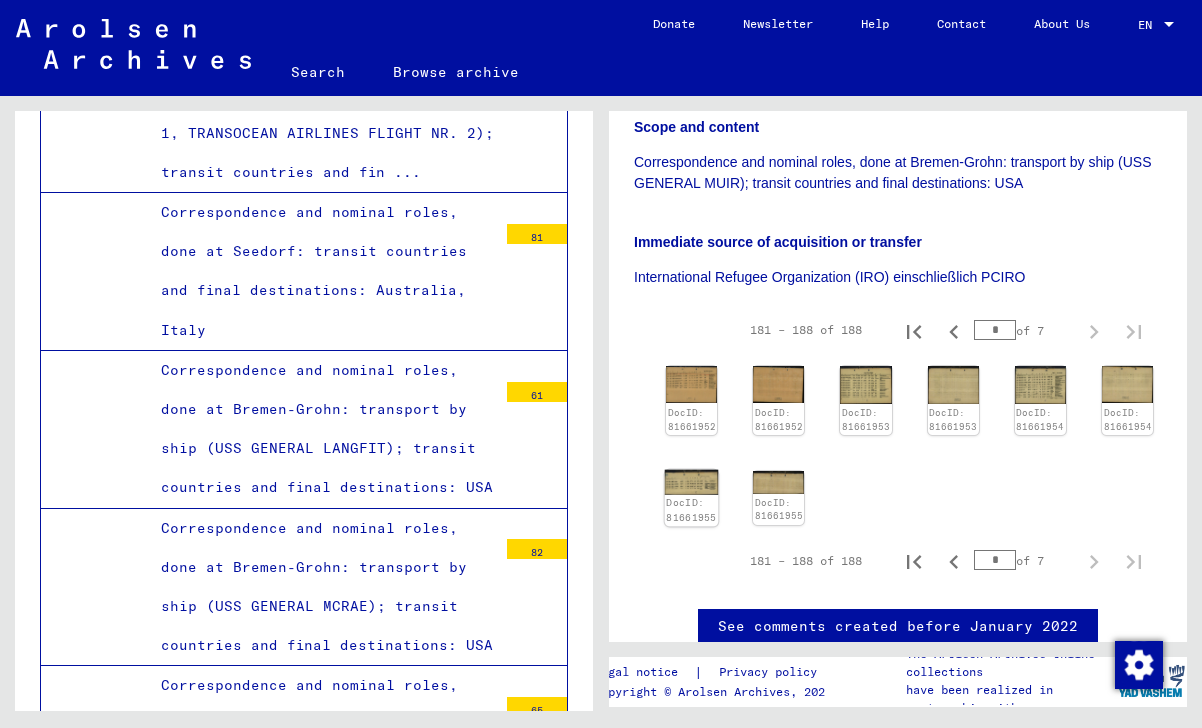 scroll, scrollTop: 42409, scrollLeft: 0, axis: vertical 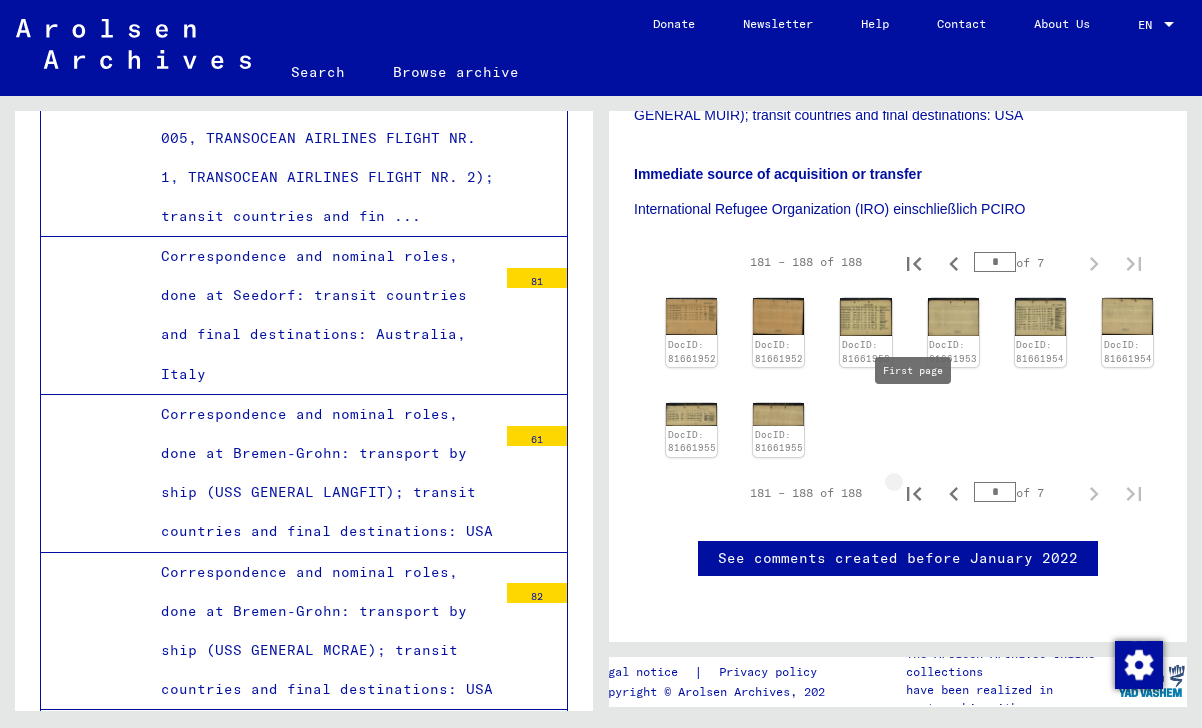 click 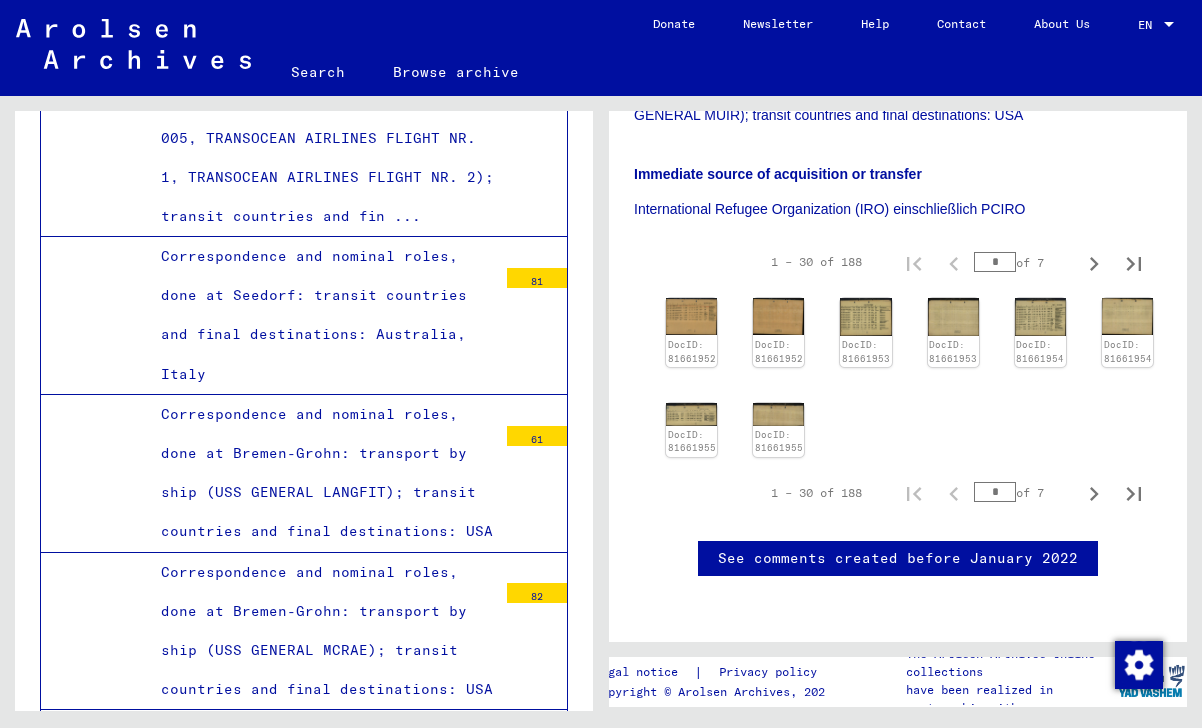 scroll, scrollTop: 425, scrollLeft: 0, axis: vertical 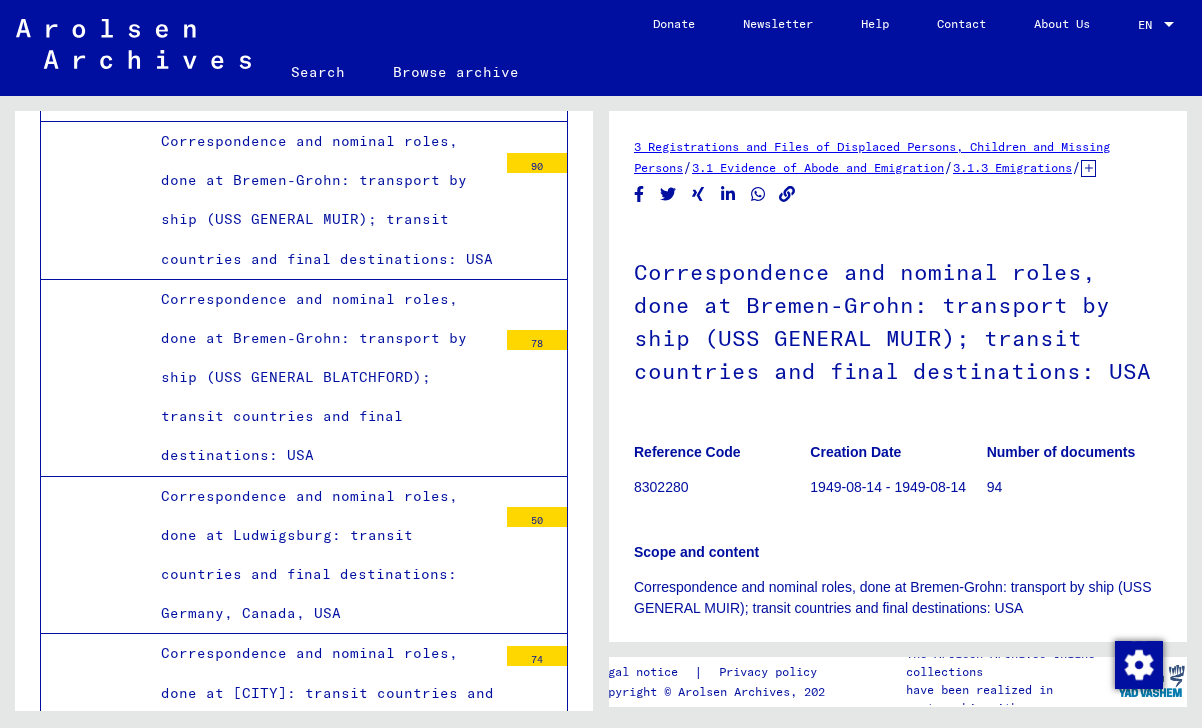 click on "3.1.3 Emigrations" 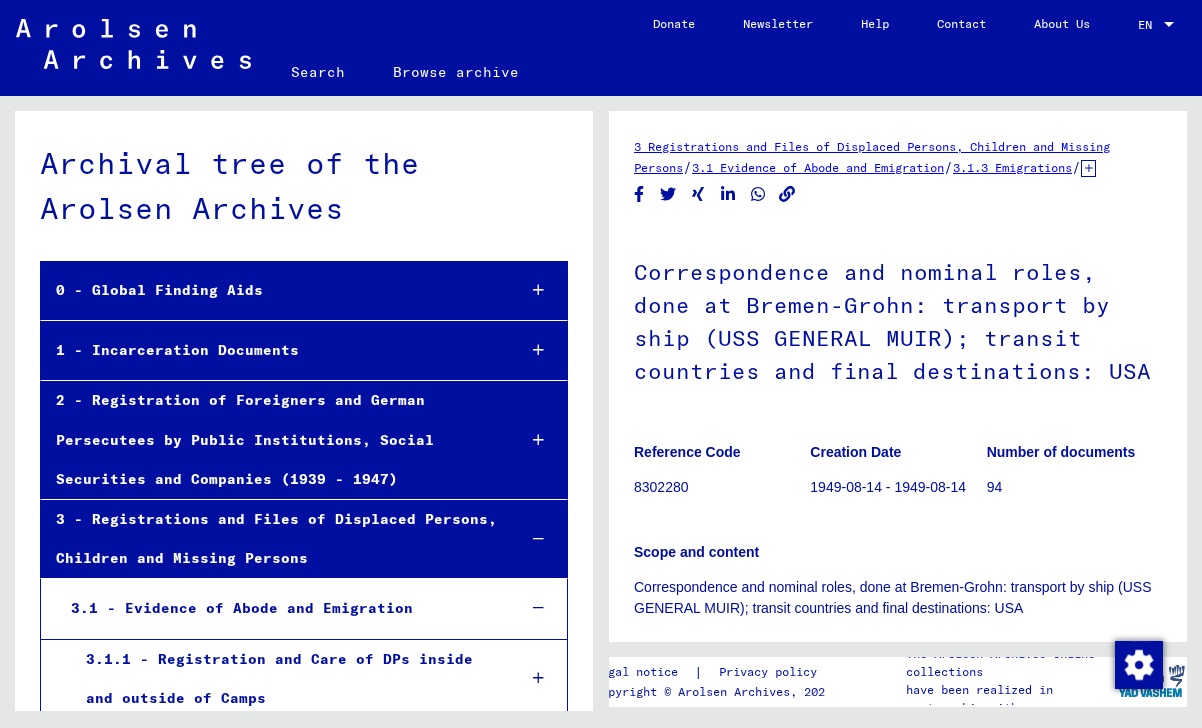 scroll, scrollTop: 0, scrollLeft: 0, axis: both 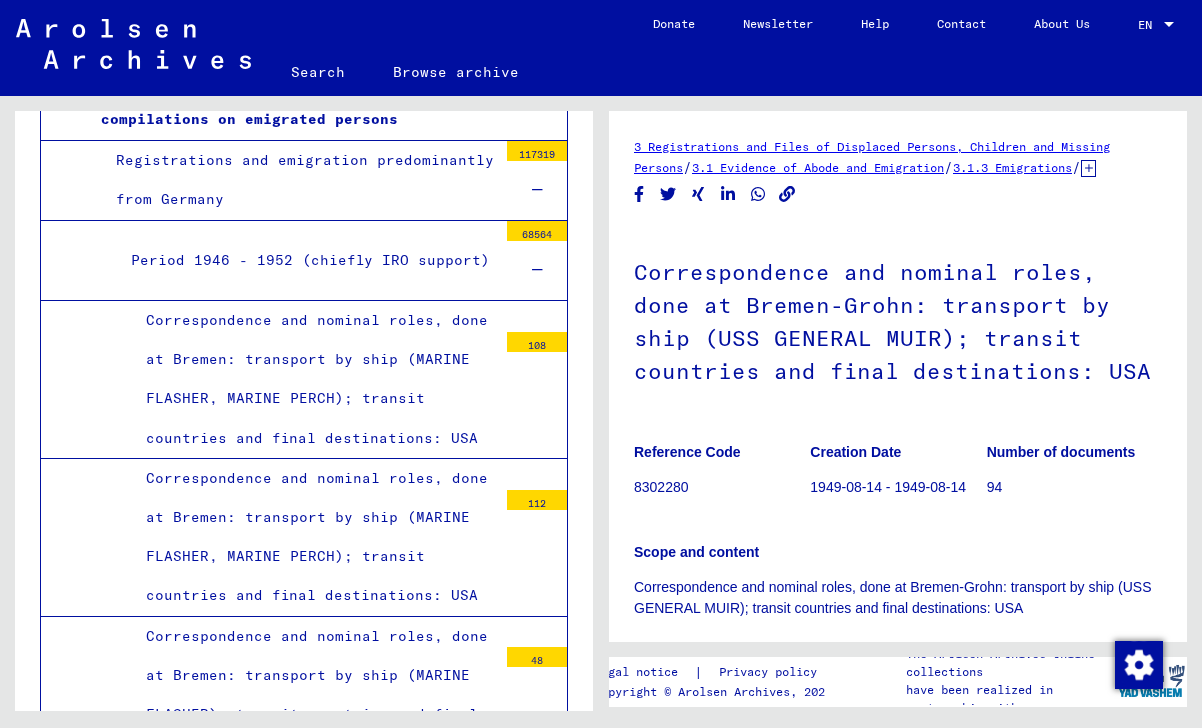 click on "Correspondence and nominal roles, done at Bremen: transport by ship (MARINE FLASHER, MARINE PERCH); transit countries and final destinations: USA" at bounding box center [314, 537] 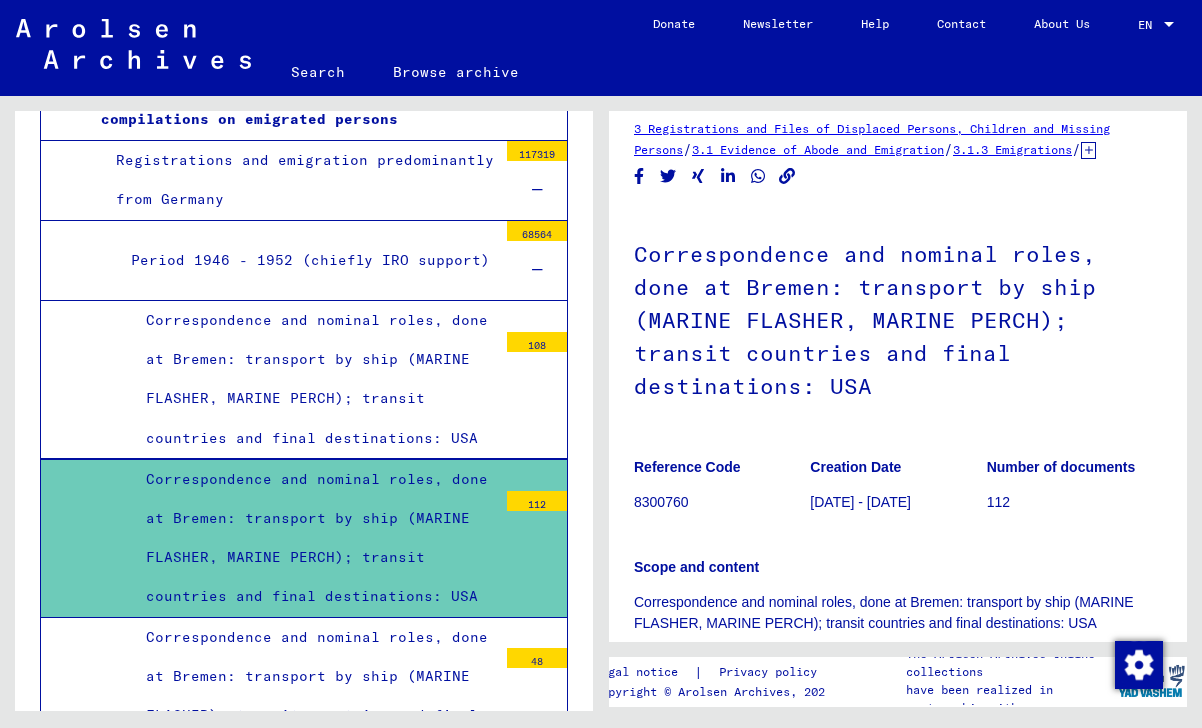 scroll, scrollTop: 20, scrollLeft: 0, axis: vertical 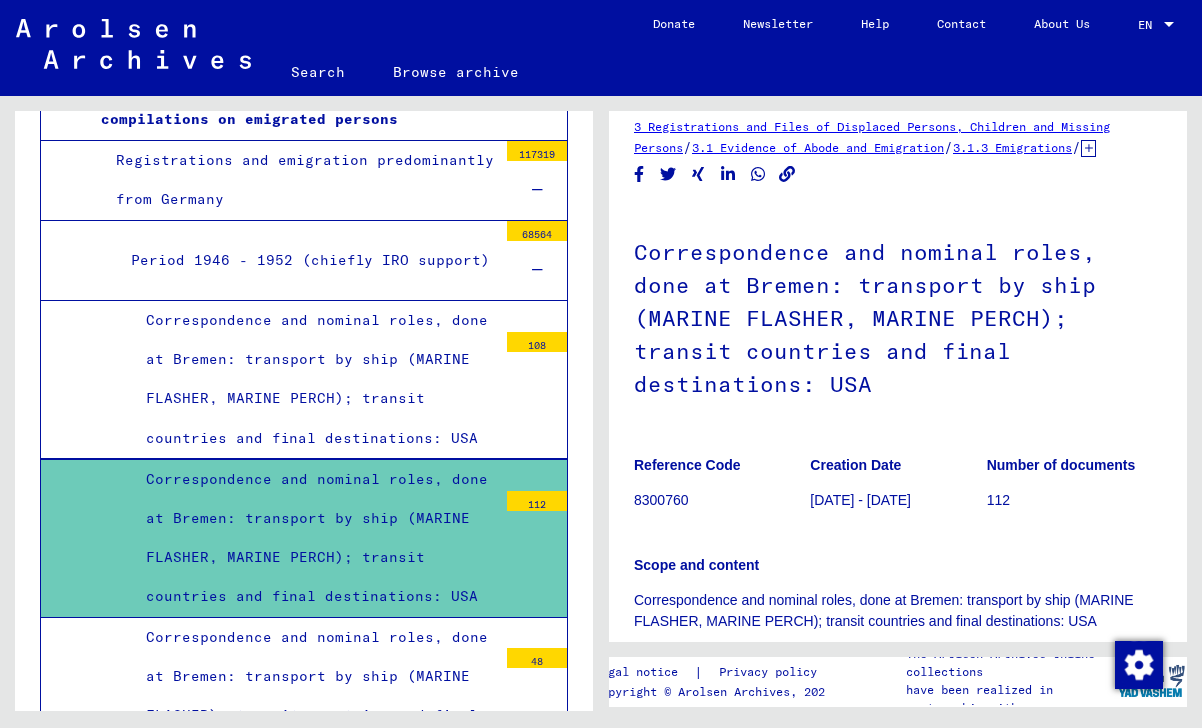 click on "Correspondence and nominal roles, done at Bremen: transport by ship (MARINE FLASHER, MARINE PERCH); transit countries and final destinations: USA" at bounding box center [314, 379] 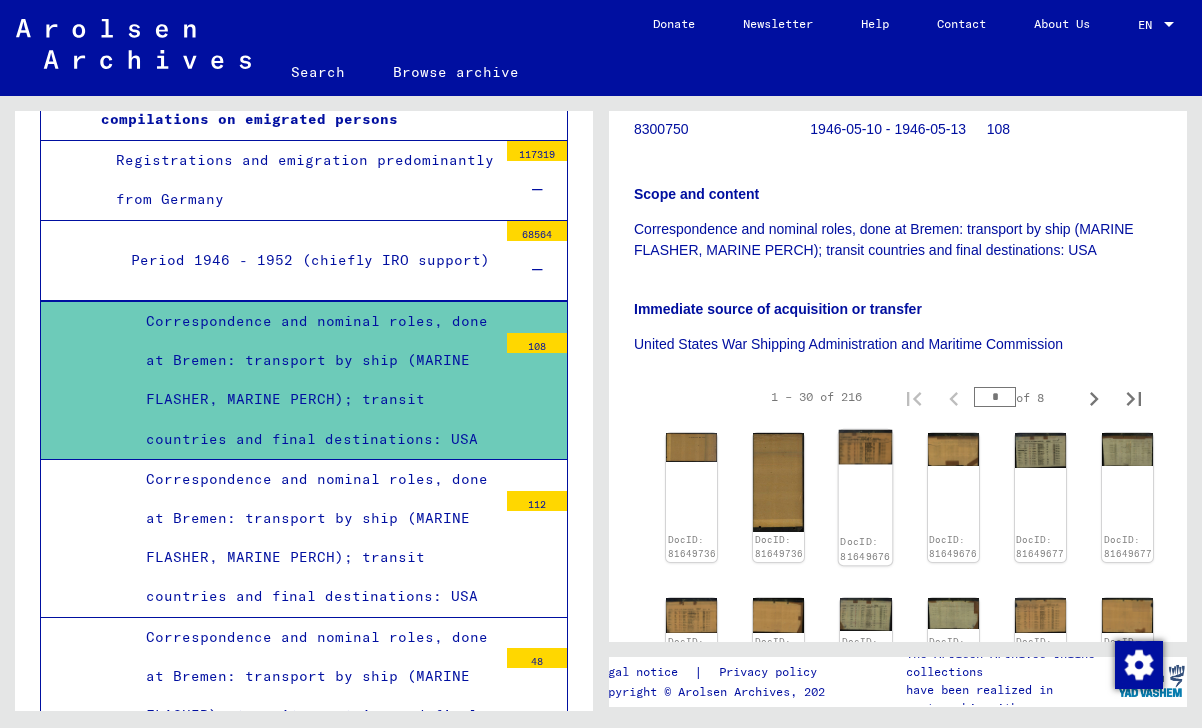 scroll, scrollTop: 384, scrollLeft: 0, axis: vertical 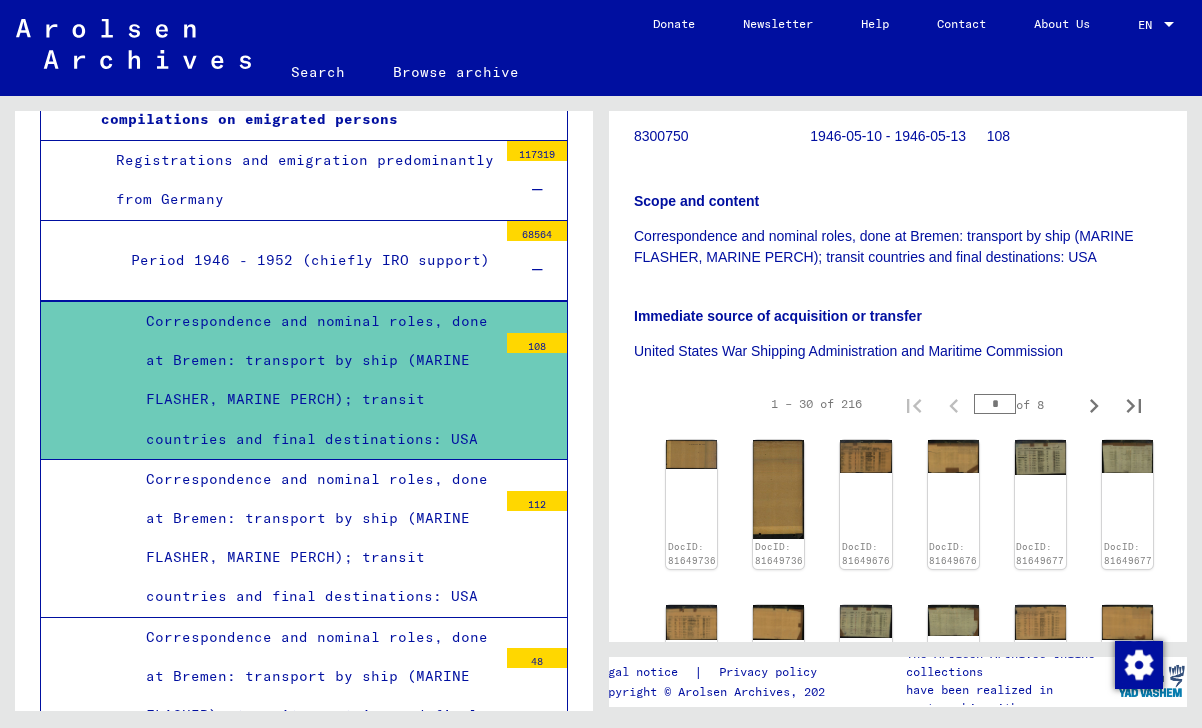 click on "Correspondence and nominal roles, done at Bremen: transport by ship (MARINE FLASHER, MARINE PERCH); transit countries and final destinations: USA" at bounding box center [314, 538] 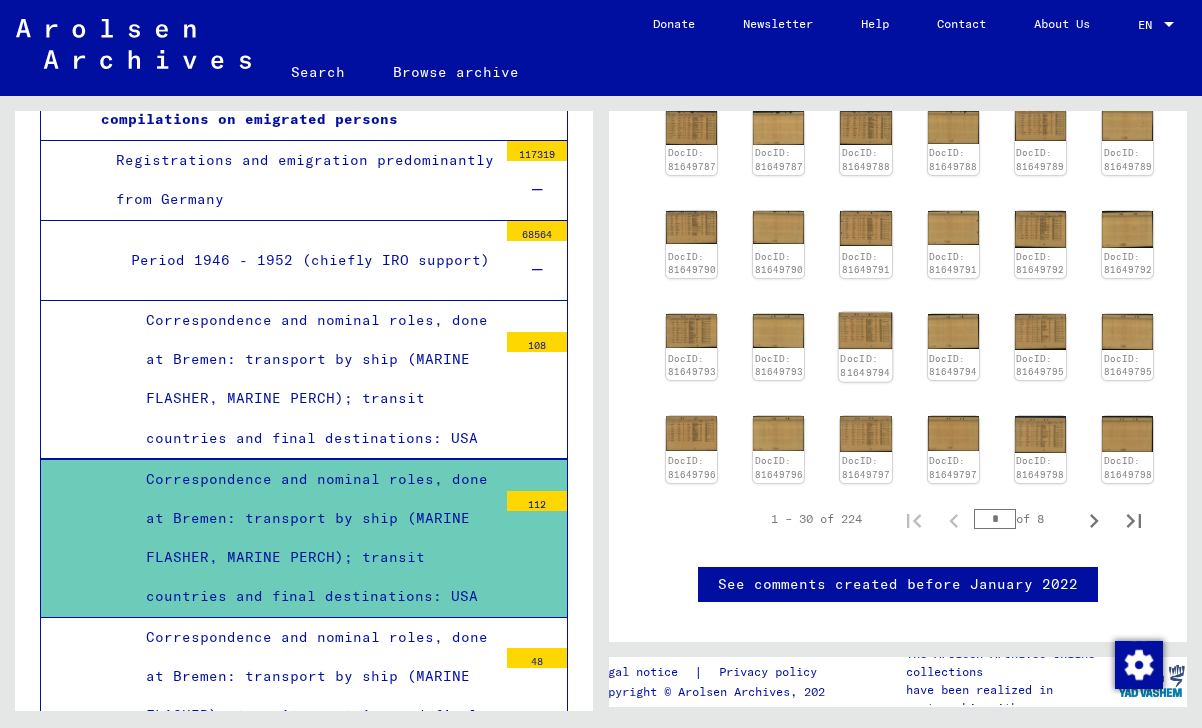 scroll, scrollTop: 852, scrollLeft: 0, axis: vertical 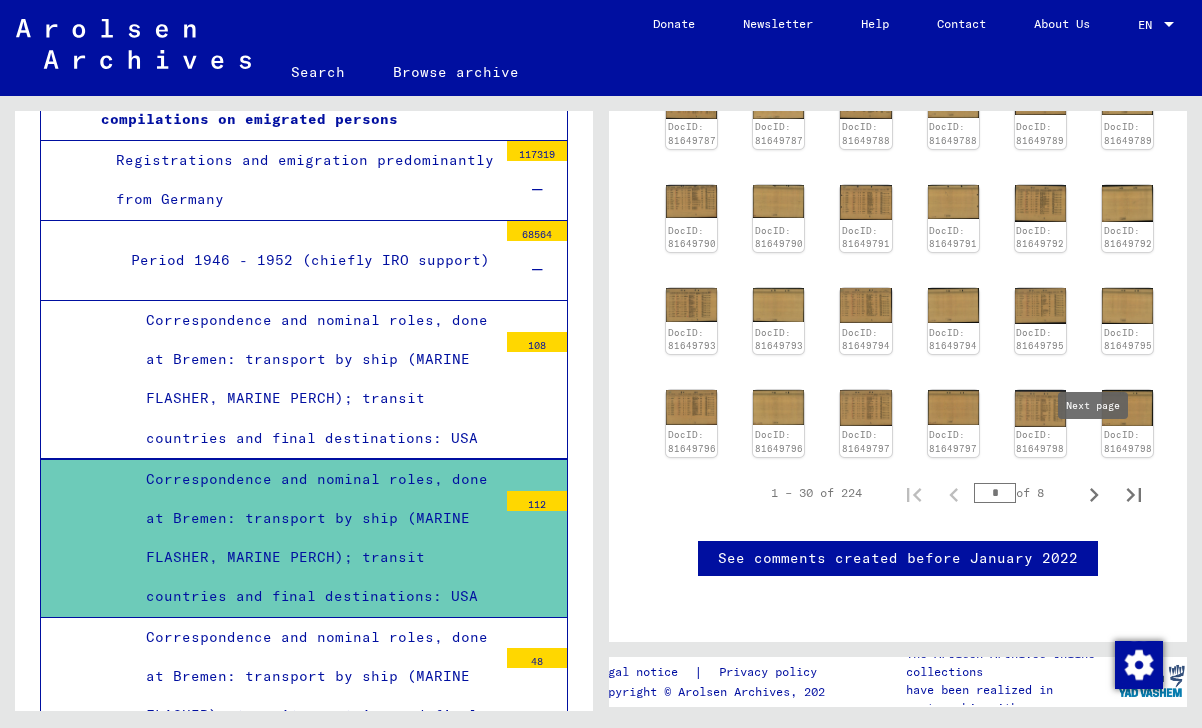 click 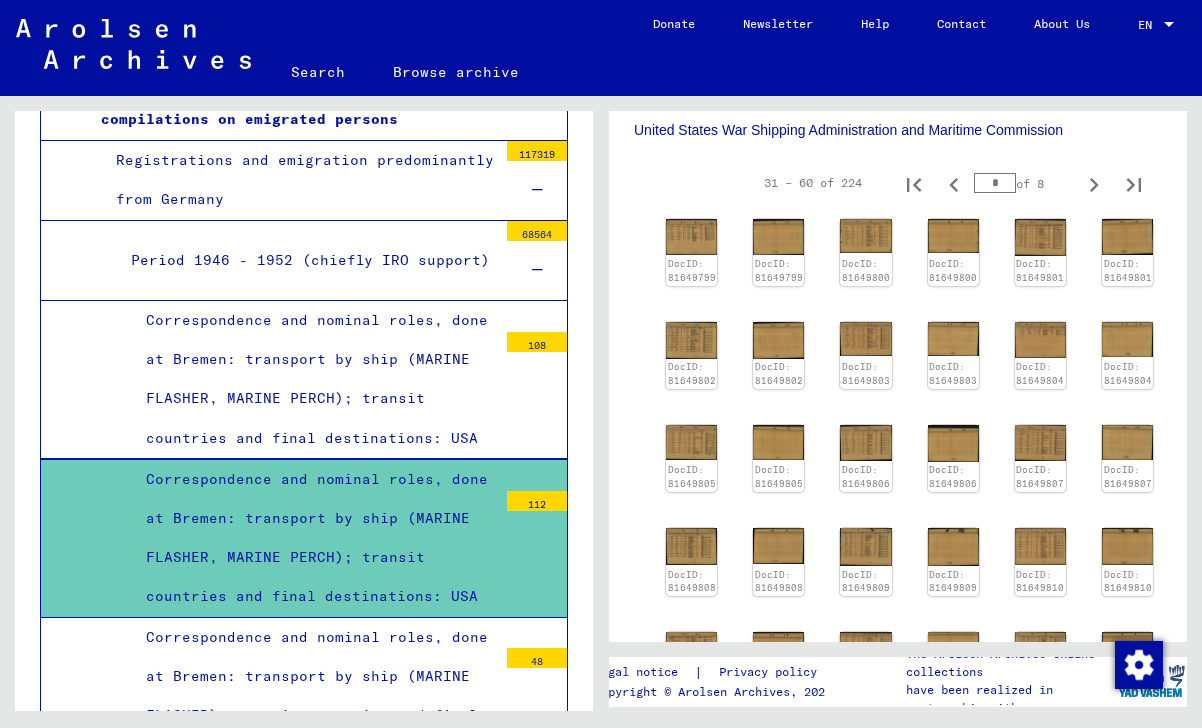 scroll, scrollTop: 722, scrollLeft: 0, axis: vertical 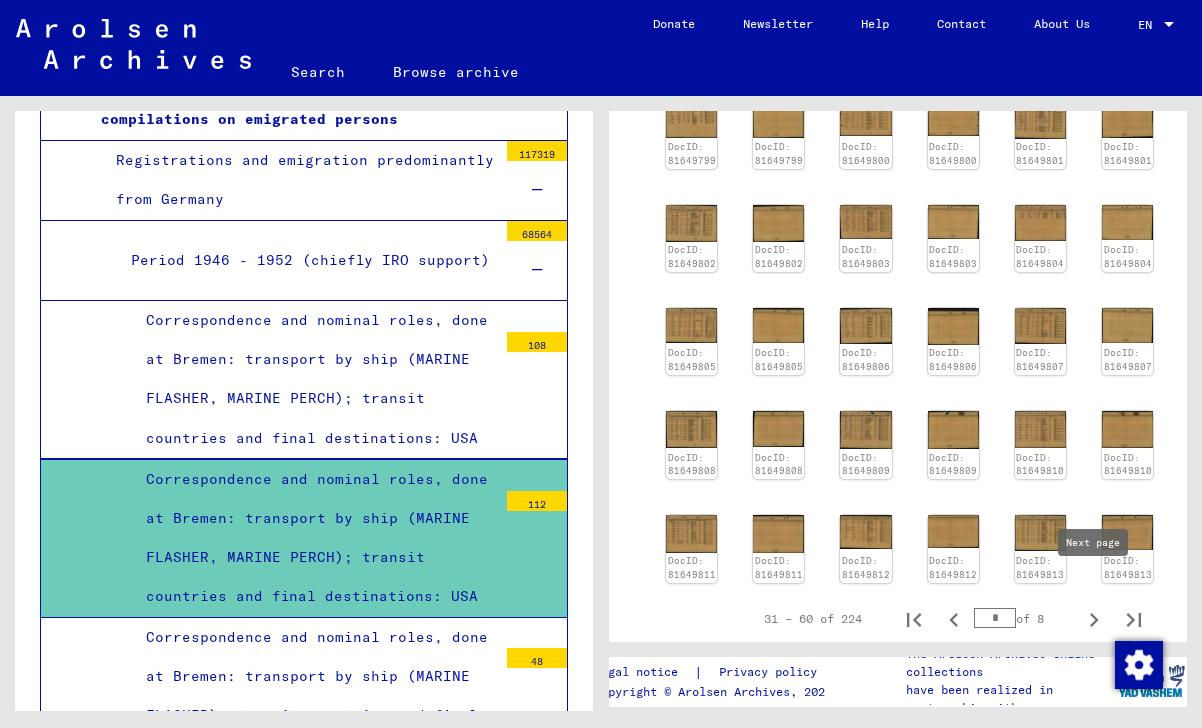 click 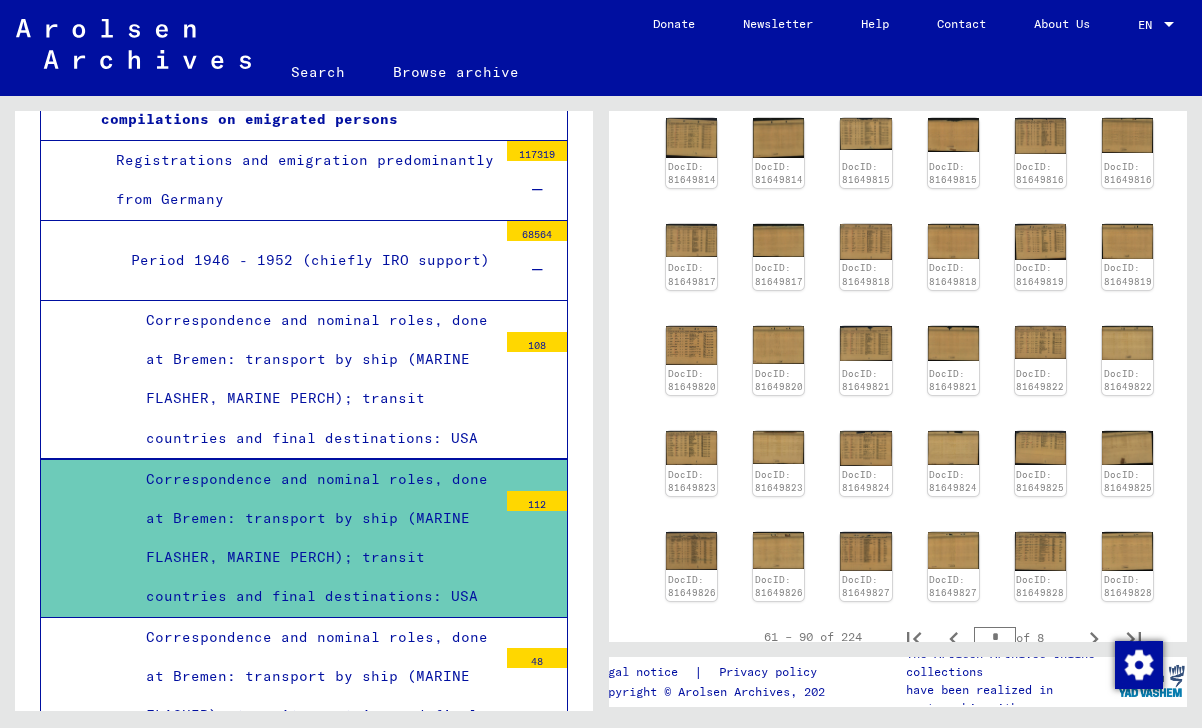 scroll, scrollTop: 713, scrollLeft: 0, axis: vertical 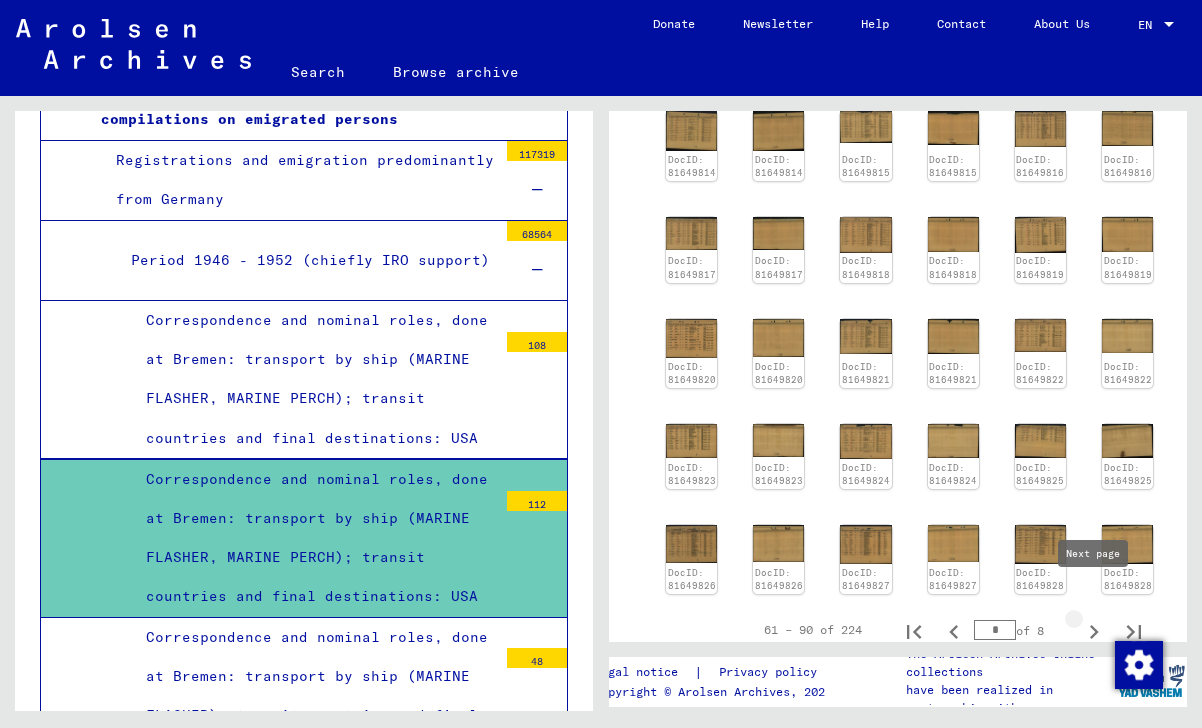 click 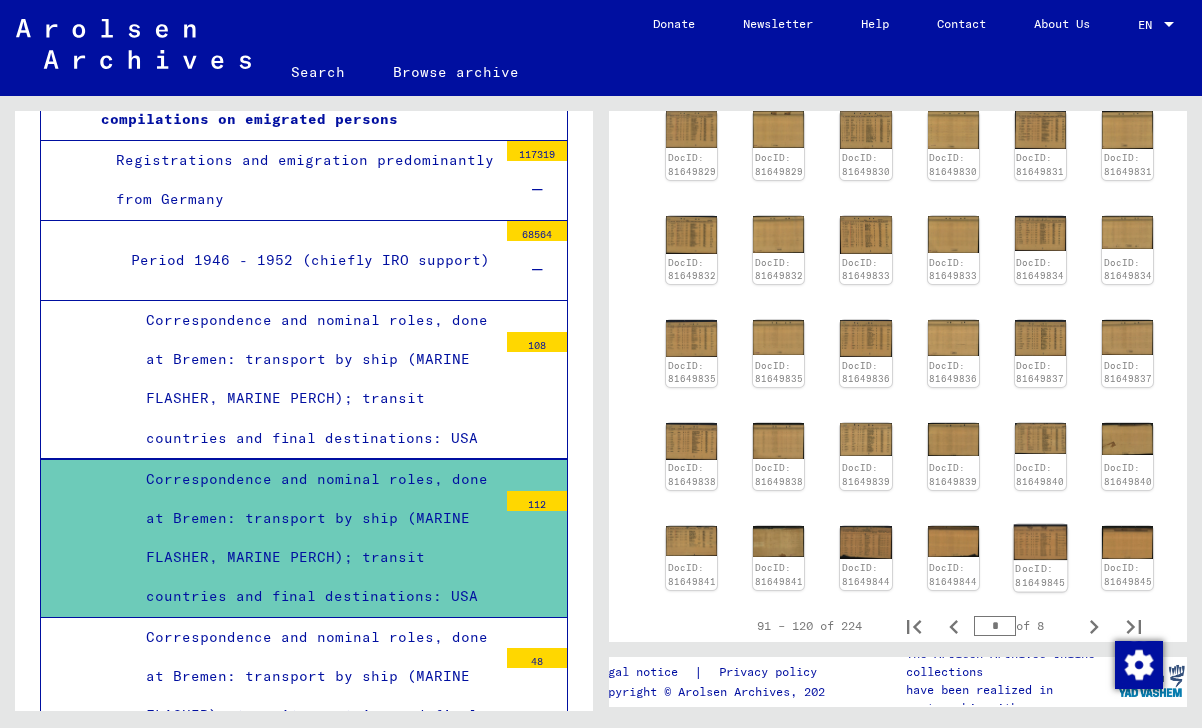 click 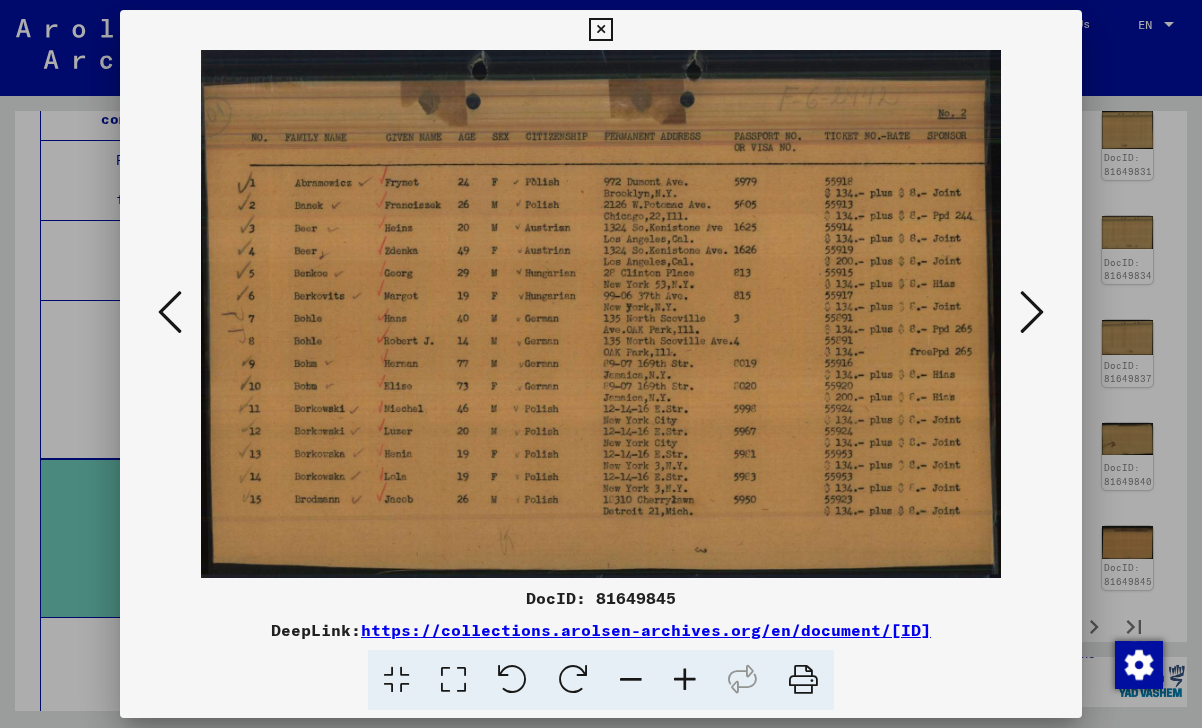 click at bounding box center [600, 30] 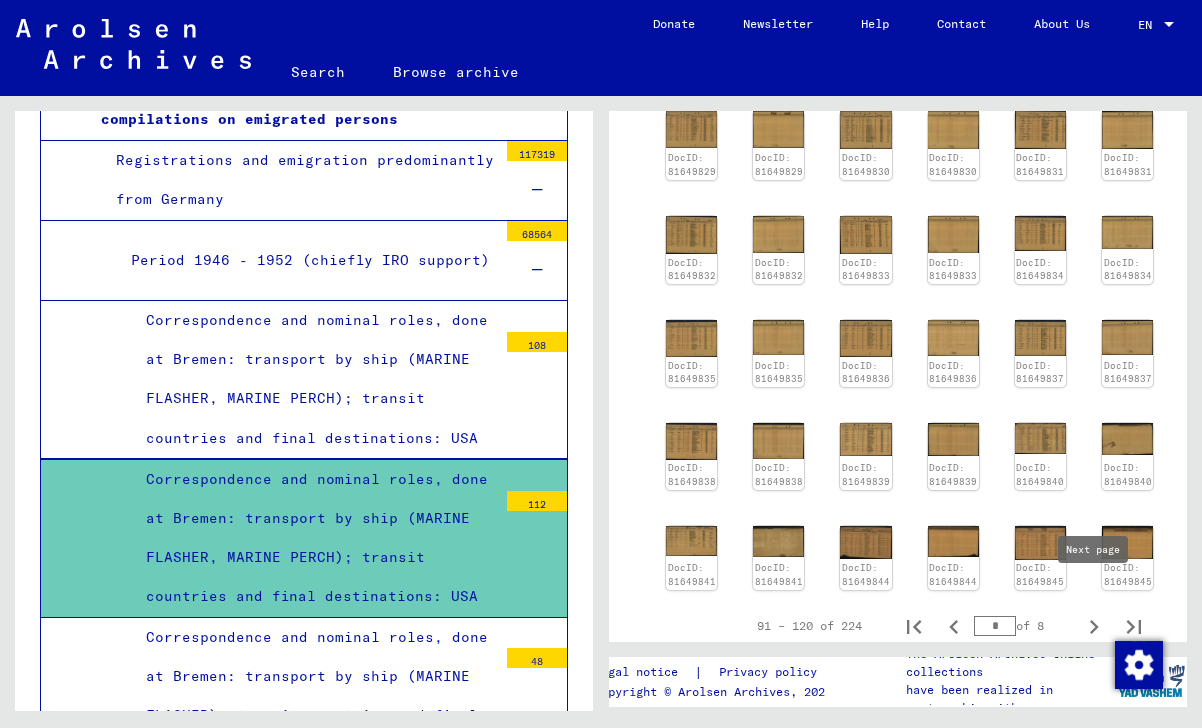 click 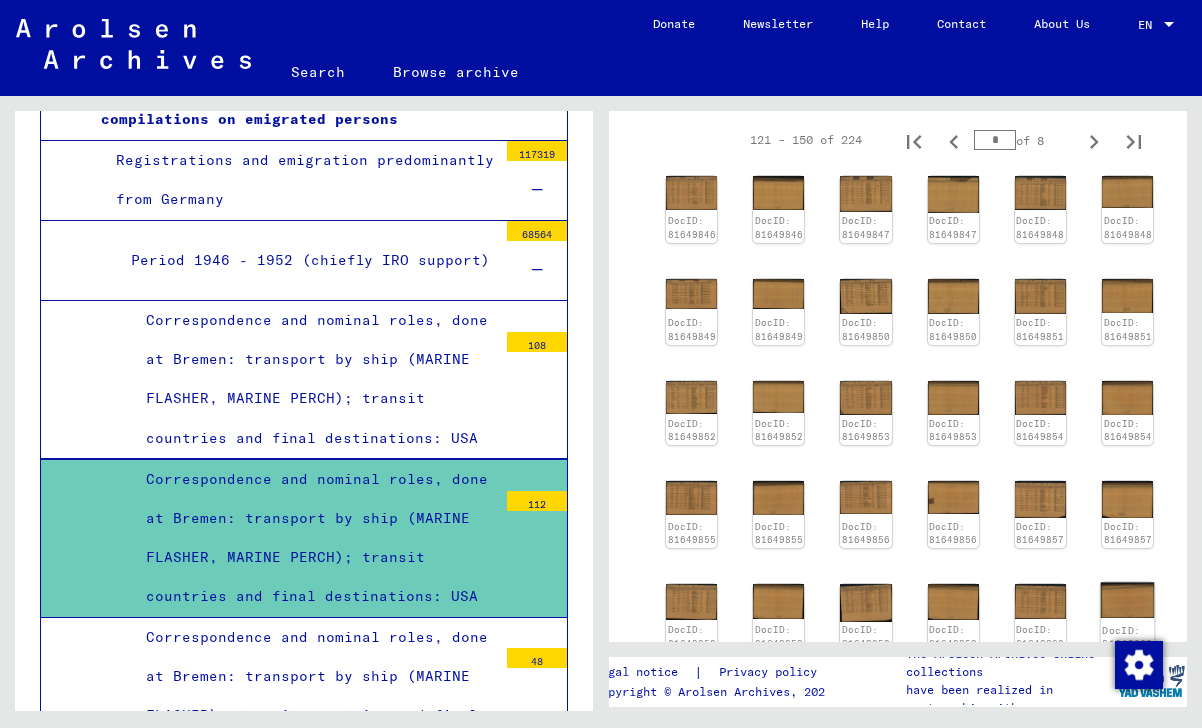 scroll, scrollTop: 645, scrollLeft: 0, axis: vertical 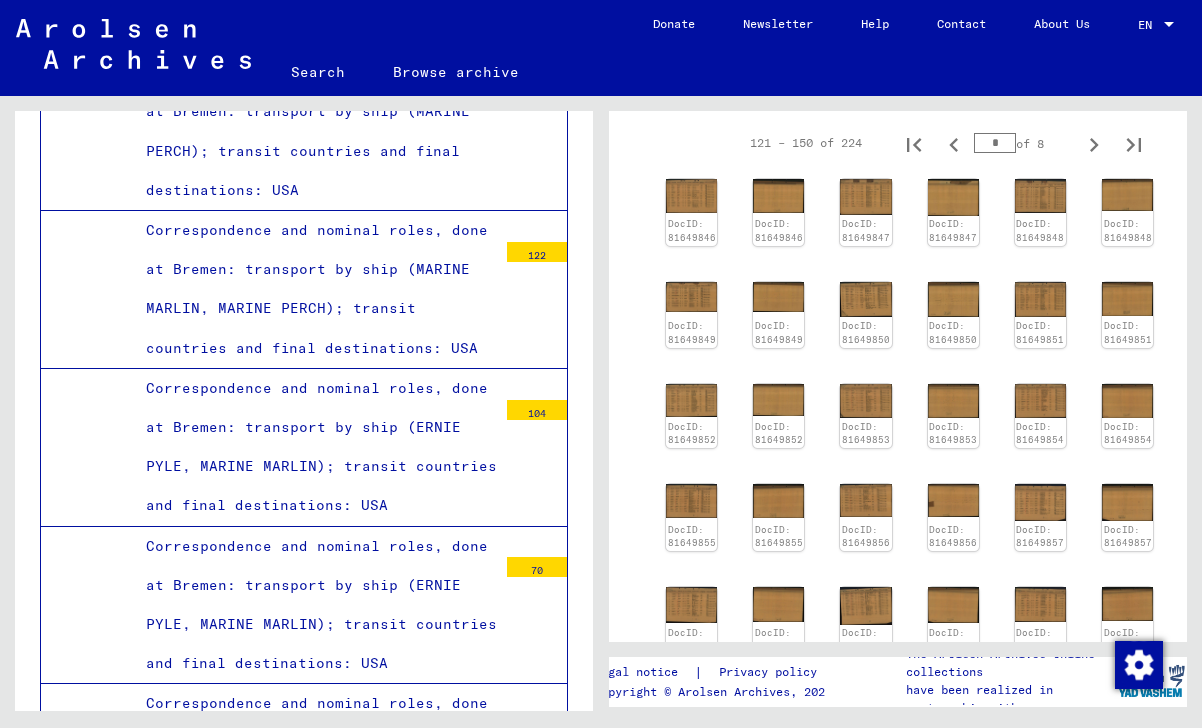 click on "Correspondence and nominal roles, done at Bremen: transport by ship (ERNIE PYLE, MARINE MARLIN); transit countries and final destinations: USA" at bounding box center (314, 447) 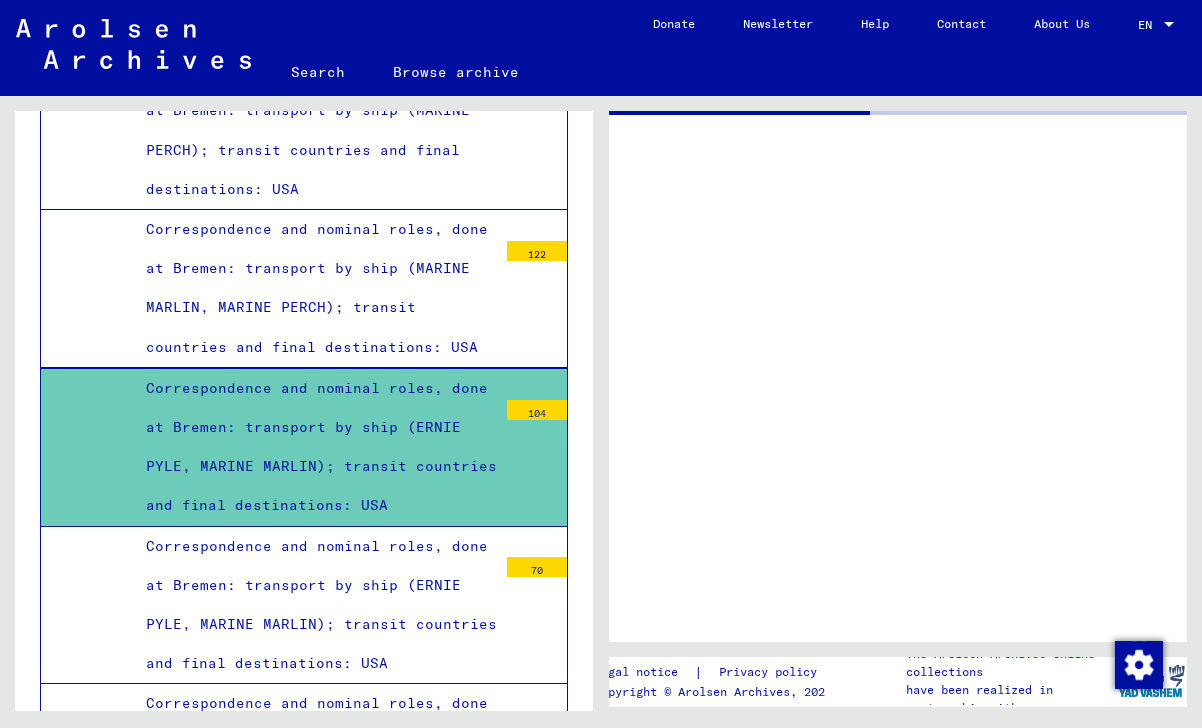 scroll, scrollTop: 0, scrollLeft: 0, axis: both 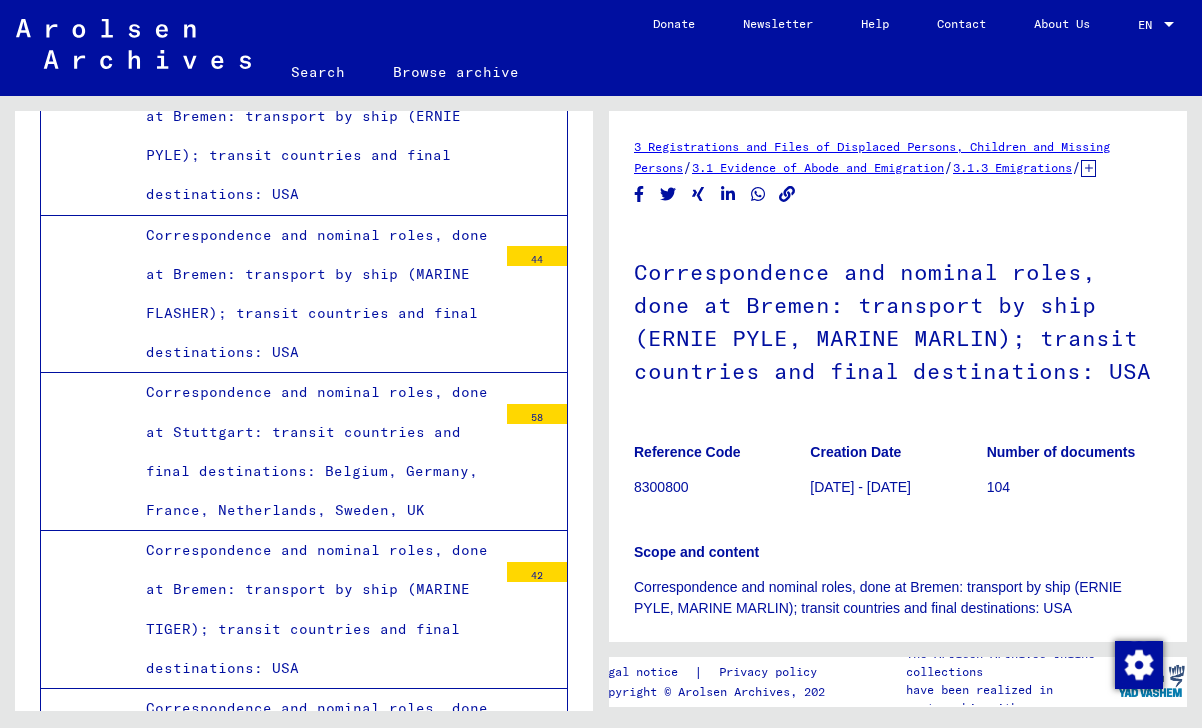 click on "Correspondence and nominal roles, done at Bremen: transport by ship (MARINE TIGER); transit countries and final destinations: USA" at bounding box center [314, 609] 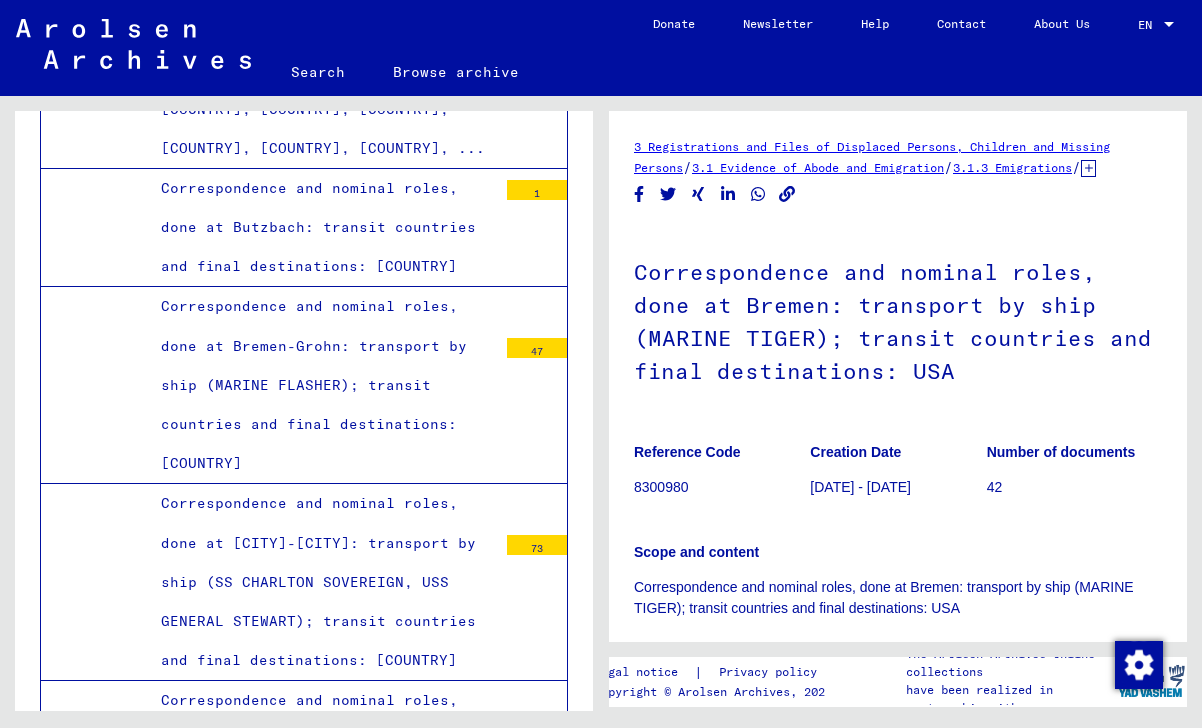 scroll, scrollTop: 8424, scrollLeft: 0, axis: vertical 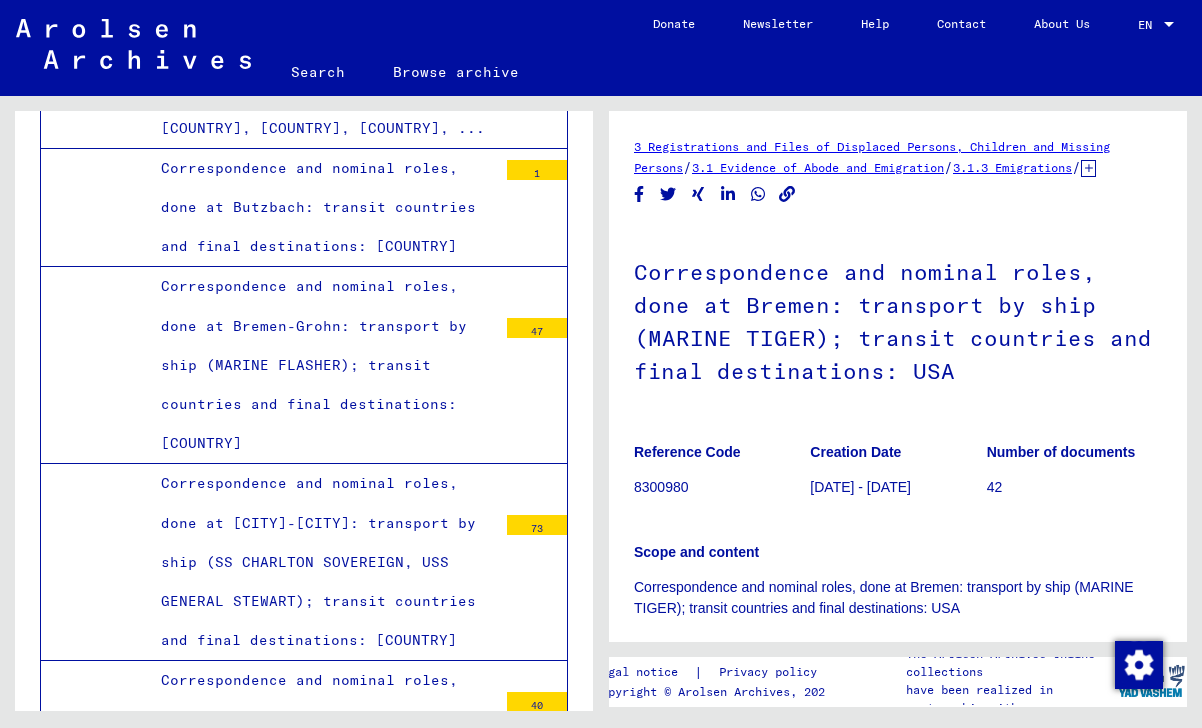 click on "Correspondence and nominal roles, done at [CITY]-[CITY]: transport by ship (SS CHARLTON SOVEREIGN, USS GENERAL STEWART); transit countries and final destinations: [COUNTRY]" at bounding box center (321, 562) 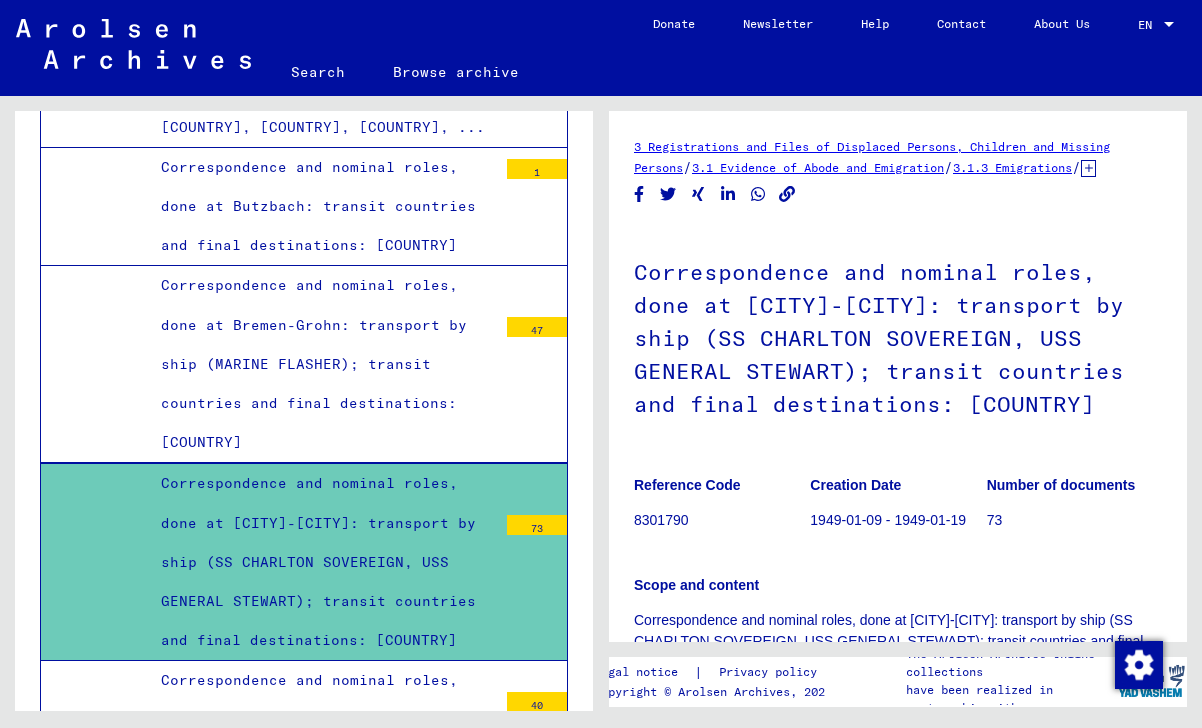 scroll, scrollTop: 8619, scrollLeft: 0, axis: vertical 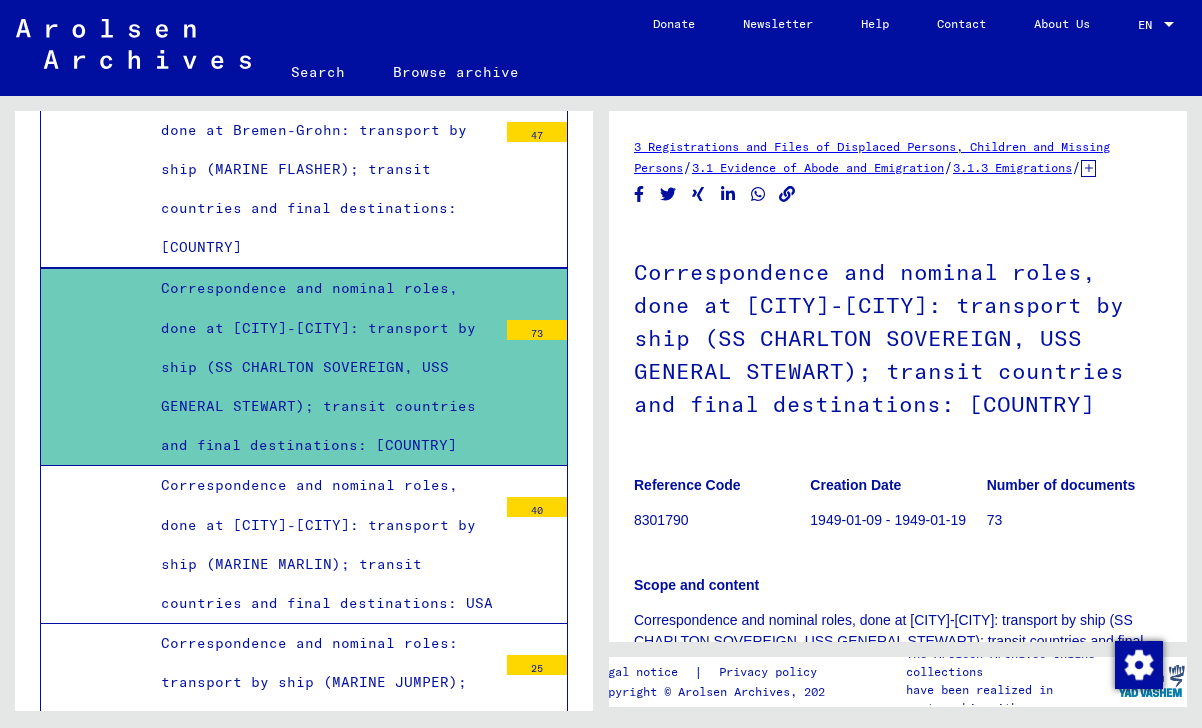 click on "Correspondence and nominal roles, done at [CITY]-[CITY]: transport by ship (MARINE MARLIN); transit countries and final destinations: USA" at bounding box center [321, 544] 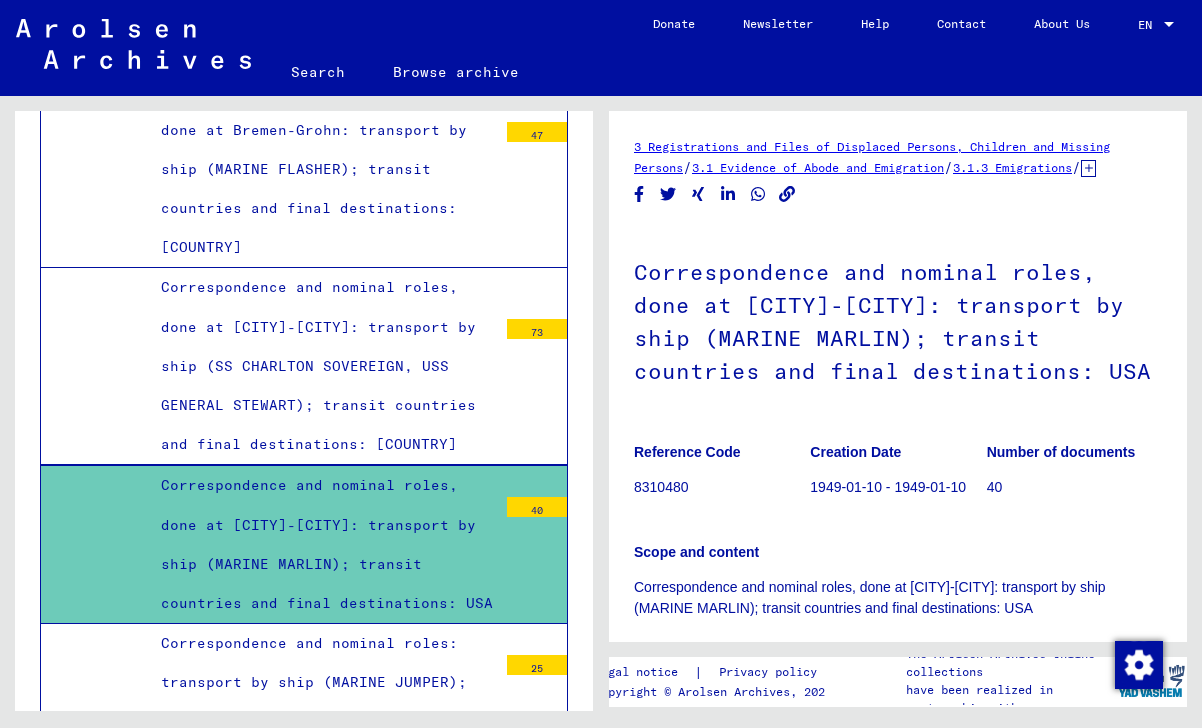 click on "Correspondence and nominal roles: transport by ship (MARINE JUMPER); transit countries and final destinations: [COUNTRY]" at bounding box center (321, 702) 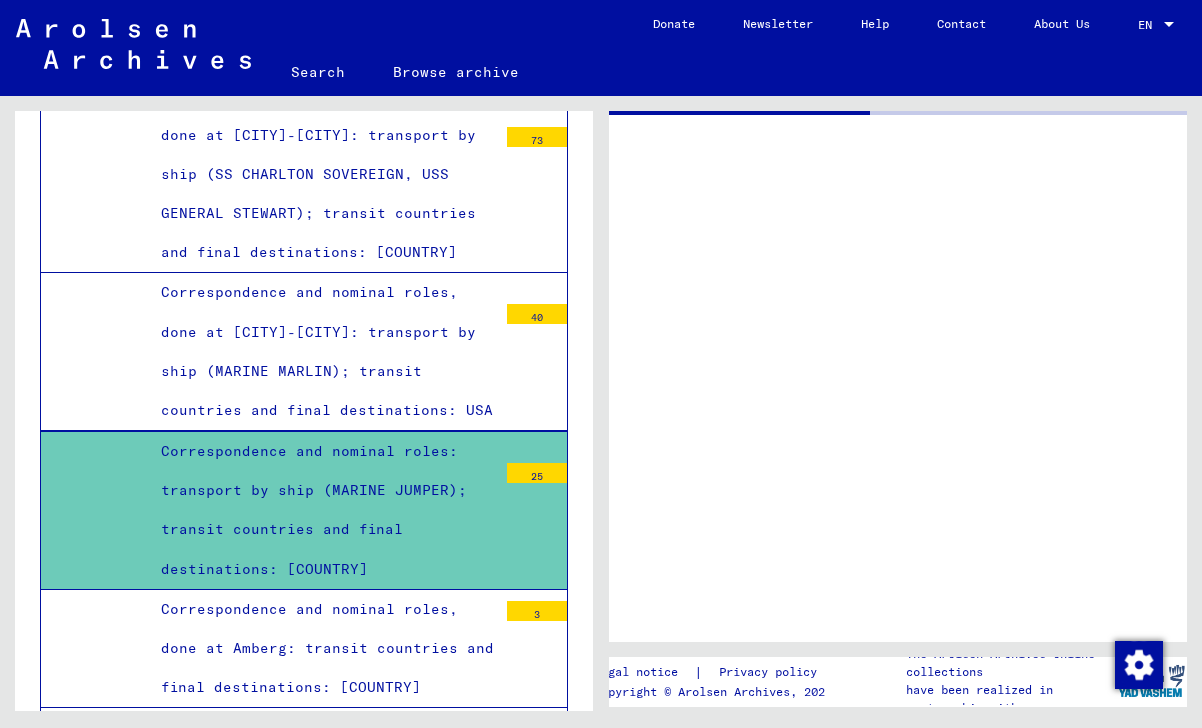 scroll, scrollTop: 8865, scrollLeft: 0, axis: vertical 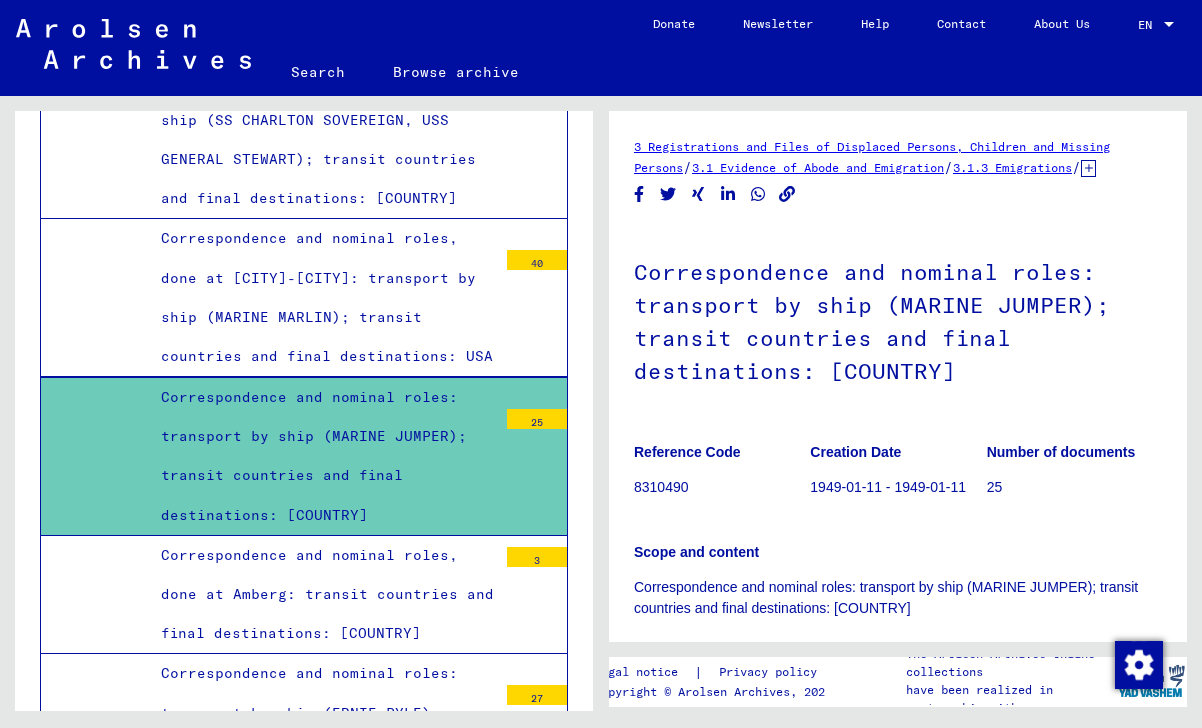click on "Correspondence and nominal roles, done at Amberg: transit countries and final destinations: [COUNTRY]" at bounding box center (321, 595) 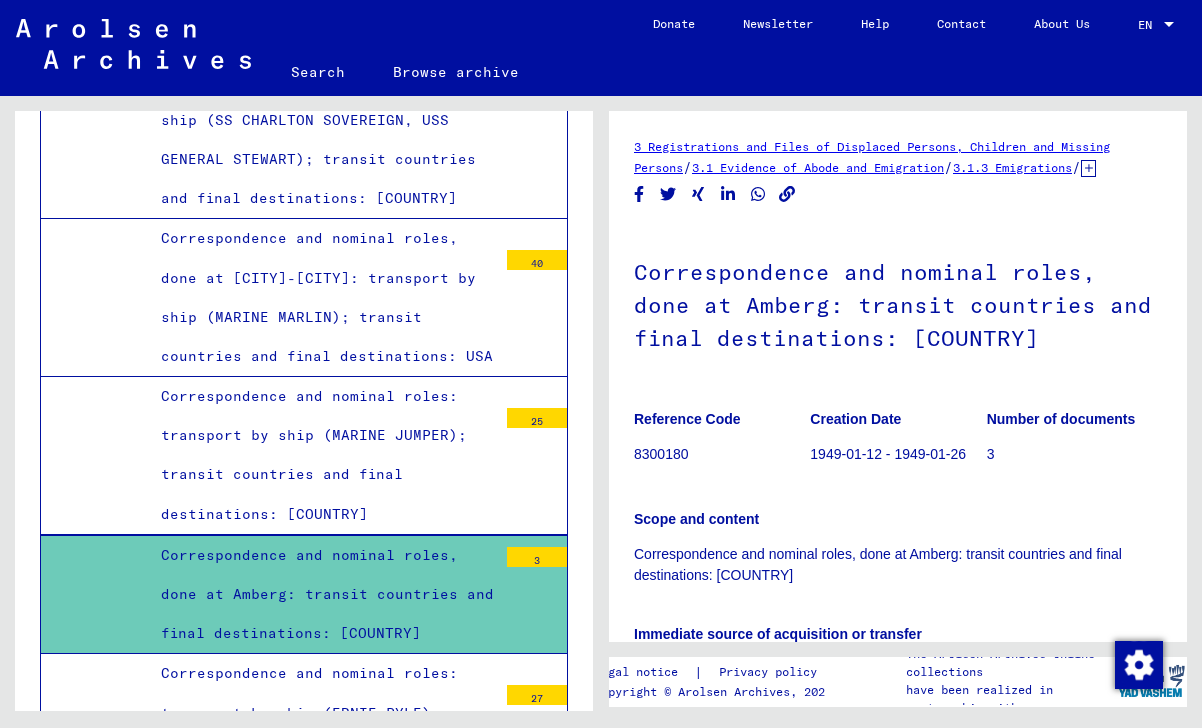 click on "Correspondence and nominal roles: transport by ship (ERNIE PYLE); transit countries and final destinations: USA" at bounding box center (321, 732) 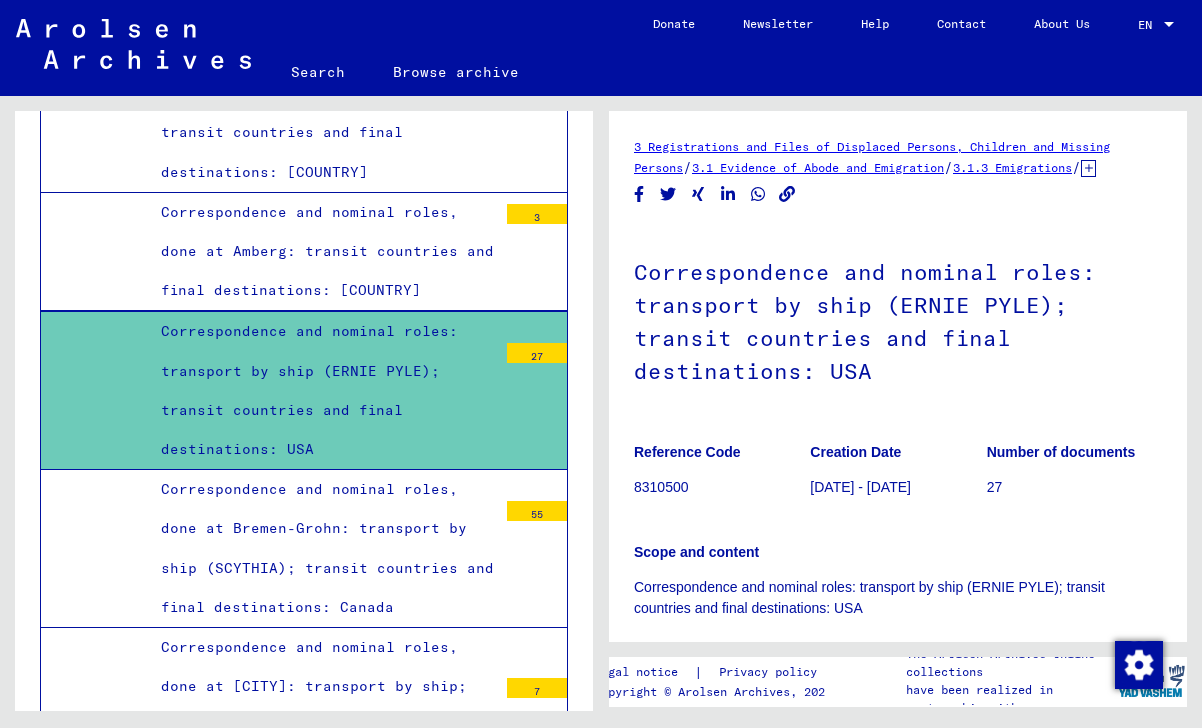 scroll, scrollTop: 9211, scrollLeft: 0, axis: vertical 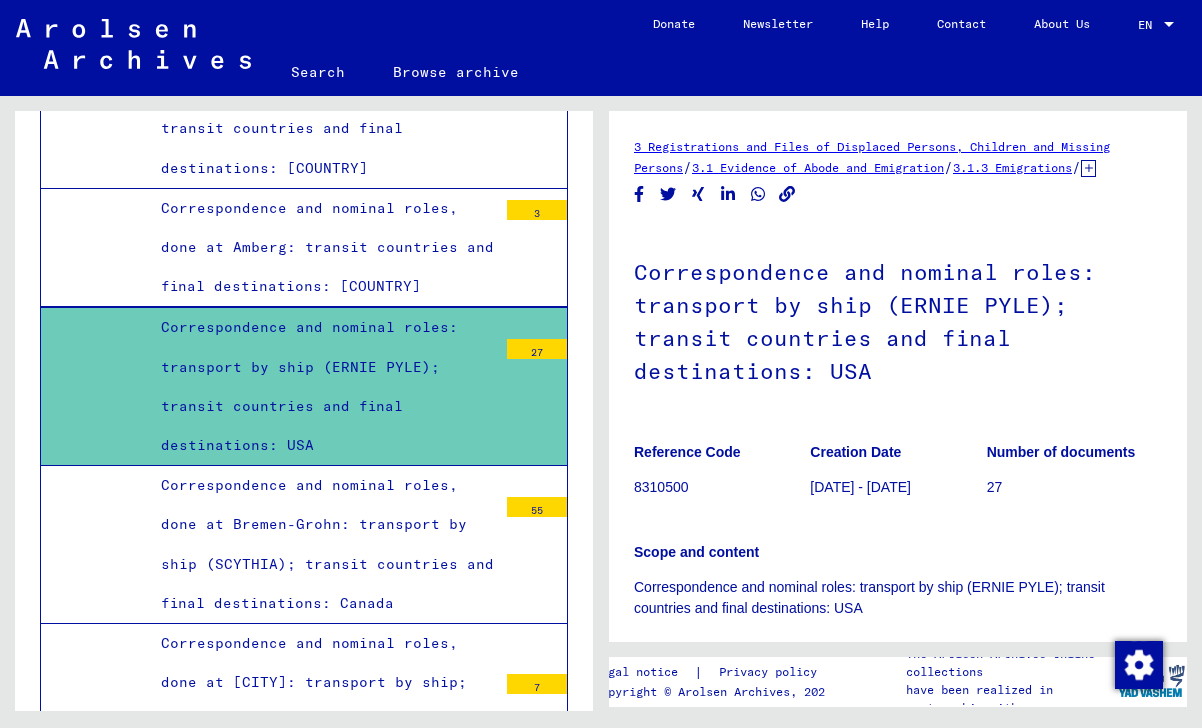 click on "Correspondence and nominal roles, done at Bremen-Grohn: transport by ship (SCYTHIA); transit countries and final destinations: Canada" at bounding box center (321, 544) 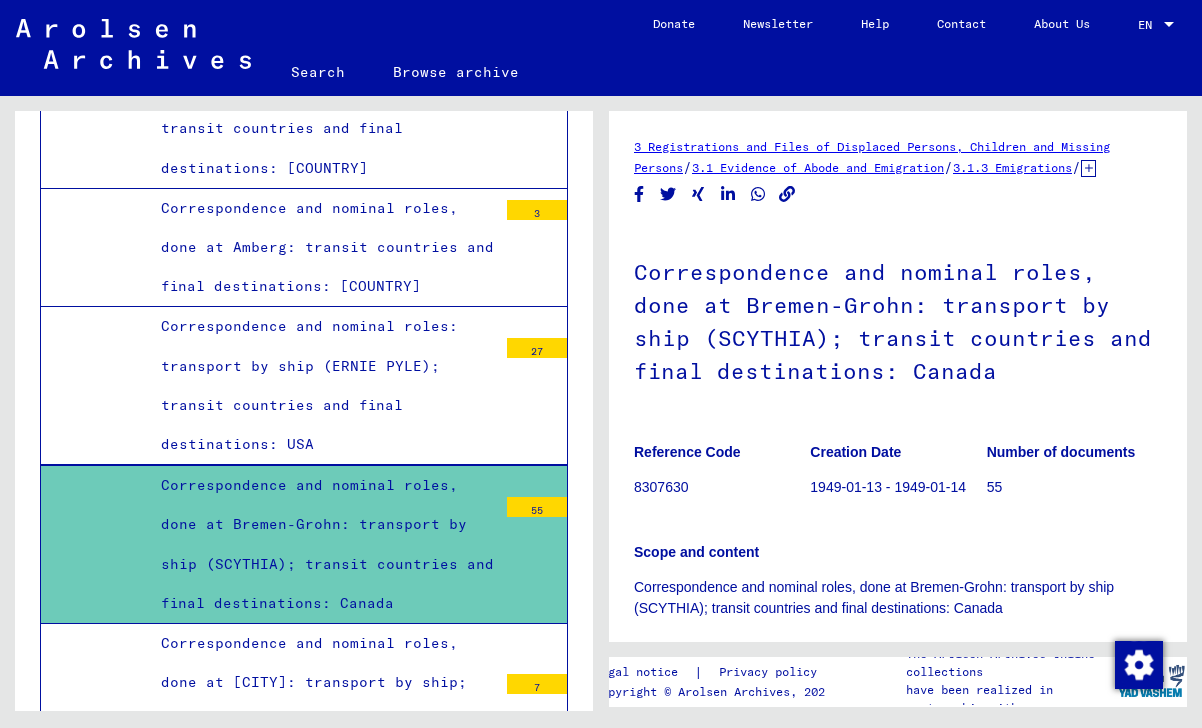 scroll, scrollTop: 9374, scrollLeft: 0, axis: vertical 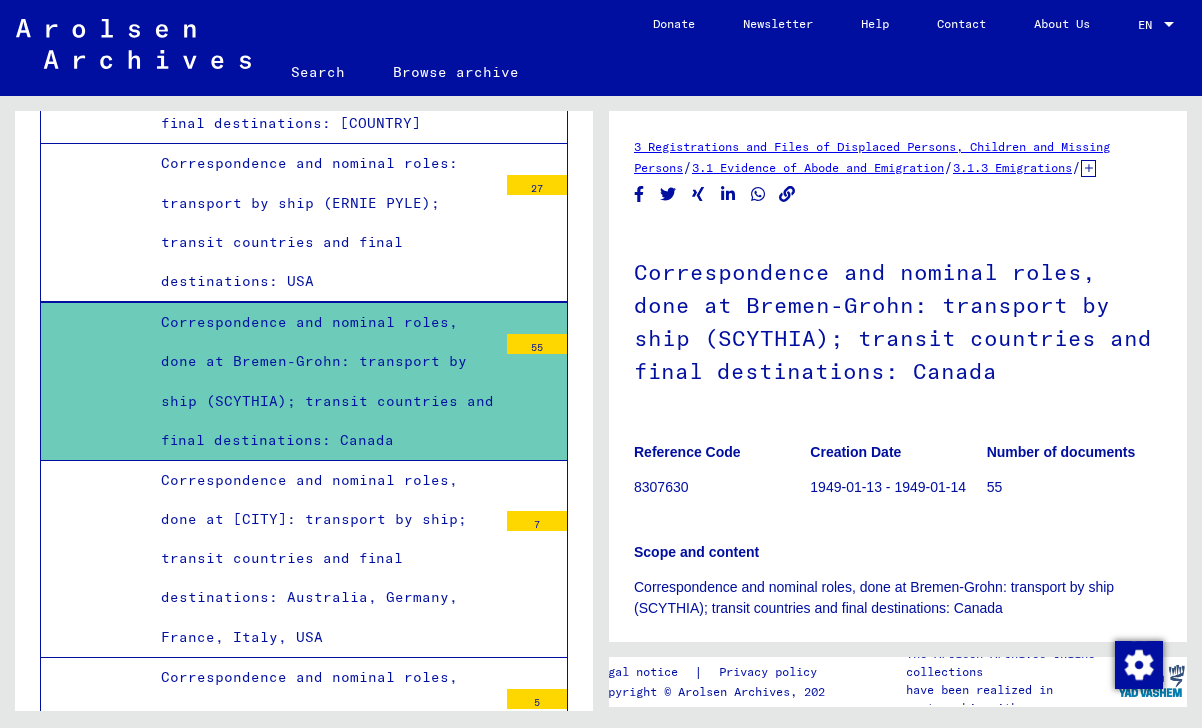 click on "Correspondence and nominal roles, done at [CITY]: transport by ship; transit countries and final destinations: Australia, Germany, France, Italy, USA" at bounding box center [321, 559] 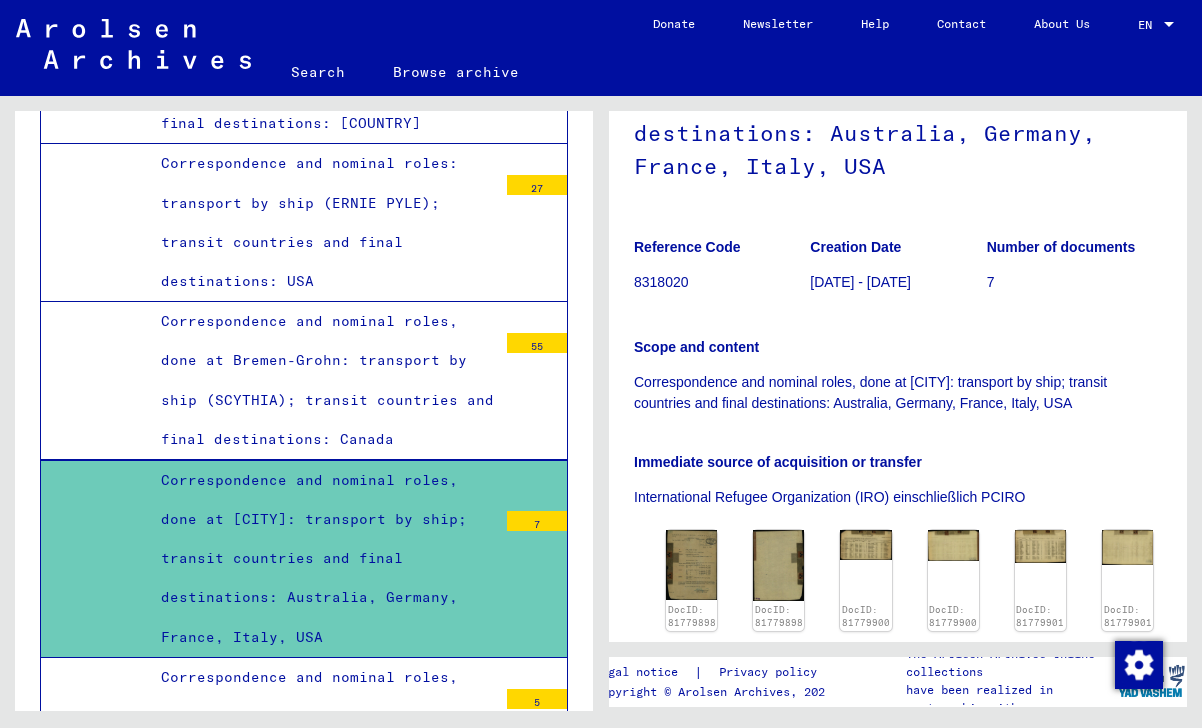 scroll, scrollTop: 398, scrollLeft: 0, axis: vertical 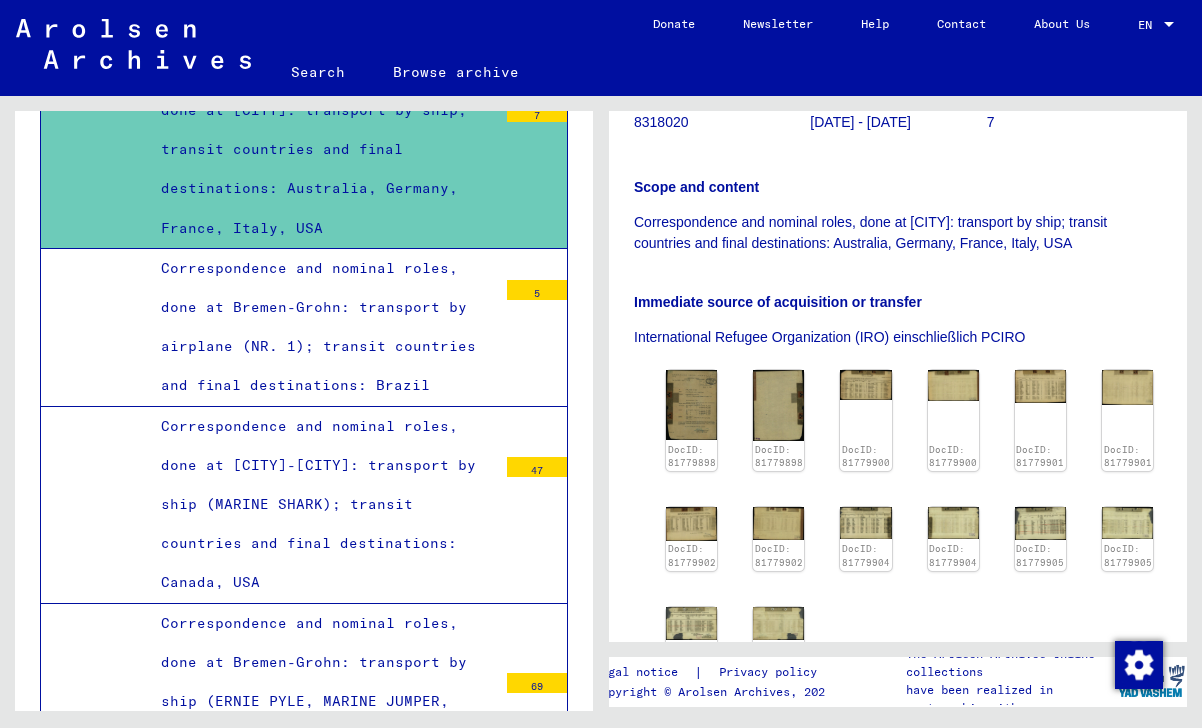 click on "Correspondence and nominal roles, done at [CITY]-[CITY]: transport by ship (MARINE SHARK); transit countries and final destinations: Canada, USA" at bounding box center [321, 505] 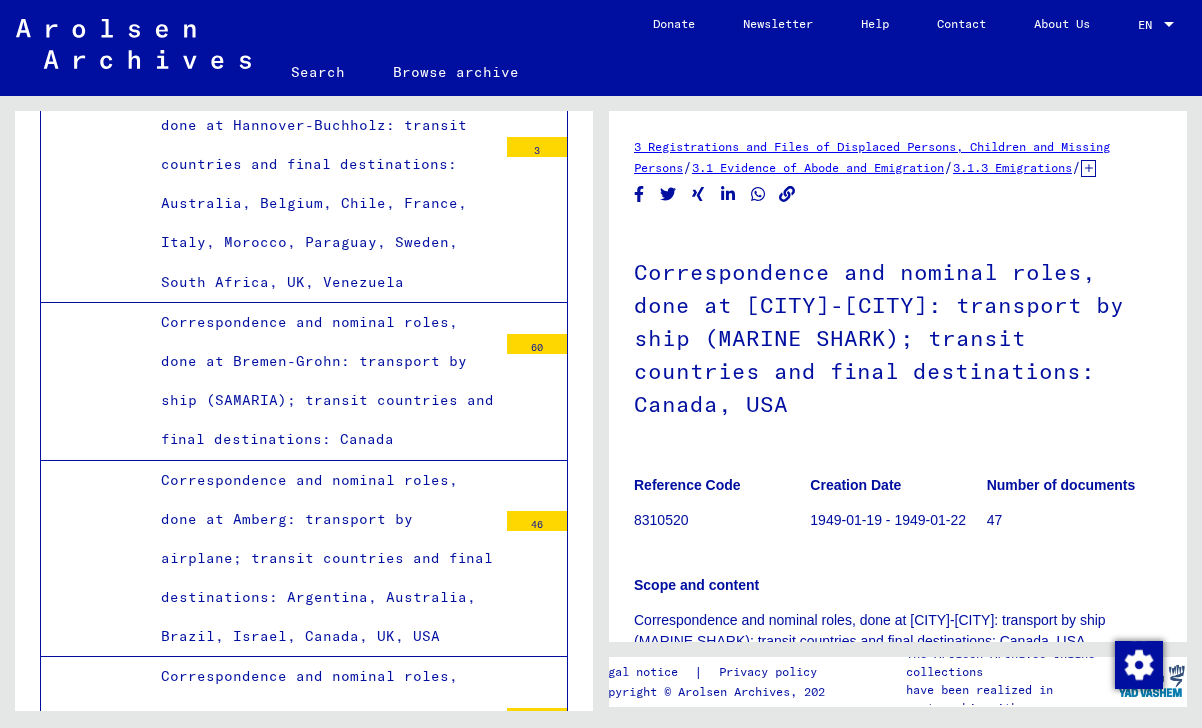 scroll, scrollTop: 10568, scrollLeft: 0, axis: vertical 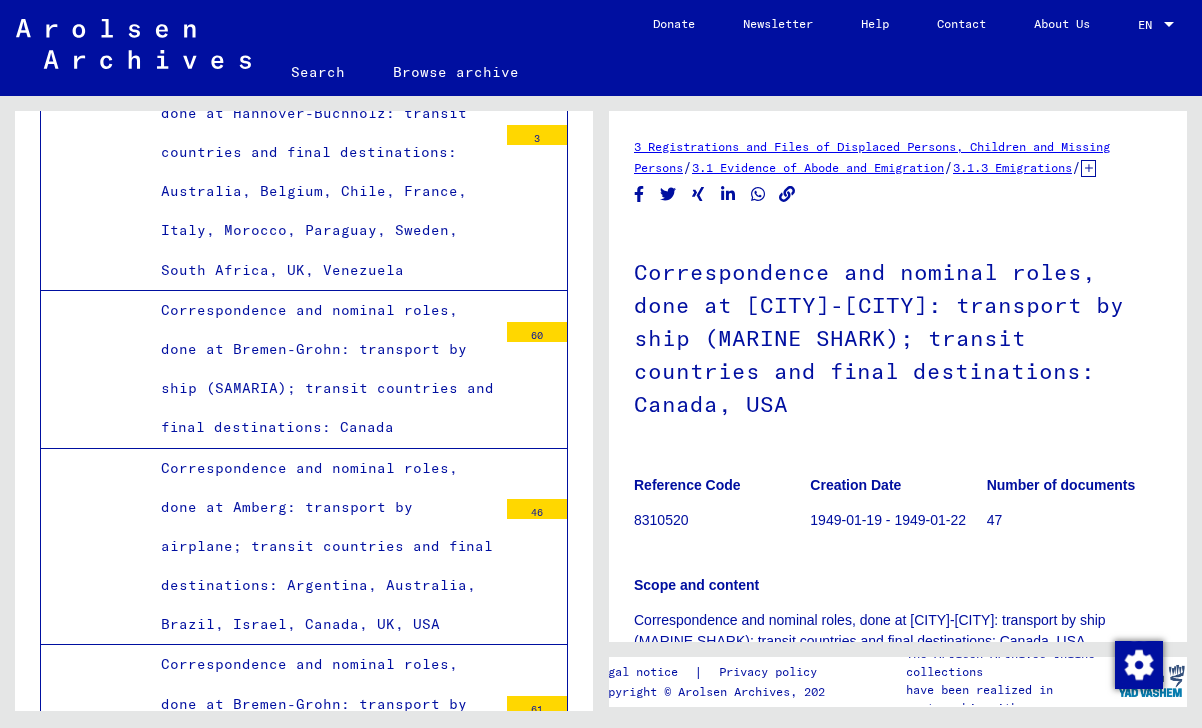 click on "Correspondence and nominal roles, done at Amberg: transport by airplane; transit countries and final destinations: Argentina, Australia, Brazil, Israel, Canada, UK, USA" at bounding box center [321, 547] 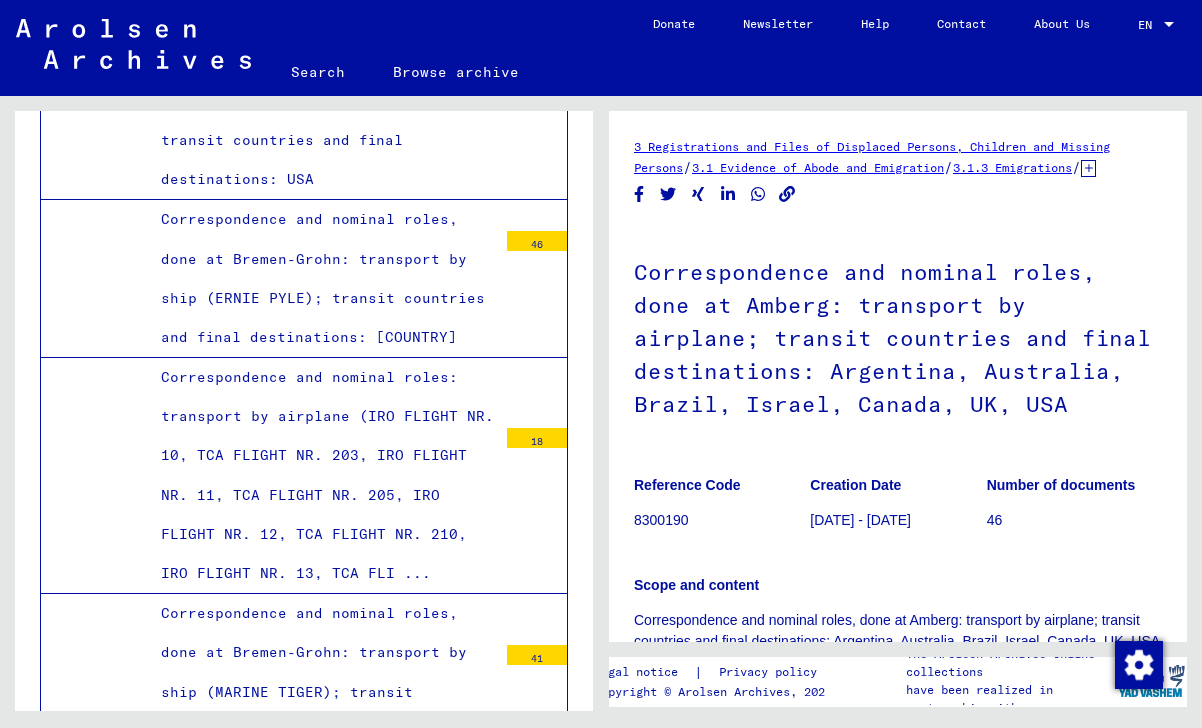 scroll, scrollTop: 12772, scrollLeft: 0, axis: vertical 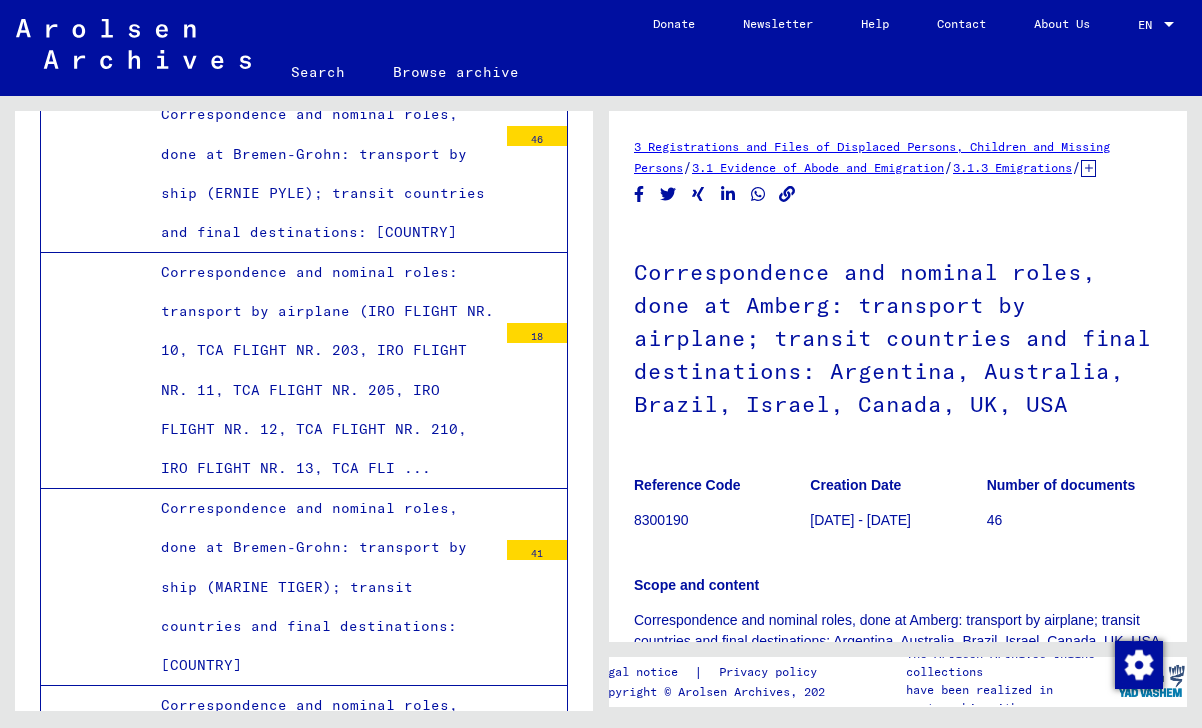 click on "Correspondence and nominal roles, done at Bremen-Grohn: transport by ship (MARINE TIGER); transit countries and final destinations: [COUNTRY]" at bounding box center (321, 587) 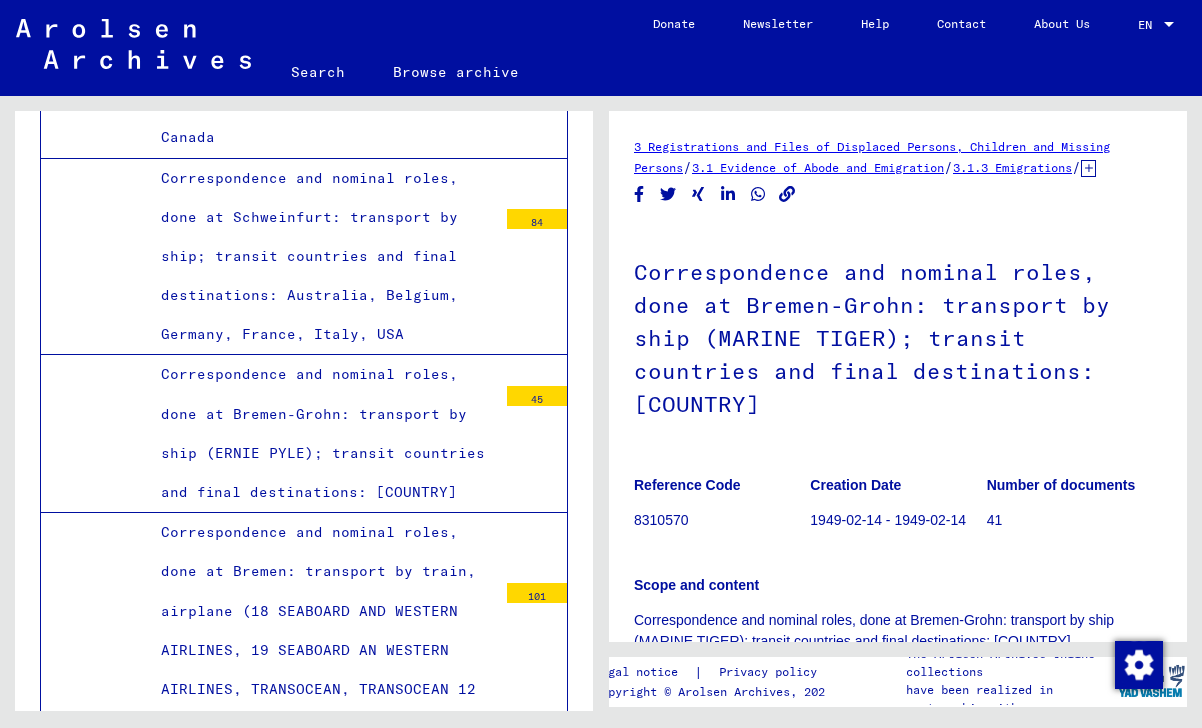 scroll, scrollTop: 17204, scrollLeft: 0, axis: vertical 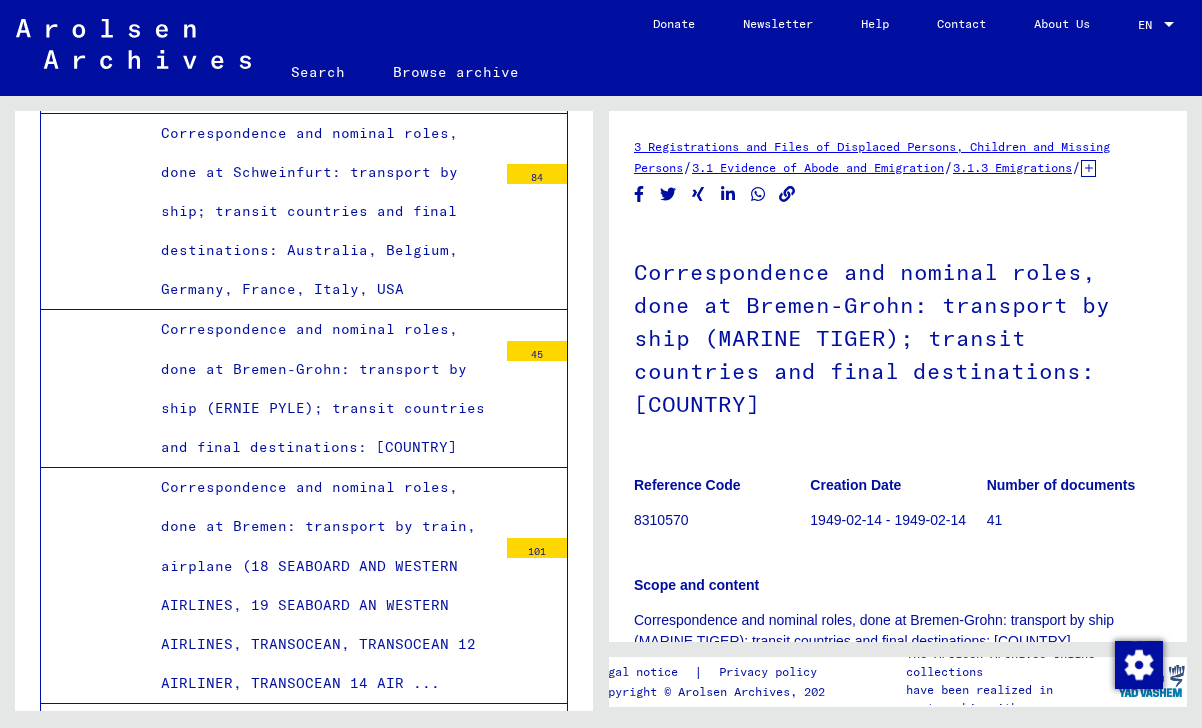 click on "Correspondence and nominal roles, done at [CITY]-[CITY]: transit countries and final destinations: [COUNTRY], [COUNTRY], [COUNTRY], [COUNTRY], [COUNTRY], [COUNTRY], [COUNTRY]" at bounding box center [321, 979] 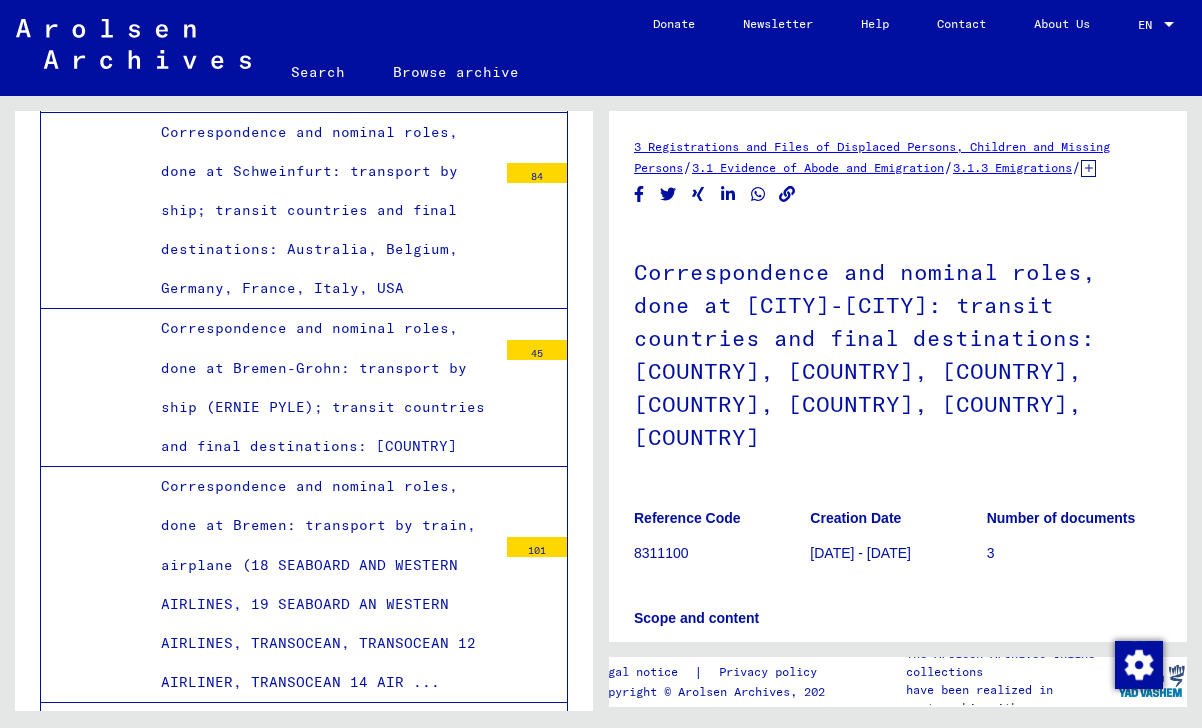 scroll, scrollTop: 345, scrollLeft: 0, axis: vertical 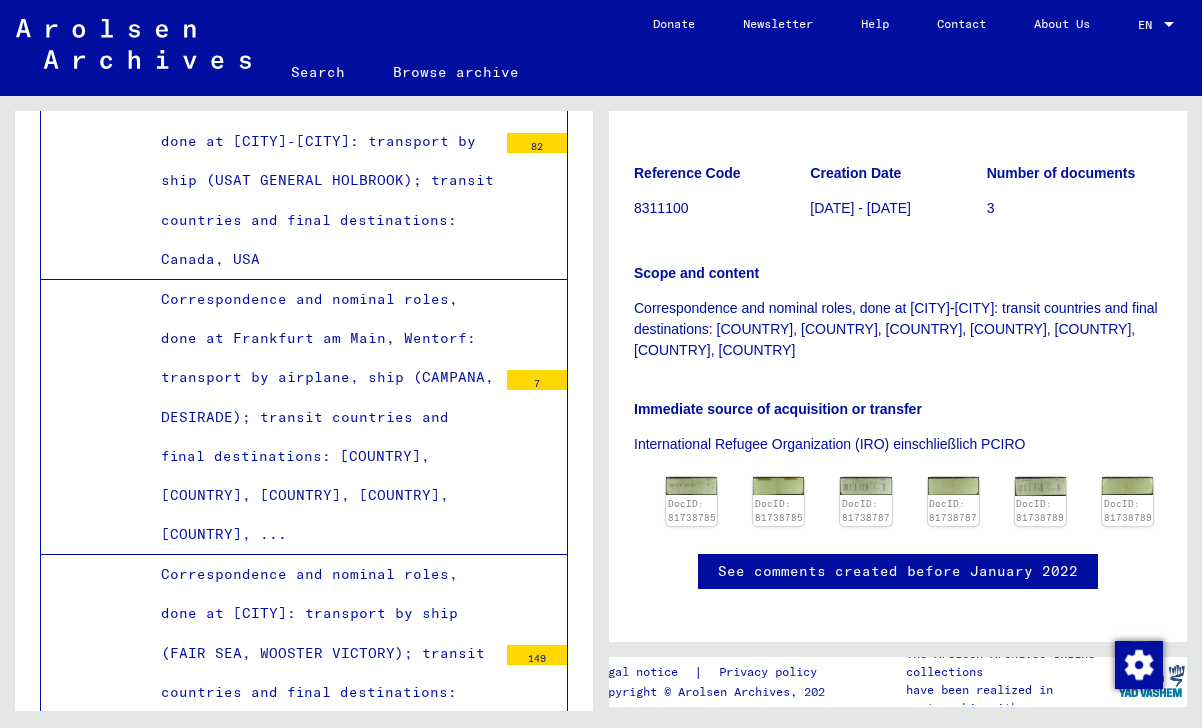 click on "Correspondence and nominal roles, done at Amberg: transit countries and final destinations: [COUNTRY], [COUNTRY], [COUNTRY], [COUNTRY], [COUNTRY]" at bounding box center (321, 1716) 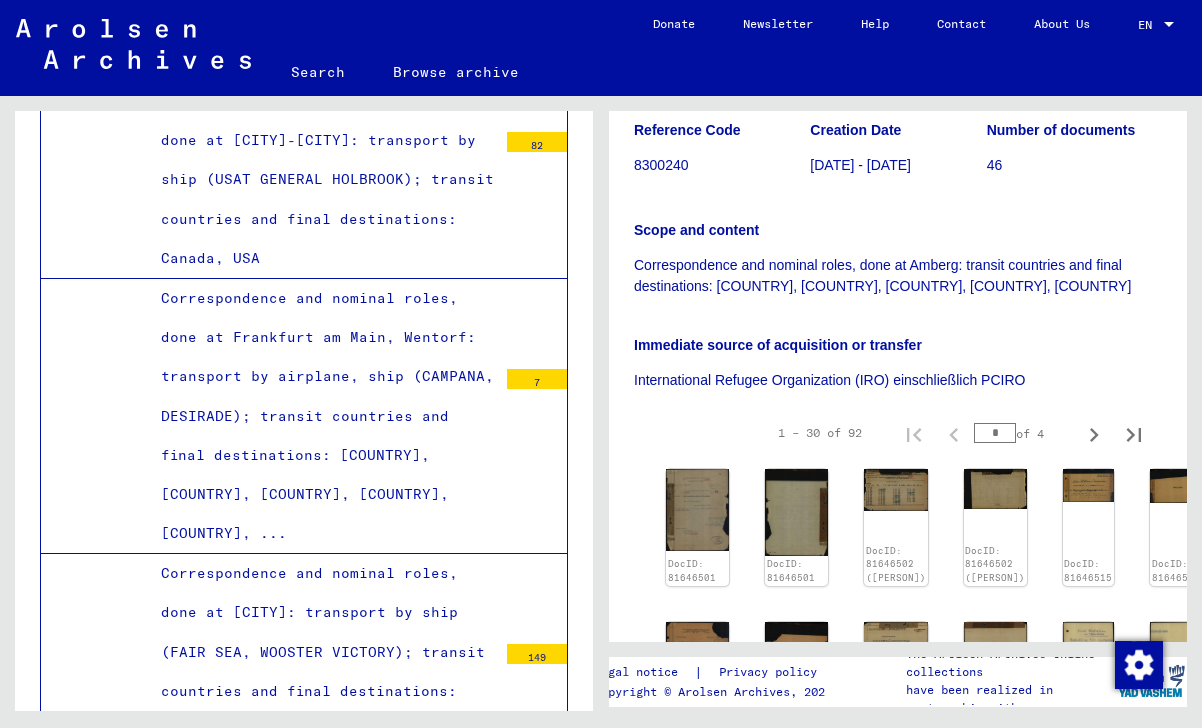 scroll, scrollTop: 530, scrollLeft: 0, axis: vertical 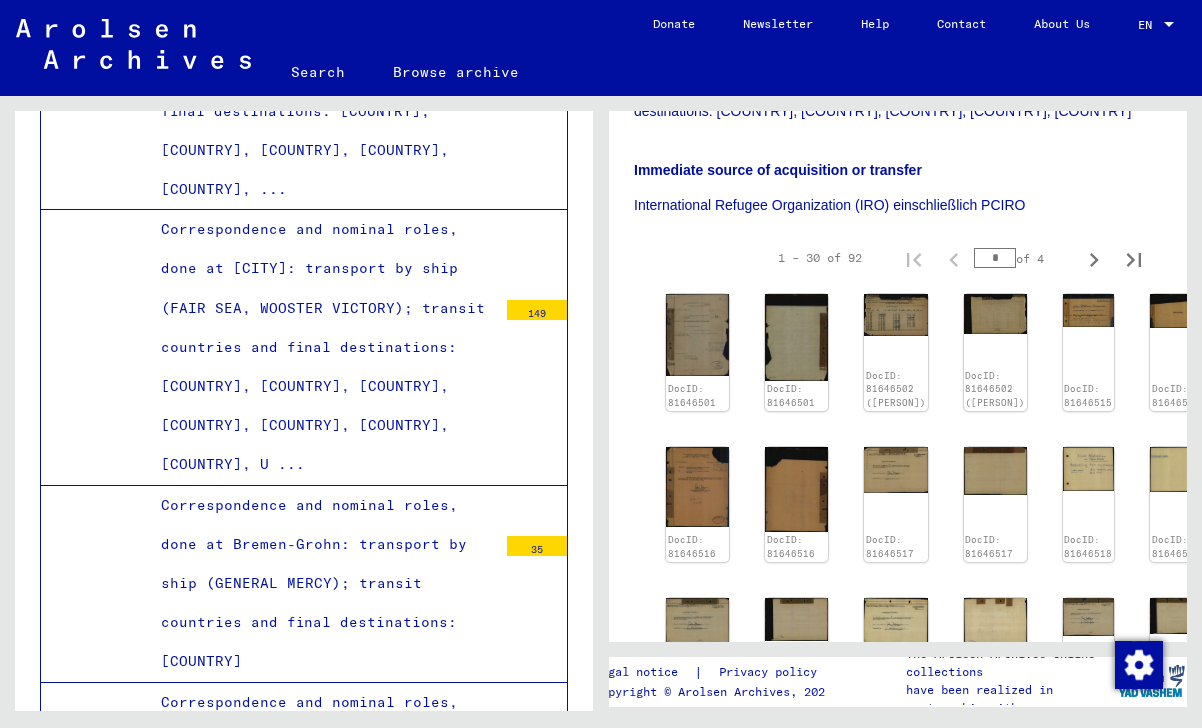 click on "Correspondence and nominal roles, done at Koblenz, Tuttlingen: transit countries and final destinations: Australia, Italy" at bounding box center (321, 1549) 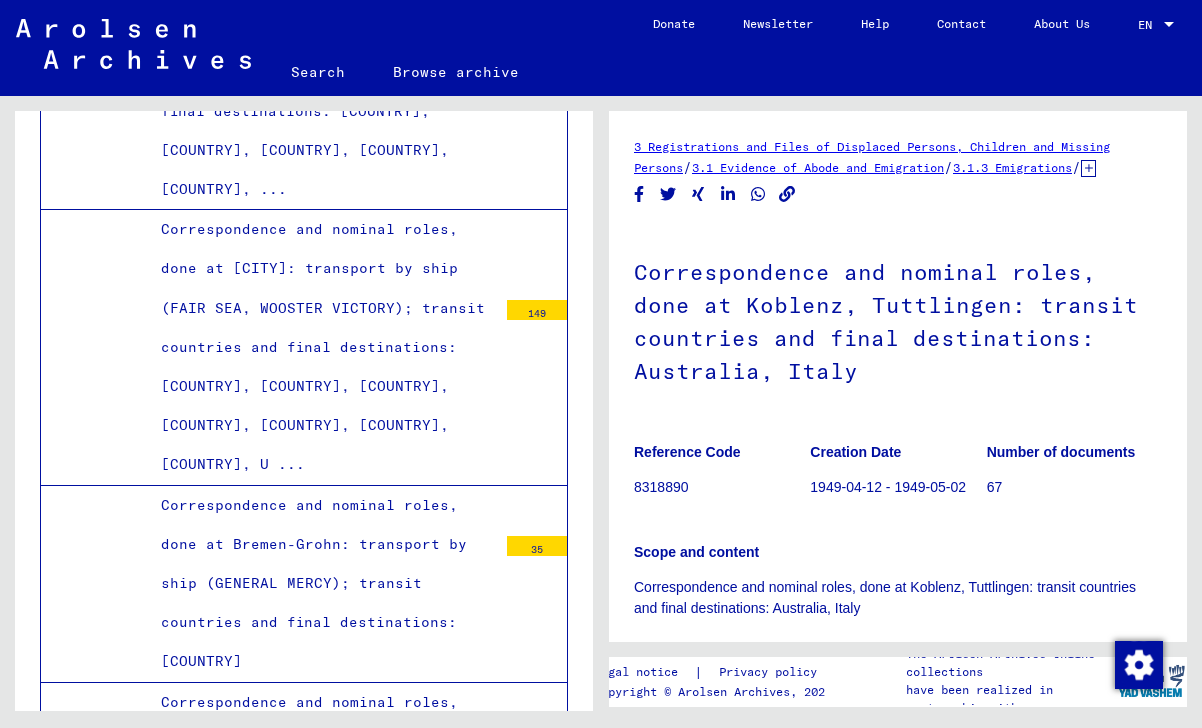scroll, scrollTop: 21688, scrollLeft: 0, axis: vertical 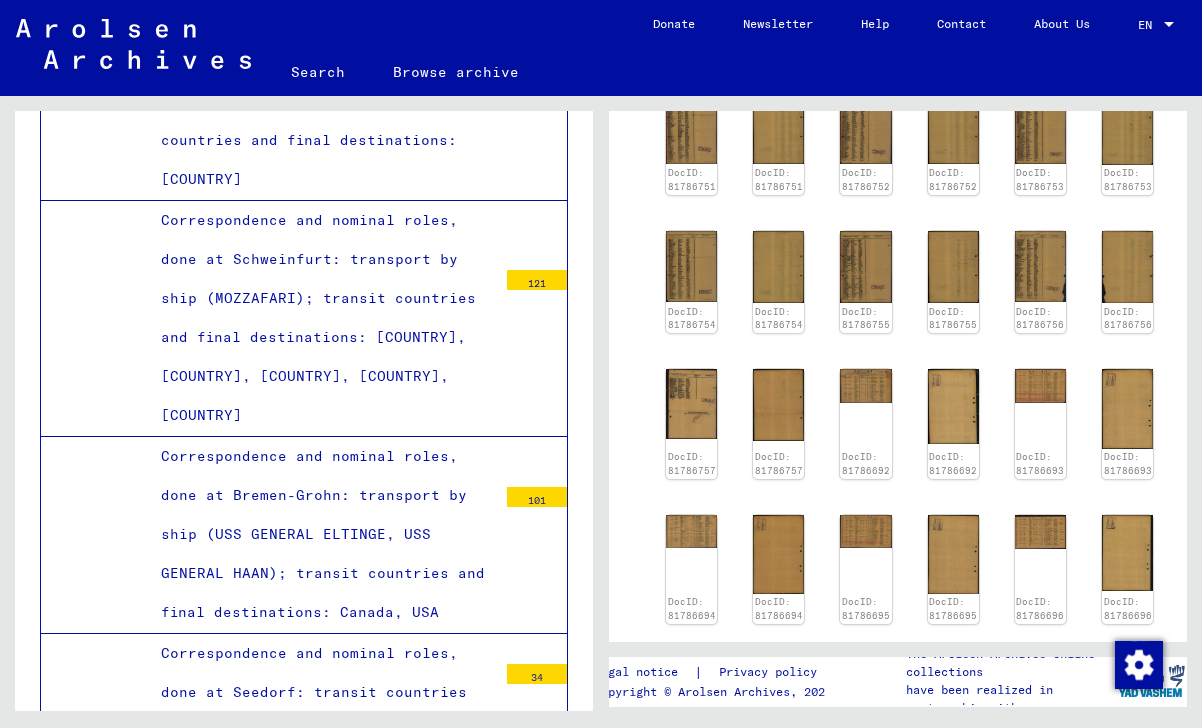 click on "Correspondence and nominal roles, done at Bremen-Grohn: transport by ship (USS GENERAL LANGFIT); transit countries and final destinations: USA" at bounding box center (321, 1816) 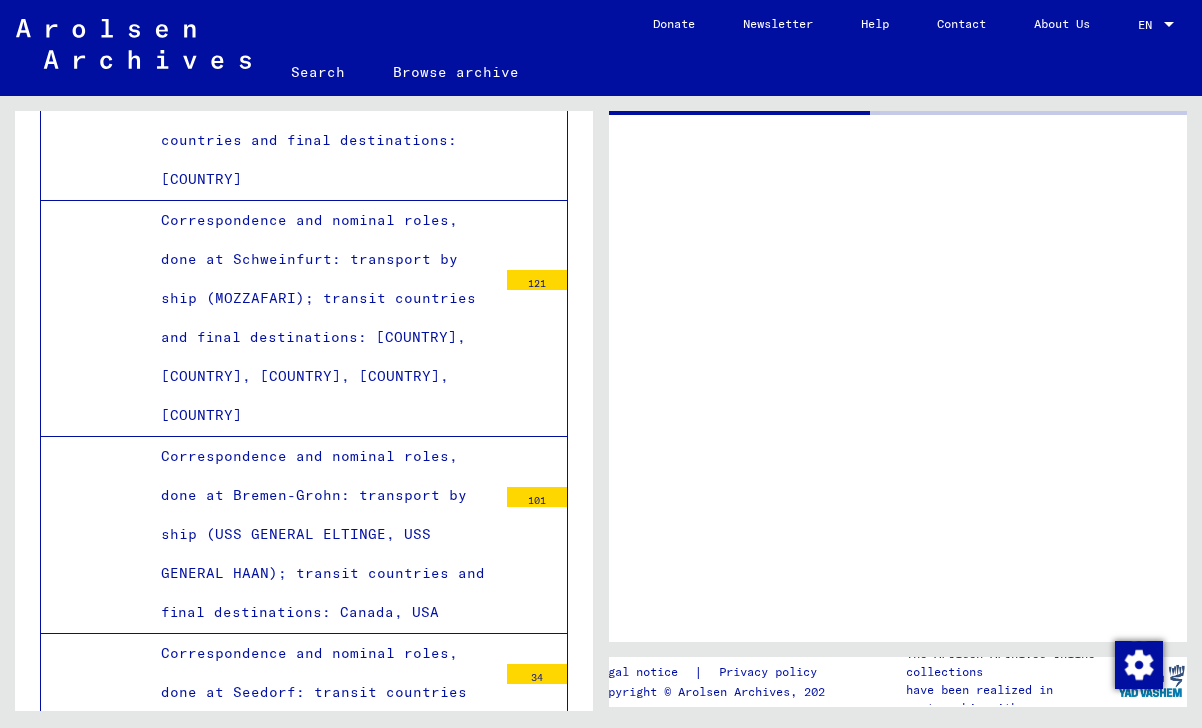 scroll, scrollTop: 0, scrollLeft: 0, axis: both 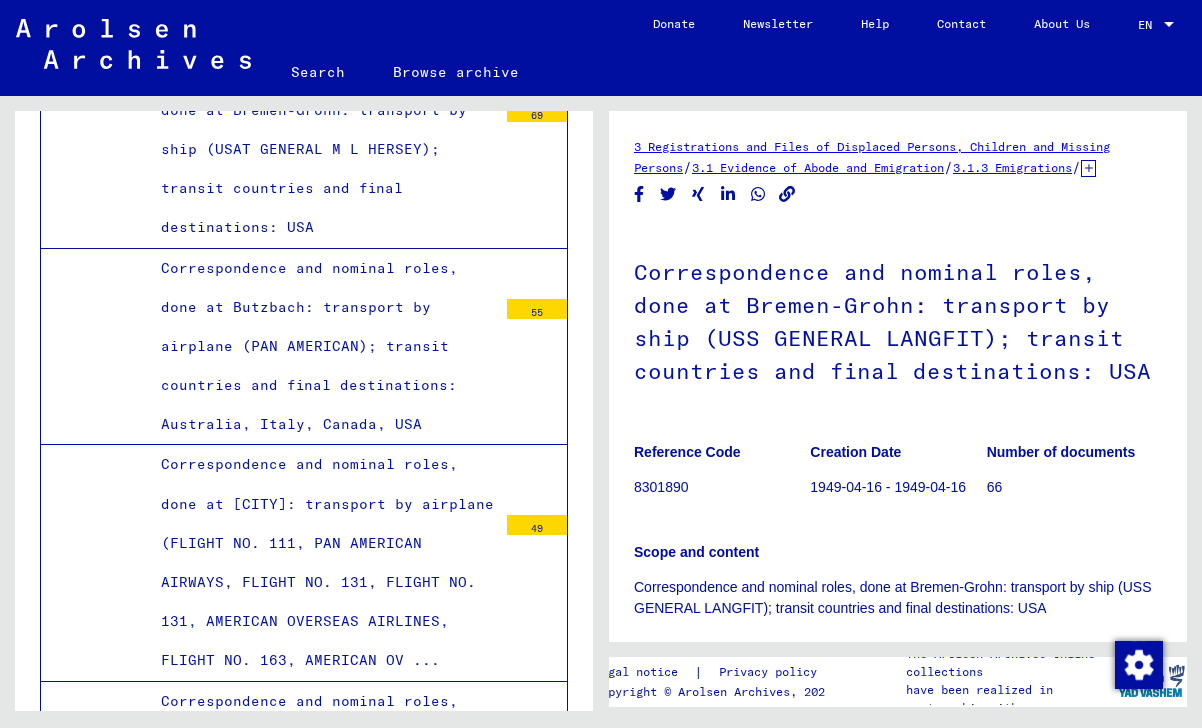 click on "Correspondence and nominal roles, done at Bremen-Grohn: transport by ship (USS GENERAL BUNDY); transit countries and final destinations: [COUNTRY]" at bounding box center [321, 1845] 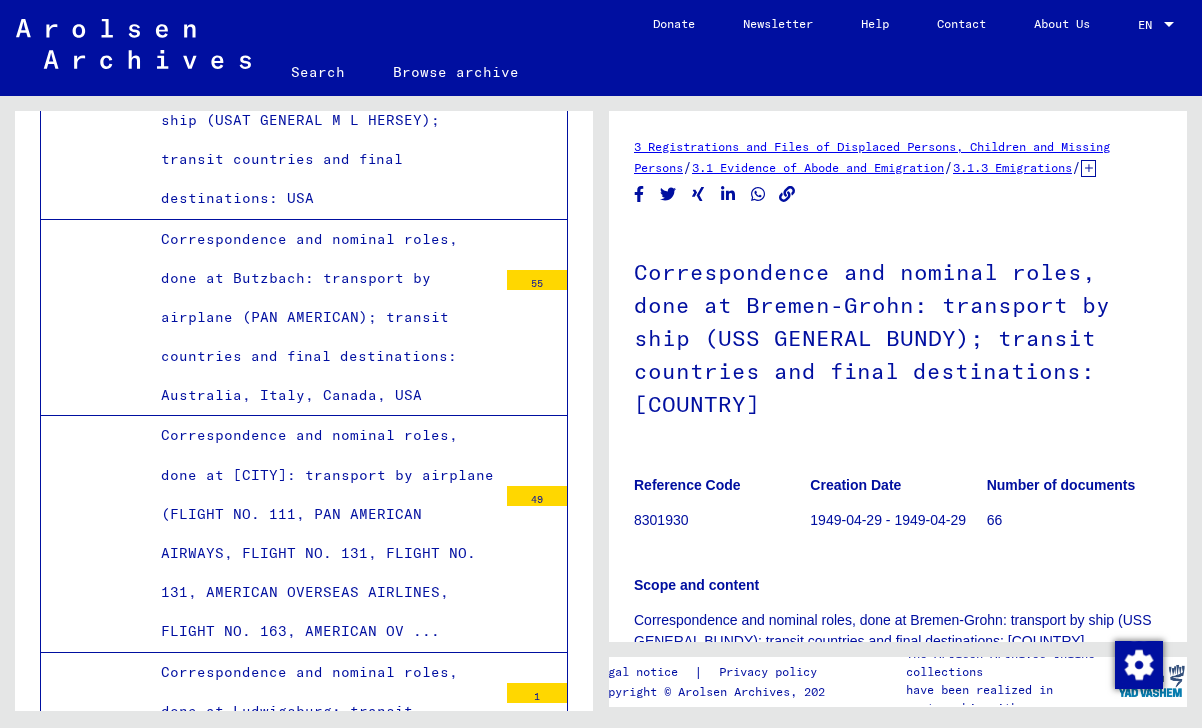 scroll, scrollTop: 24085, scrollLeft: 0, axis: vertical 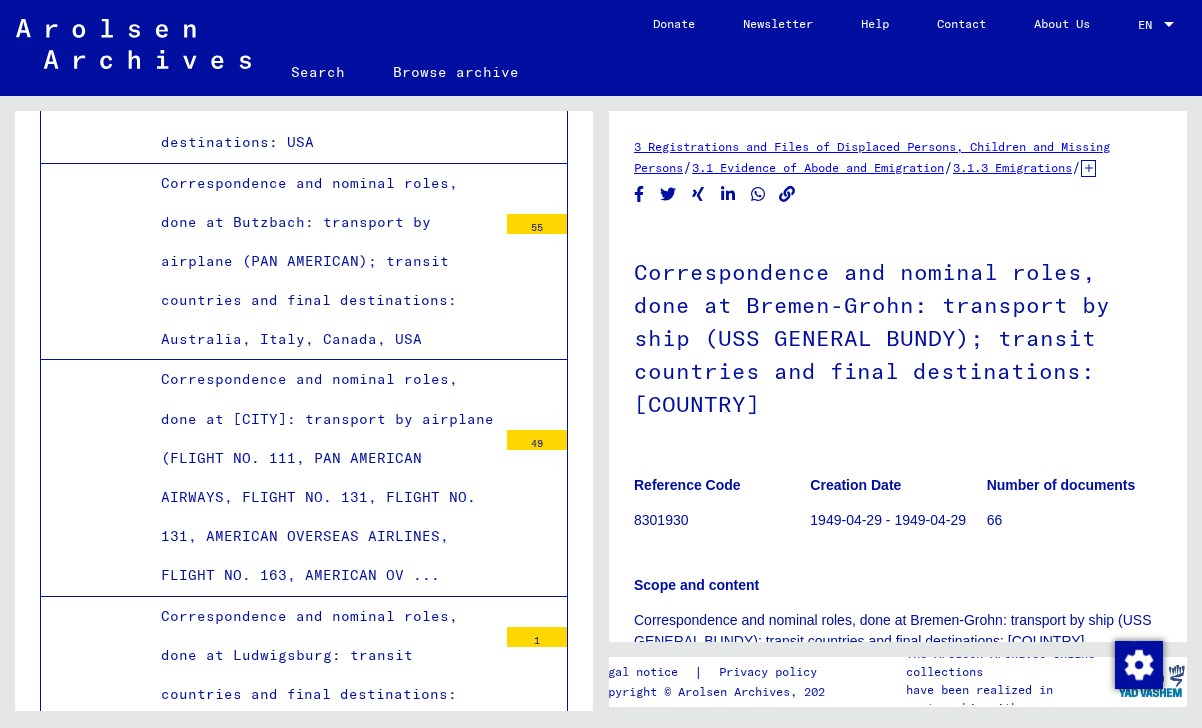 click on "Correspondence and nominal roles, done at Frankfurt am Main: transport by airplane, ship (DUNDALK BAY, EL SEDAN, FLORIDA, FORMOSA, GROIX, LUGANO, MARCO POLO, NOVA LISBOA, SURRIENTO, VEENDAM); transit  ..." at bounding box center [321, 1977] 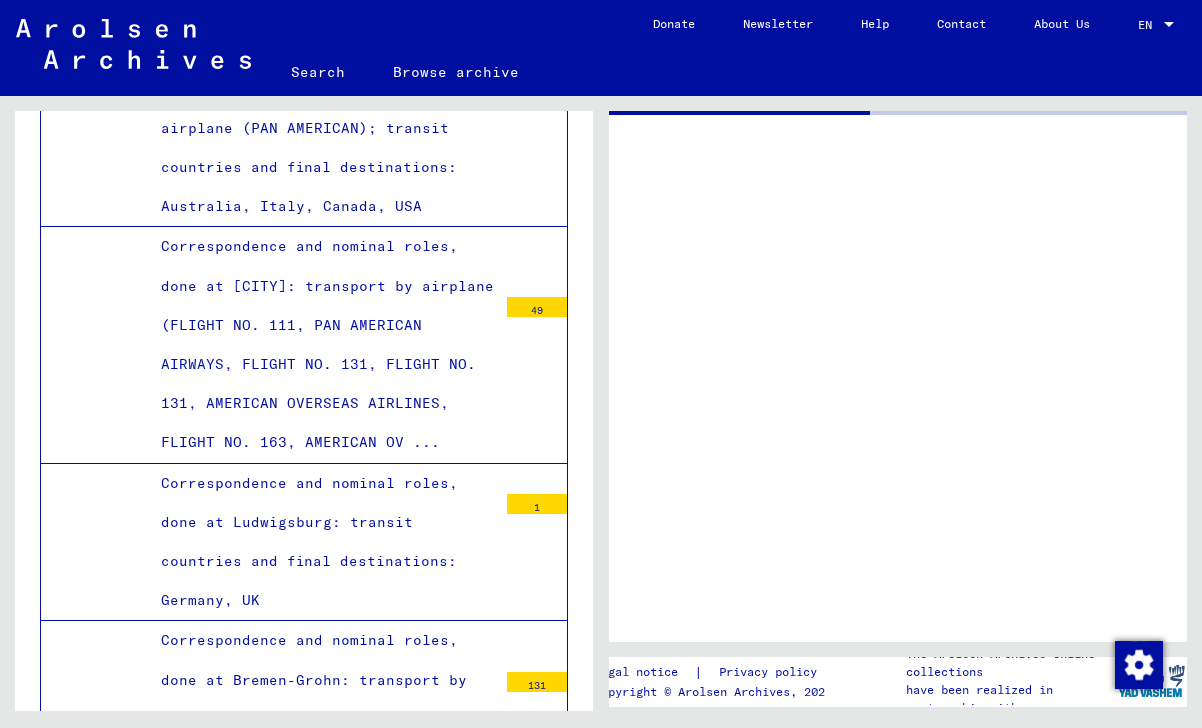 scroll, scrollTop: 24275, scrollLeft: 0, axis: vertical 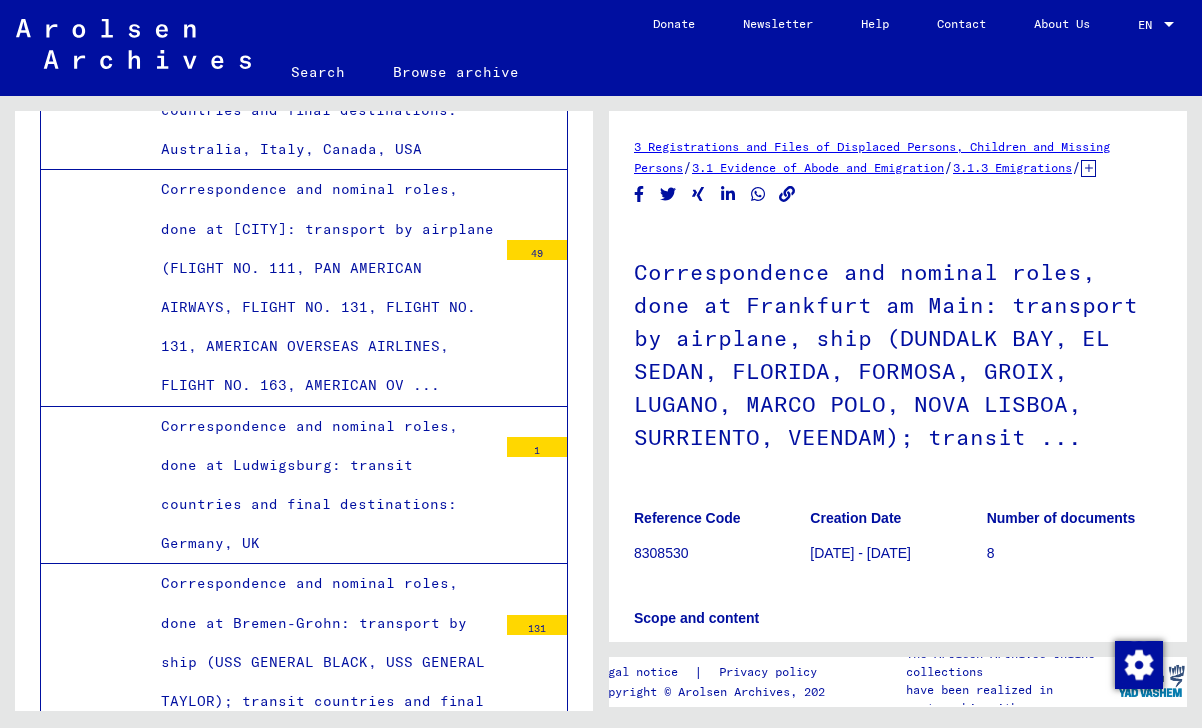 click on "Correspondence and nominal roles, done at Bremen-Grohn: transport by ship (SCYTHIA); transit countries and final destinations: Canada" at bounding box center (321, 1984) 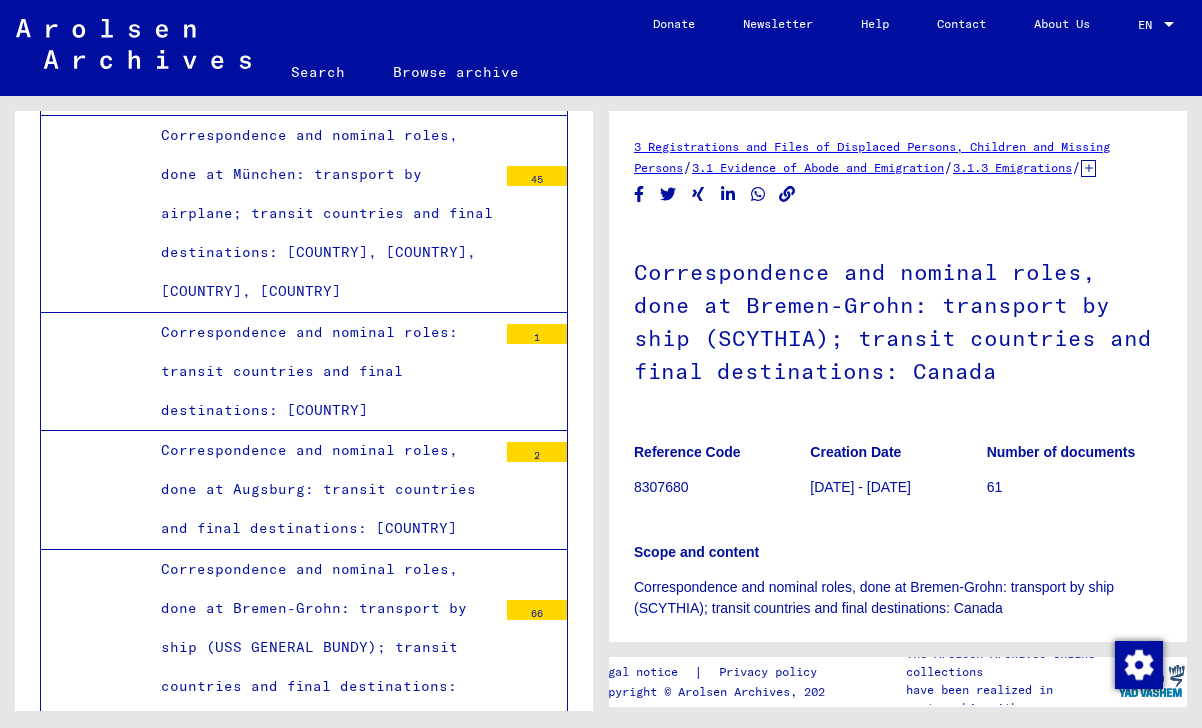 click on "Correspondence and nominal roles, done at Butzbach: transport by airplane (AMERICAN OVERSEAS AIRLINES); transit countries and final destinations: New Zealand, Turkey, [COUNTRY]" at bounding box center (321, 1613) 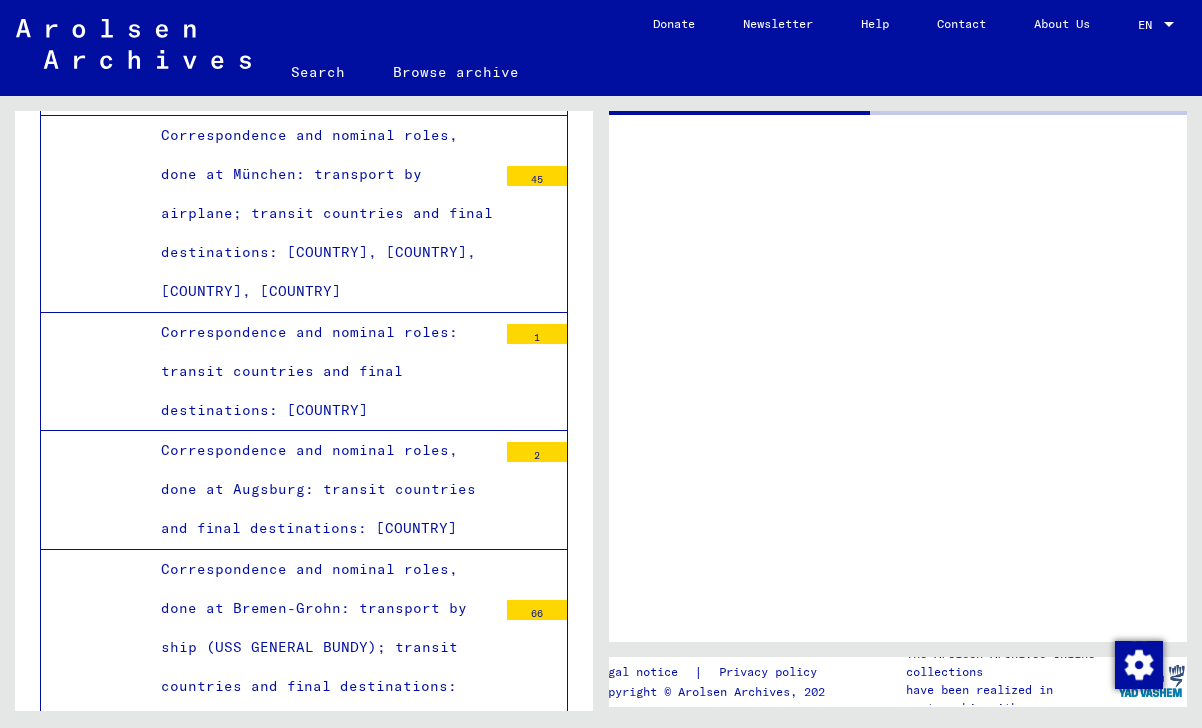 scroll, scrollTop: 25173, scrollLeft: 0, axis: vertical 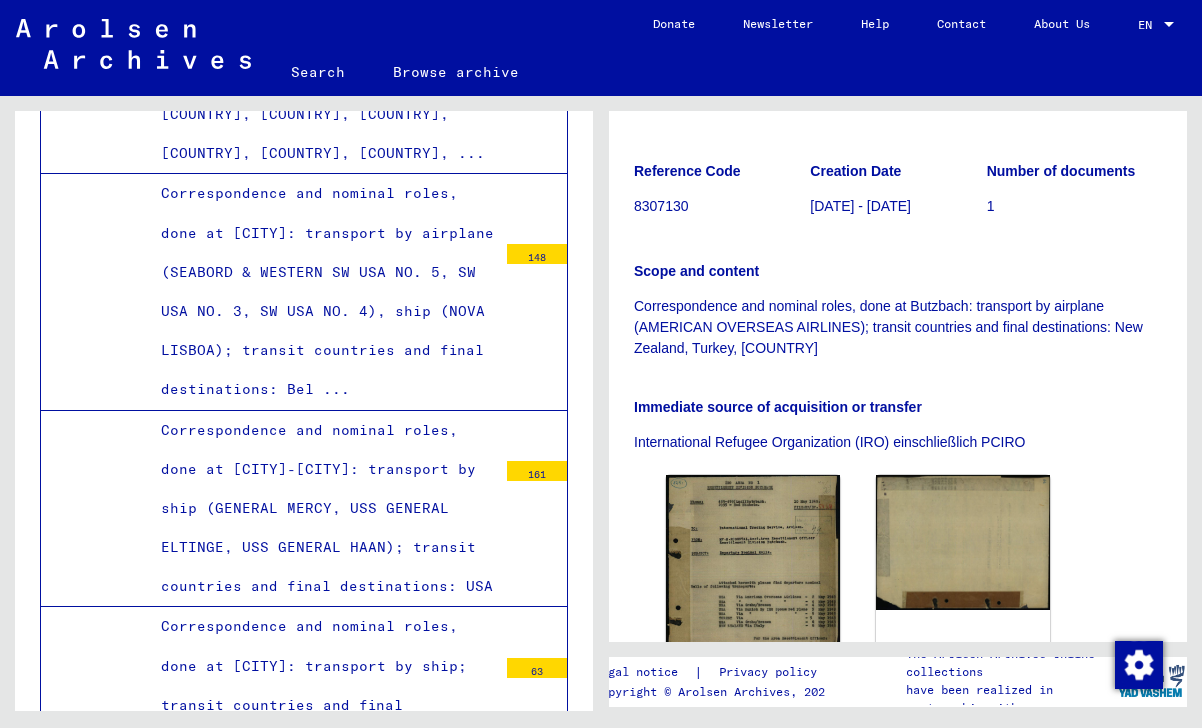 click on "Correspondence and nominal roles, done at Bremen-Grohn: transport by ship (USS GENERAL HOWZE); transit countries and final destinations: [COUNTRY] 69" at bounding box center [304, 1830] 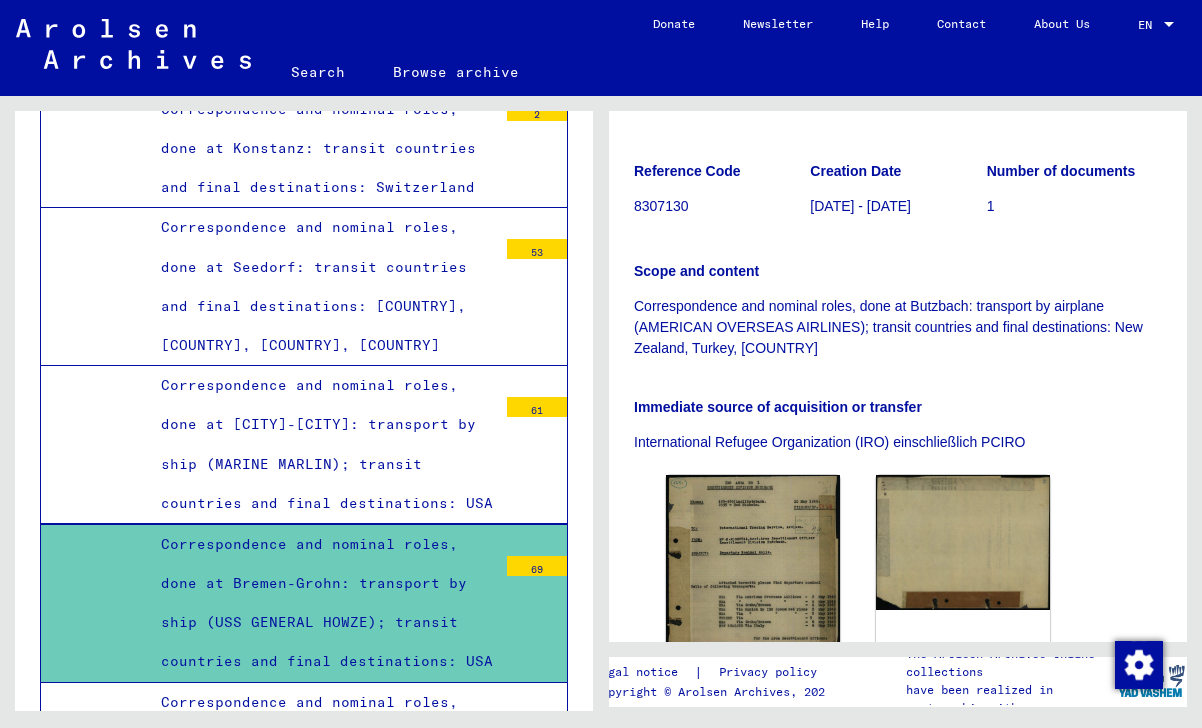 scroll, scrollTop: 28222, scrollLeft: 0, axis: vertical 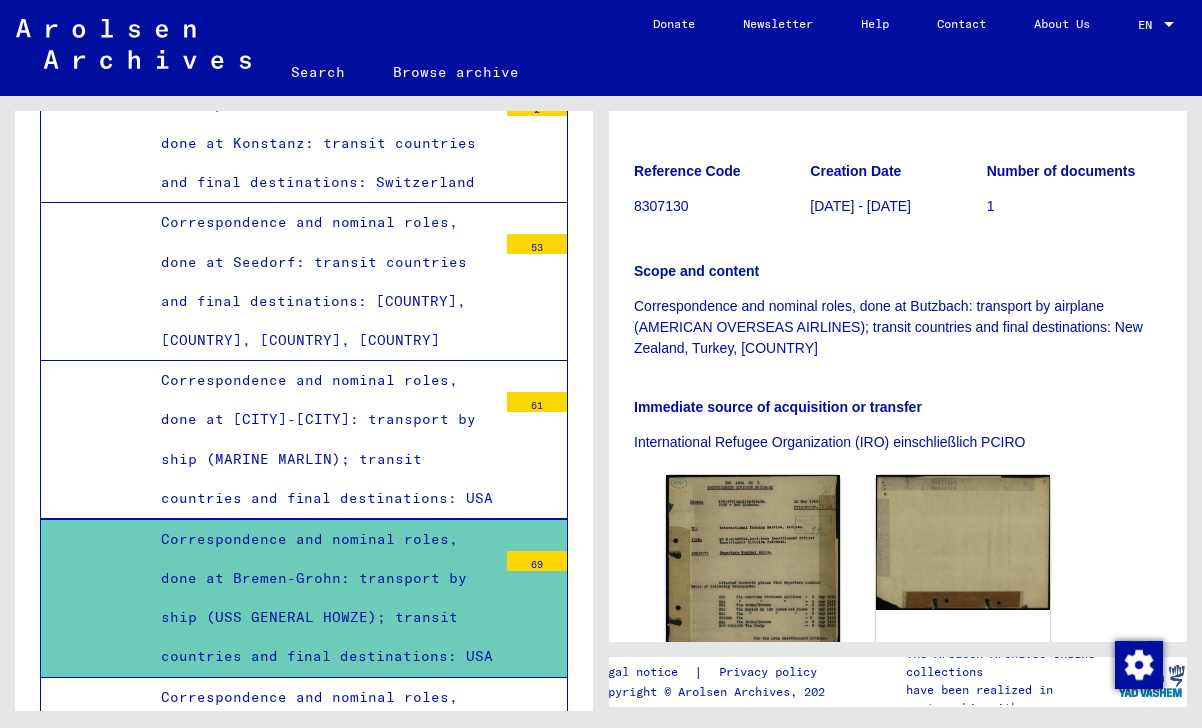 click on "Correspondence and nominal roles, done at [CITY]-[CITY]: transport by ship (MARINE FALCON); transit countries and final destinations: USA" at bounding box center [321, 2133] 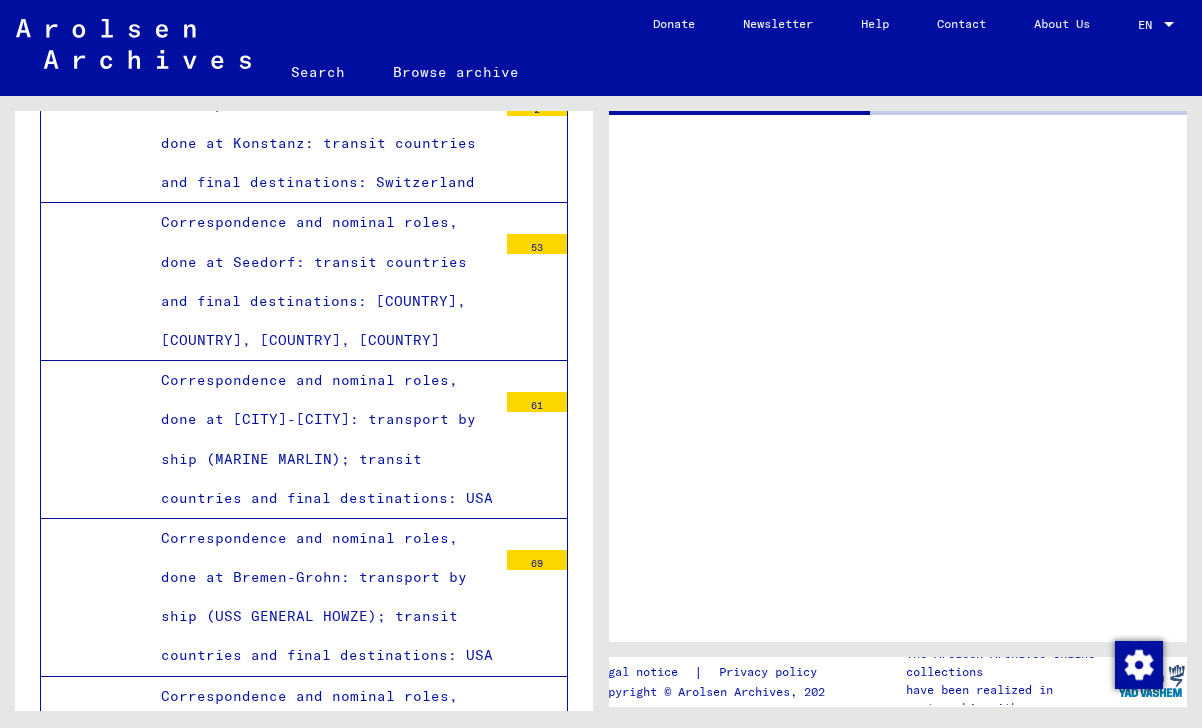 scroll, scrollTop: 0, scrollLeft: 0, axis: both 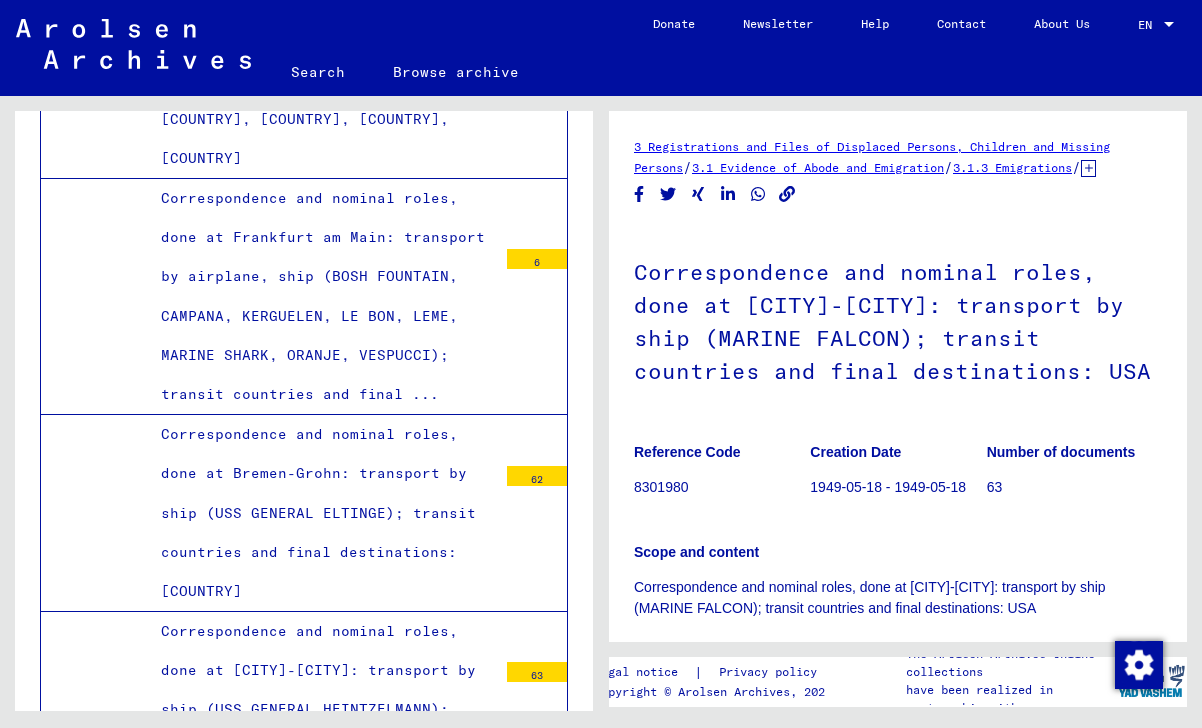 click on "Correspondence and nominal roles, done at Schweinfurt: transit countries and final destinations: Australia, Germany, France, Italy, USA" at bounding box center (321, 2443) 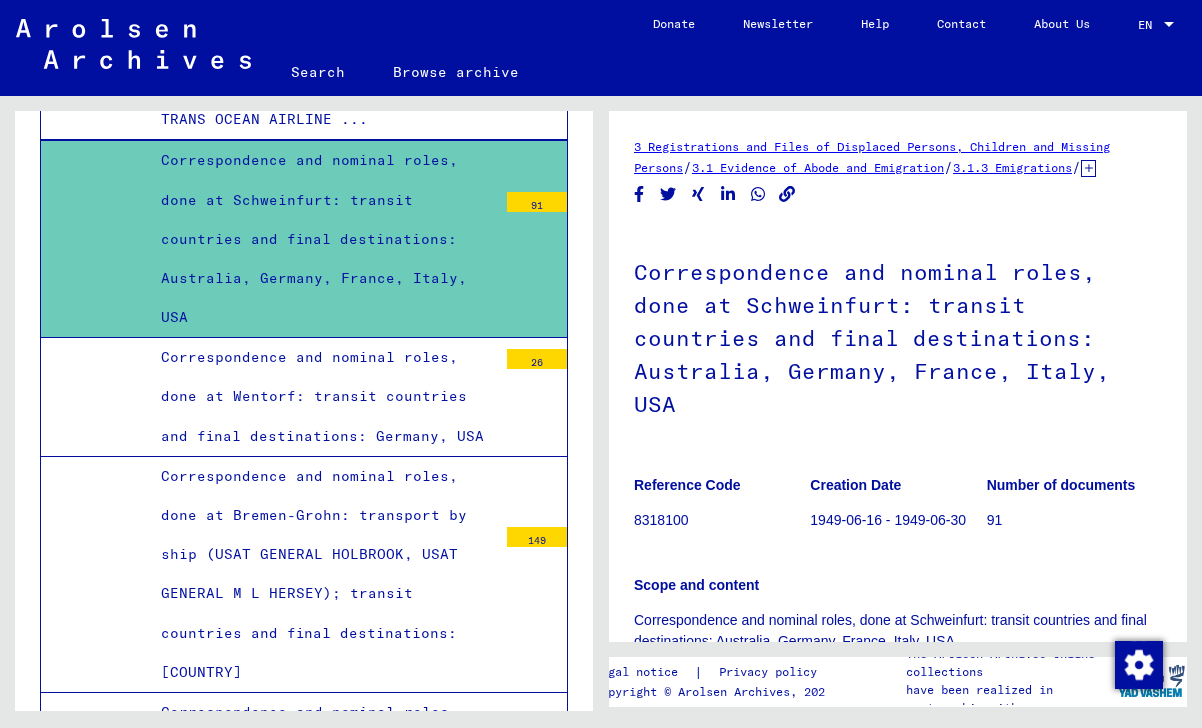 scroll, scrollTop: 35411, scrollLeft: 0, axis: vertical 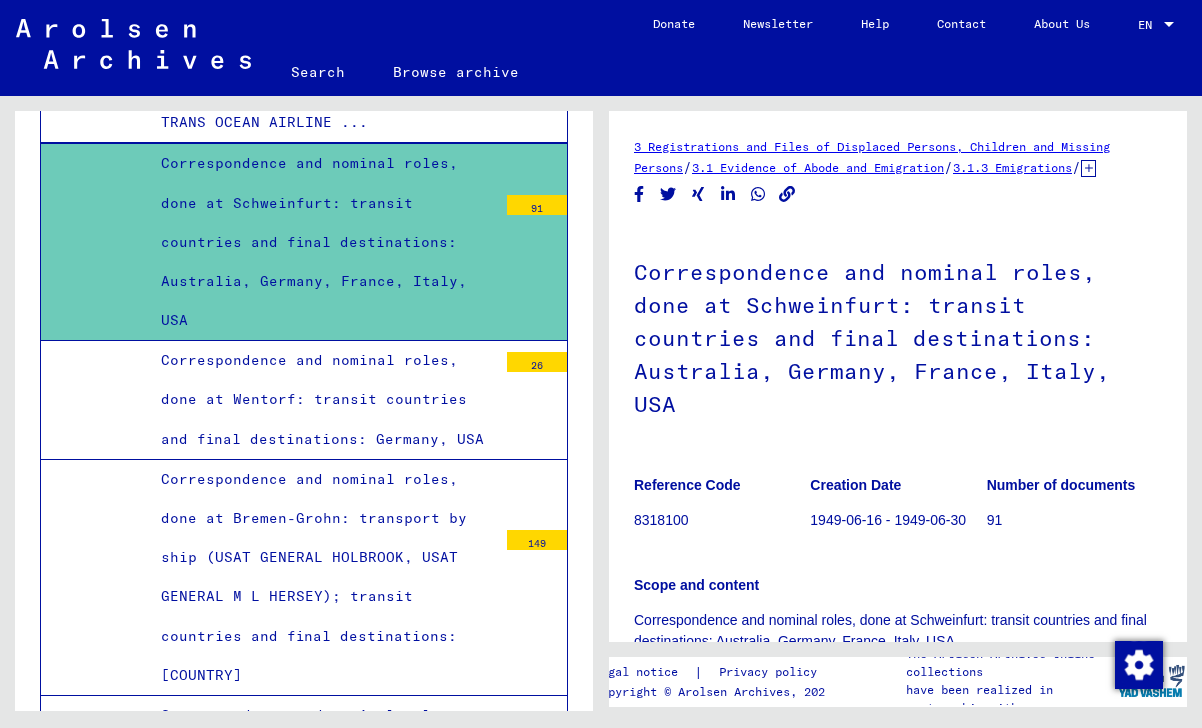 click on "Correspondence and nominal roles, done at Bremen: transport by ship (USS GENERAL BLATCHFORD); transit countries and final destinations: [COUNTRY]" at bounding box center (321, 2685) 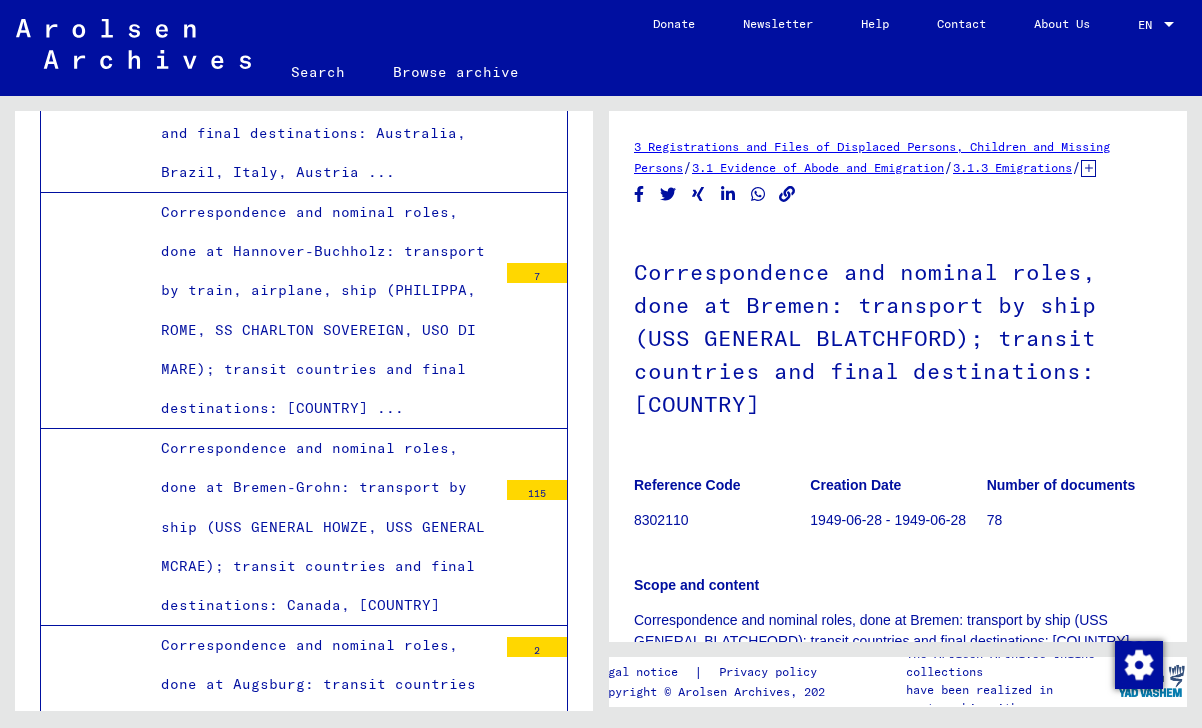 scroll, scrollTop: 36852, scrollLeft: 0, axis: vertical 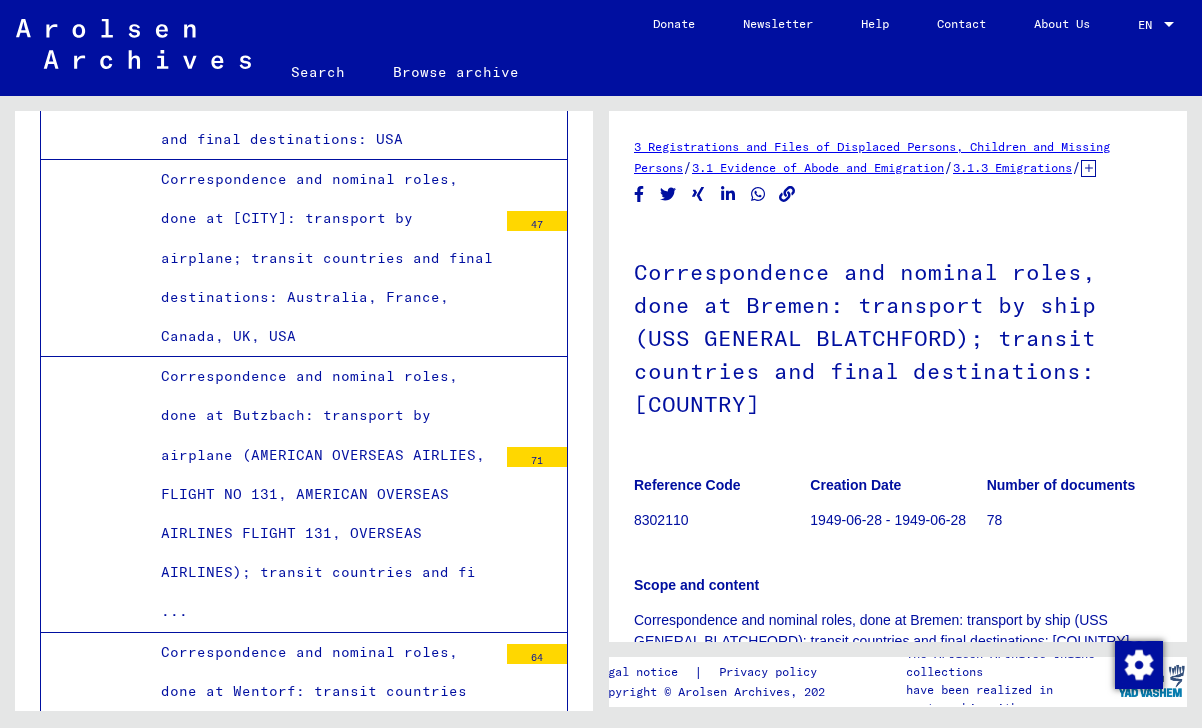 click on "Correspondence and nominal roles, done at München: transport by airplane (IRO FLIGHT, IRO FLIGHT IRO CAL, IRO FLIGHT NO., SEABOARD & WESTERN AIRLINES IRO YA NO. 26, SEABOARD & WESTERN AIRLINES IRO YA  ..." at bounding box center [321, 2622] 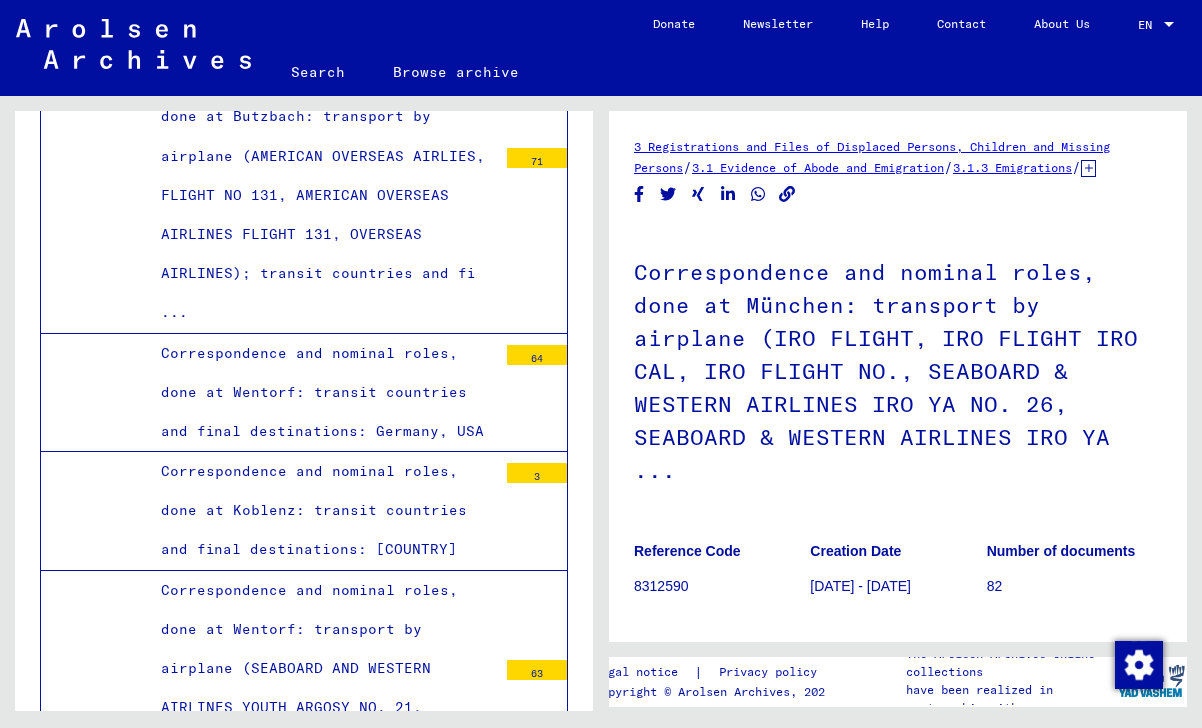 scroll, scrollTop: 37157, scrollLeft: 0, axis: vertical 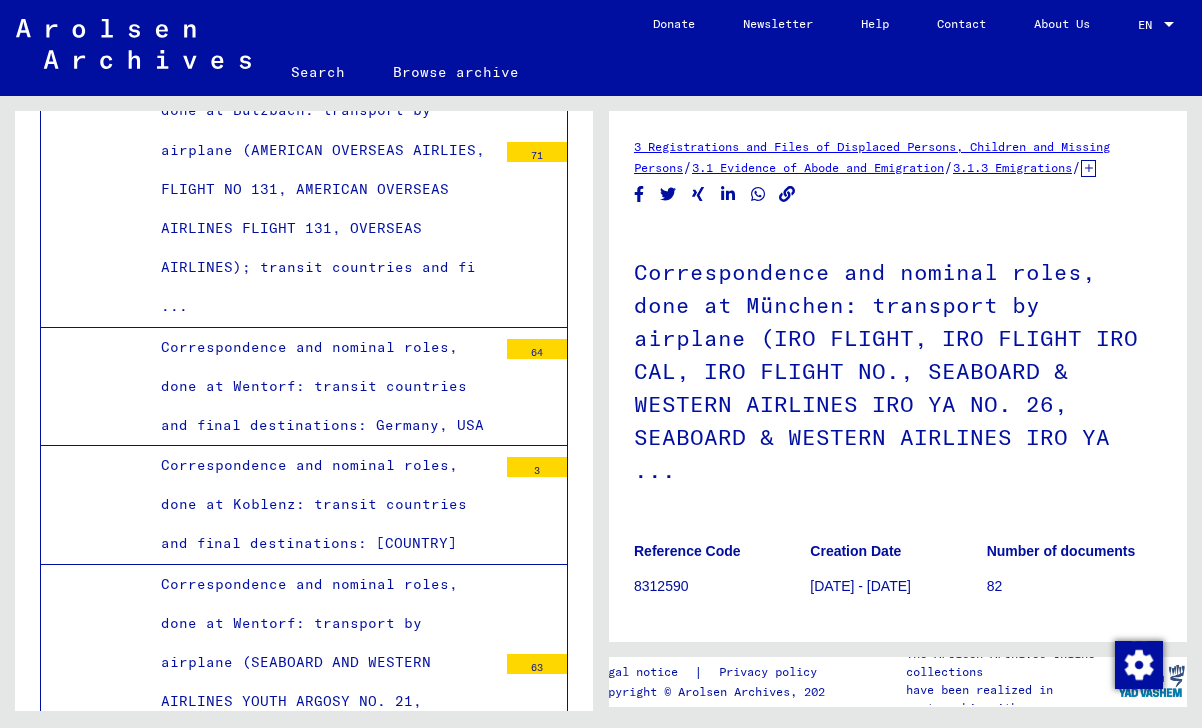 click on "Correspondence and nominal roles, done at [CITY]: transport by ship (USS GENERAL HAAN); transit countries and final destinations: USA" at bounding box center (321, 2770) 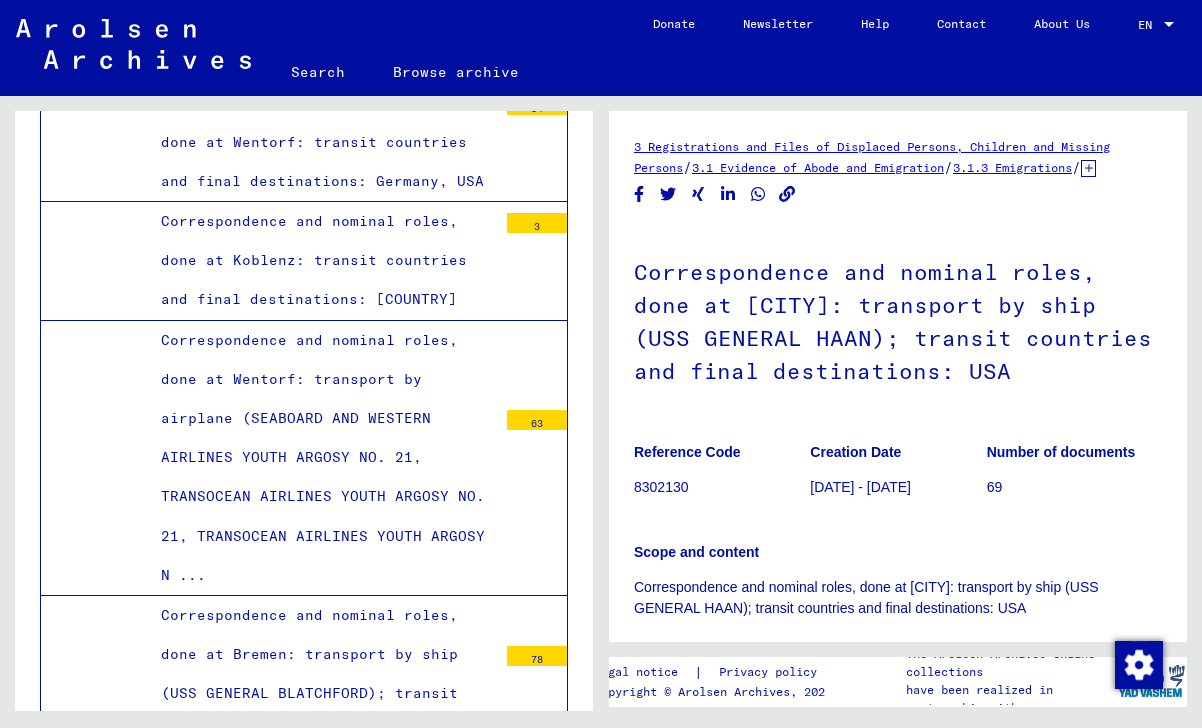 scroll, scrollTop: 37446, scrollLeft: 0, axis: vertical 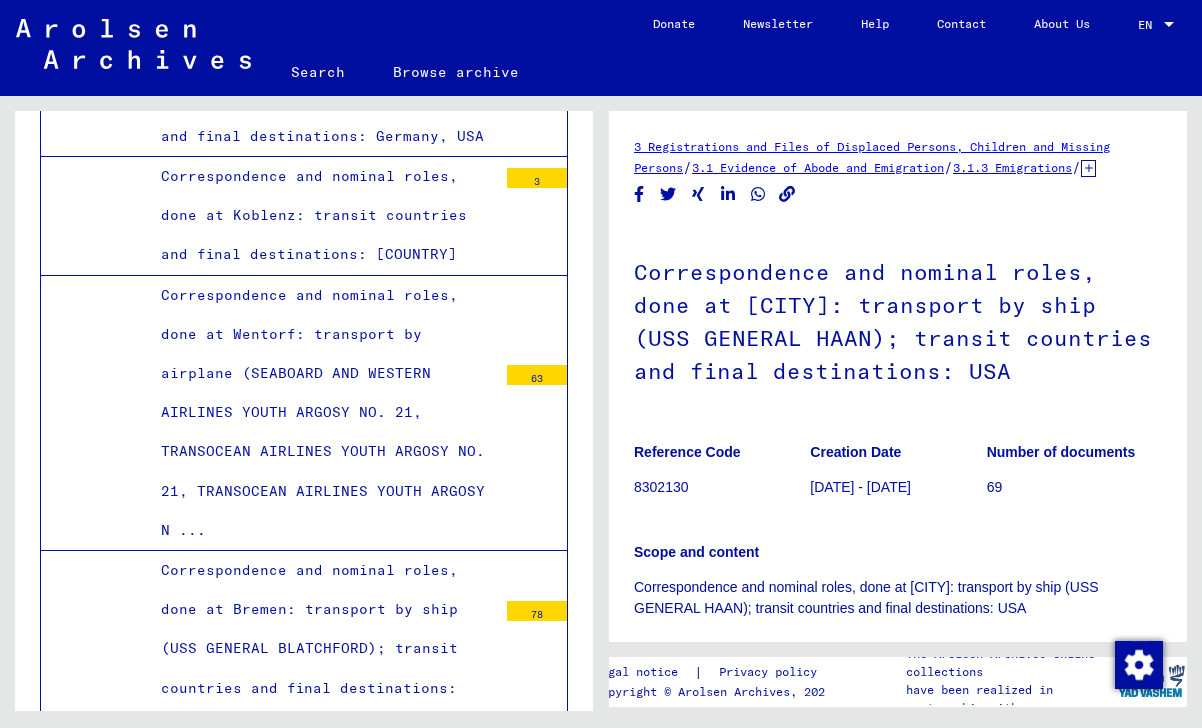 click on "Correspondence and nominal roles, done at Ludwigsburg: transit countries and final destinations: [COUNTRY], [COUNTRY]" at bounding box center (321, 2796) 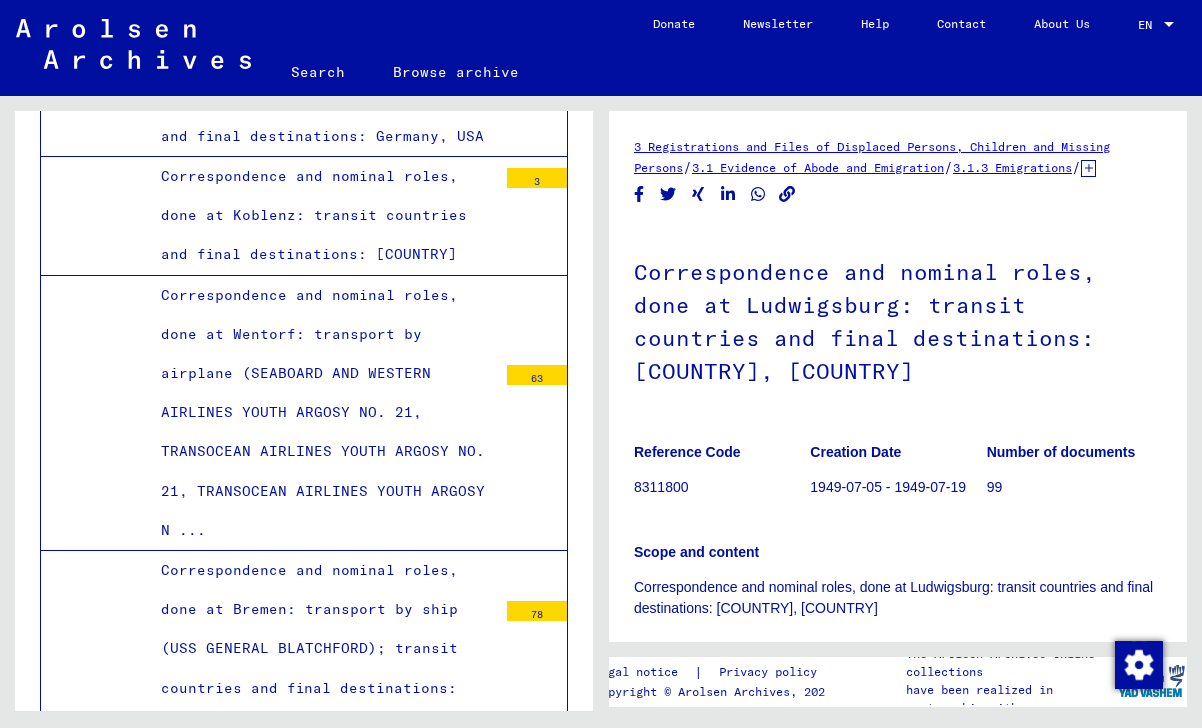 click on "Correspondence and nominal roles: transit countries and final destinations: [COUNTRY], [COUNTRY], [COUNTRY], [COUNTRY]" at bounding box center [321, 2954] 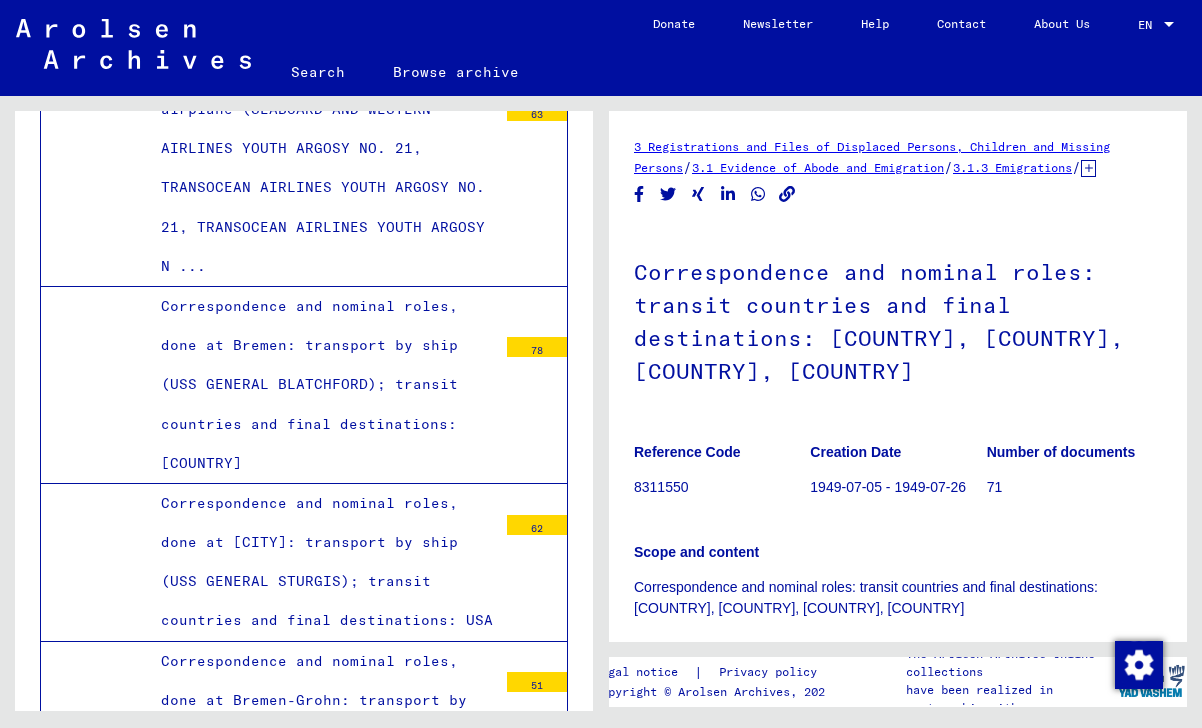 scroll, scrollTop: 37726, scrollLeft: 0, axis: vertical 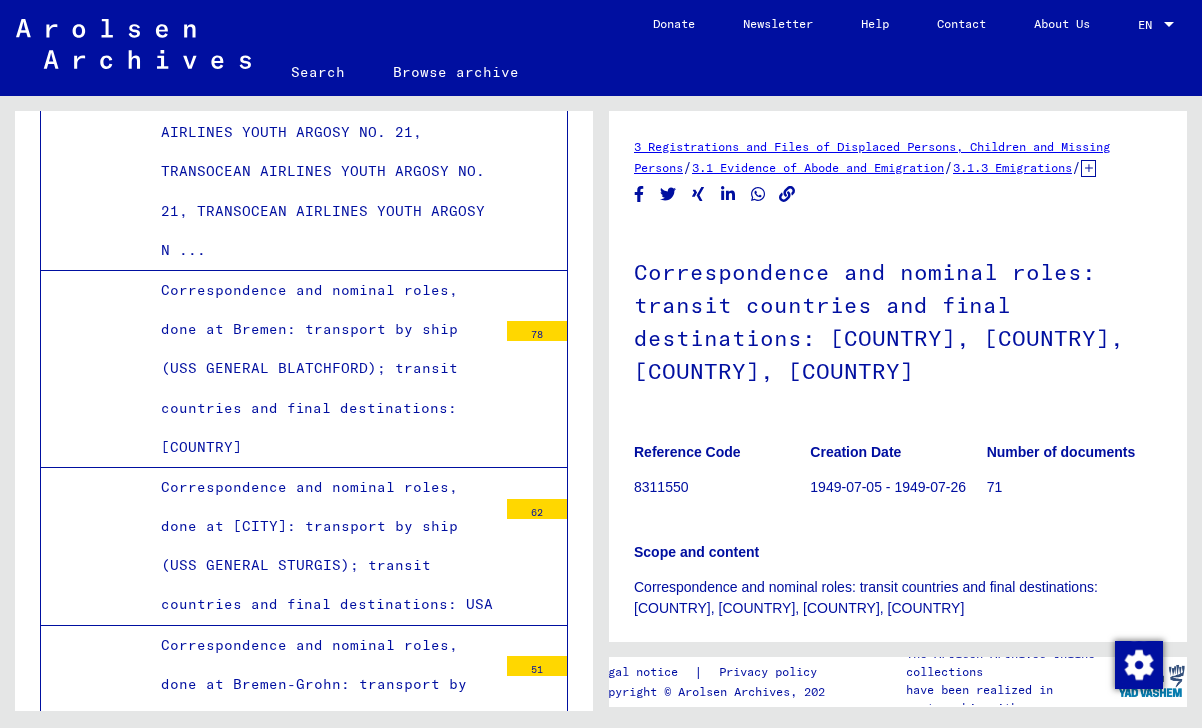 click on "Correspondence and nominal roles, done at Bremen: transport by ship (MARINE JUMPER, MARINE MARLIN); transit countries and final destinations: [COUNTRY]" at bounding box center (321, 2852) 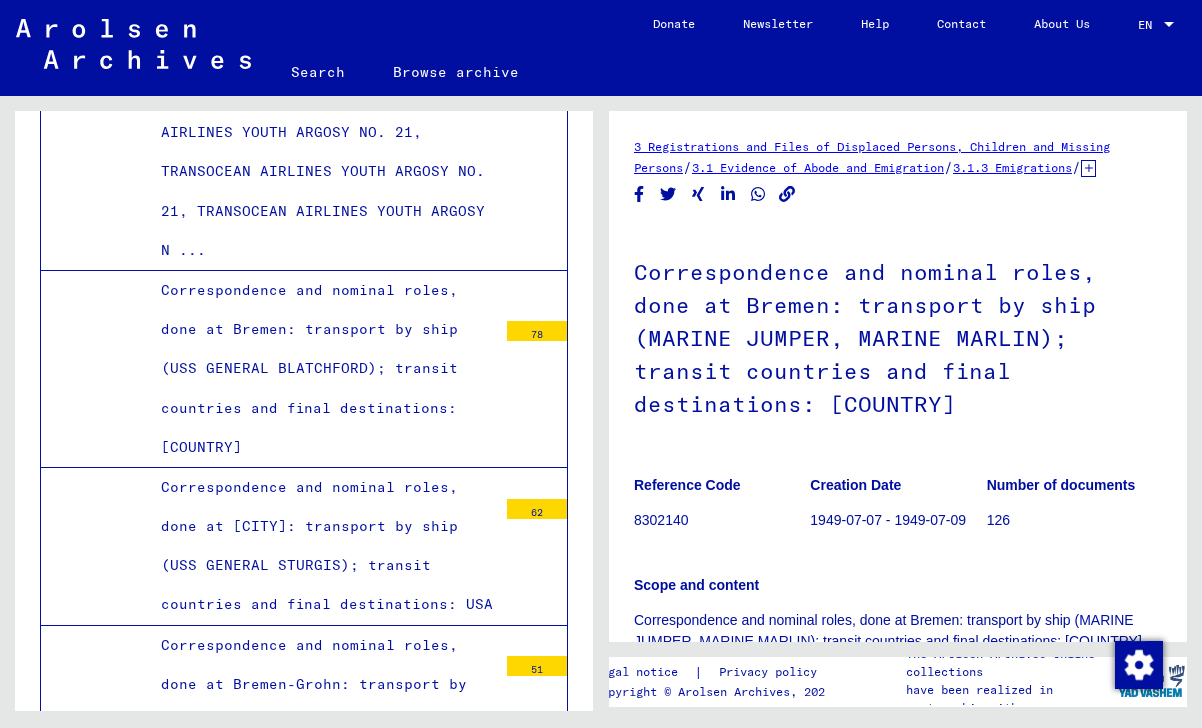 scroll, scrollTop: 0, scrollLeft: 0, axis: both 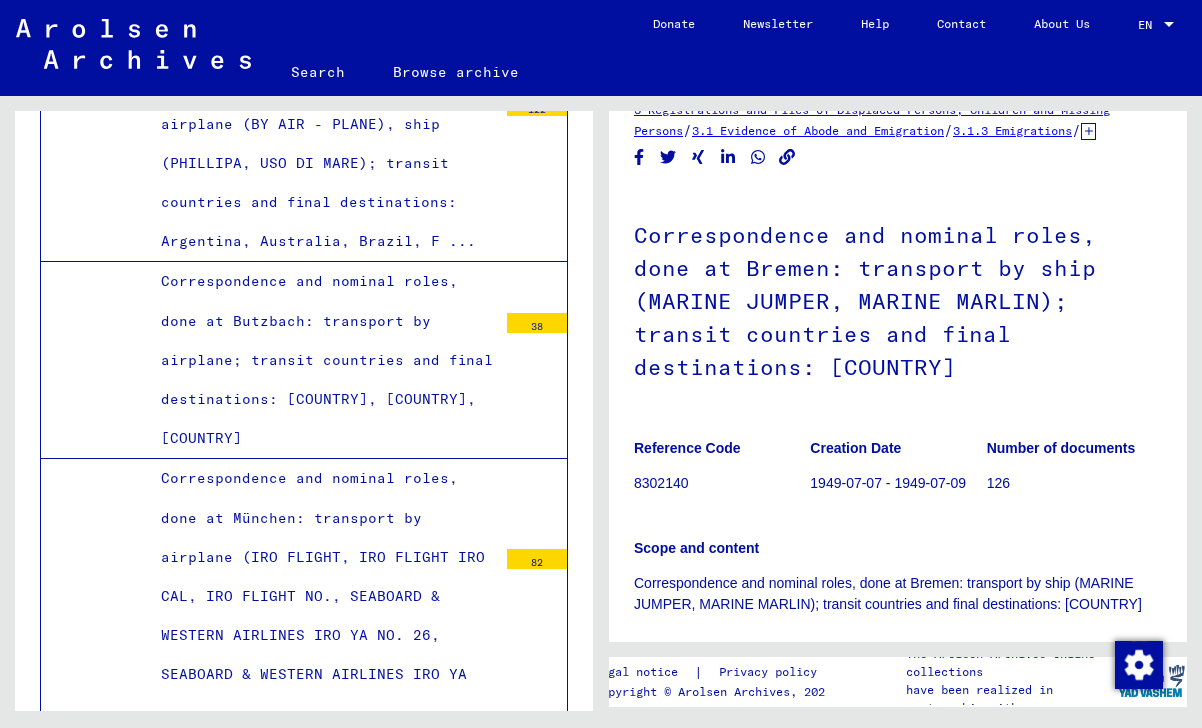 click on "Correspondence and nominal roles, done at Bremen-Grohn: transport by ship (USS GENERAL MUIR); transit countries and final destinations: USA" at bounding box center [321, 2981] 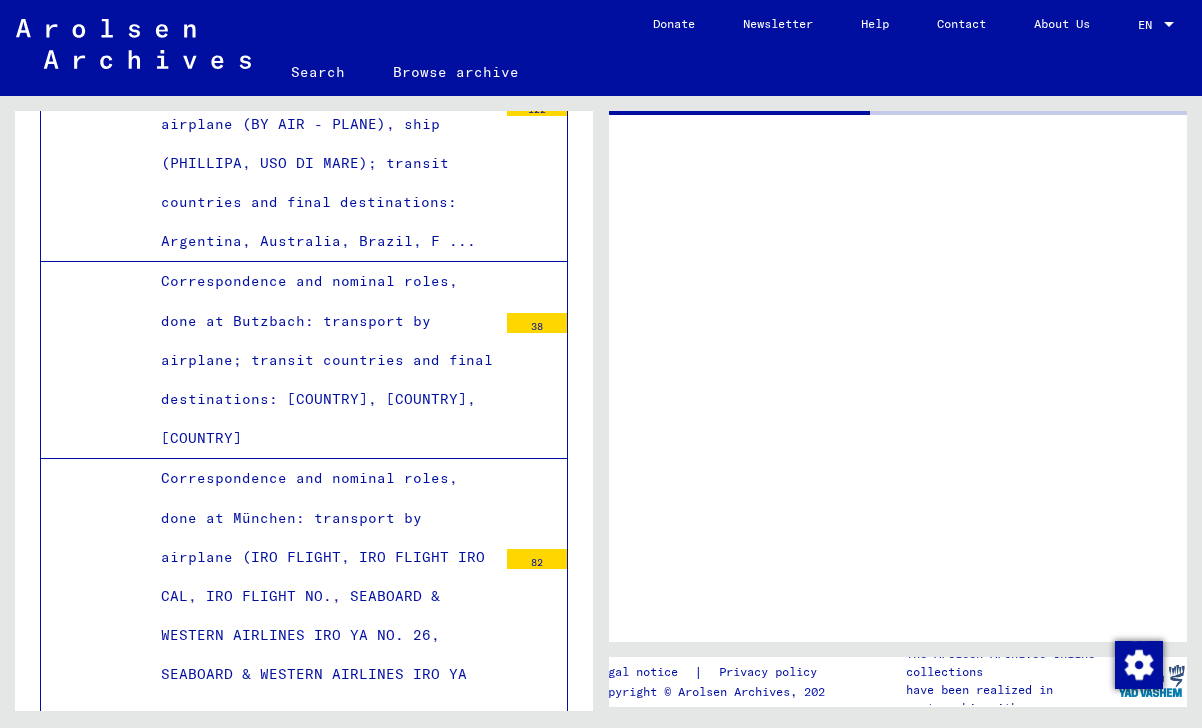 scroll, scrollTop: 0, scrollLeft: 0, axis: both 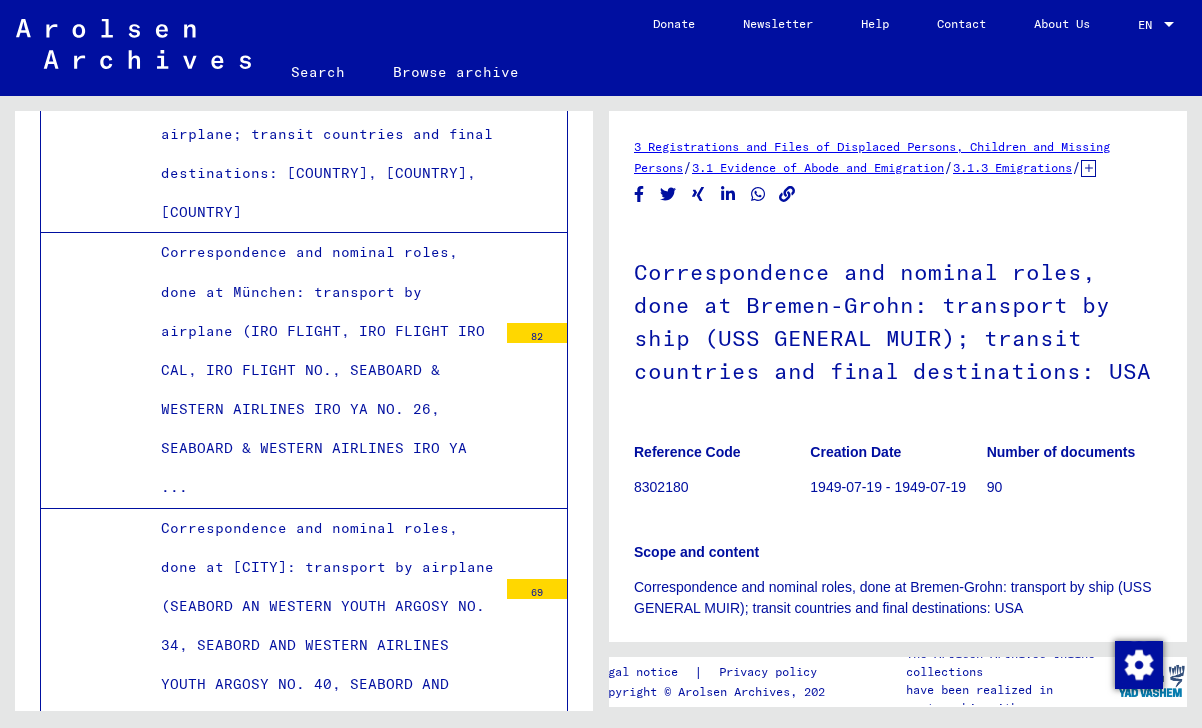click on "Correspondence and nominal roles, done at Bremen-Grohn: transport by ship (USS GENERAL BLATCHFORD); transit countries and final destinations: USA" at bounding box center [321, 2933] 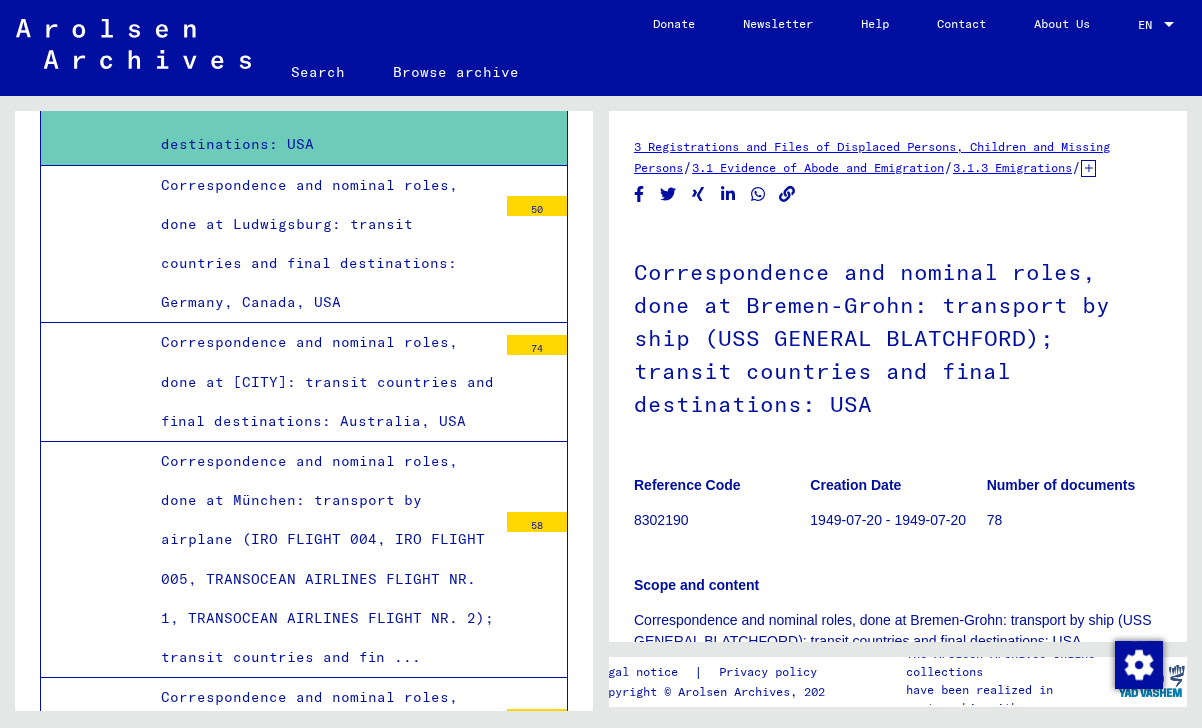 scroll, scrollTop: 42014, scrollLeft: 0, axis: vertical 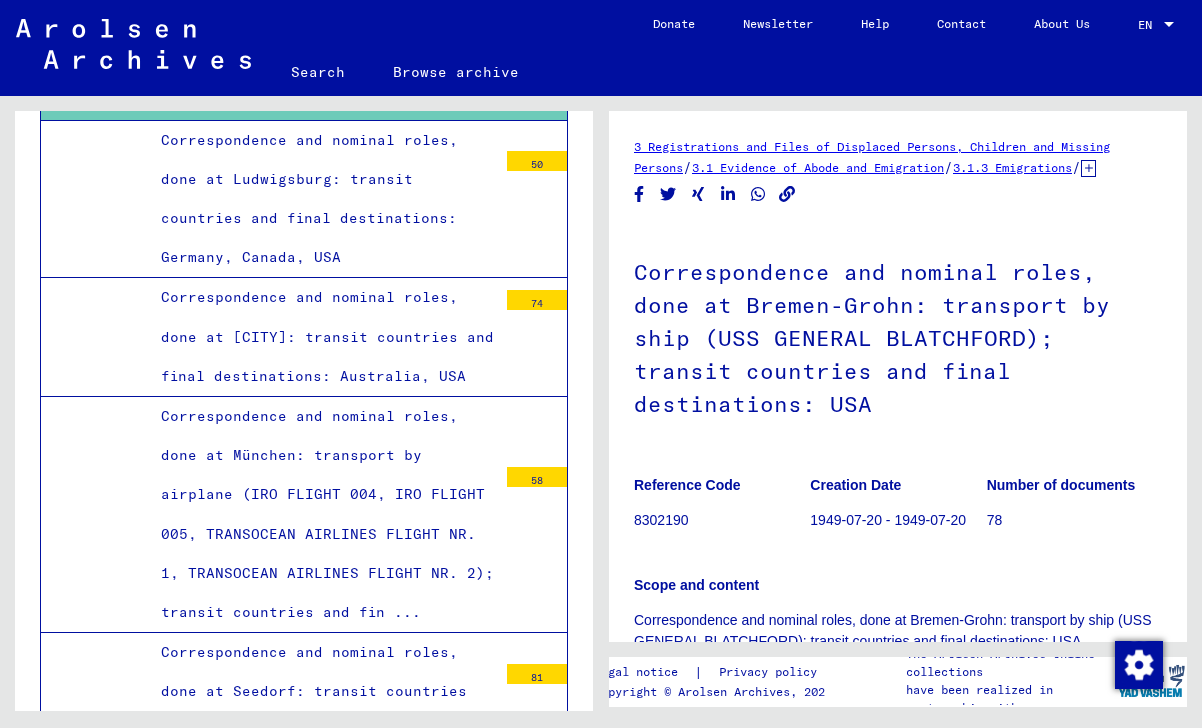 click on "Correspondence and nominal roles, done at Bremen-Grohn: transport by ship (USS GENERAL HEINTZELMANN, USS GENERAL STURGIS); transit countries and final destinations: [COUNTRY]" at bounding box center (321, 3253) 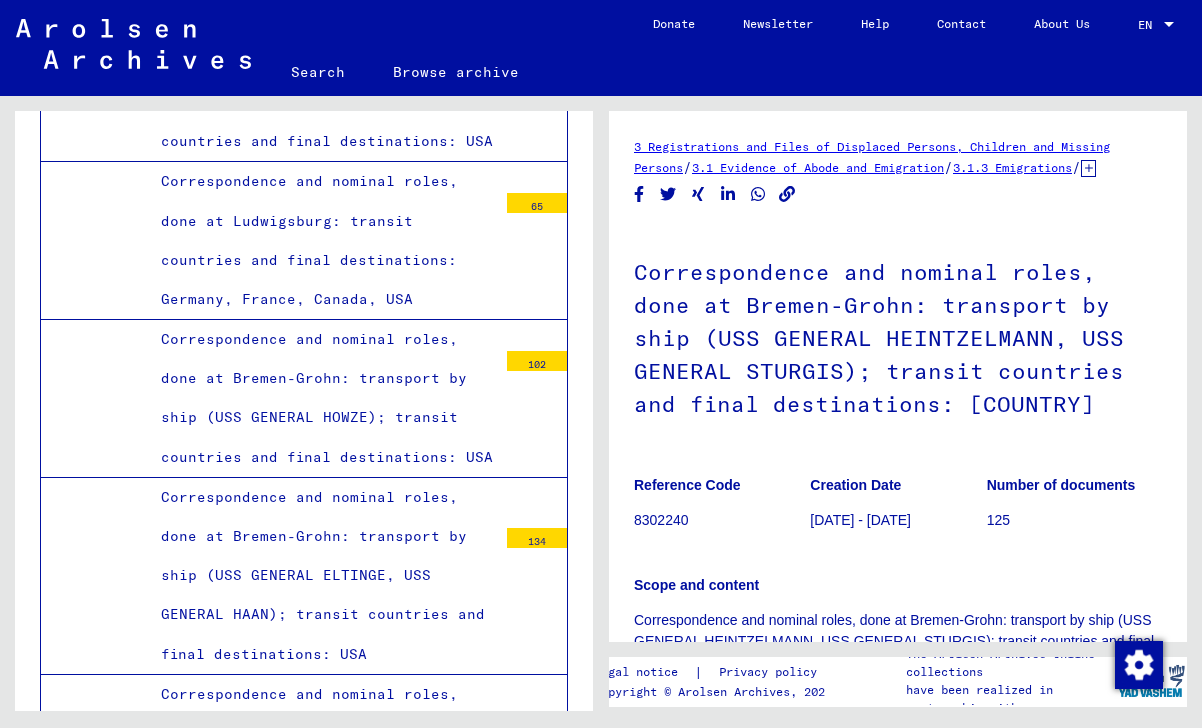scroll, scrollTop: 42961, scrollLeft: 0, axis: vertical 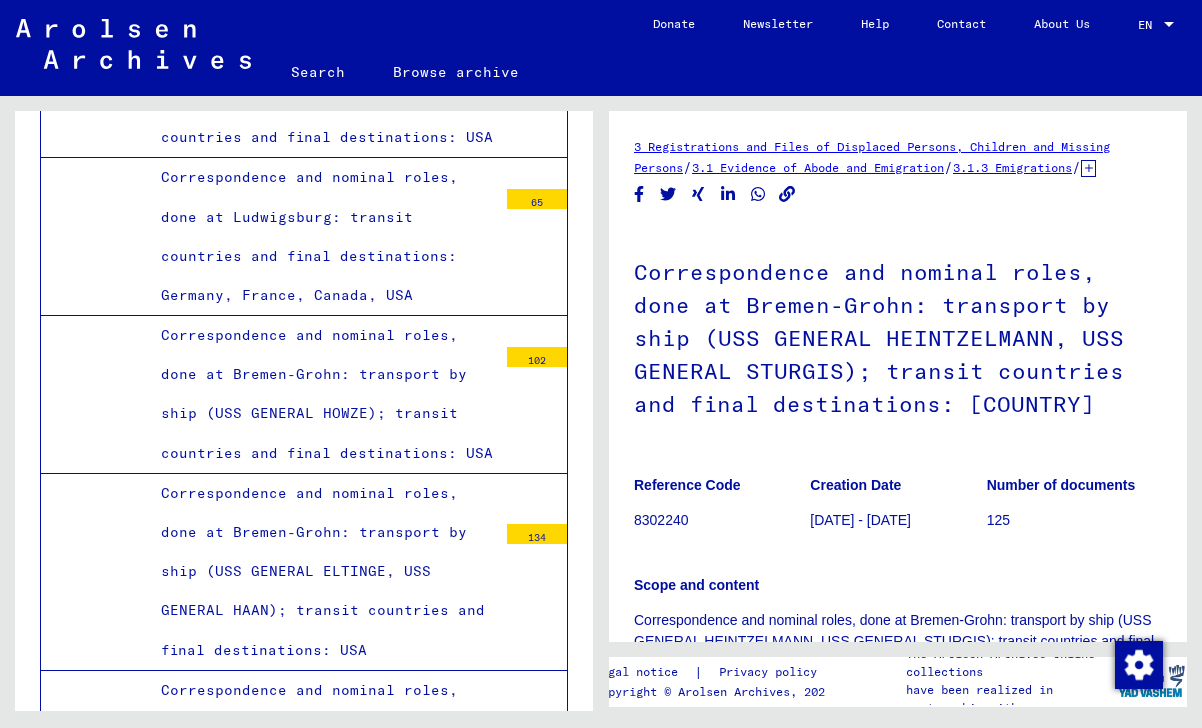 click on "Correspondence and nominal roles, done at Ludwigsburg: transit countries and final destinations: Germany, Canada, USA" at bounding box center [321, 3311] 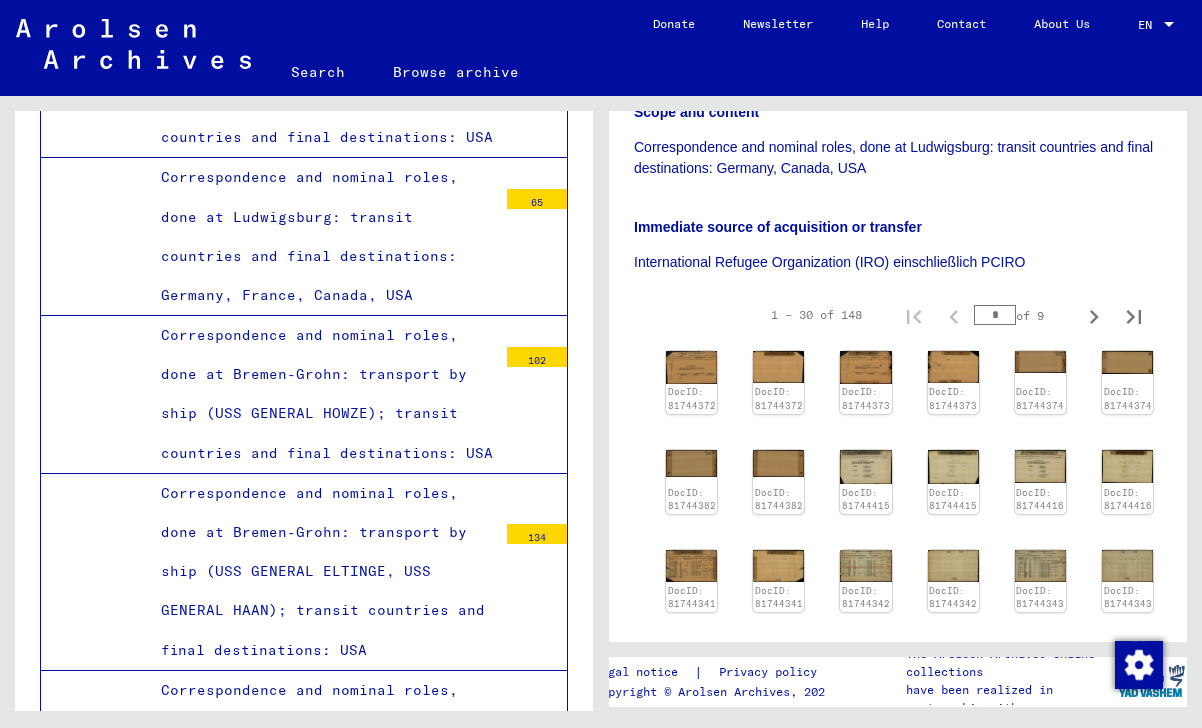 scroll, scrollTop: 688, scrollLeft: 0, axis: vertical 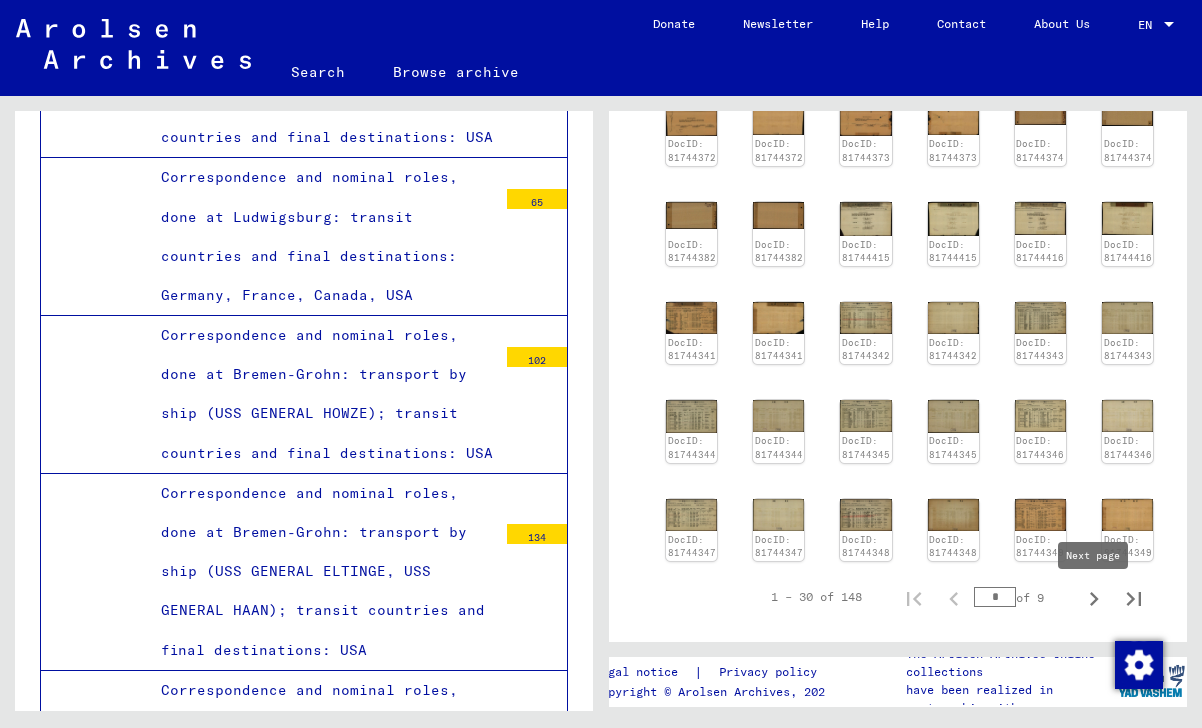 click 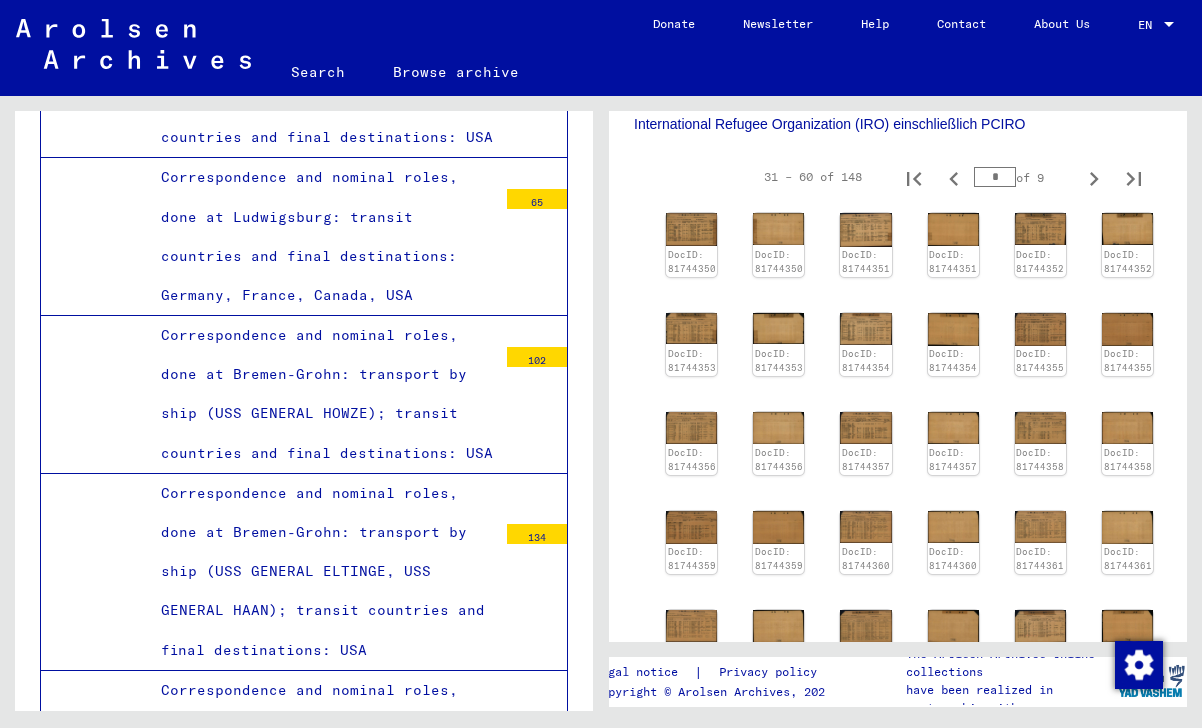 scroll, scrollTop: 814, scrollLeft: 0, axis: vertical 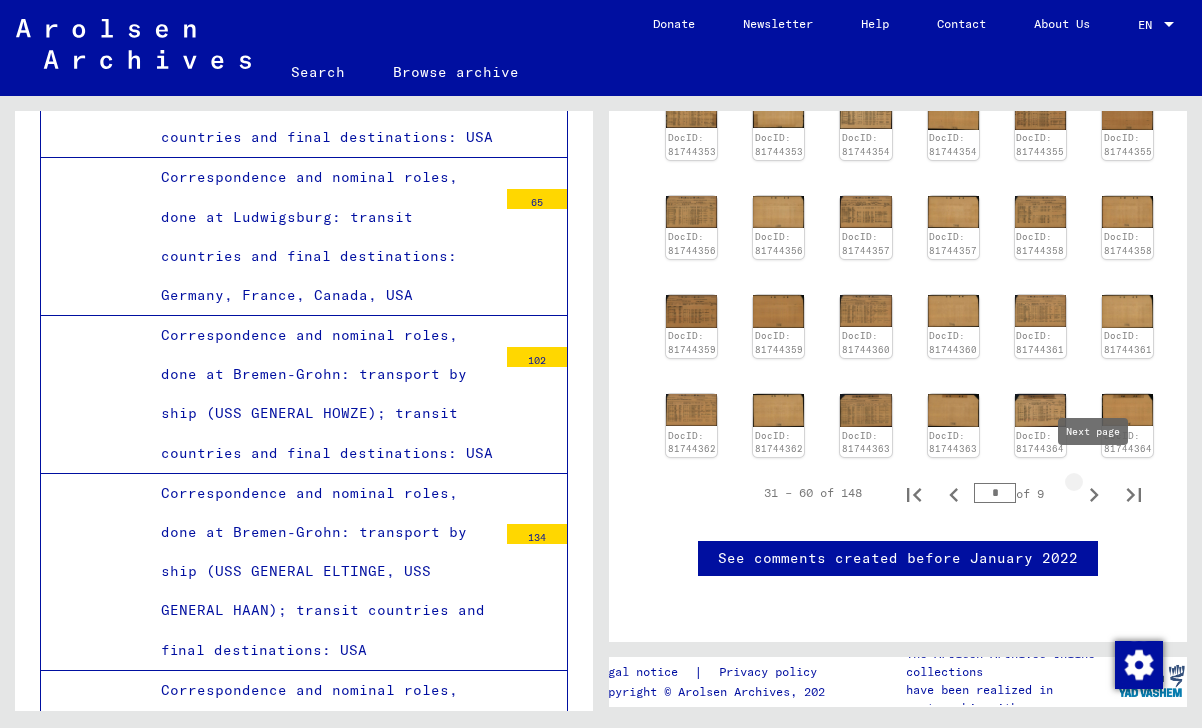 click 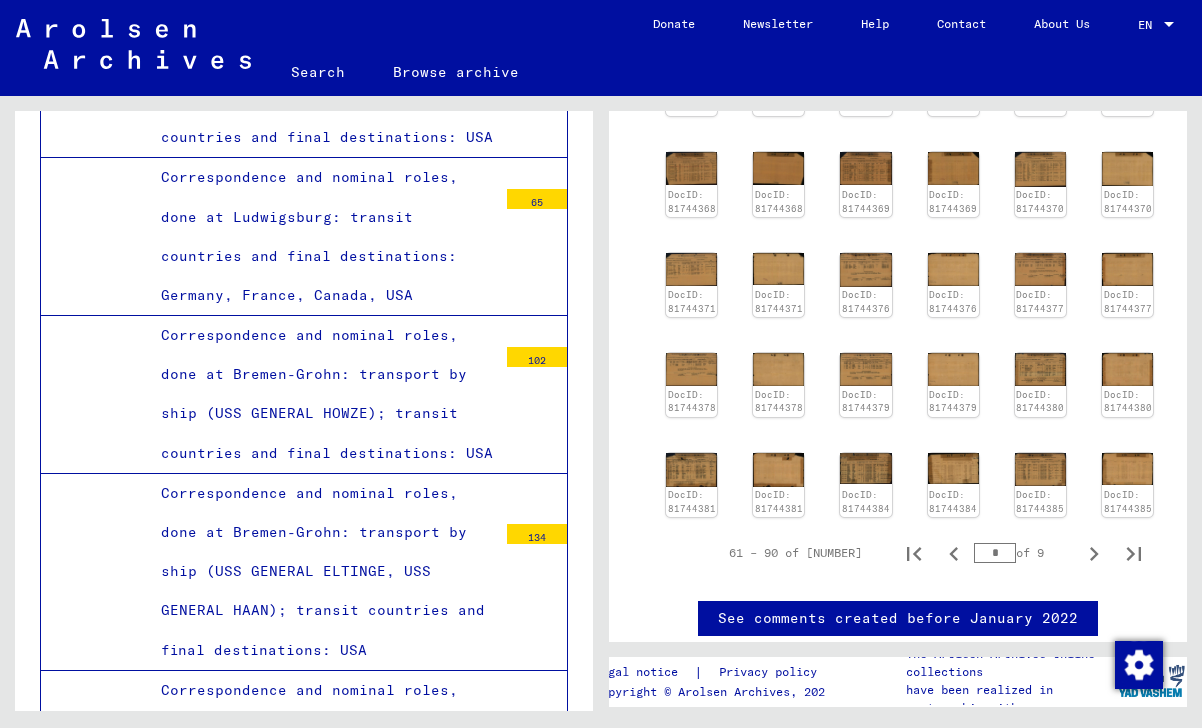 scroll, scrollTop: 744, scrollLeft: 0, axis: vertical 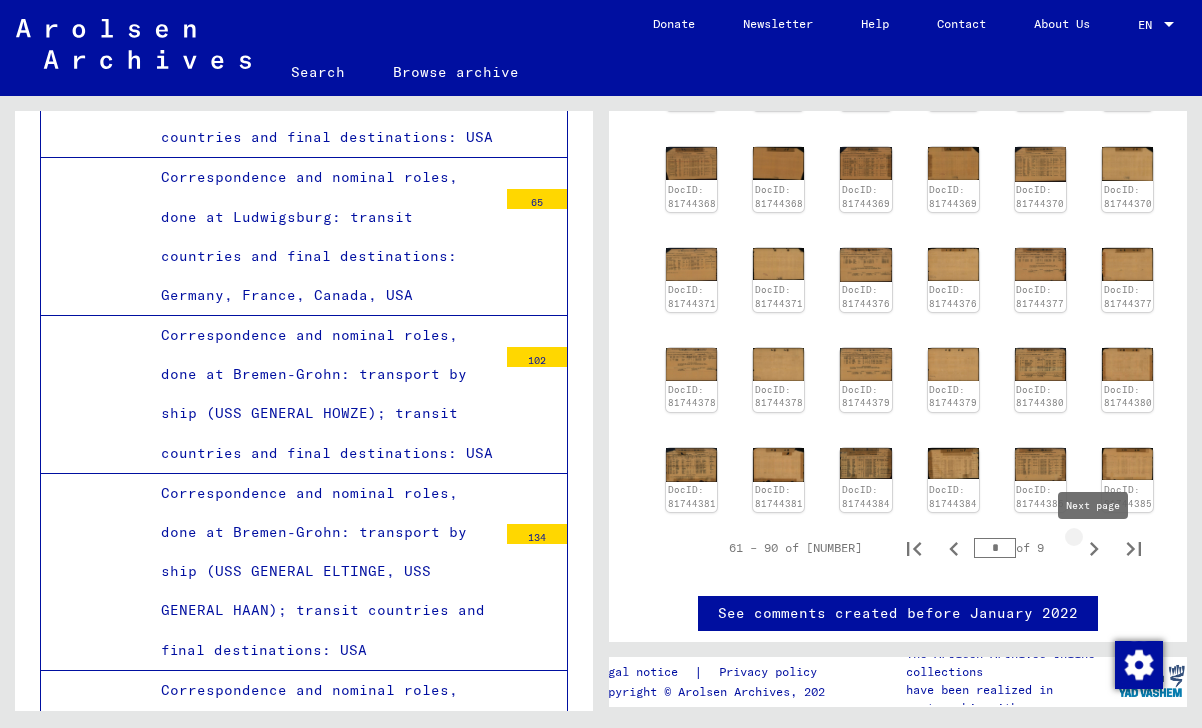 click 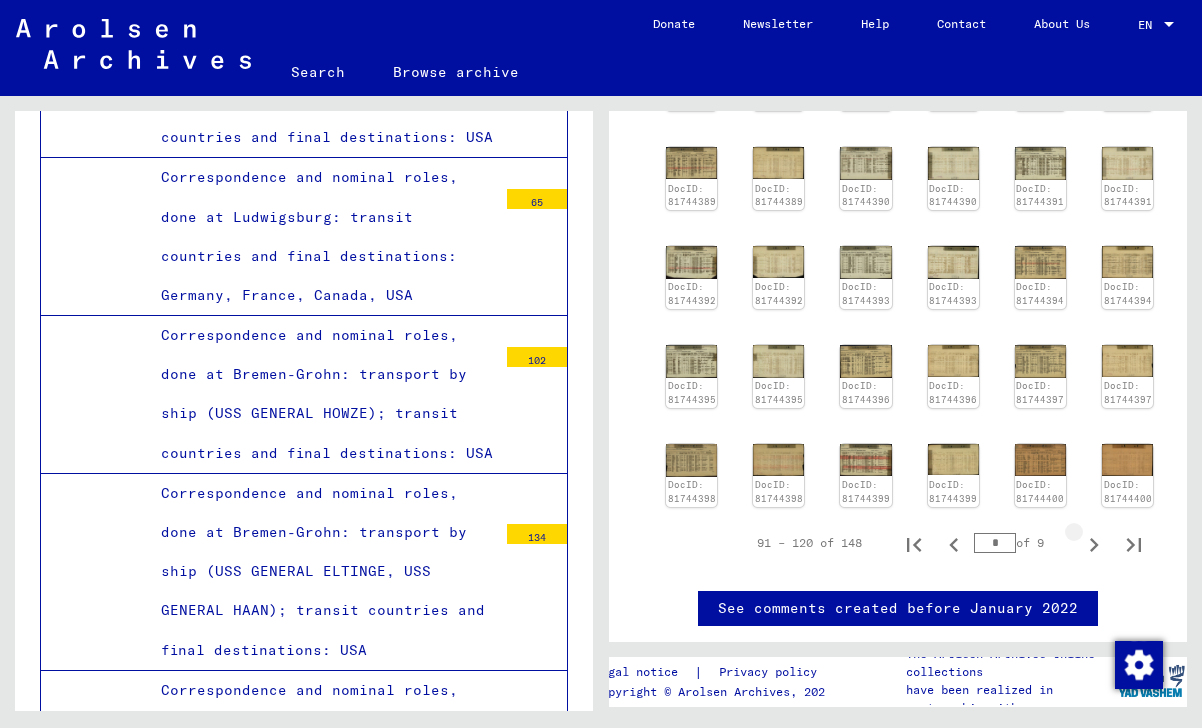 scroll, scrollTop: 678, scrollLeft: 0, axis: vertical 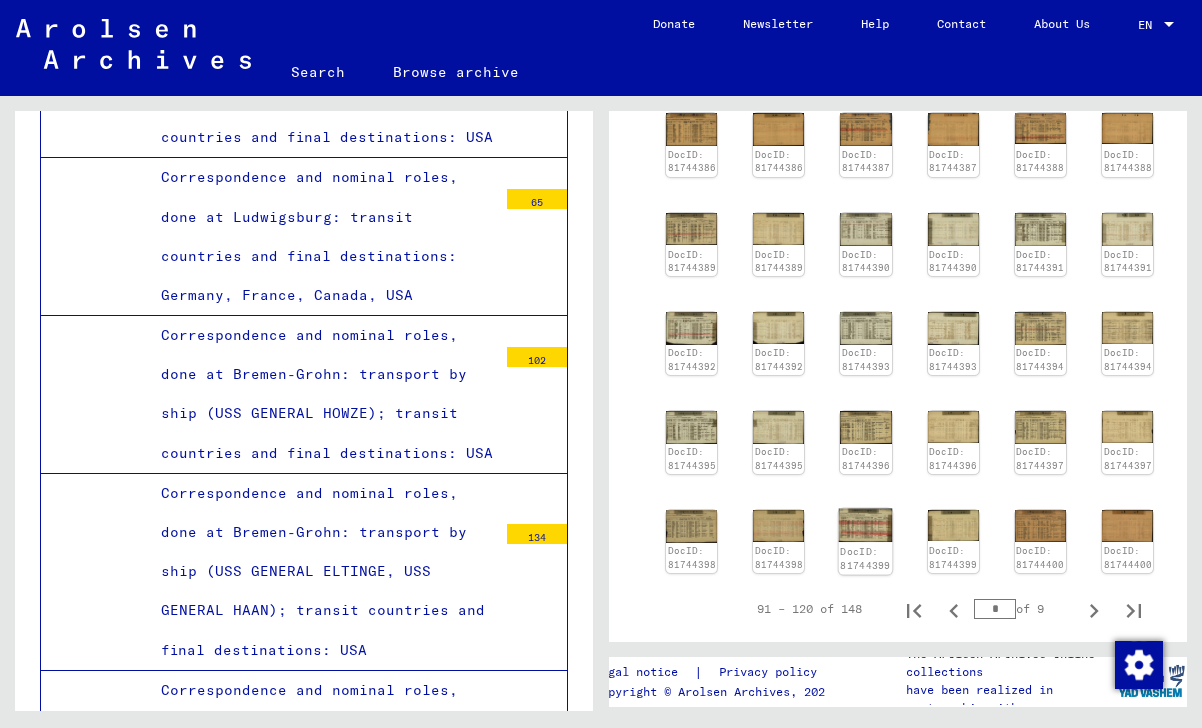 click 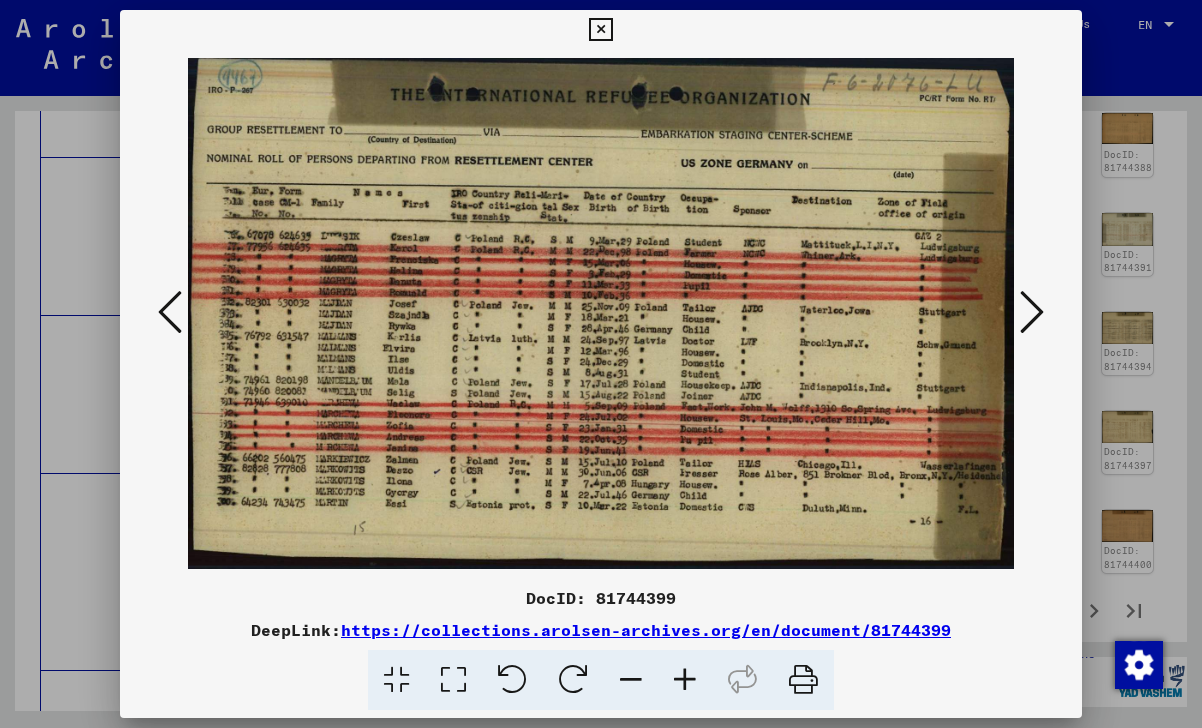 click at bounding box center (600, 30) 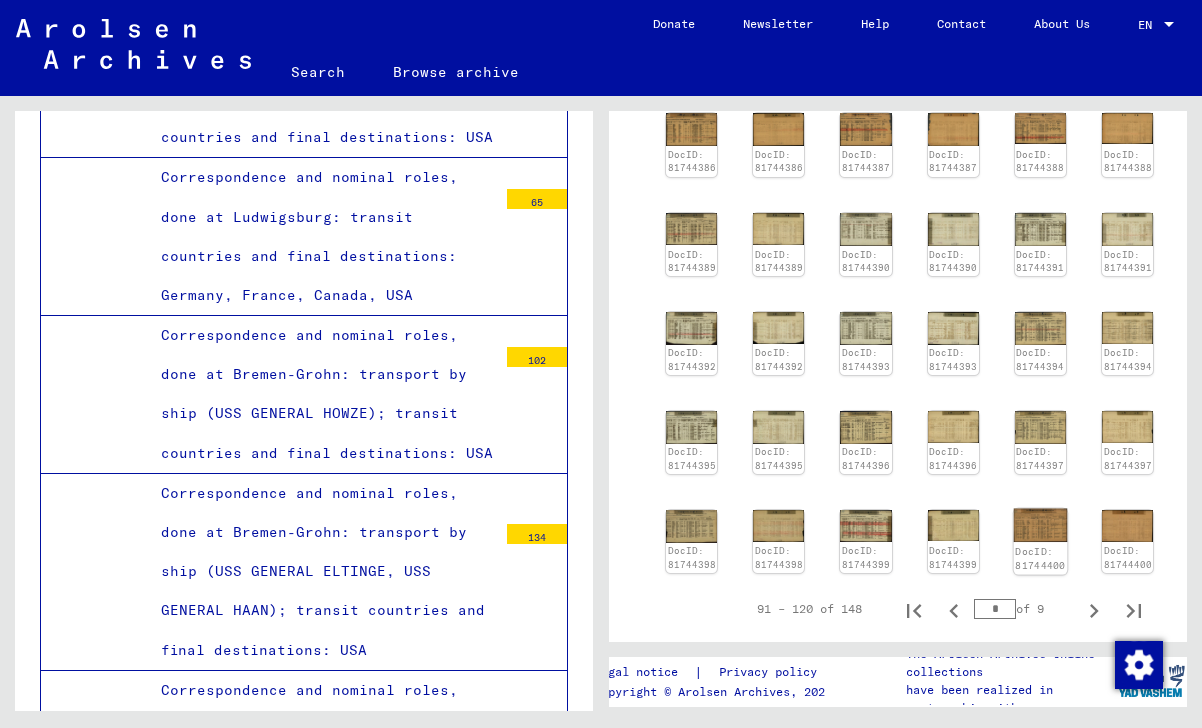 click 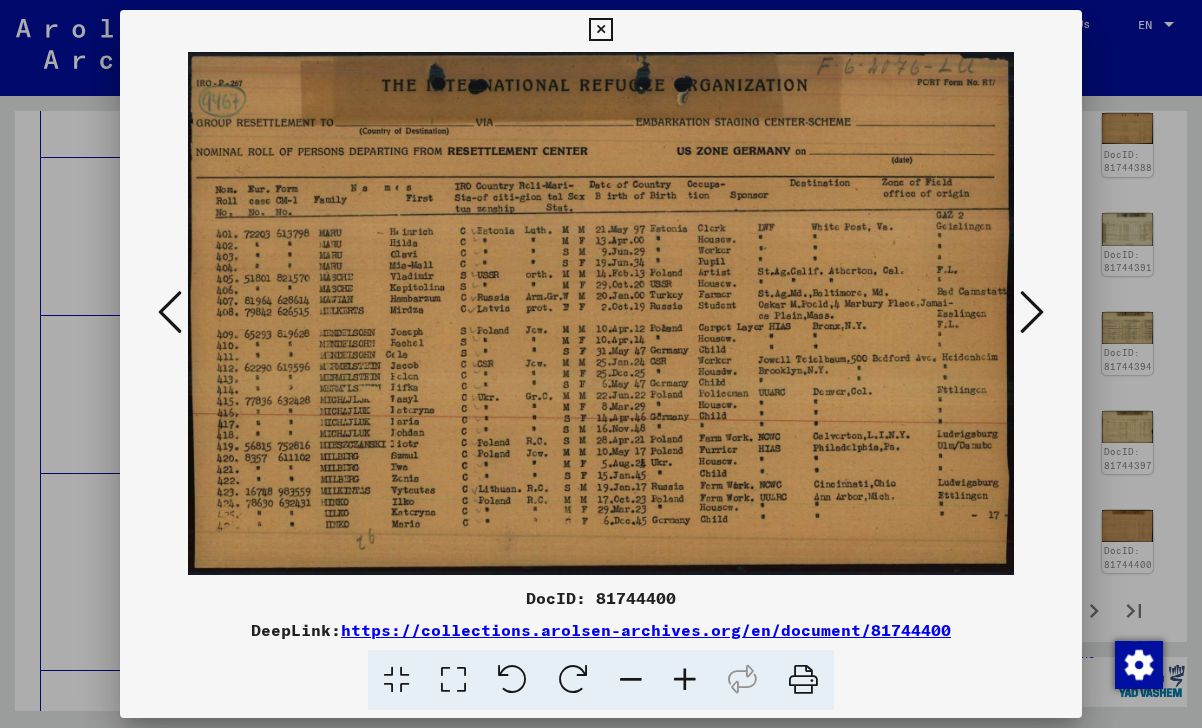 click at bounding box center [600, 30] 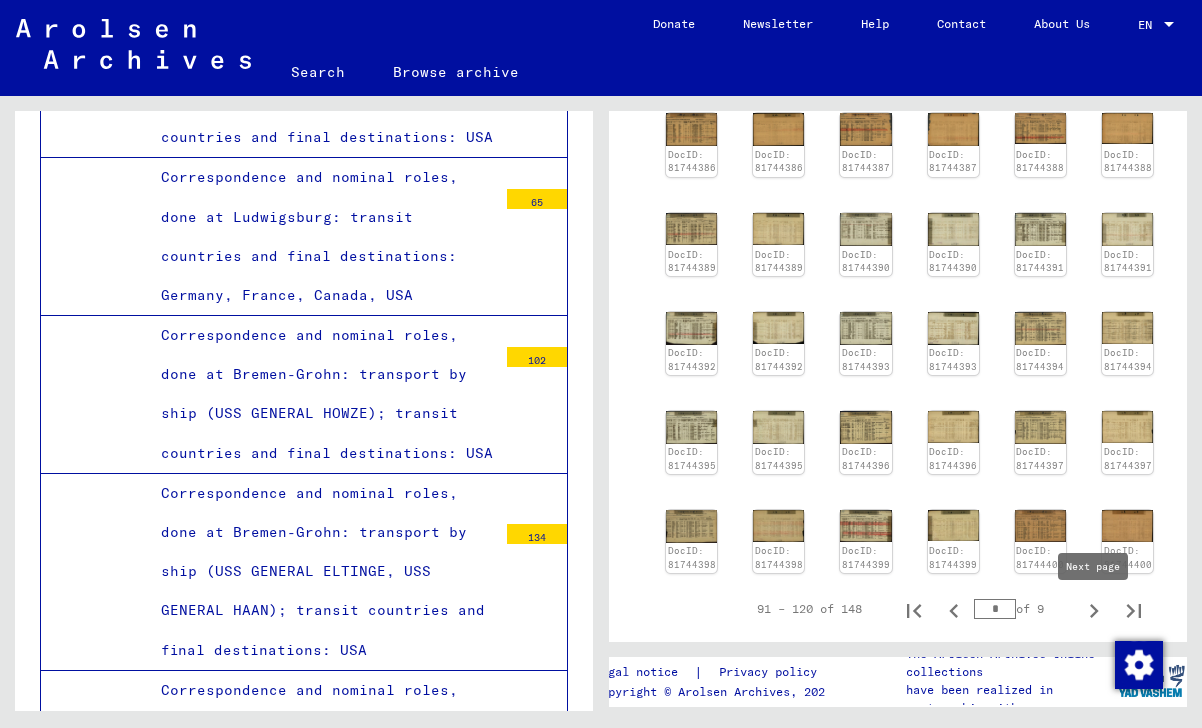 click 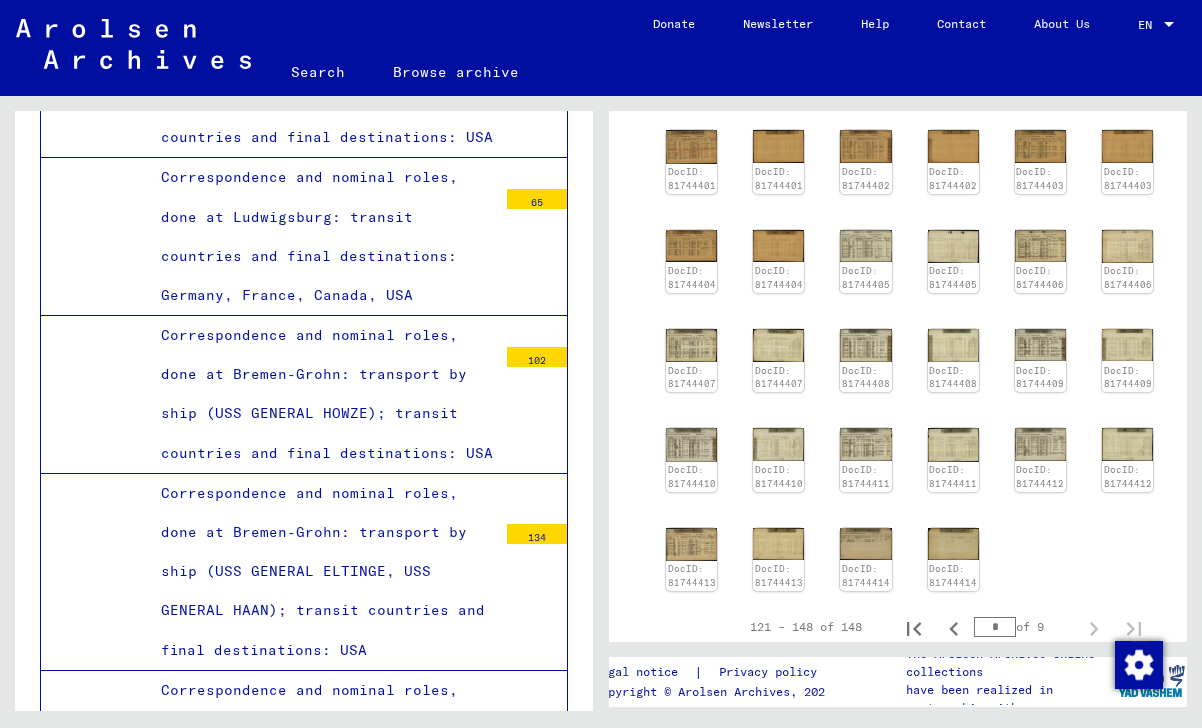 scroll, scrollTop: 679, scrollLeft: 0, axis: vertical 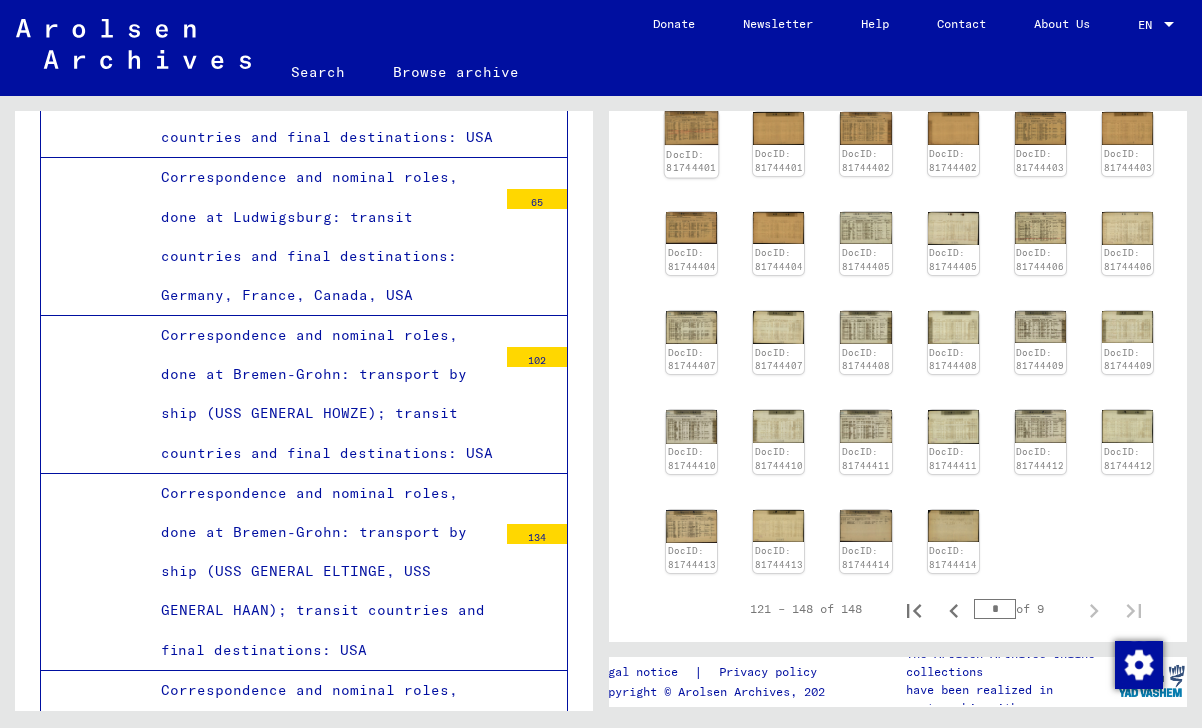 click 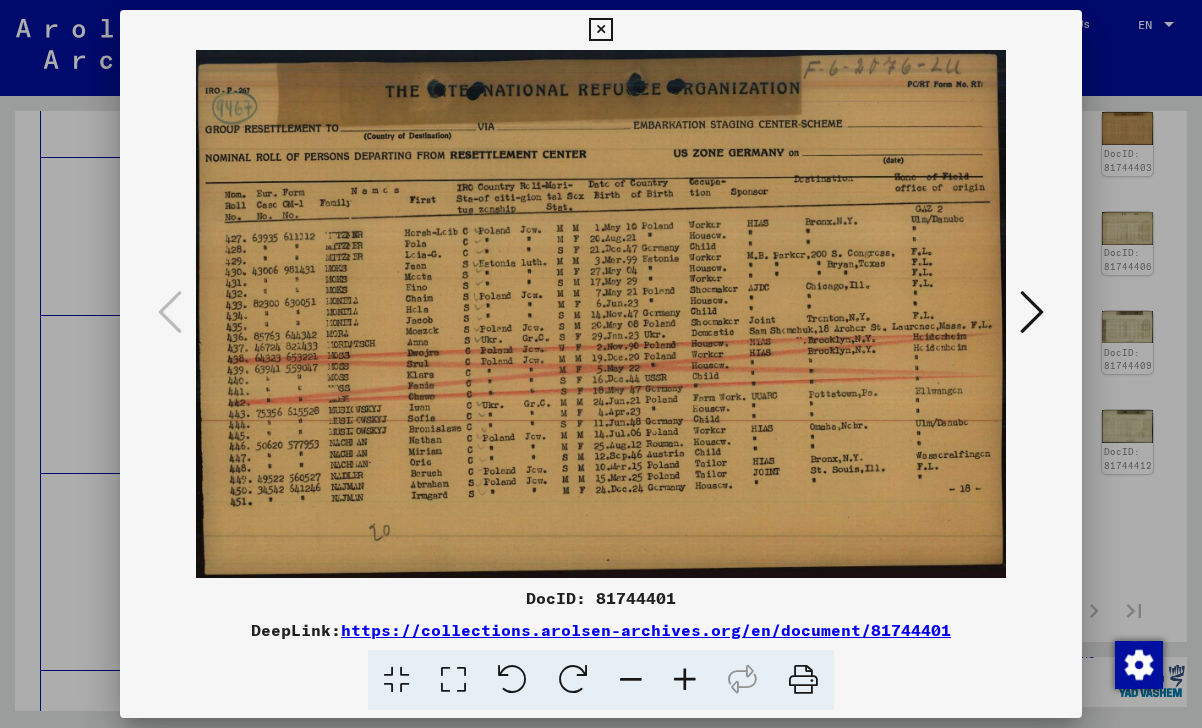click at bounding box center [600, 30] 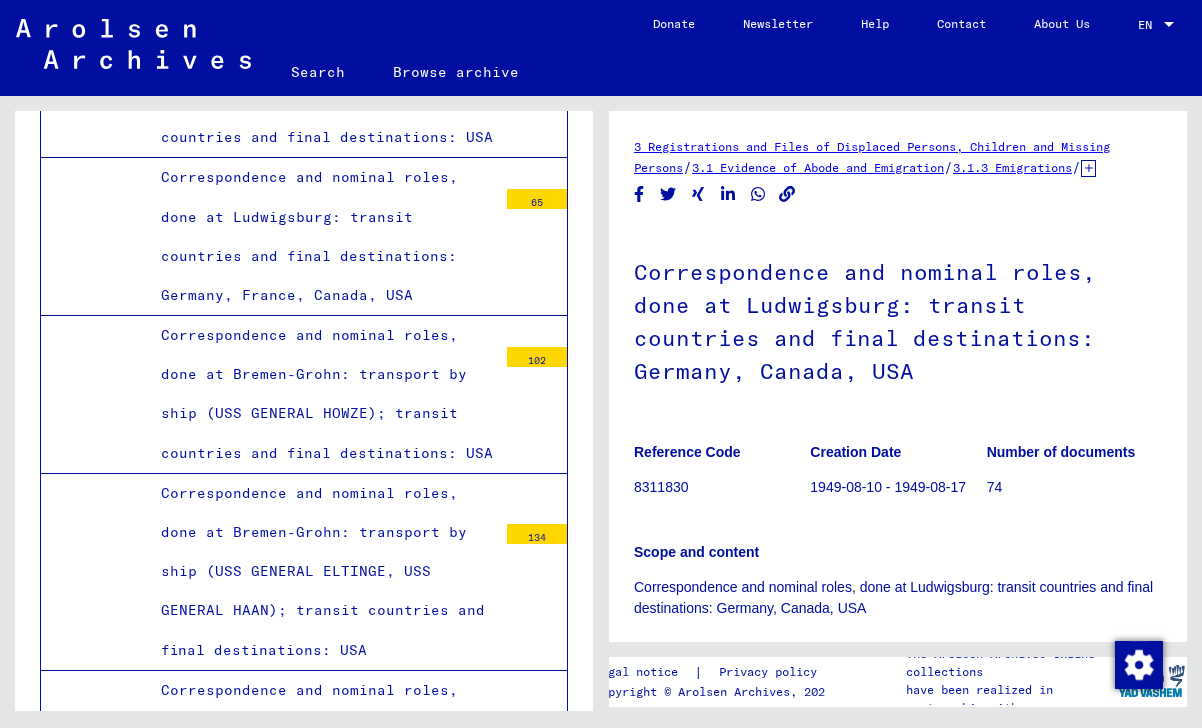 scroll, scrollTop: 230, scrollLeft: 0, axis: vertical 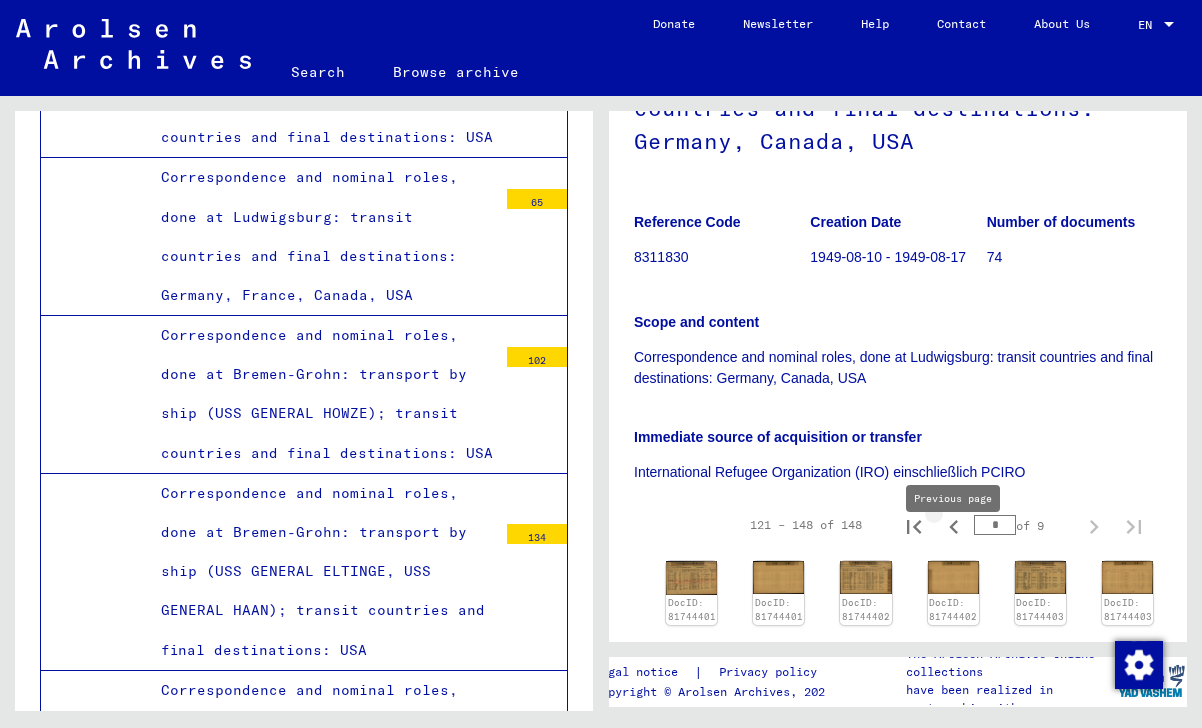 click 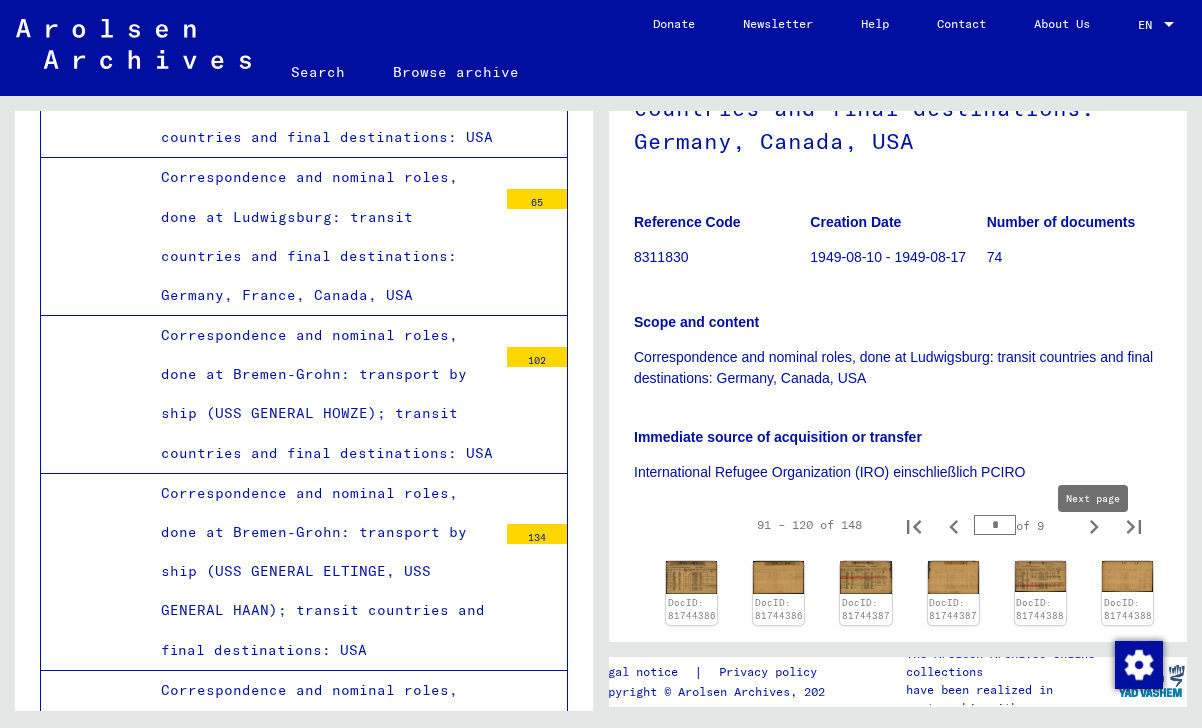 click 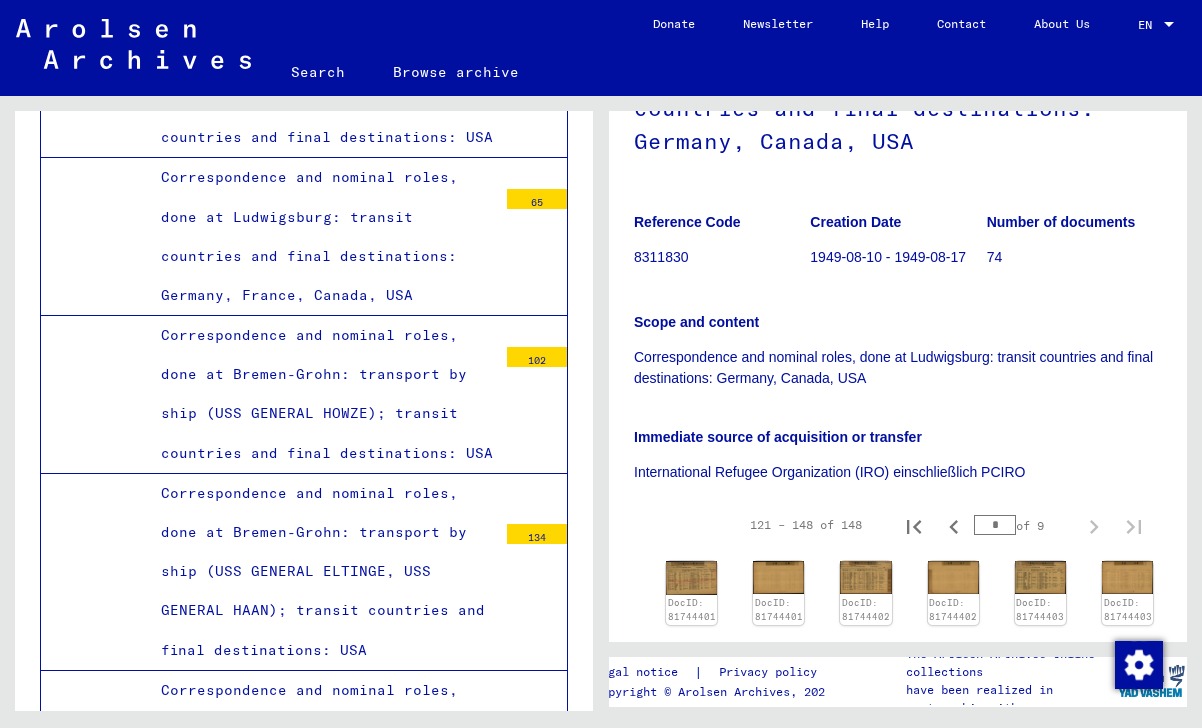 scroll, scrollTop: 833, scrollLeft: 0, axis: vertical 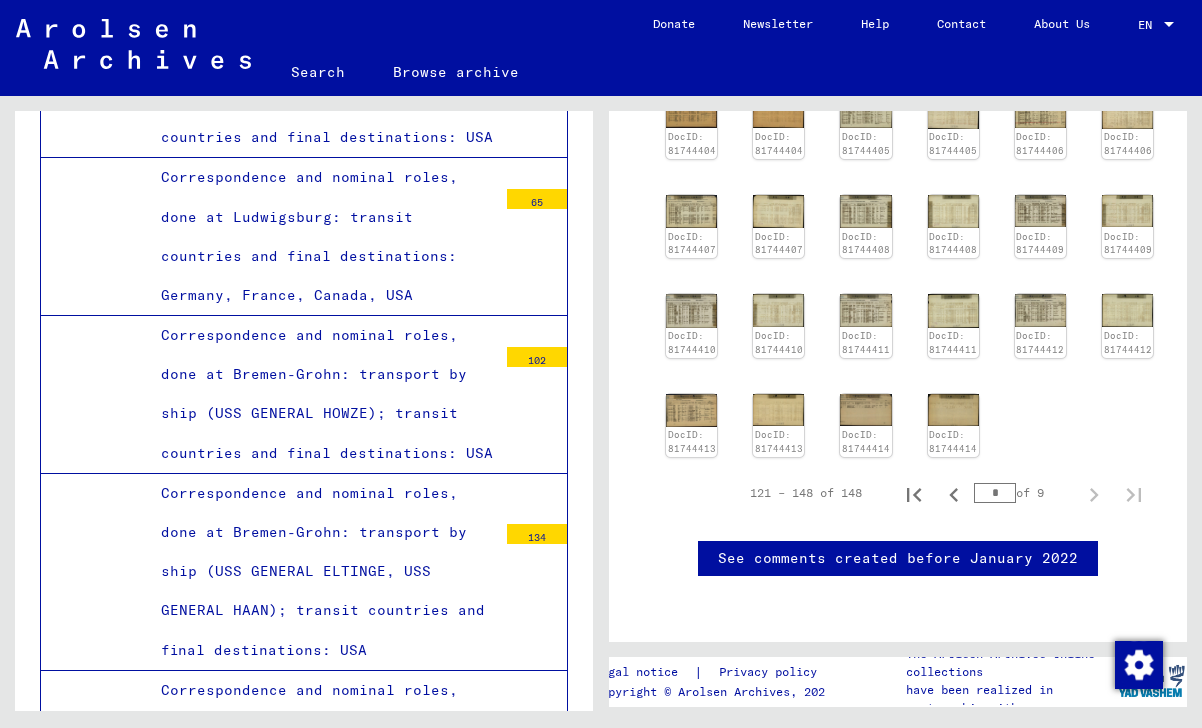 drag, startPoint x: 1003, startPoint y: 455, endPoint x: 952, endPoint y: 455, distance: 51 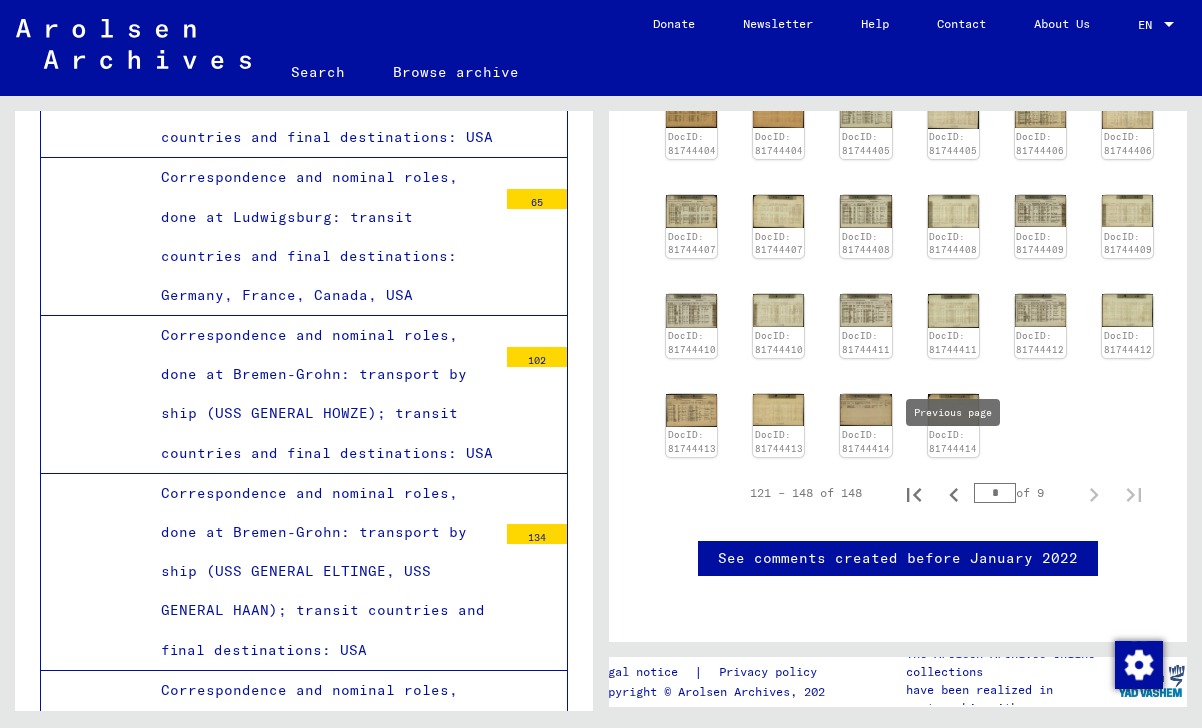 type on "*" 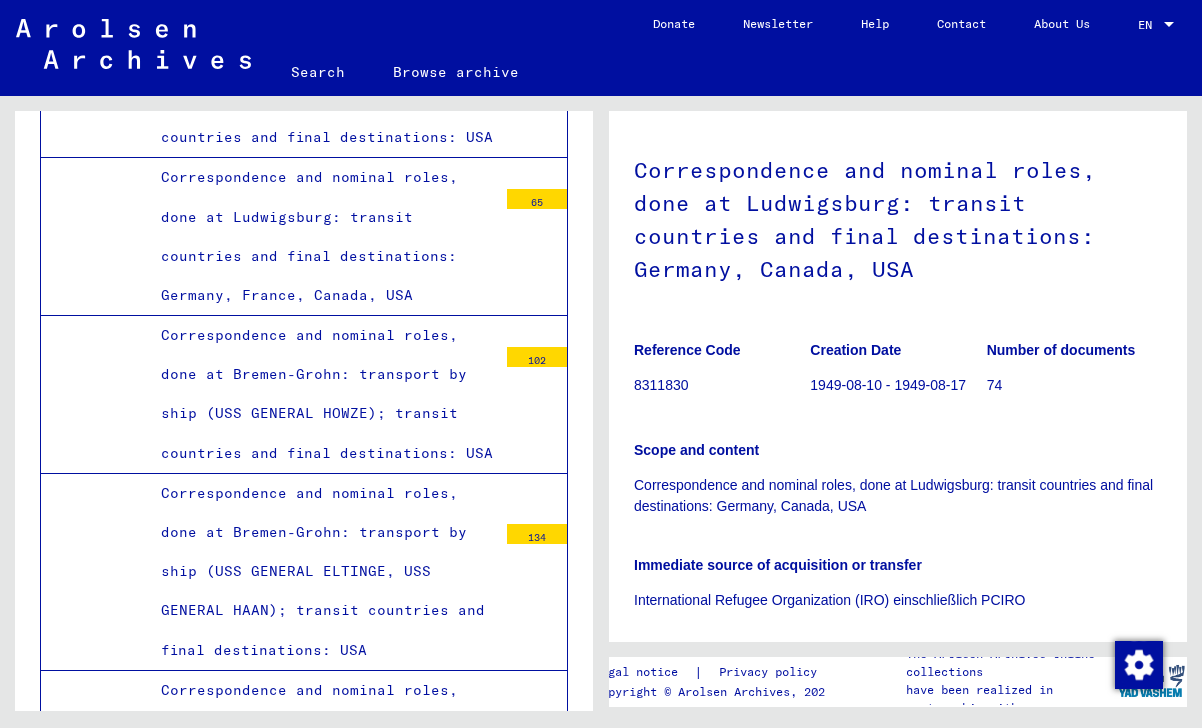 scroll, scrollTop: 372, scrollLeft: 0, axis: vertical 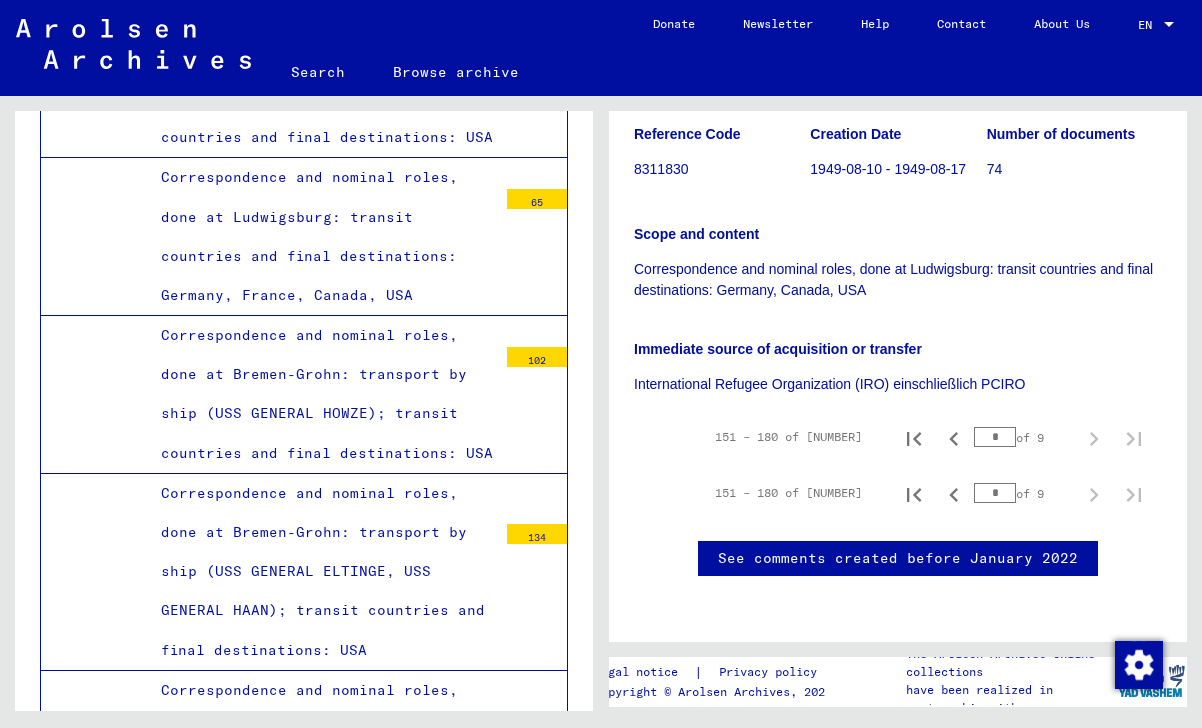 click on "3 Registrations and Files of Displaced Persons, Children and Missing Persons   /   3.1 Evidence of Abode and Emigration   /   3.1.3 Emigrations   /   3.1.3.2 Passenger lists and further compilations on emigrated persons   /   3.1.3.2 DE Registrations and emigration predominantly from [COUNTRY]   /   3.1.3.2 DE I Period 1946 - 1952 (chiefly IRO support)   /   3.1.3.2 DE I b Emigrations in 1949   /  Correspondence and nominal roles, done at [CITY]: transit countries and final destinations: [COUNTRY], [COUNTRY], [COUNTRY] Reference Code 8311830 Creation Date 1949-08-10 - 1949-08-17 Number of documents 74 Scope and content Correspondence and nominal roles, done at [CITY]: transit countries and final destinations: [COUNTRY], [COUNTRY], [COUNTRY] Immediate source of acquisition or transfer International Refugee Organization (IRO) einschließlich PCIRO  151 – 180 of 148  *  of 9   151 – 180 of 148  *  of 9  See comments created before January 2022" 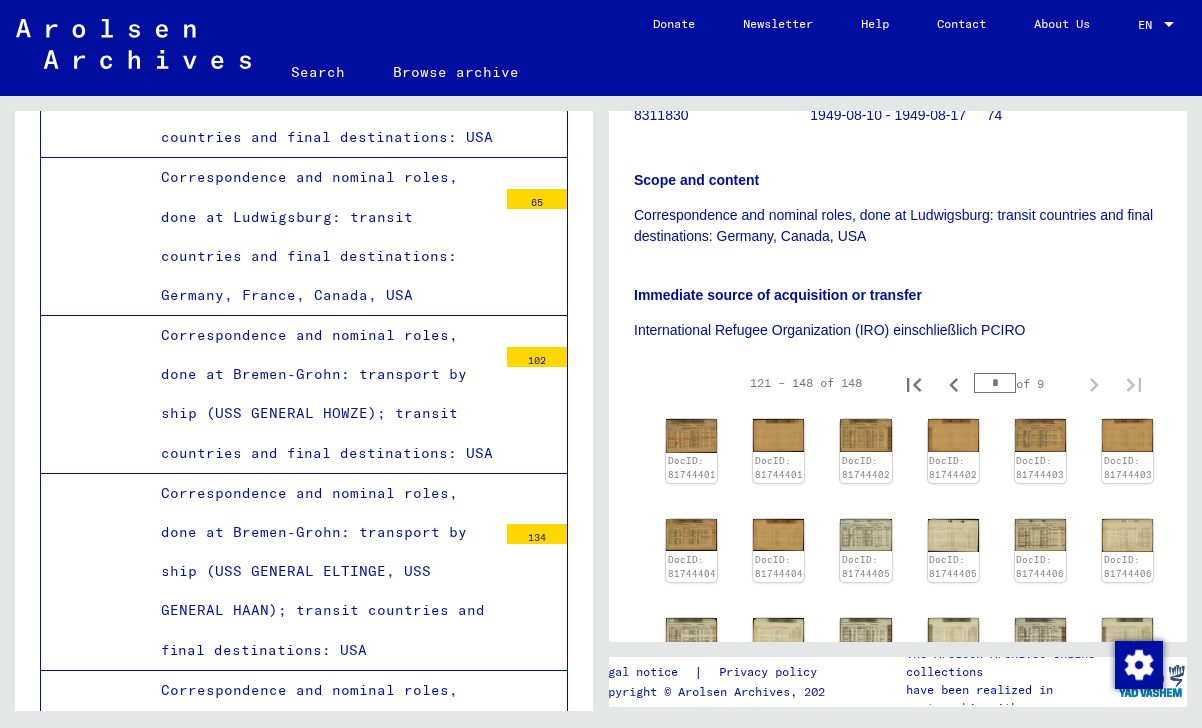 scroll, scrollTop: 662, scrollLeft: 0, axis: vertical 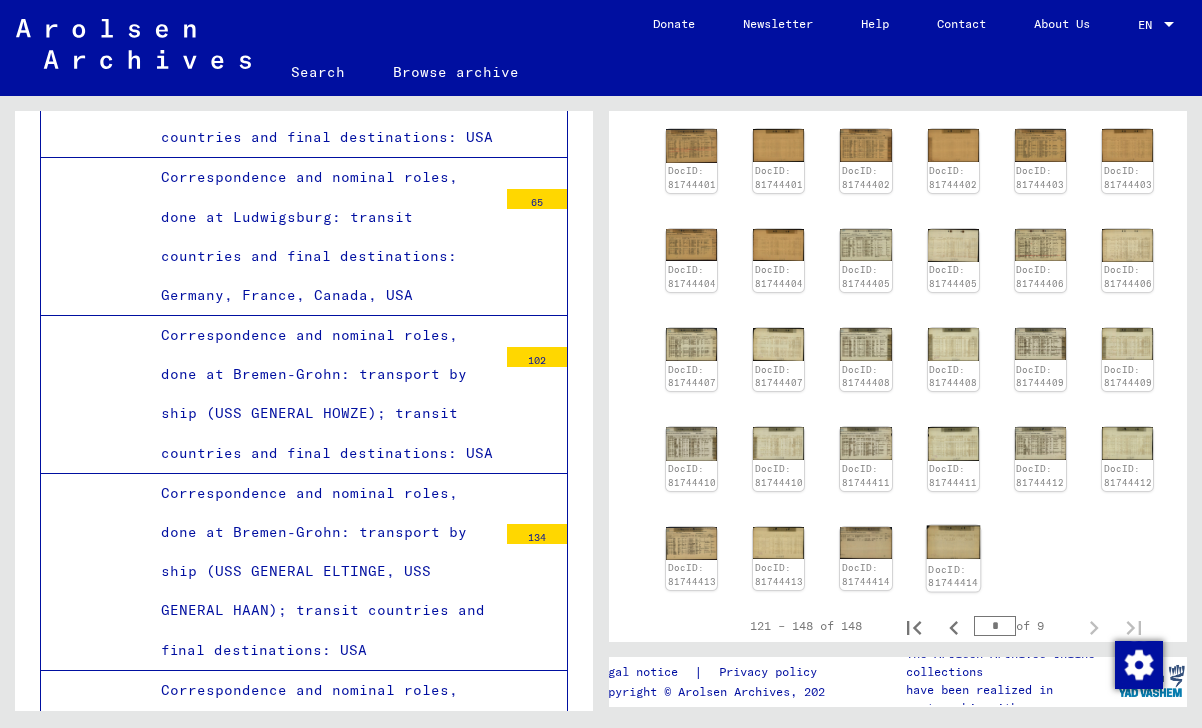 click 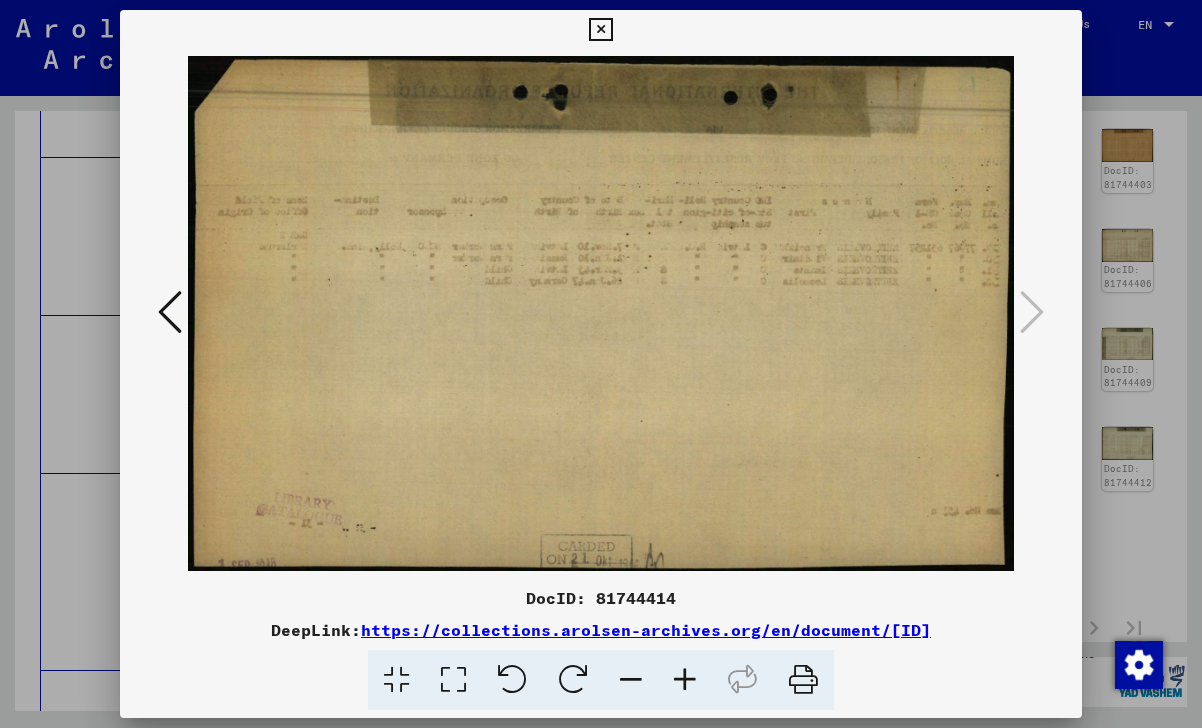 type 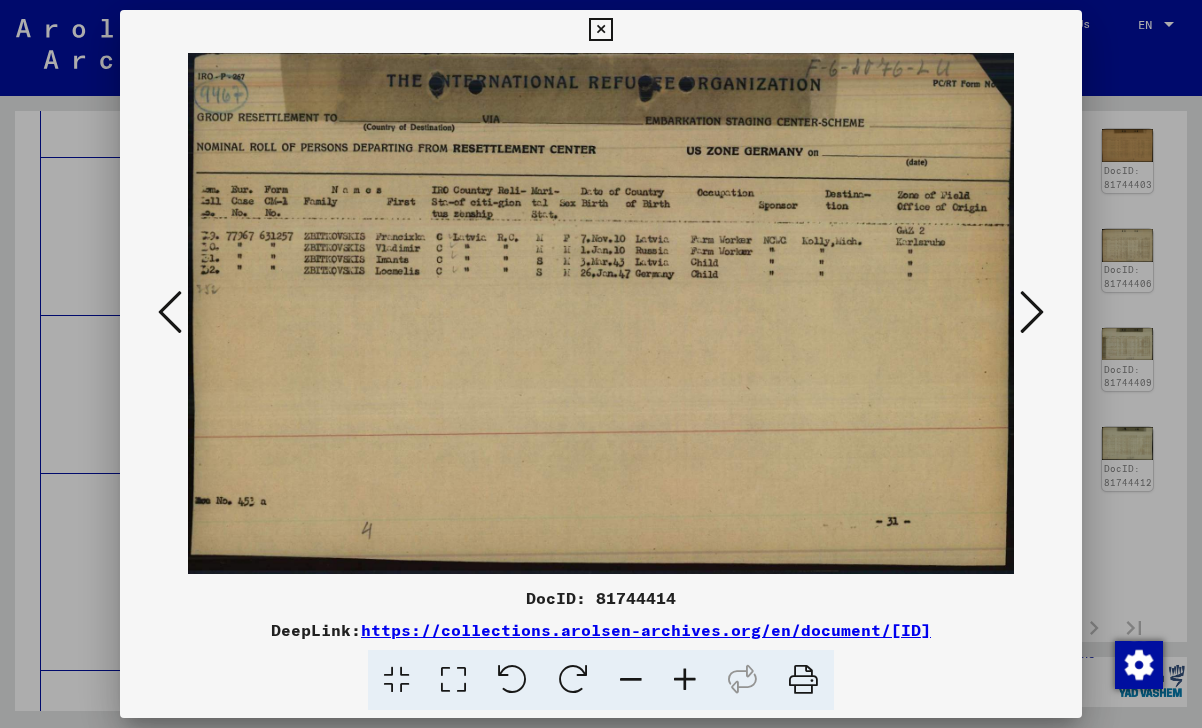click at bounding box center (170, 312) 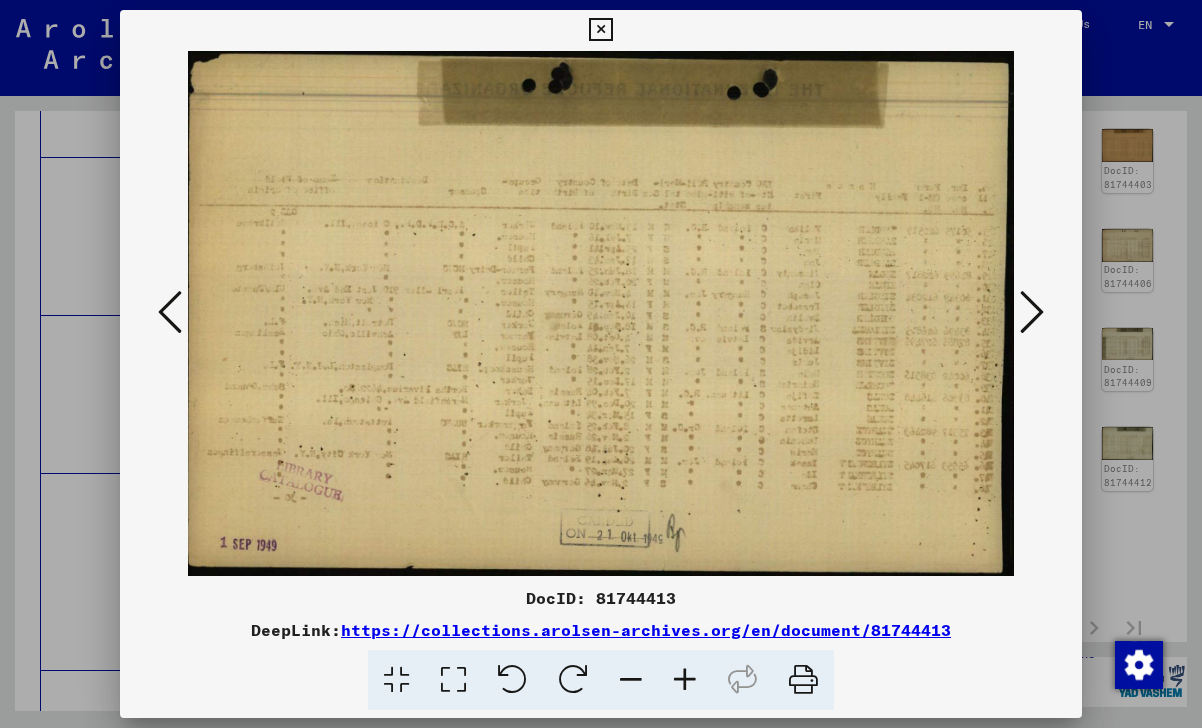 click at bounding box center [170, 312] 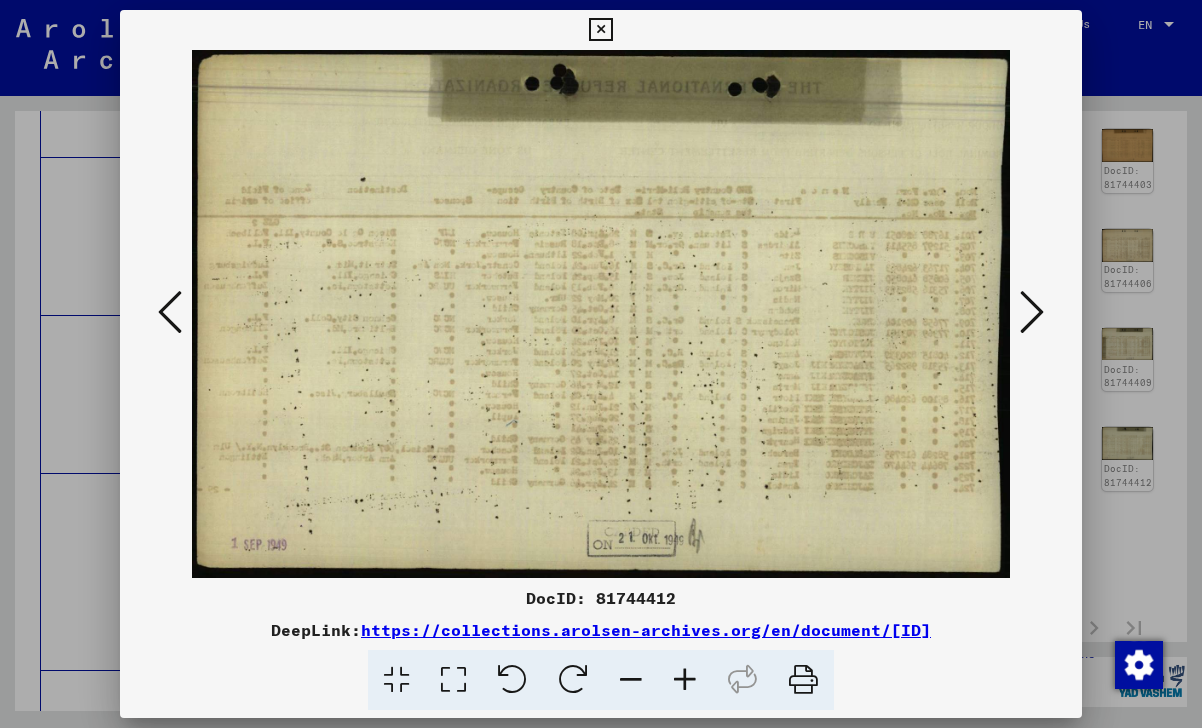 click at bounding box center (170, 312) 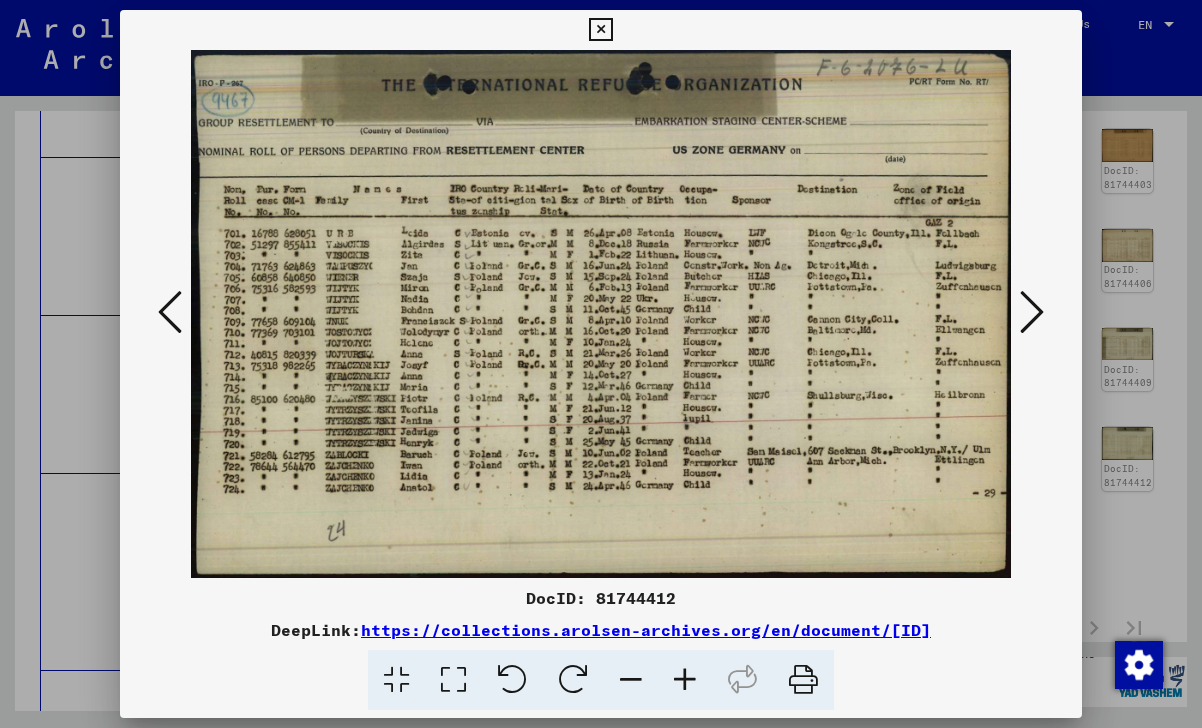 click at bounding box center (170, 312) 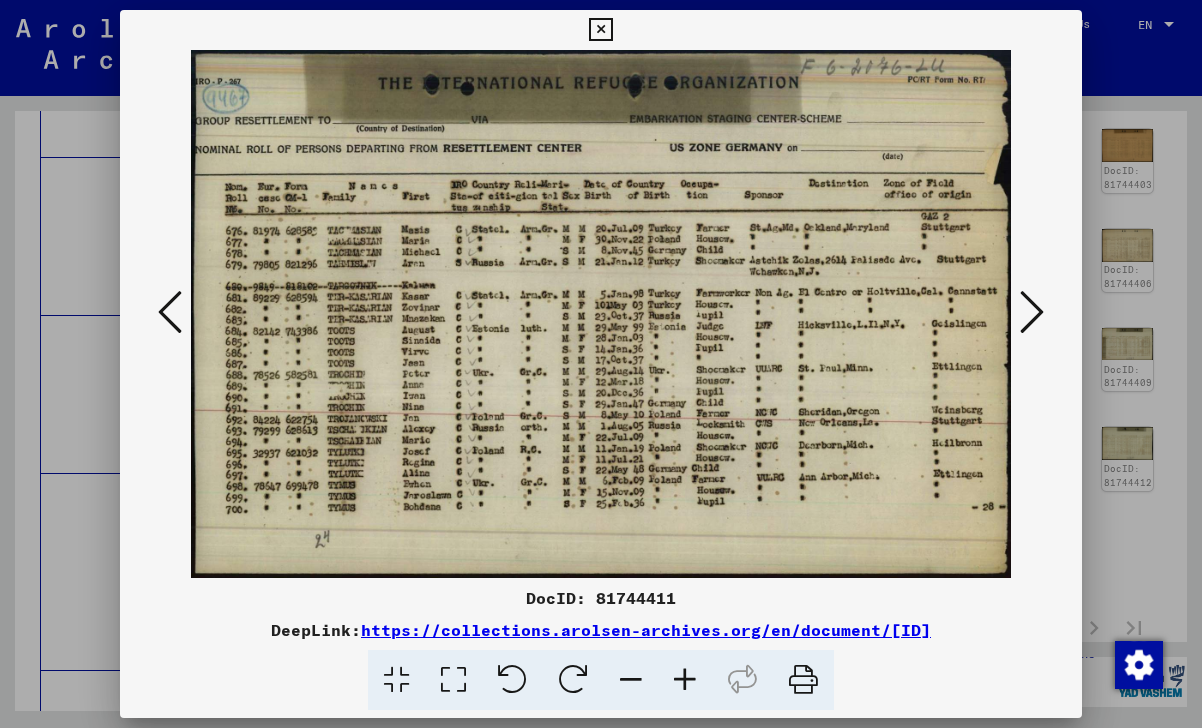 click at bounding box center [170, 312] 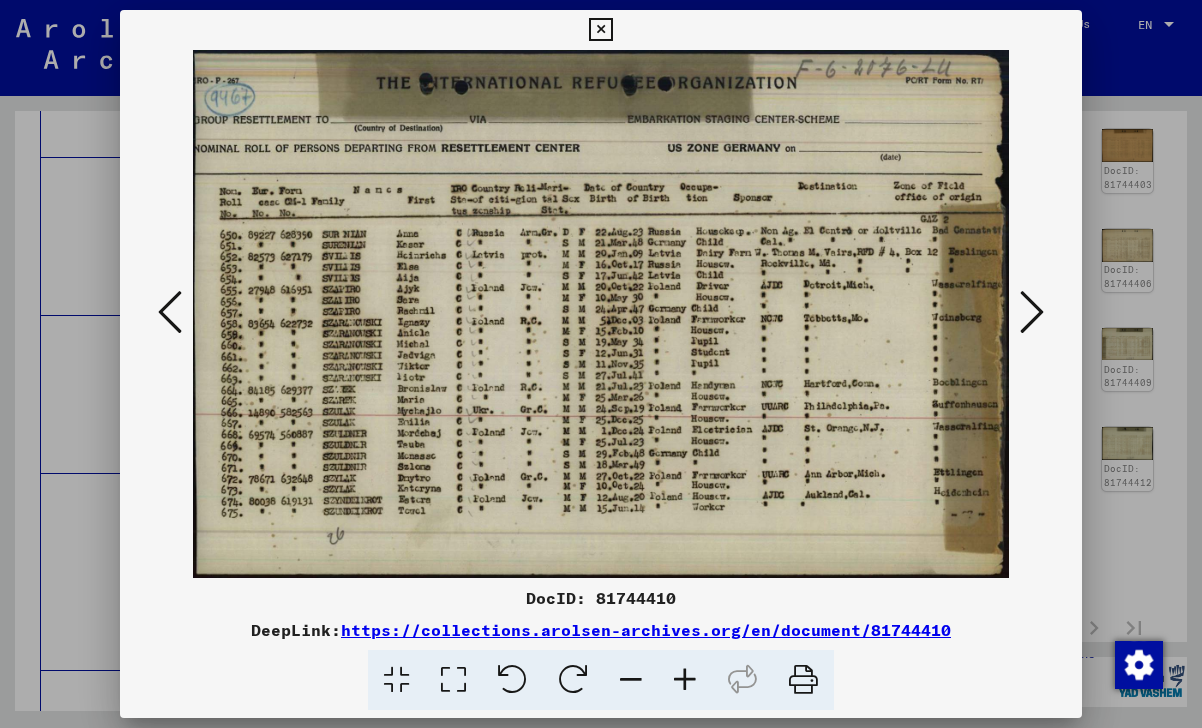 click at bounding box center (170, 312) 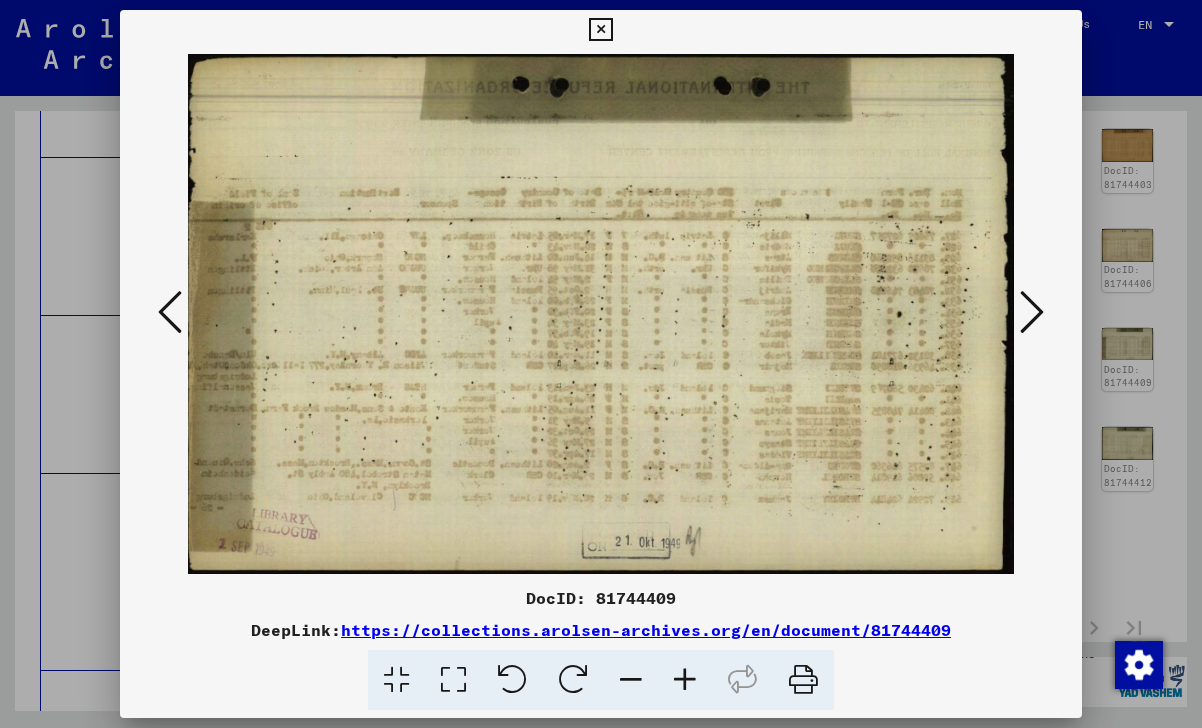 click at bounding box center (170, 312) 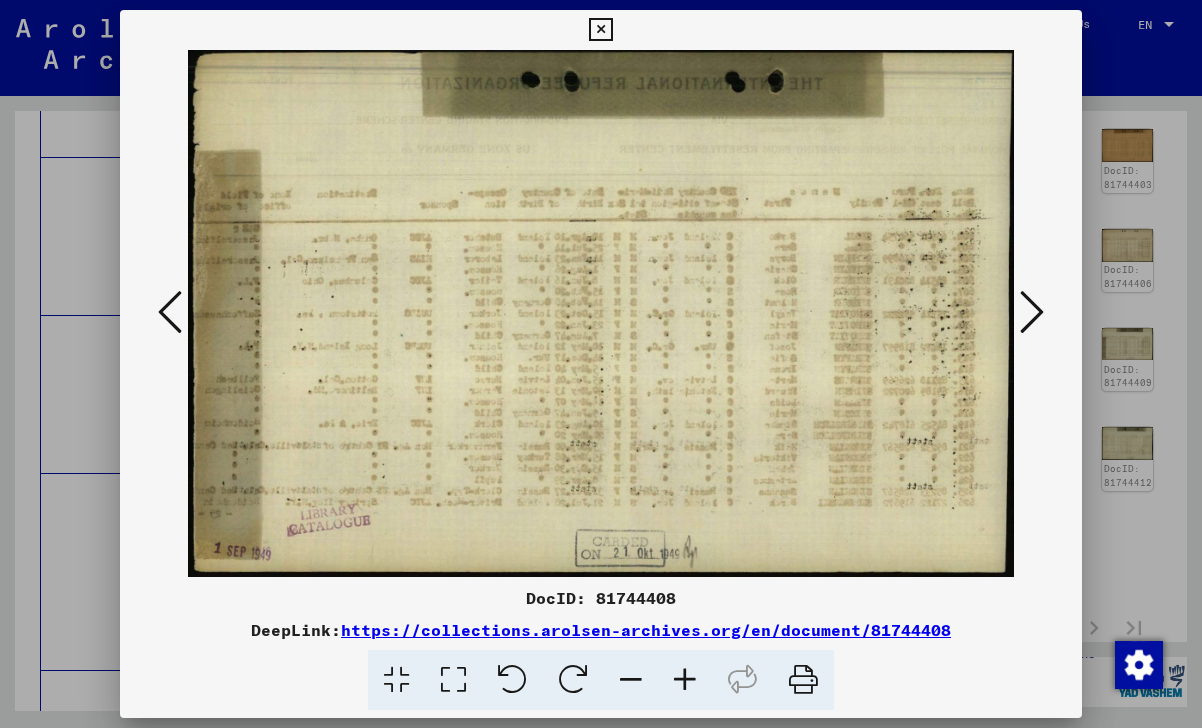 click at bounding box center [170, 312] 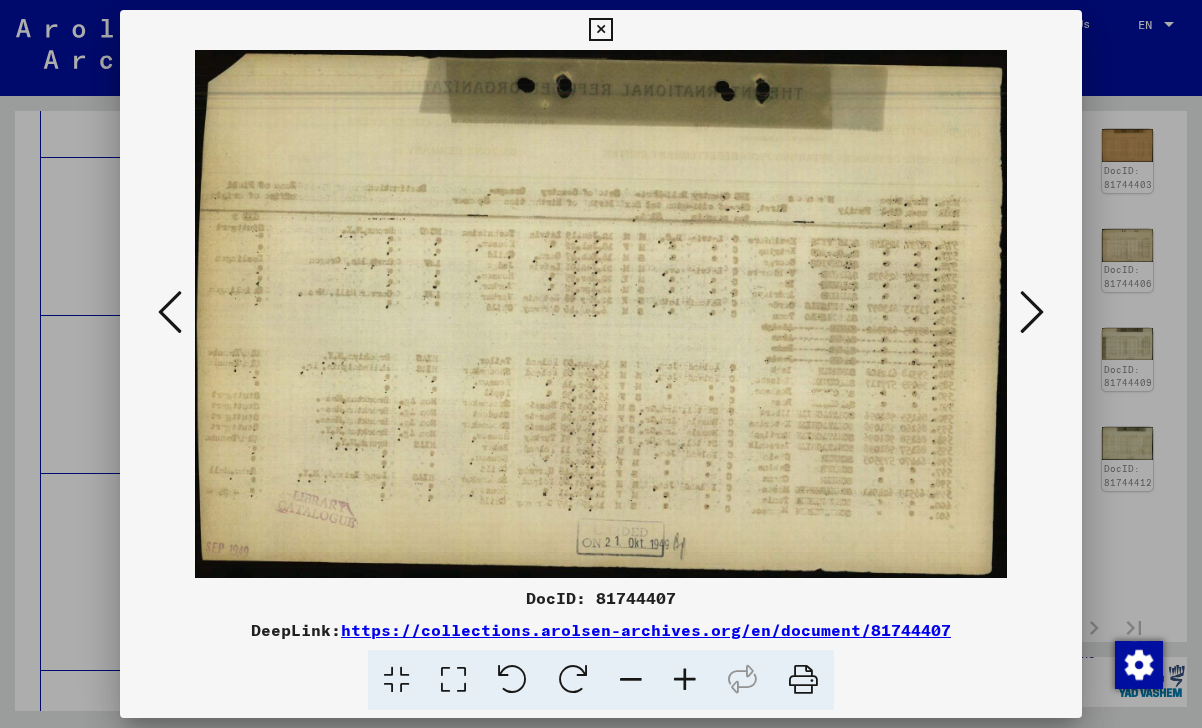 click at bounding box center (170, 312) 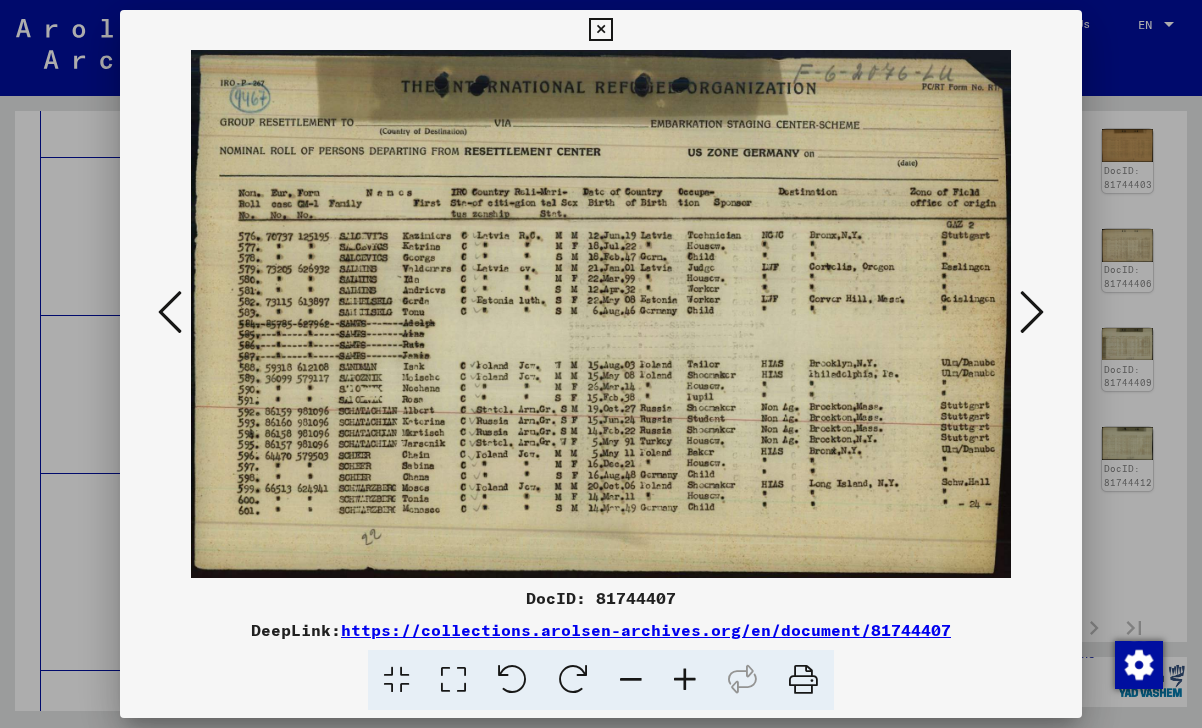 click at bounding box center (170, 312) 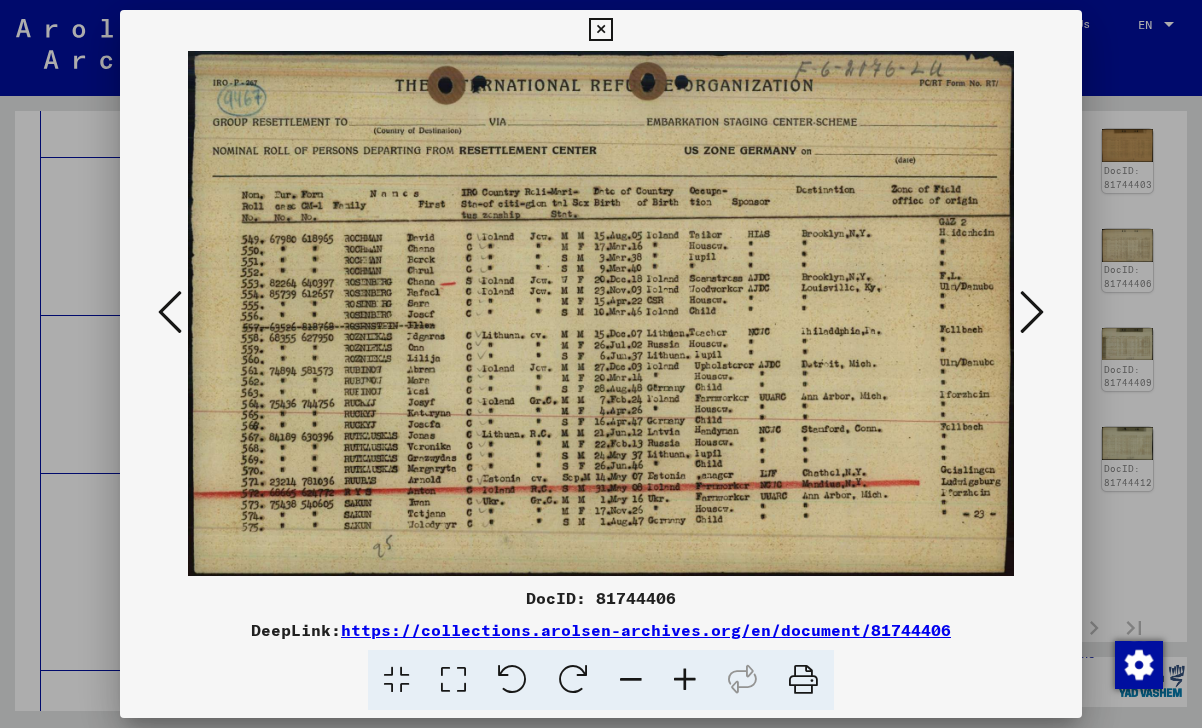 click at bounding box center (170, 312) 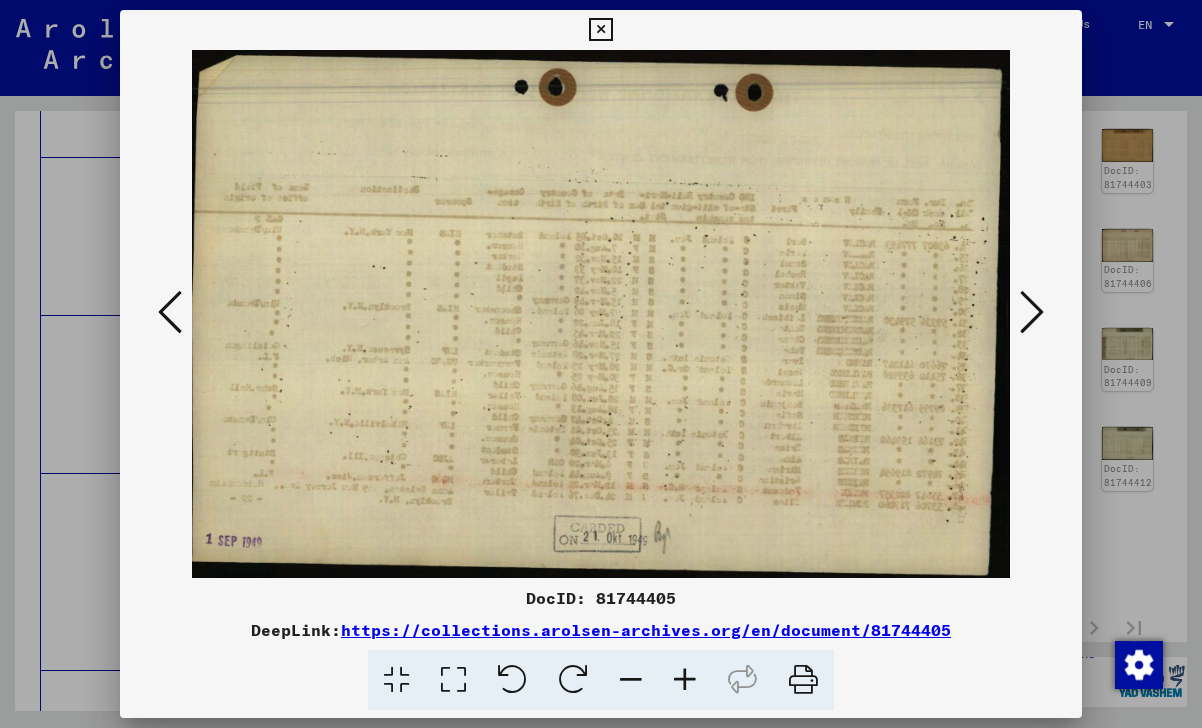 click at bounding box center [170, 312] 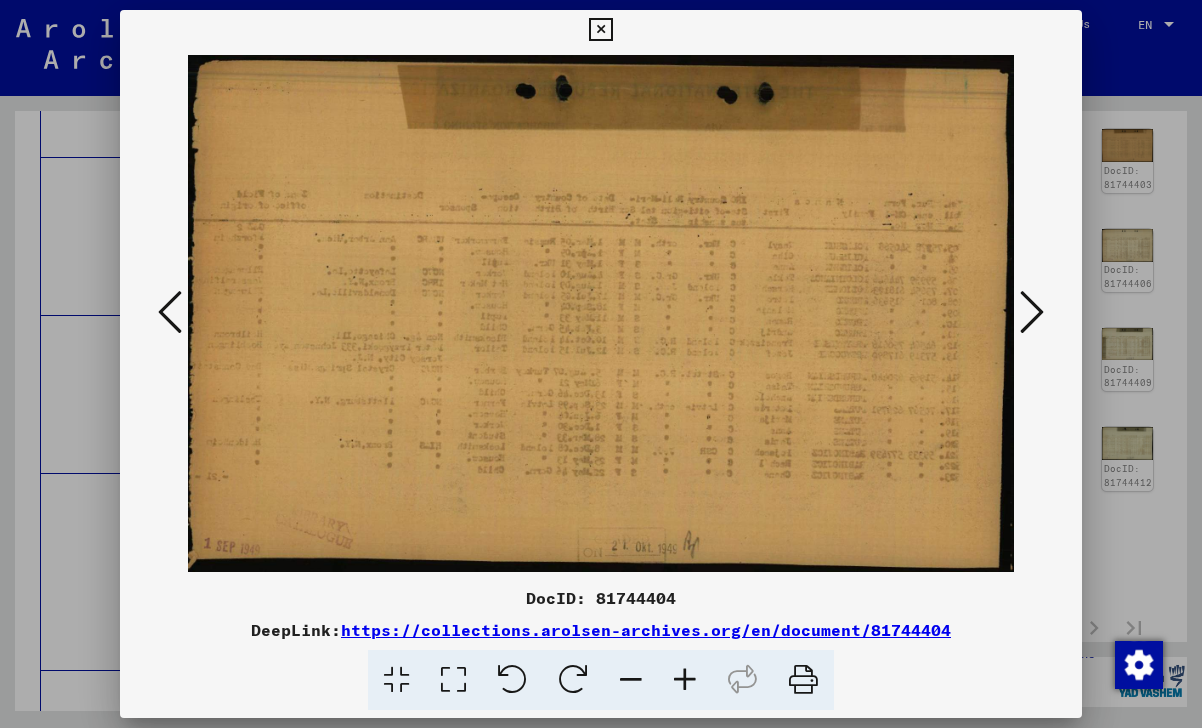 click at bounding box center (170, 312) 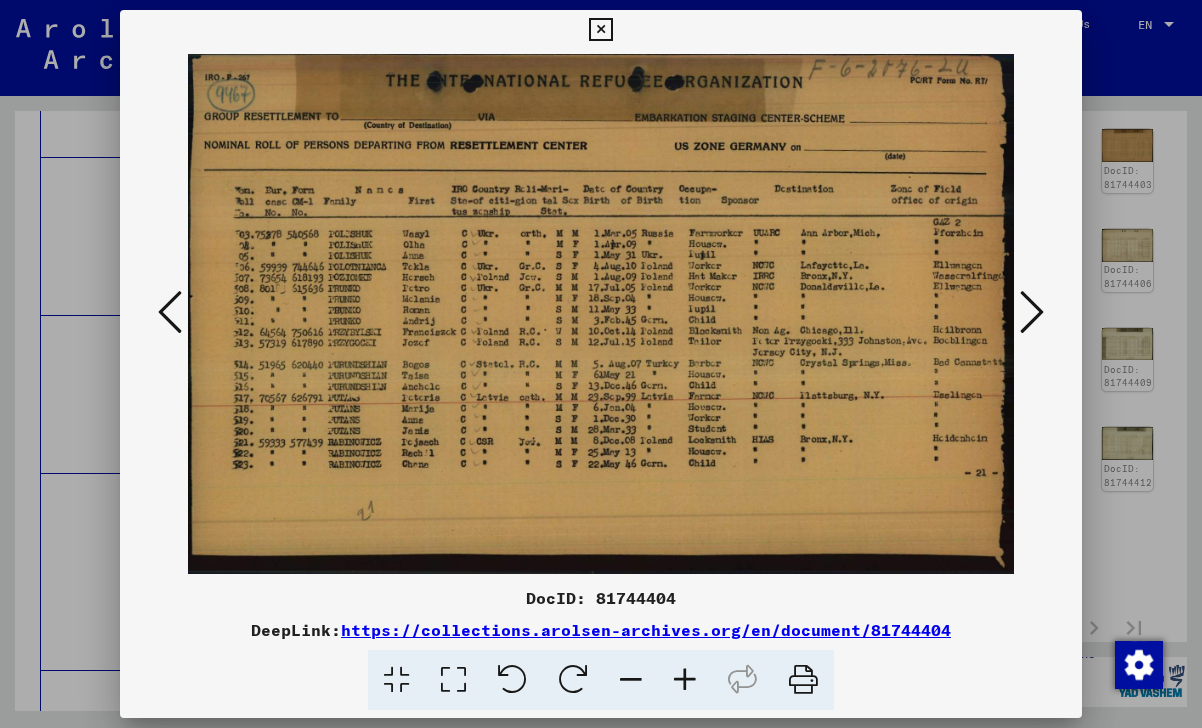 click at bounding box center [170, 312] 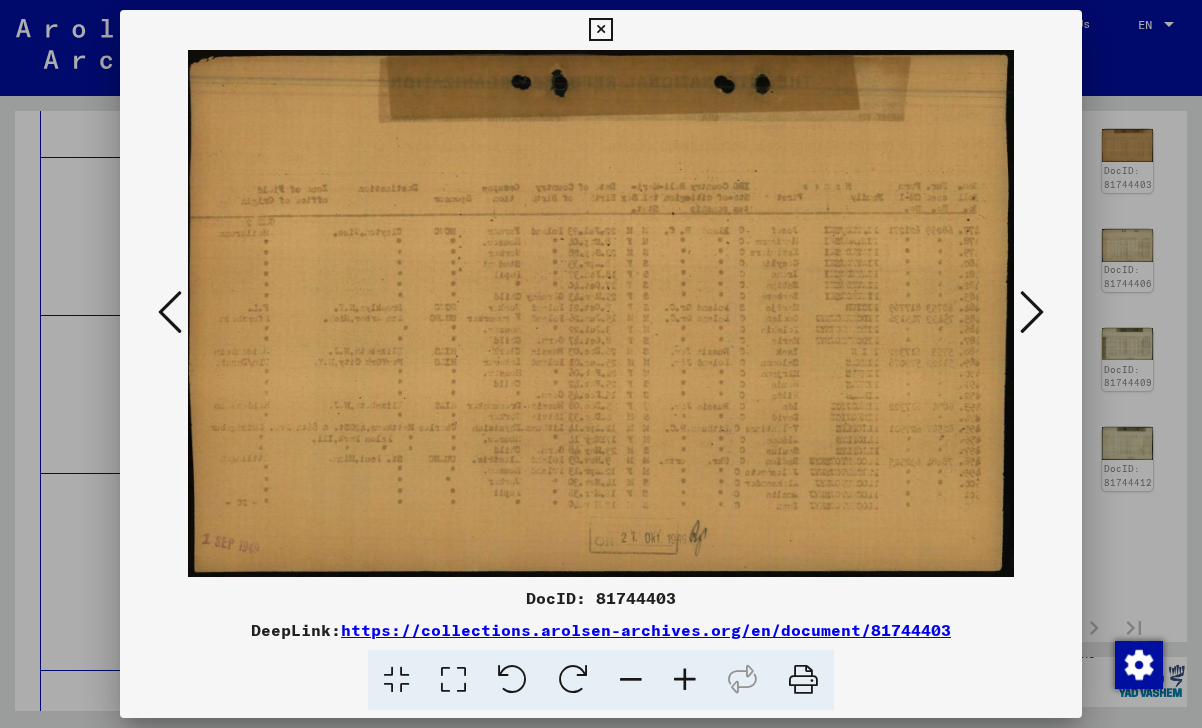 click at bounding box center (170, 312) 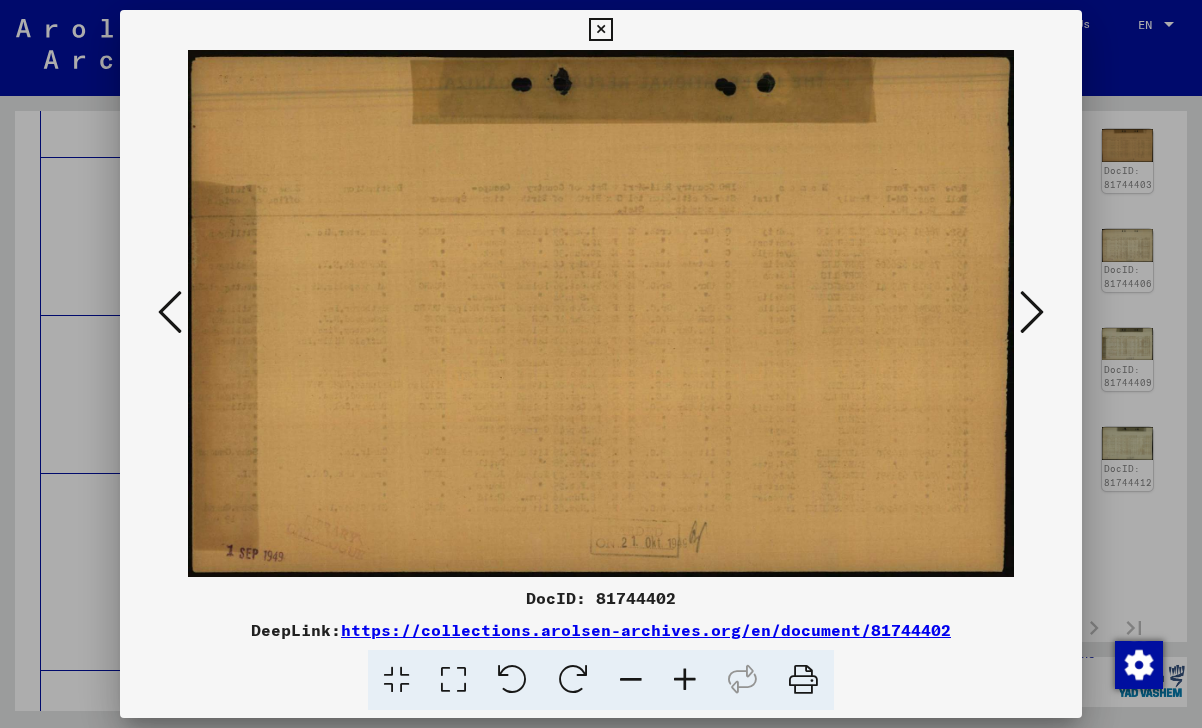 click at bounding box center (170, 312) 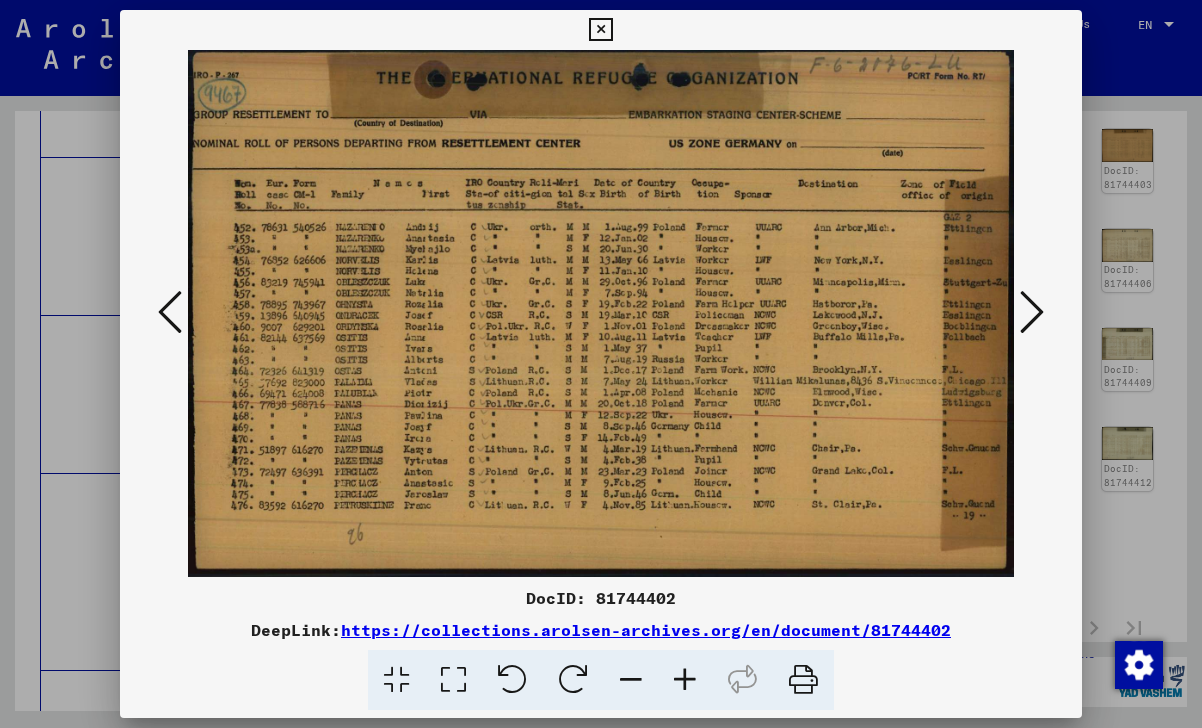 click at bounding box center (170, 312) 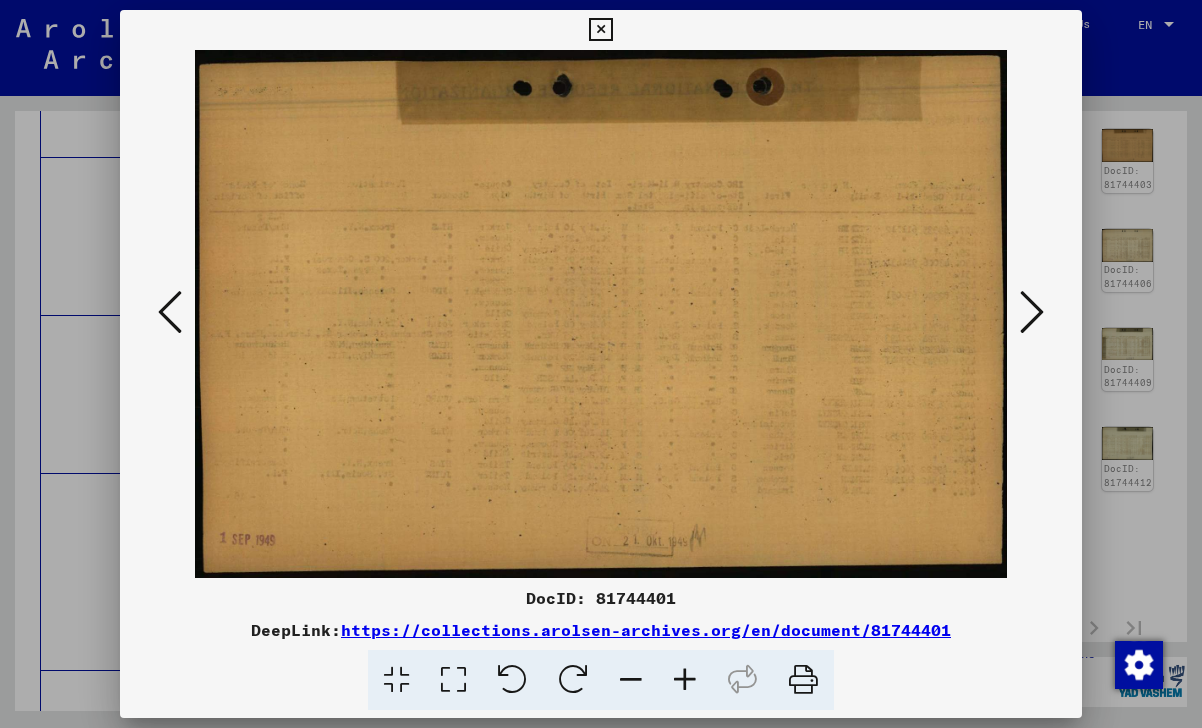 click at bounding box center [170, 312] 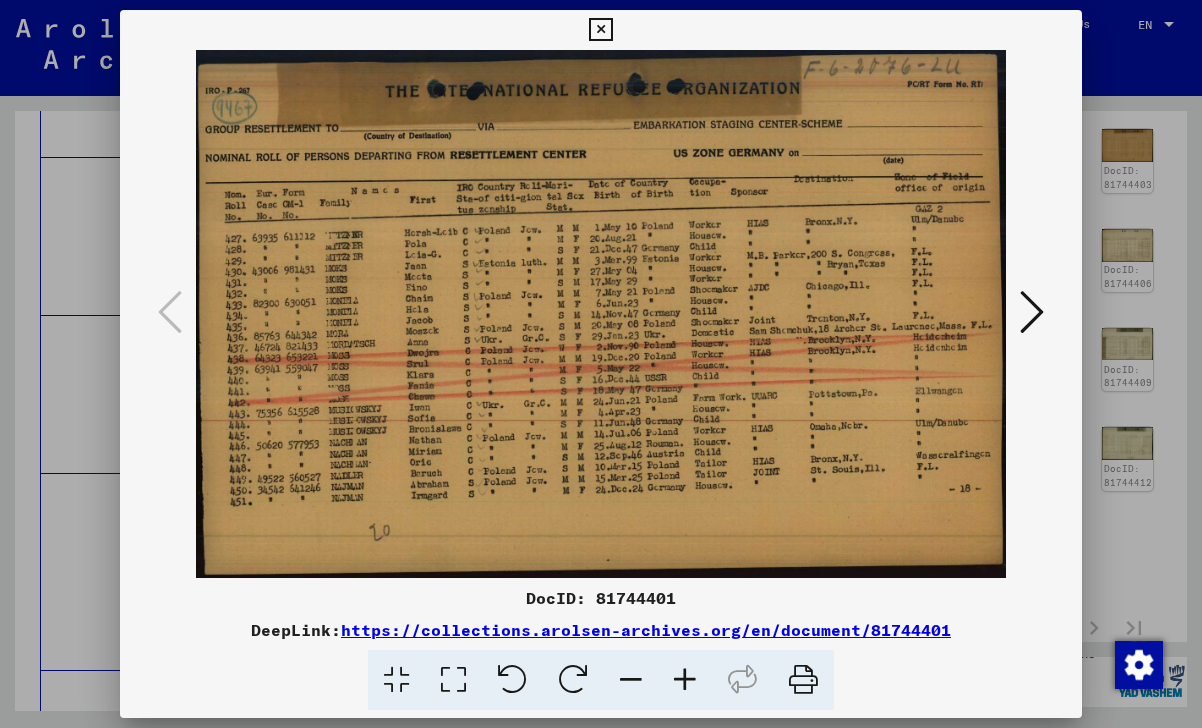 click at bounding box center [600, 30] 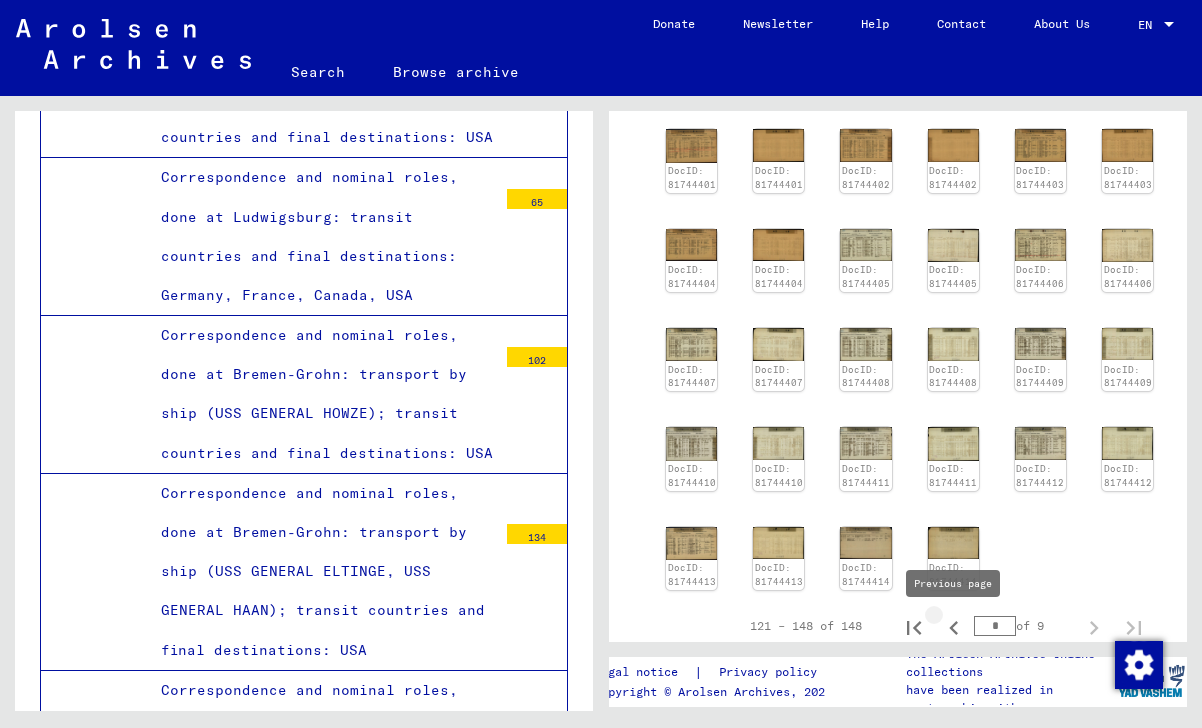 click 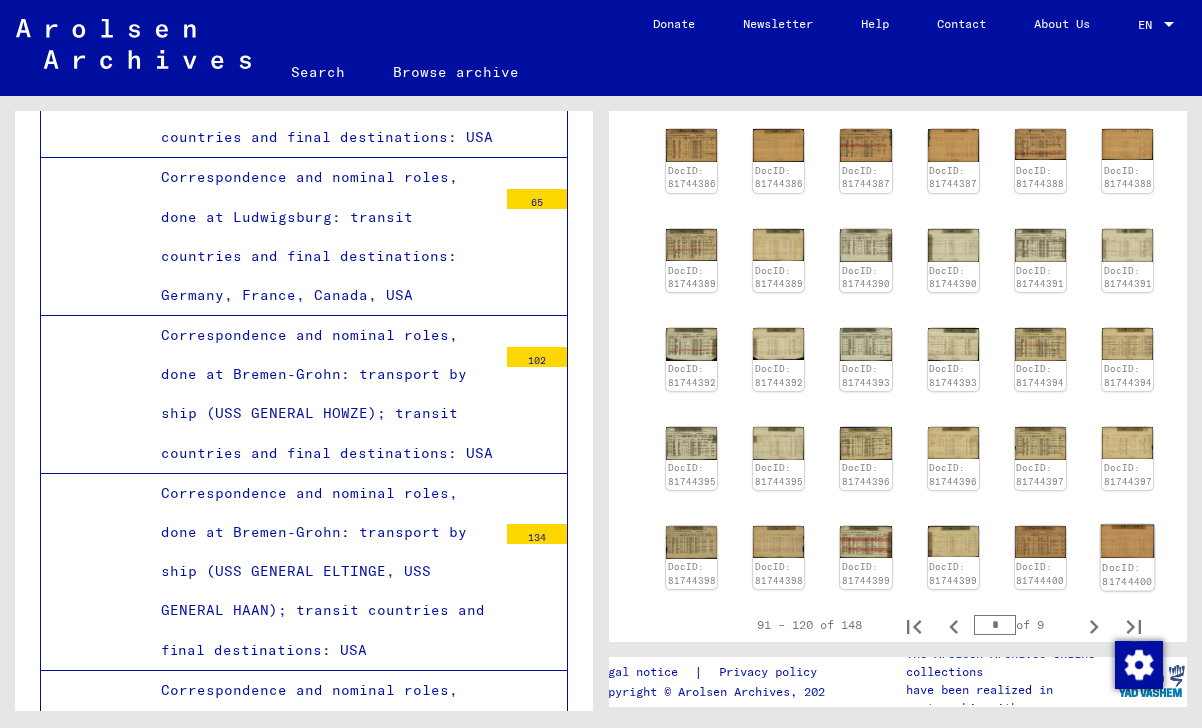 click 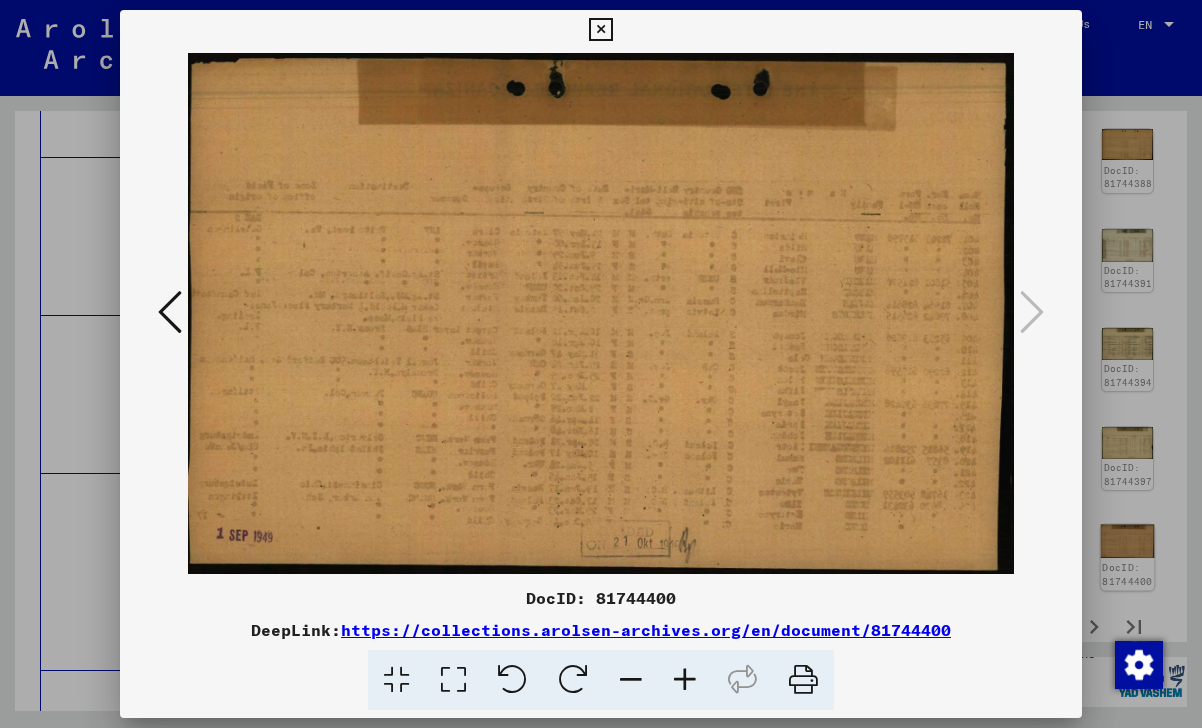 type 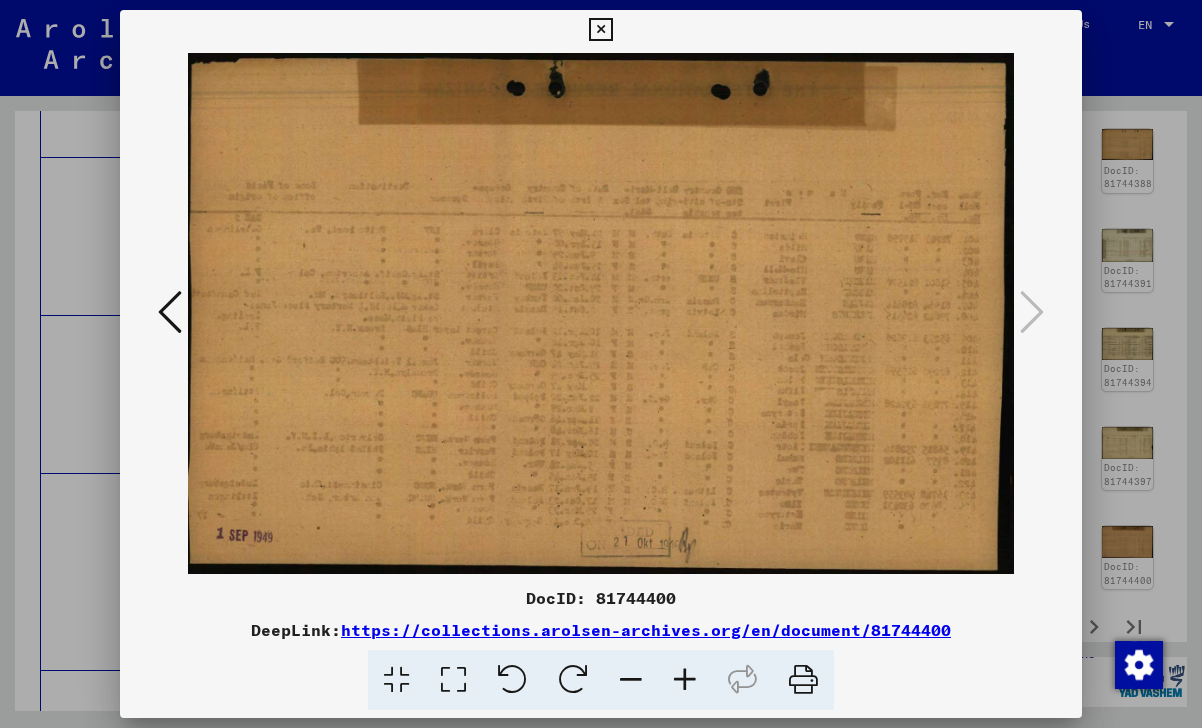 click at bounding box center [170, 312] 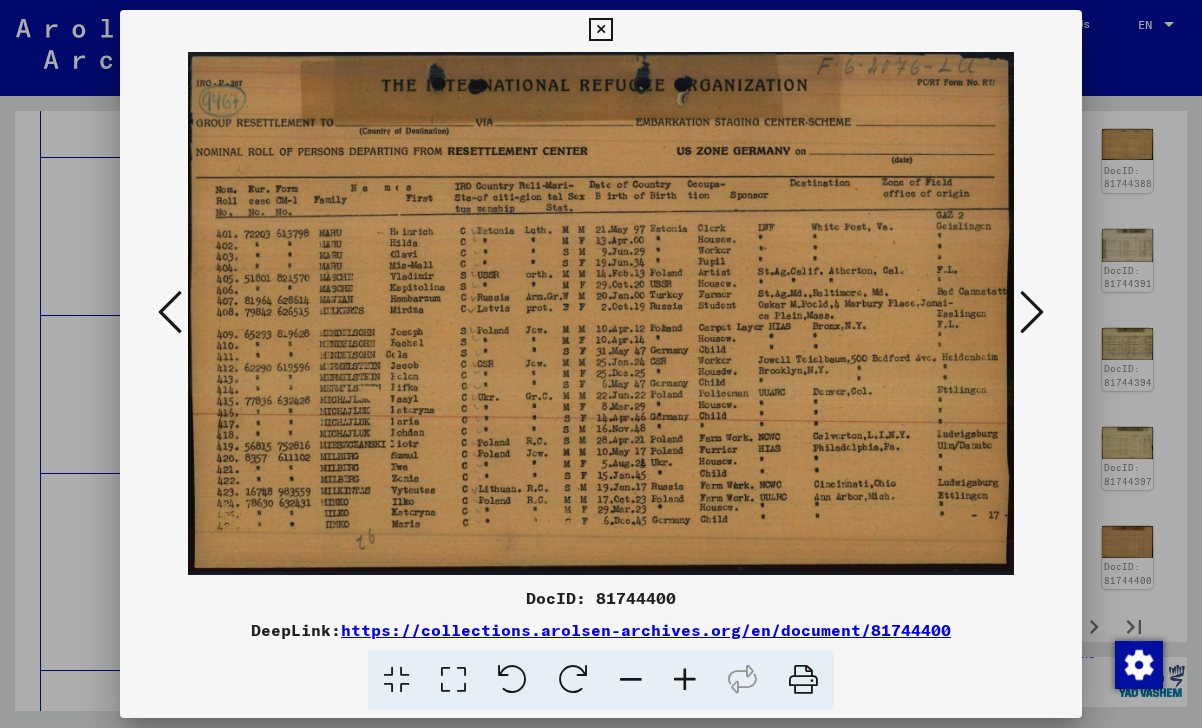 click at bounding box center (170, 312) 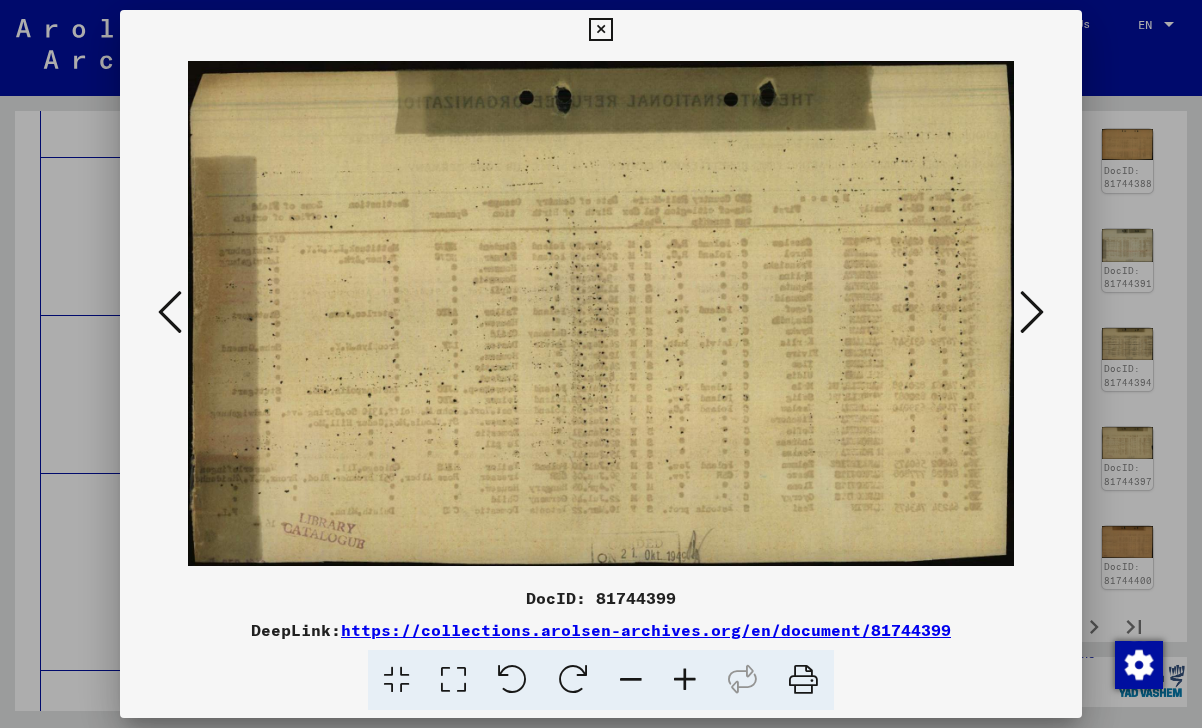 click at bounding box center (170, 312) 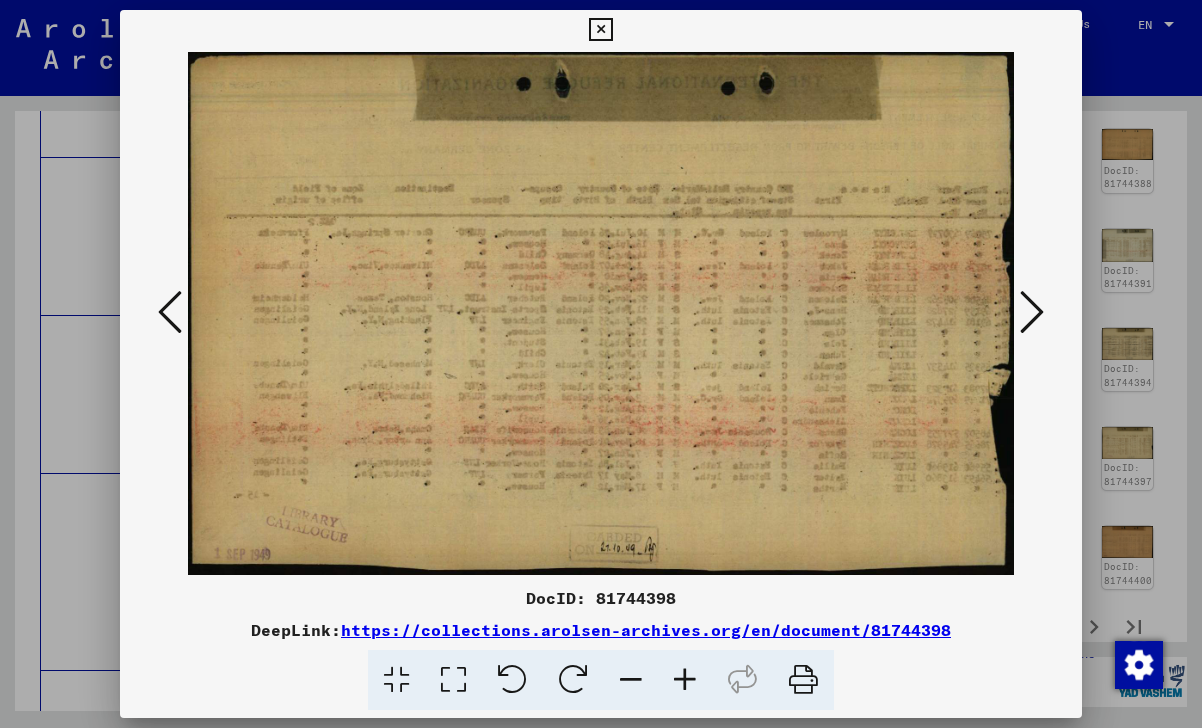 click at bounding box center [170, 312] 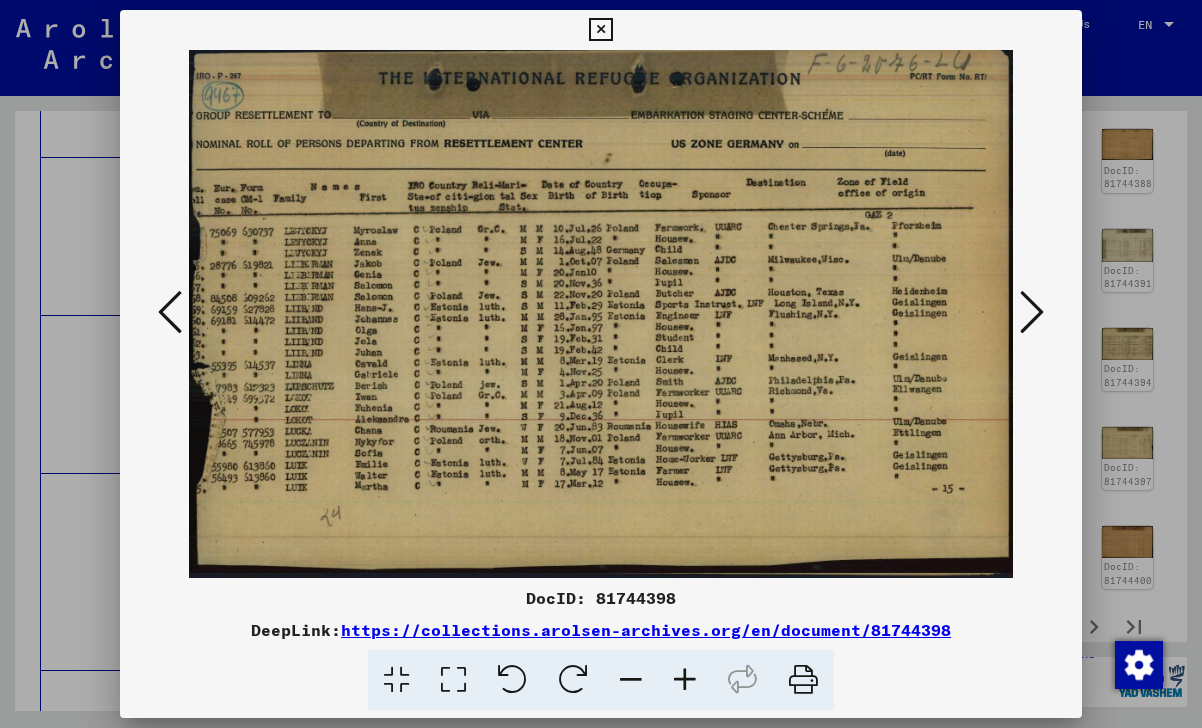 click at bounding box center (170, 312) 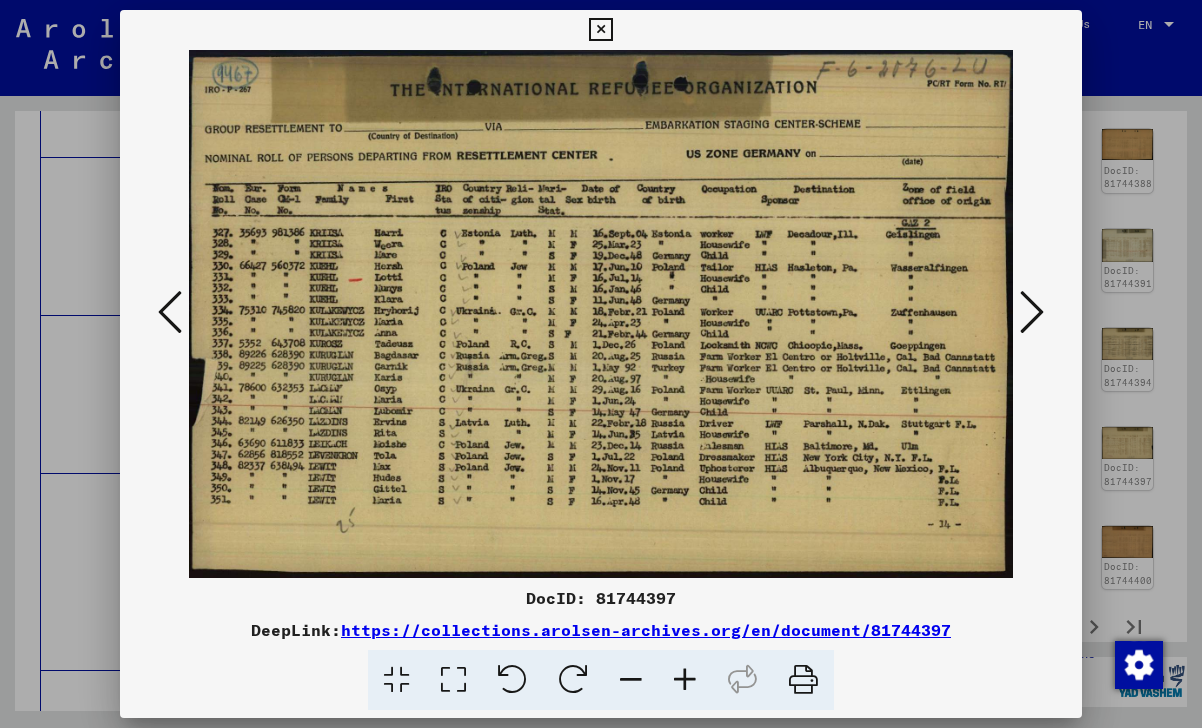 click at bounding box center (170, 312) 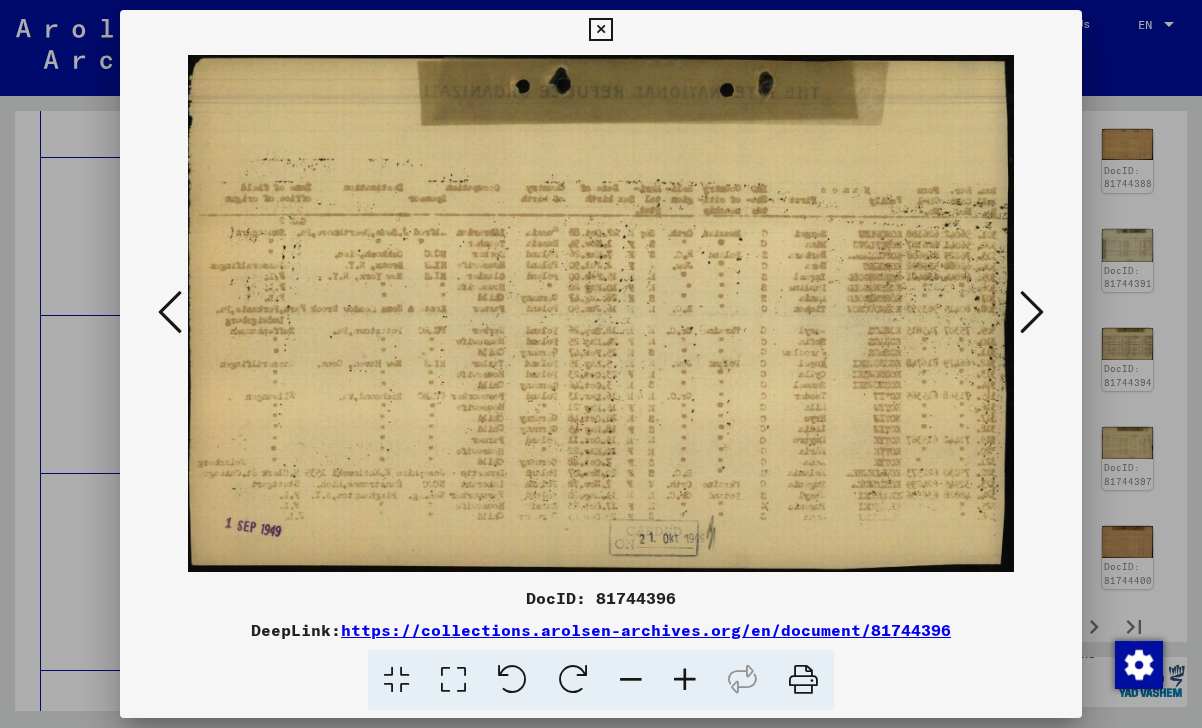 click at bounding box center [170, 312] 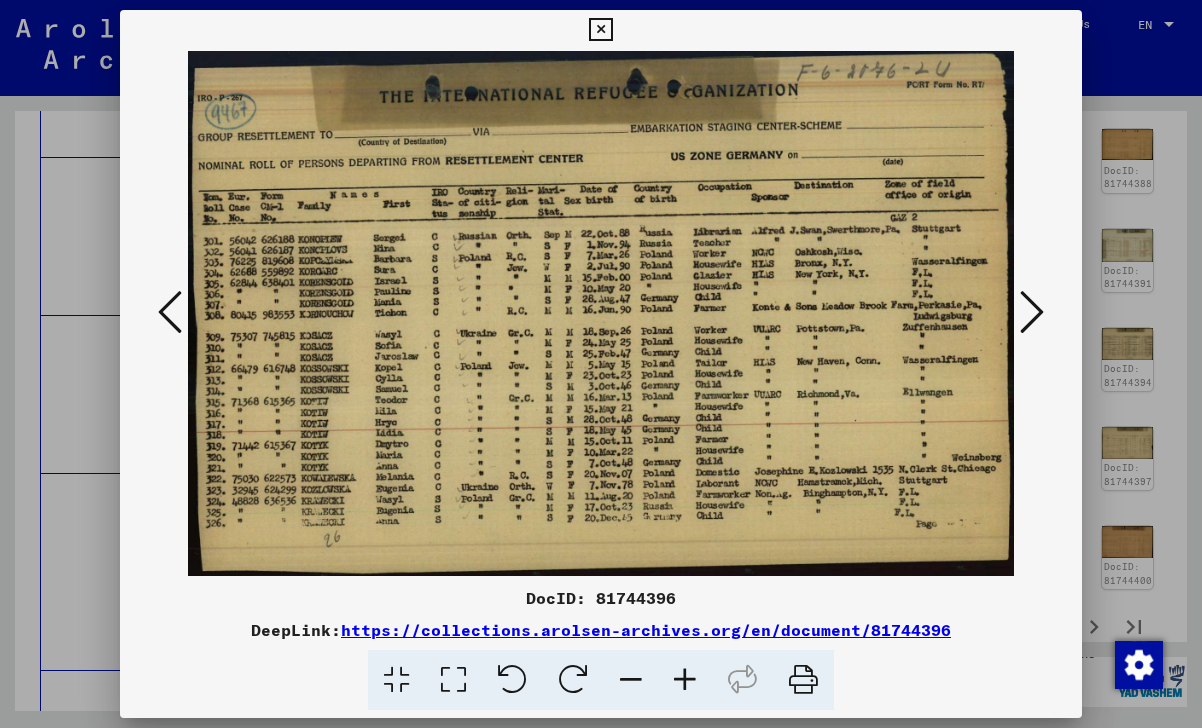 click at bounding box center [170, 312] 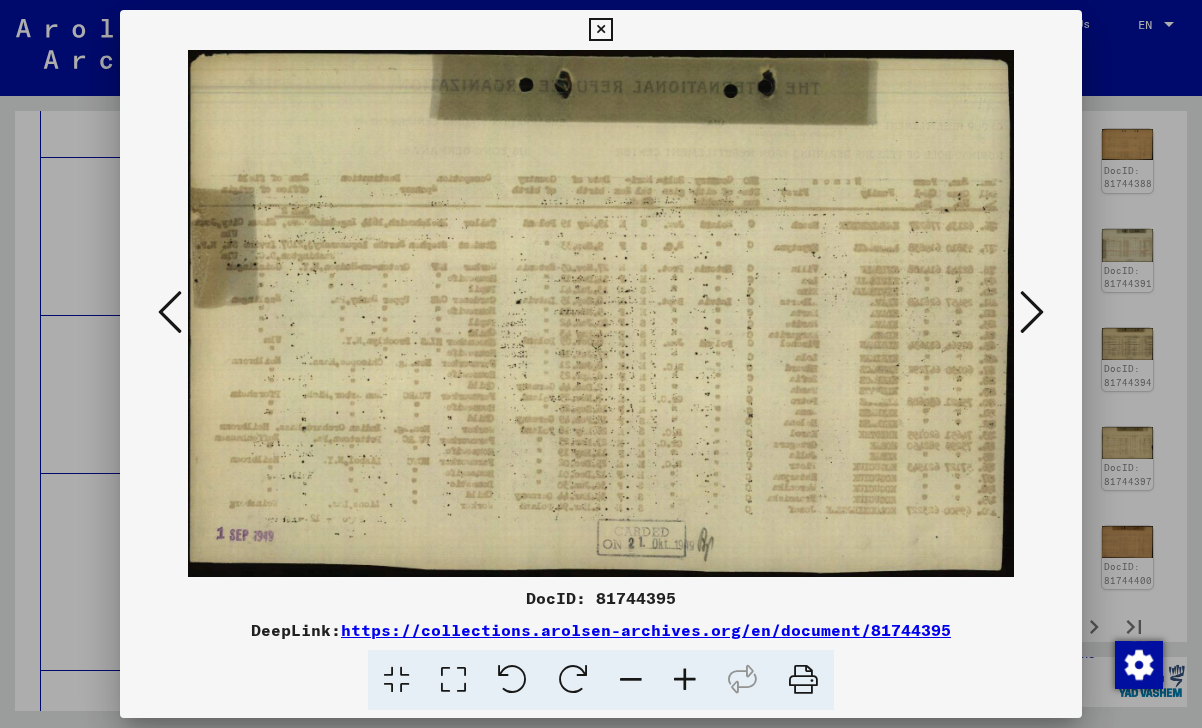 click at bounding box center (170, 312) 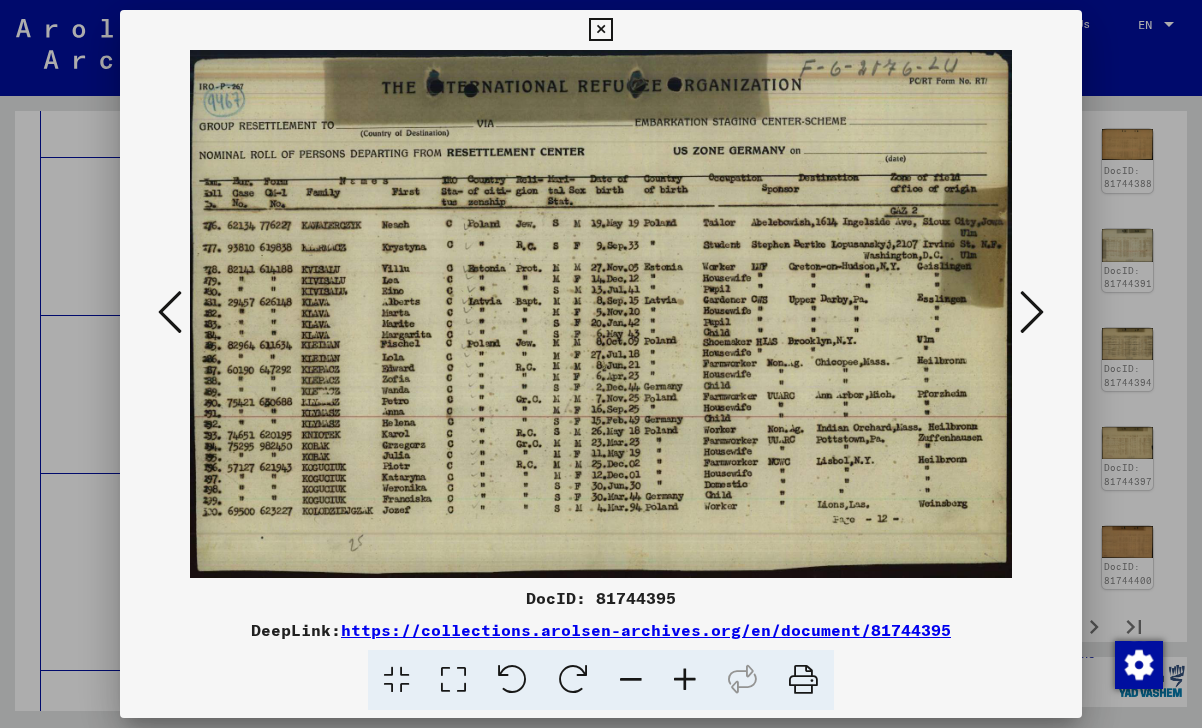 click at bounding box center [170, 312] 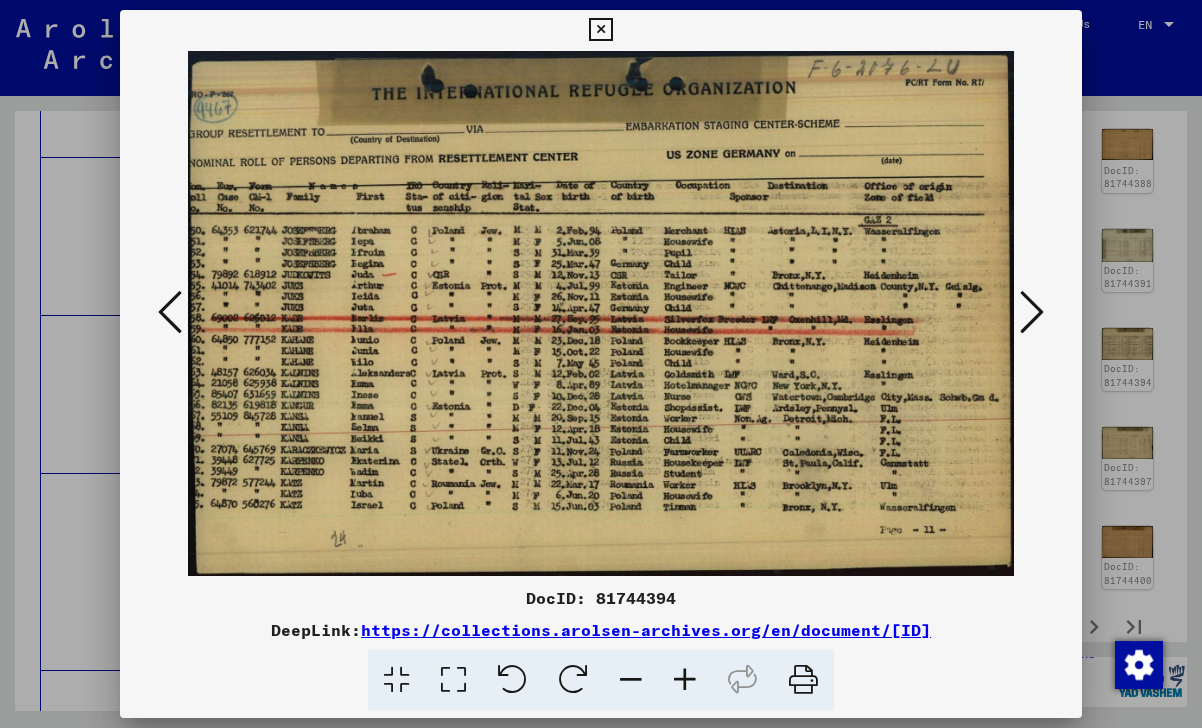 click at bounding box center (170, 312) 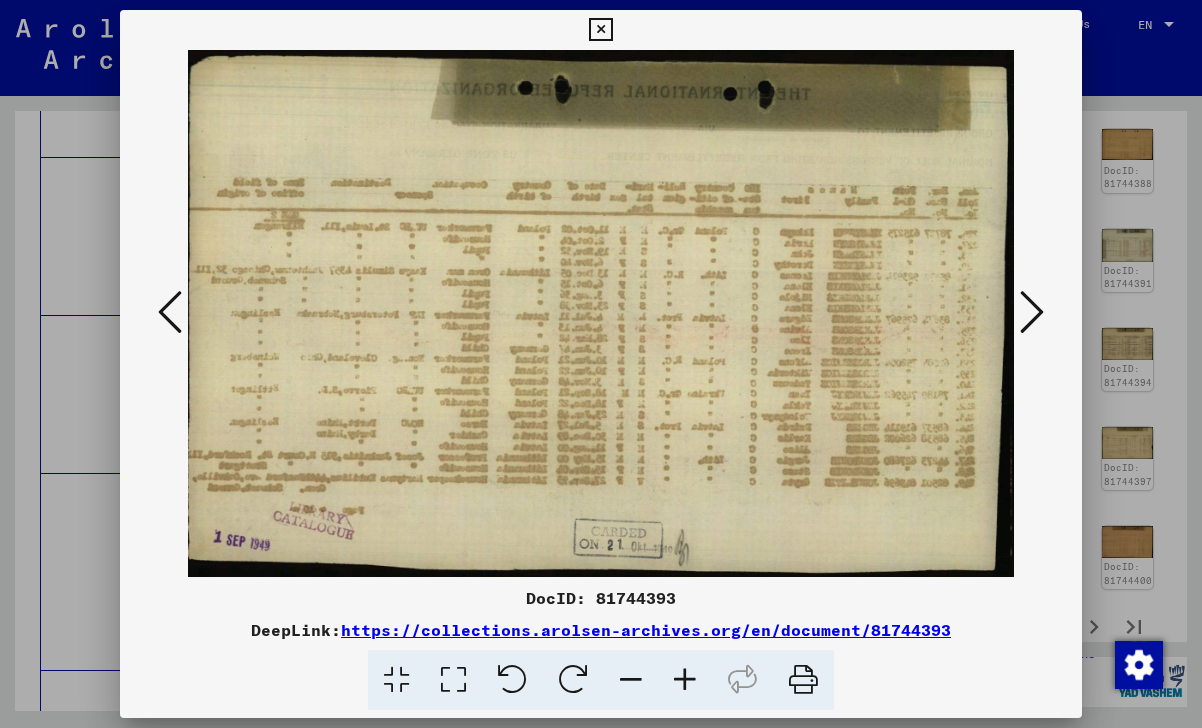click at bounding box center [170, 312] 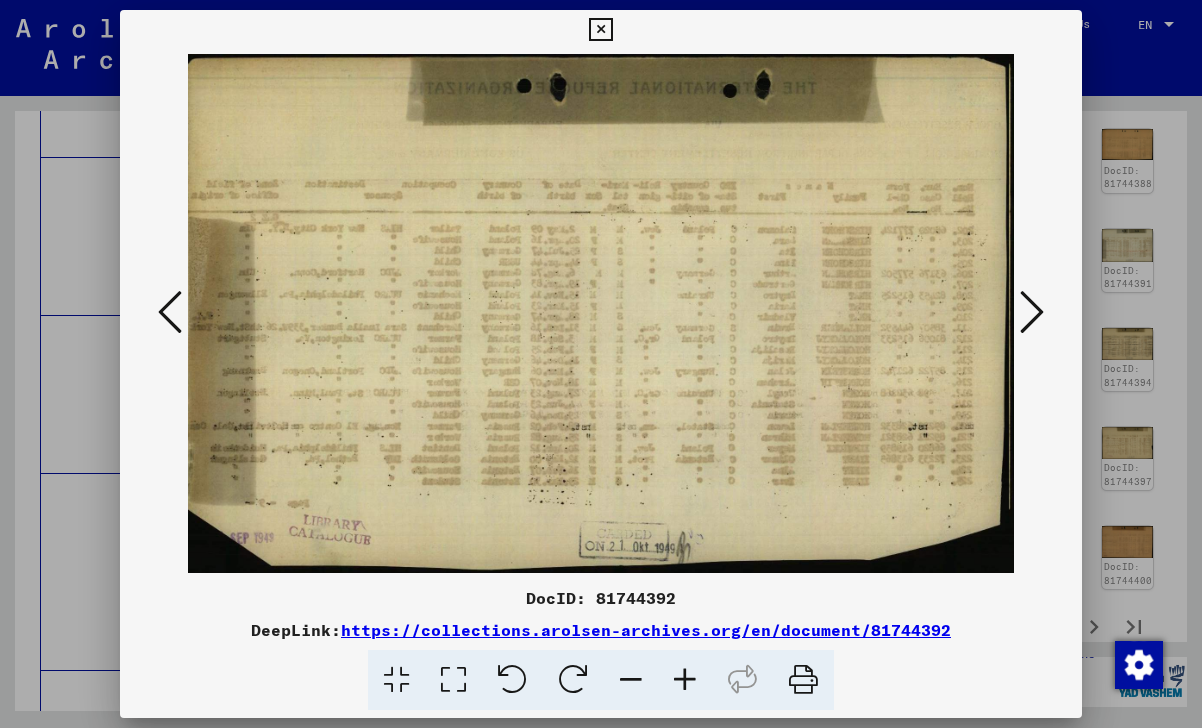 click at bounding box center (170, 312) 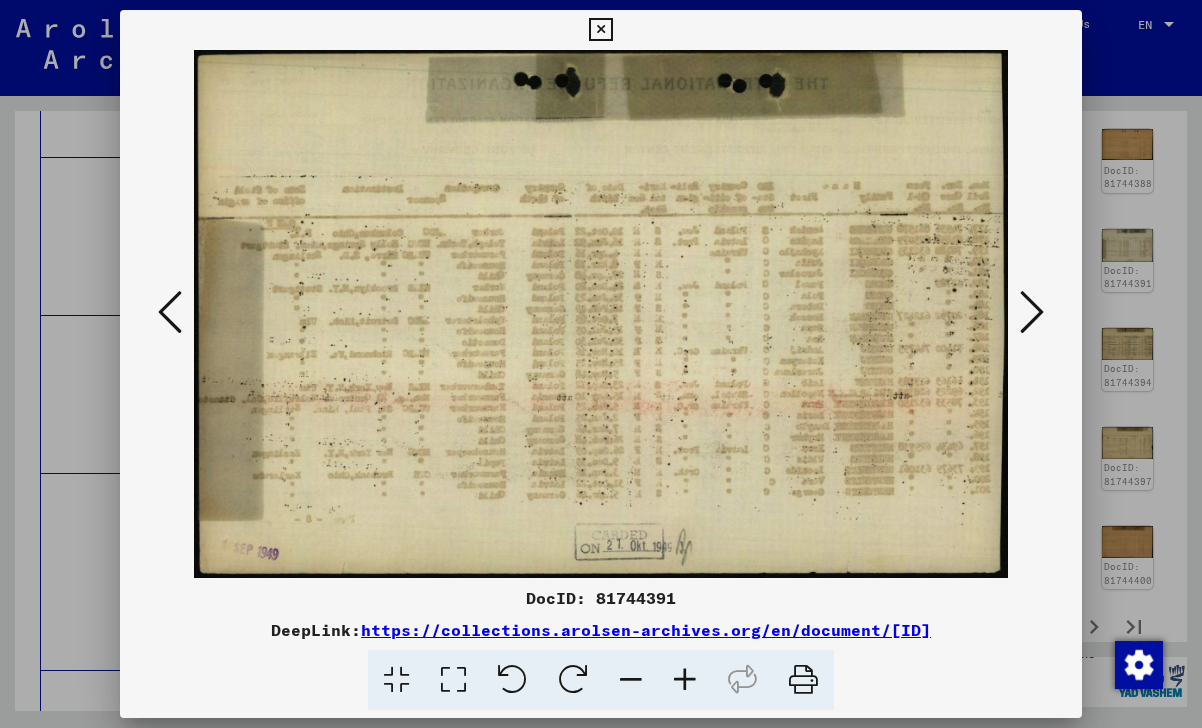 click at bounding box center (170, 312) 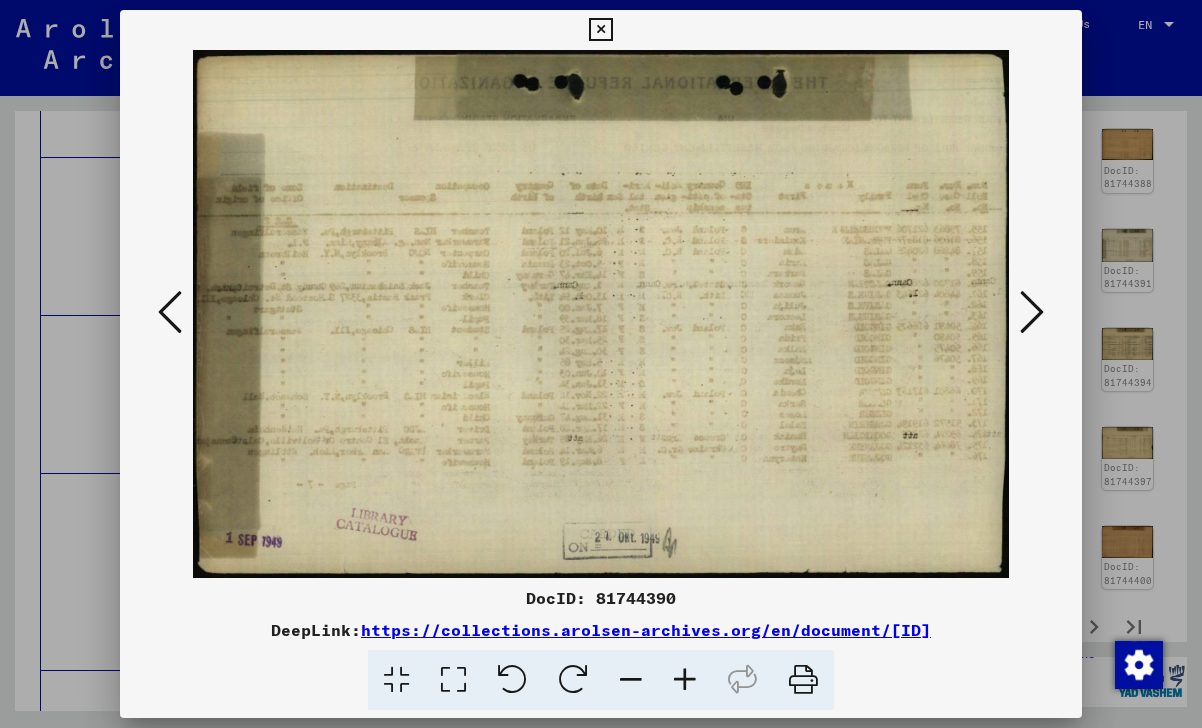 click at bounding box center (170, 312) 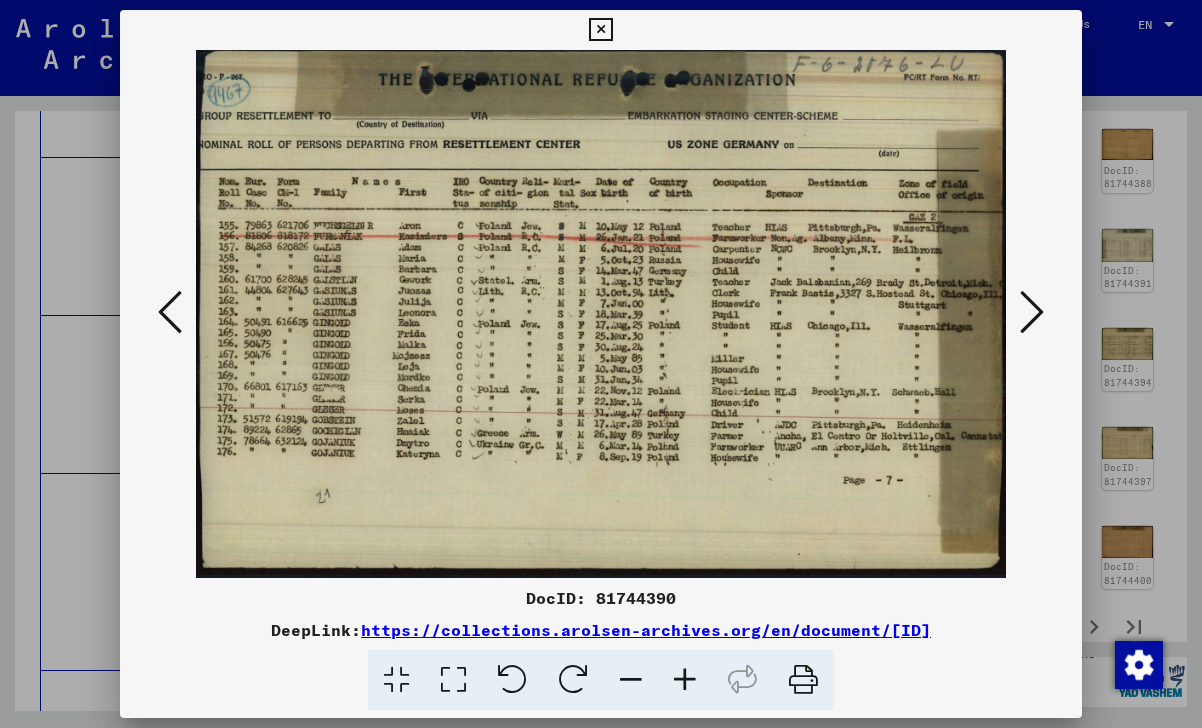 click at bounding box center (170, 312) 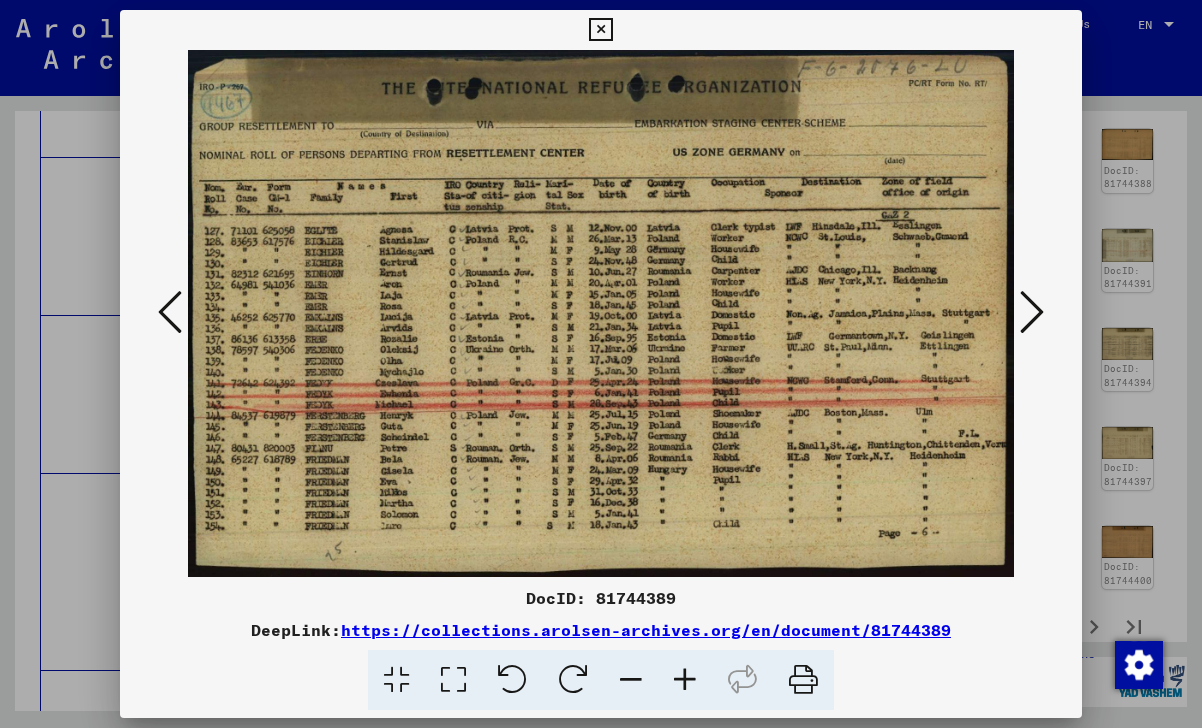click at bounding box center (170, 312) 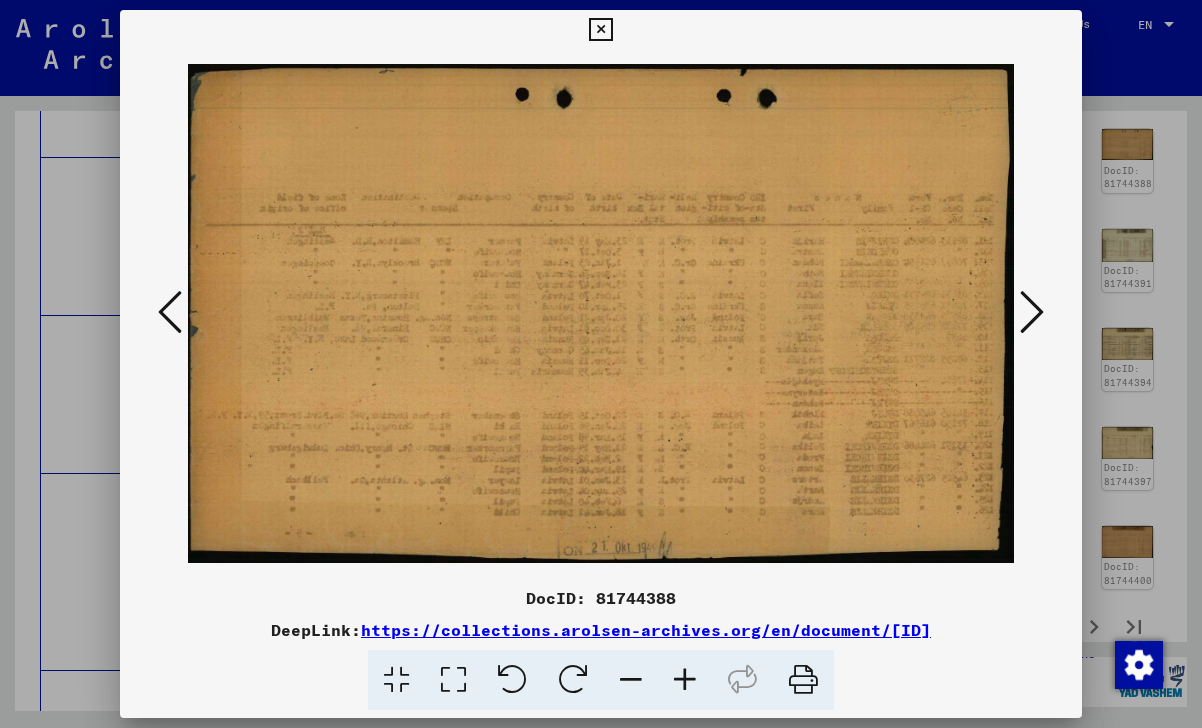 click at bounding box center (170, 312) 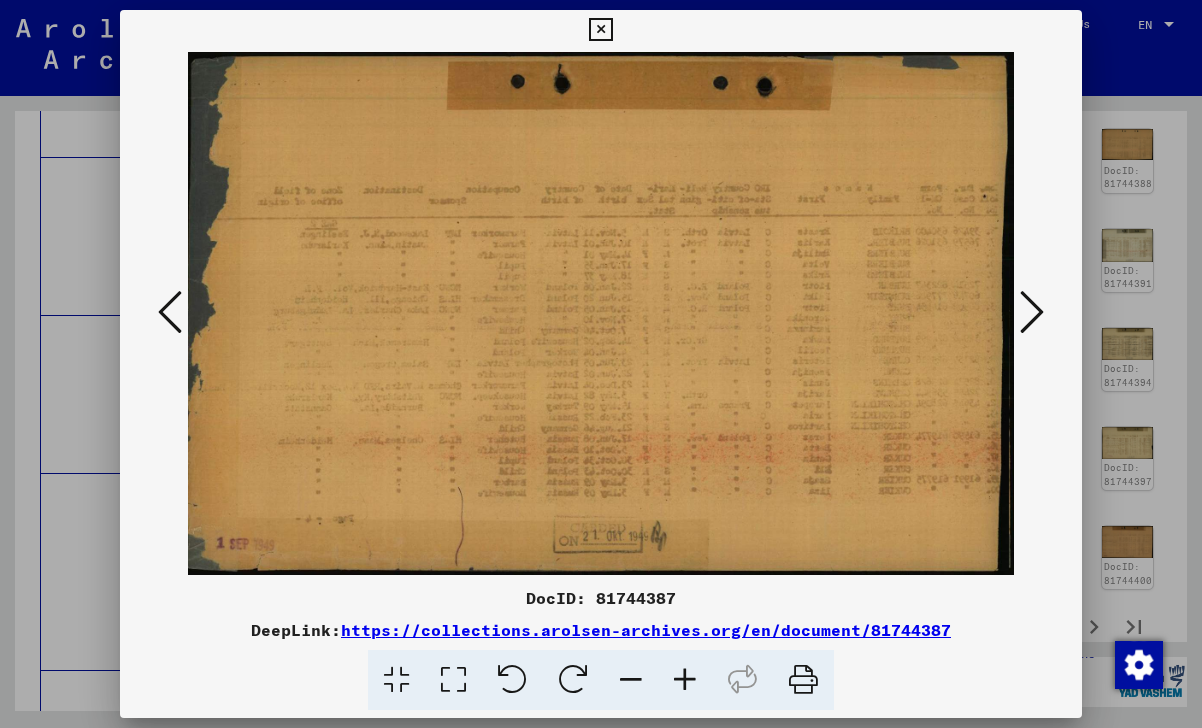 click at bounding box center (170, 312) 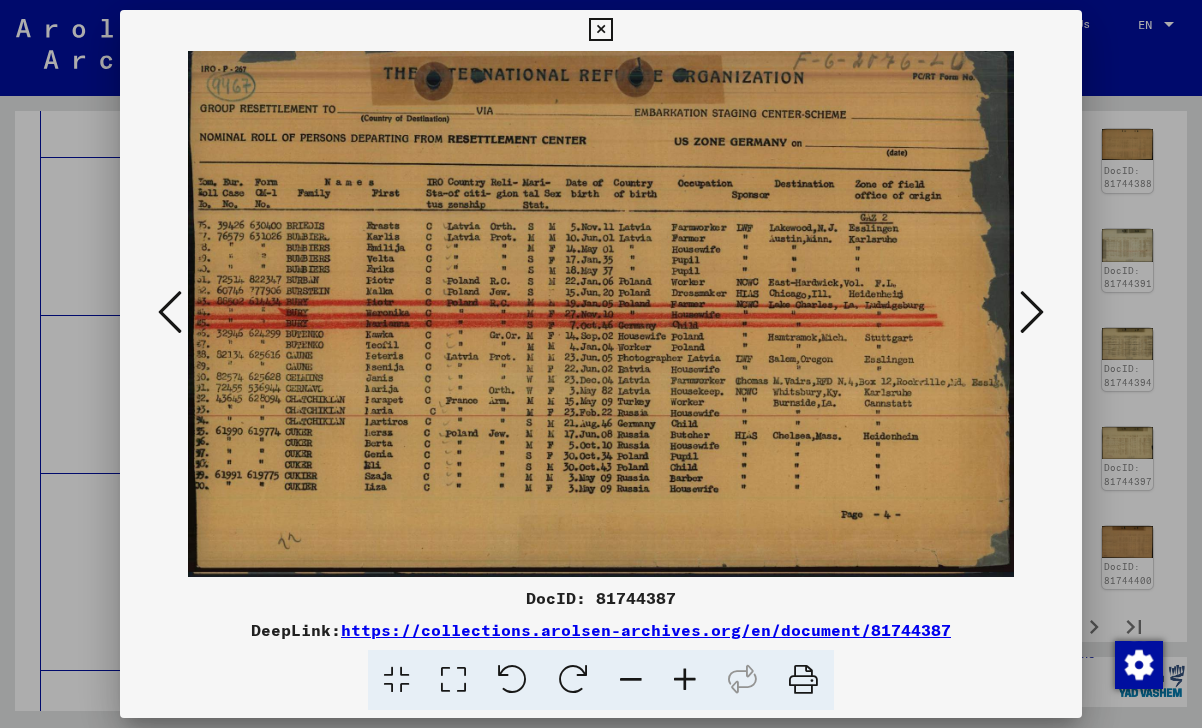 click at bounding box center (170, 312) 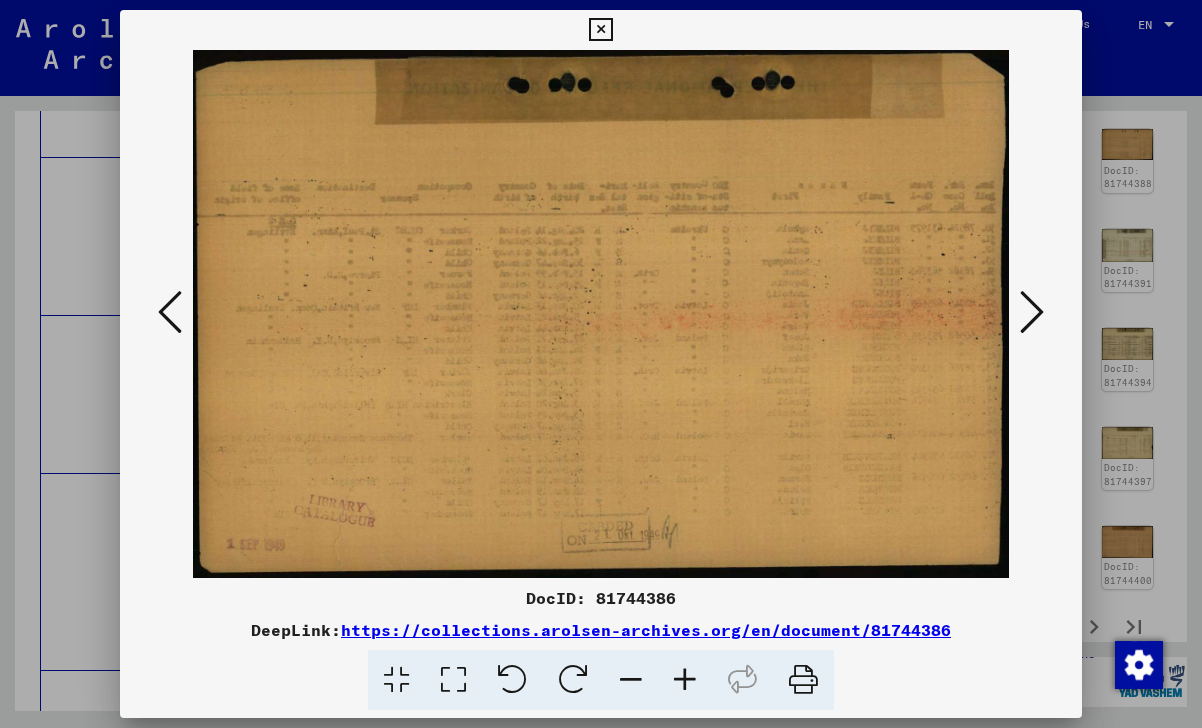 click at bounding box center (170, 312) 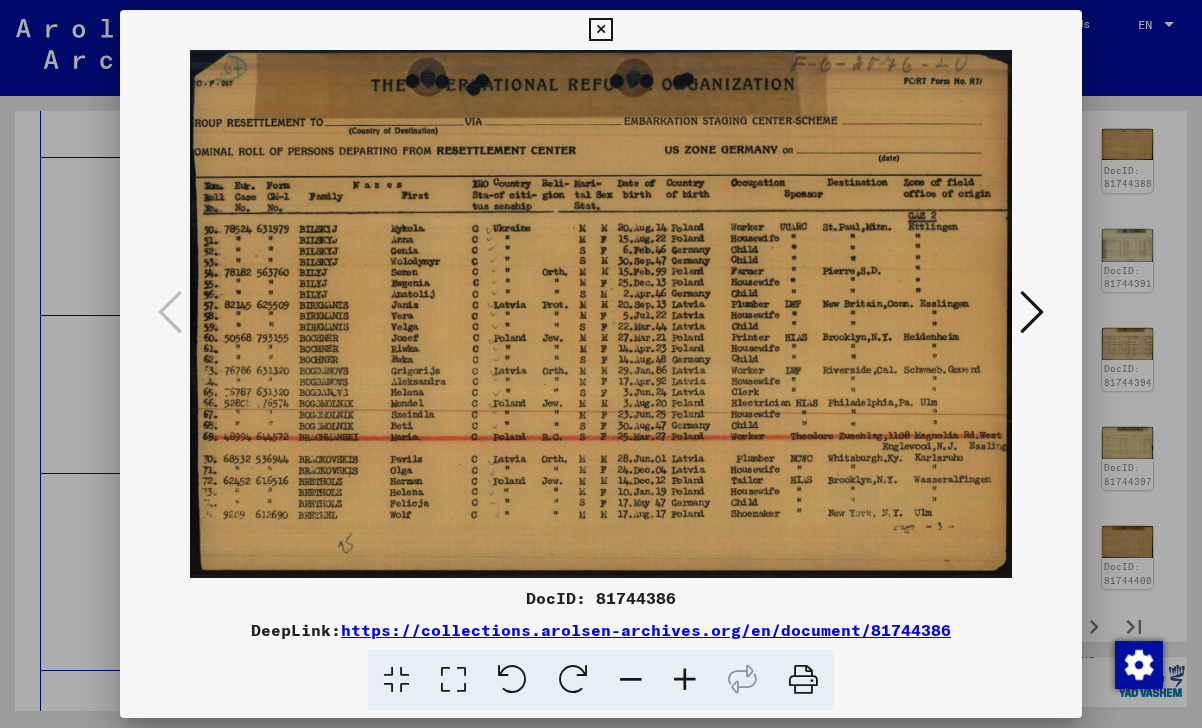 click at bounding box center [600, 30] 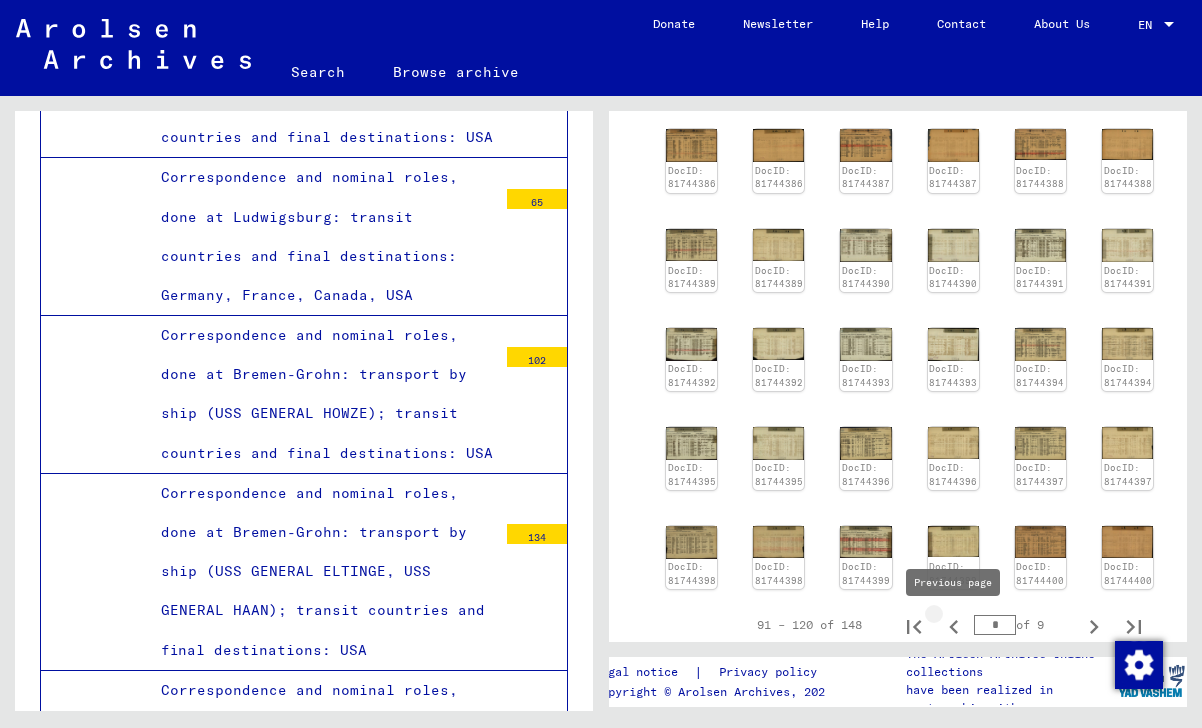 click 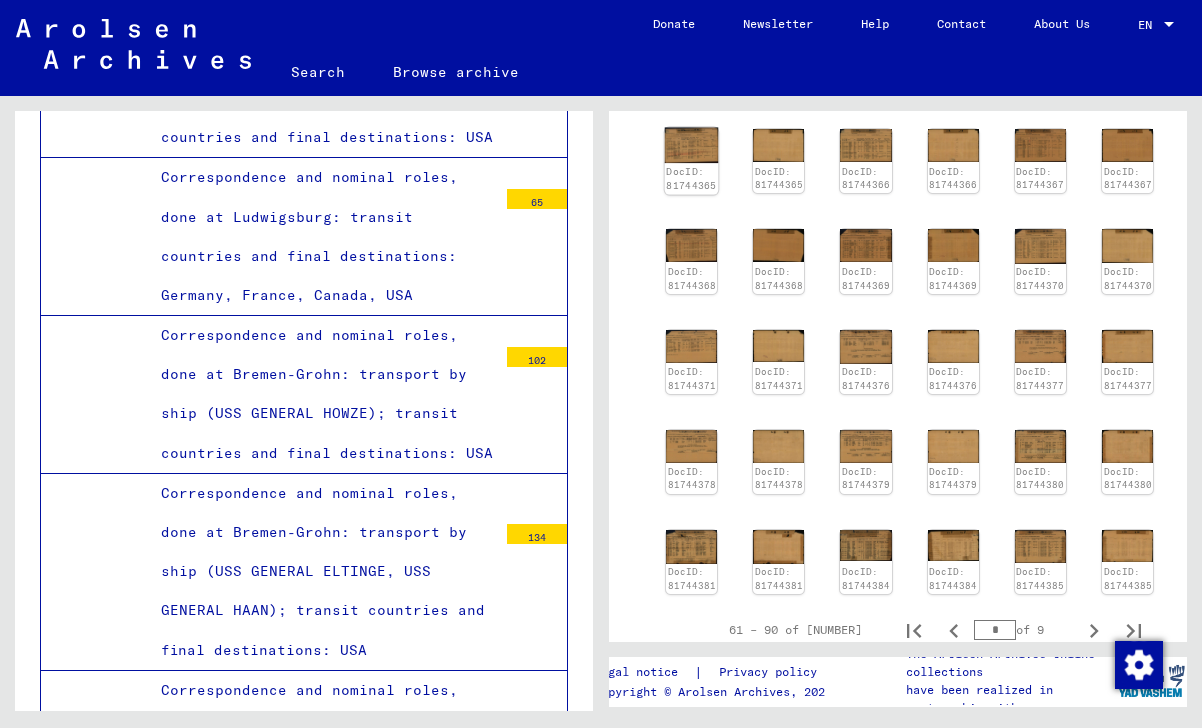 click 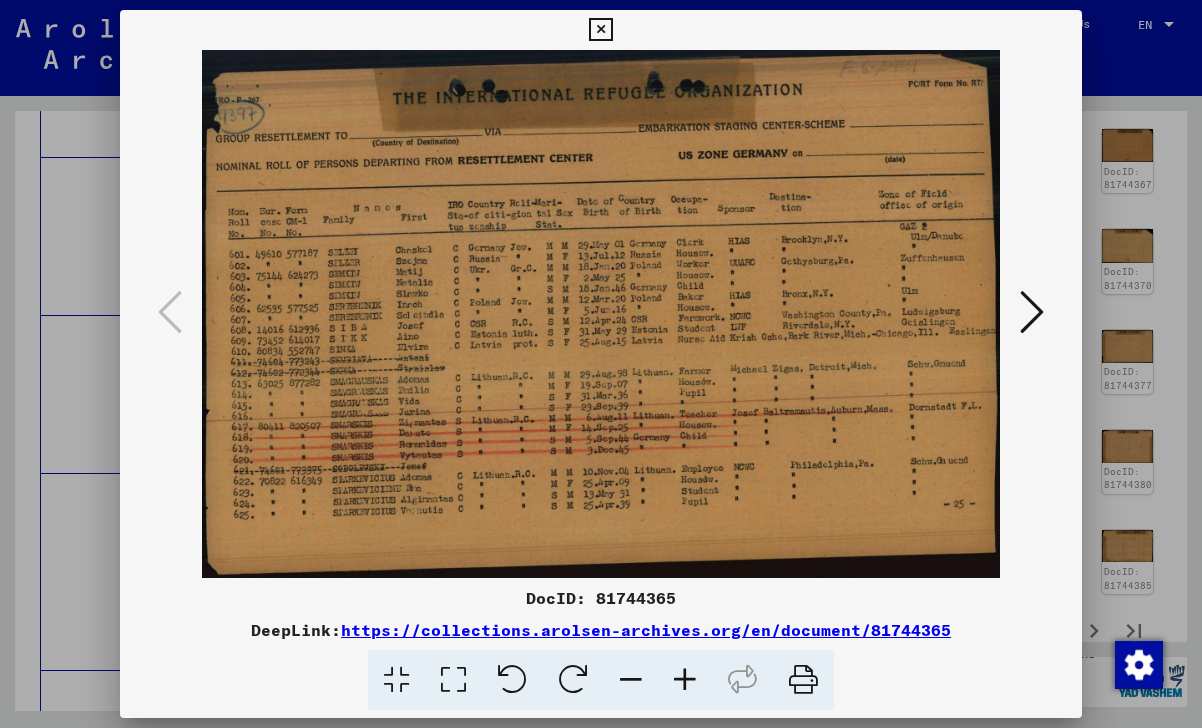 click at bounding box center (1032, 312) 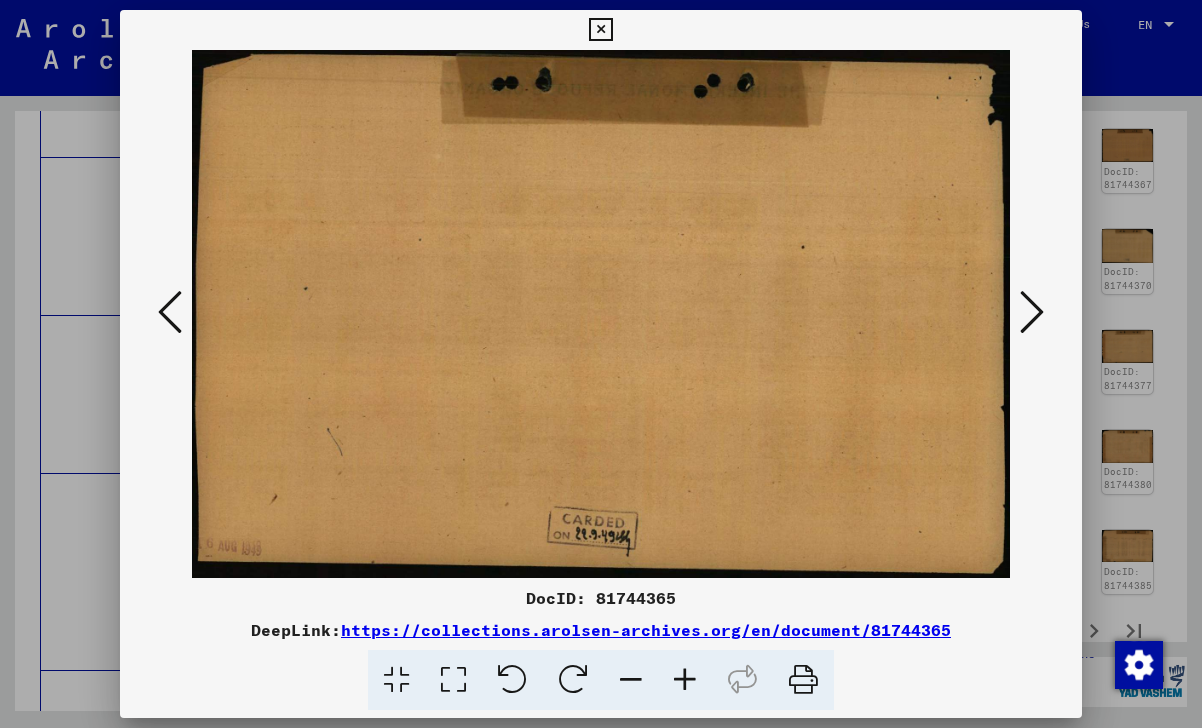 click at bounding box center [1032, 312] 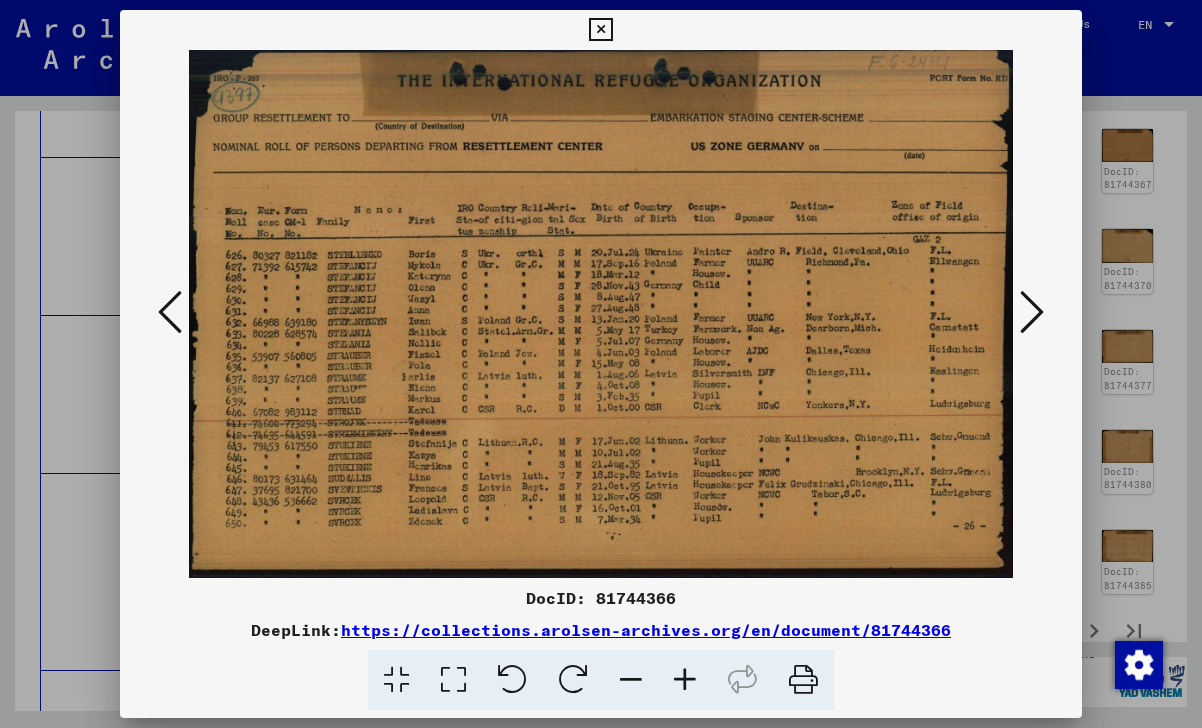 click at bounding box center (1032, 312) 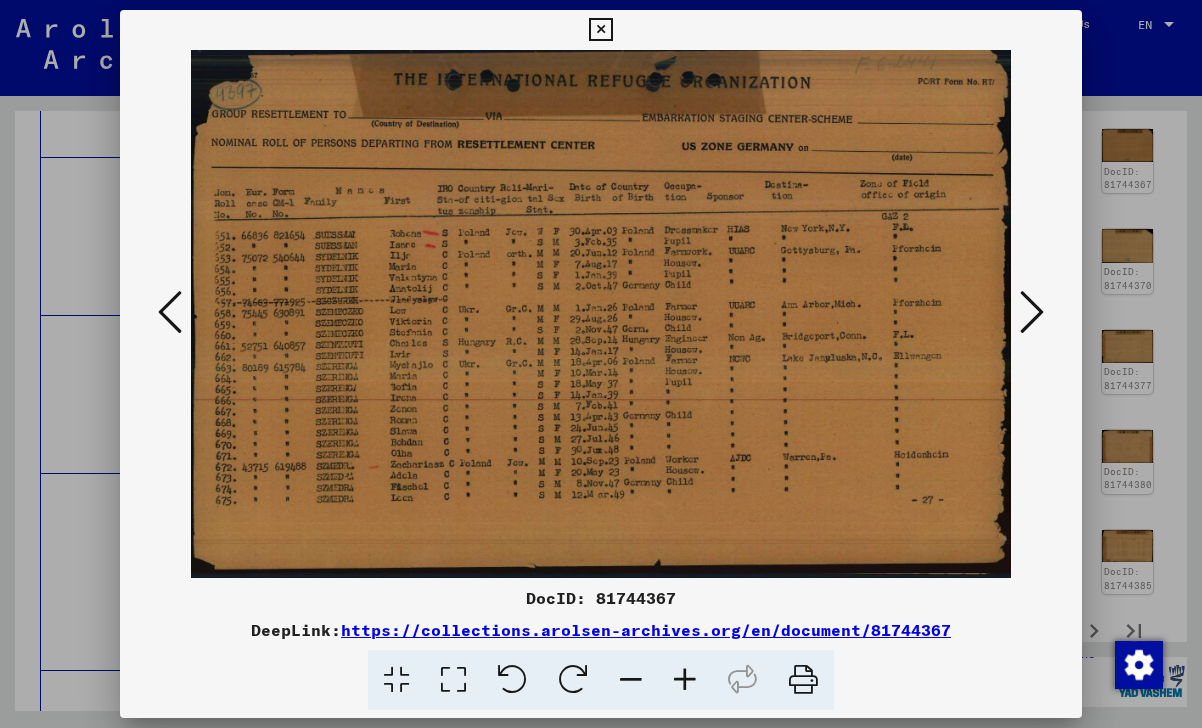 click at bounding box center [1032, 312] 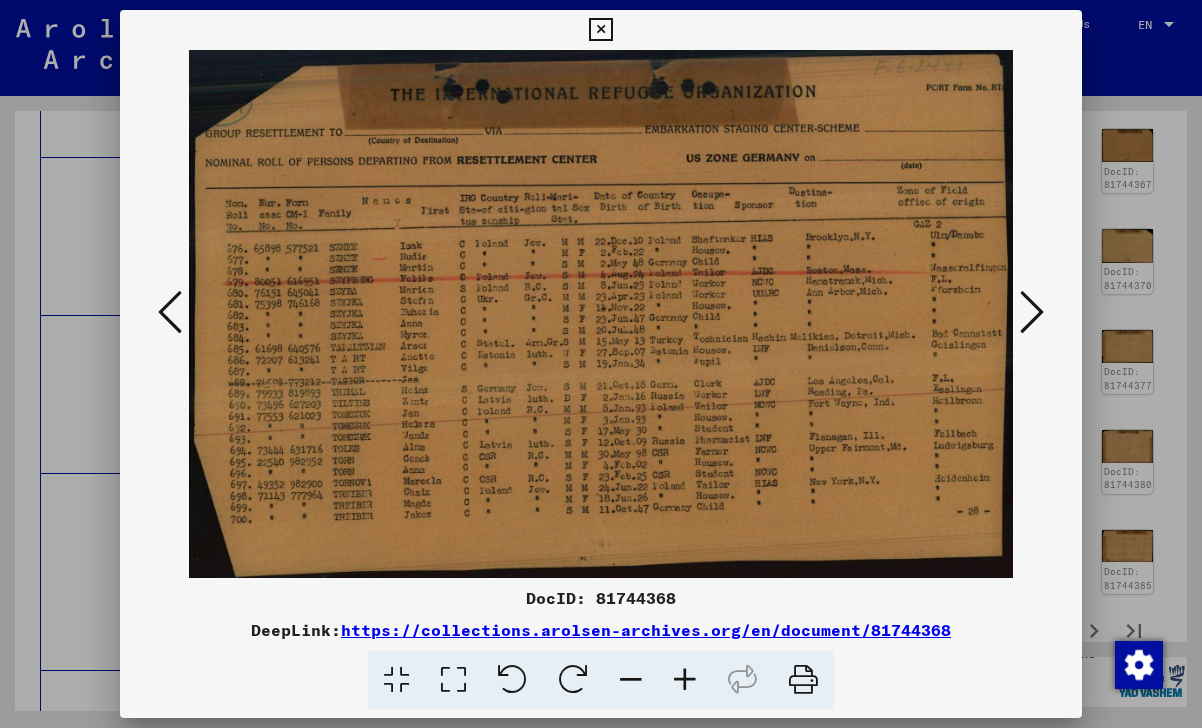 click at bounding box center [1032, 312] 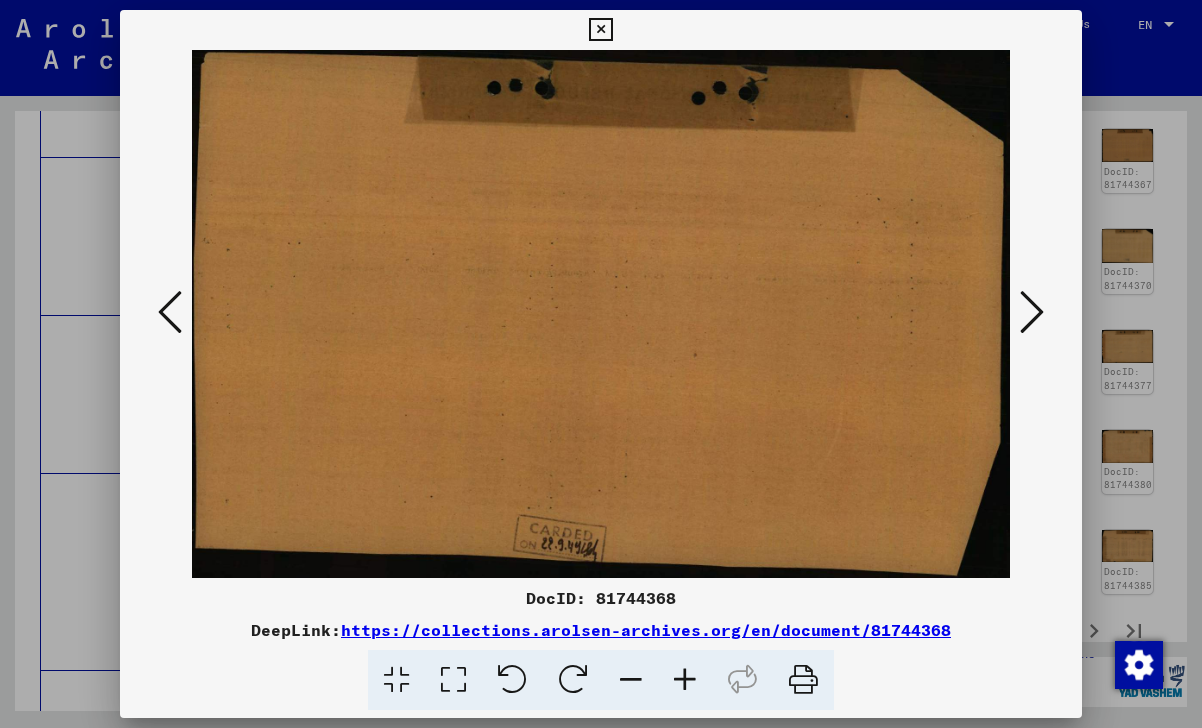 click at bounding box center [1032, 312] 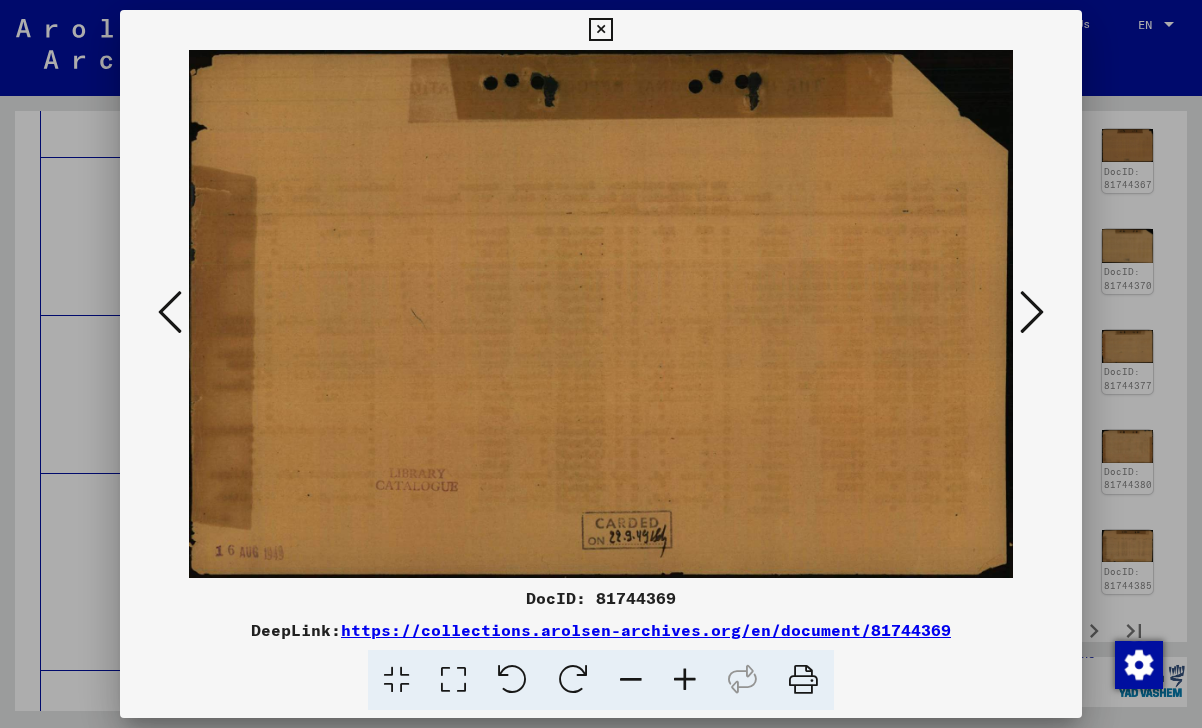 click at bounding box center [1032, 312] 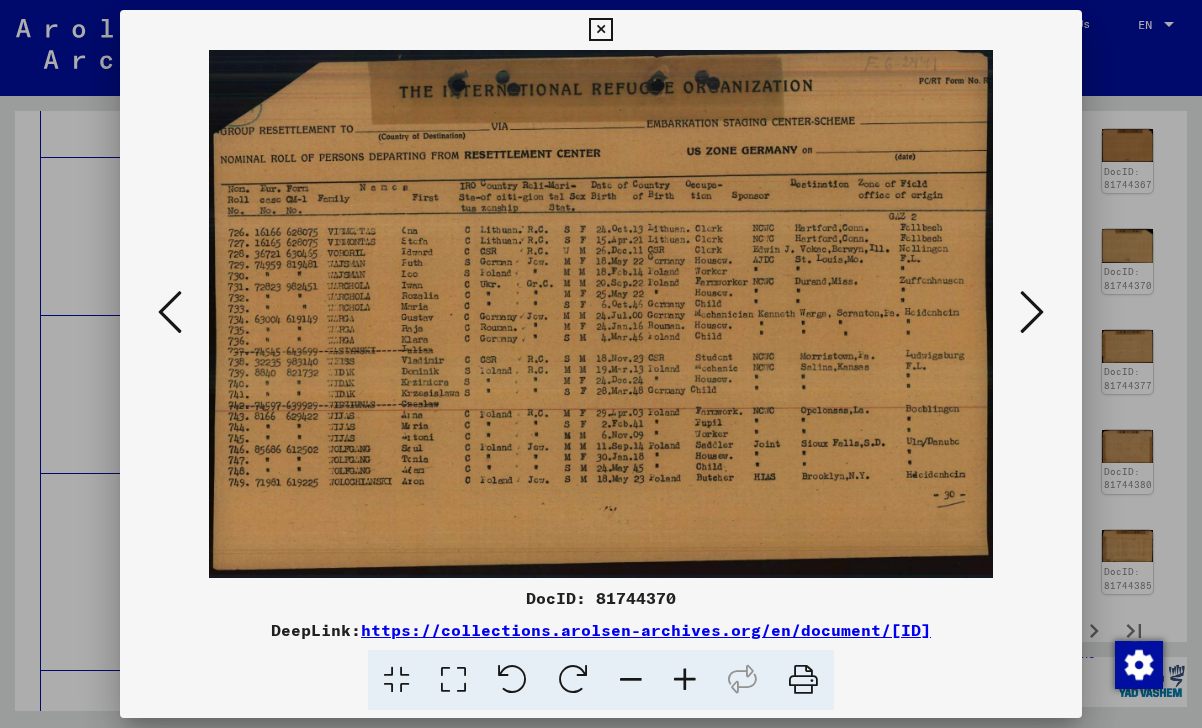 click at bounding box center (1032, 312) 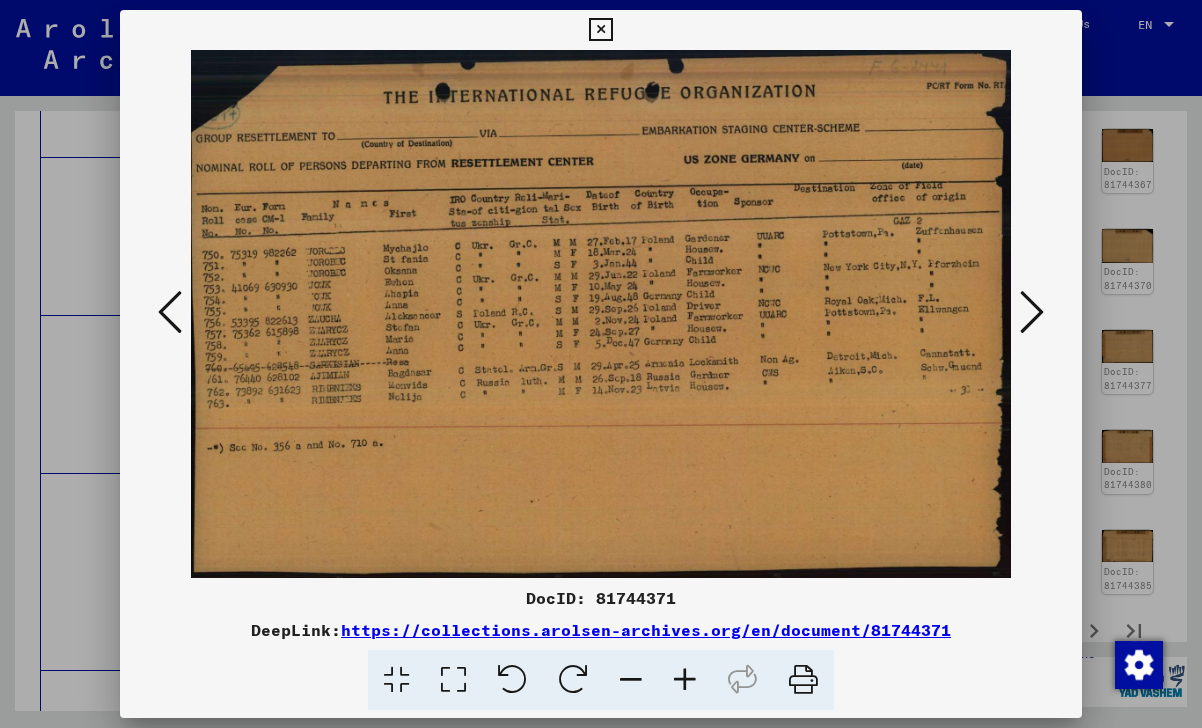 click at bounding box center [1032, 312] 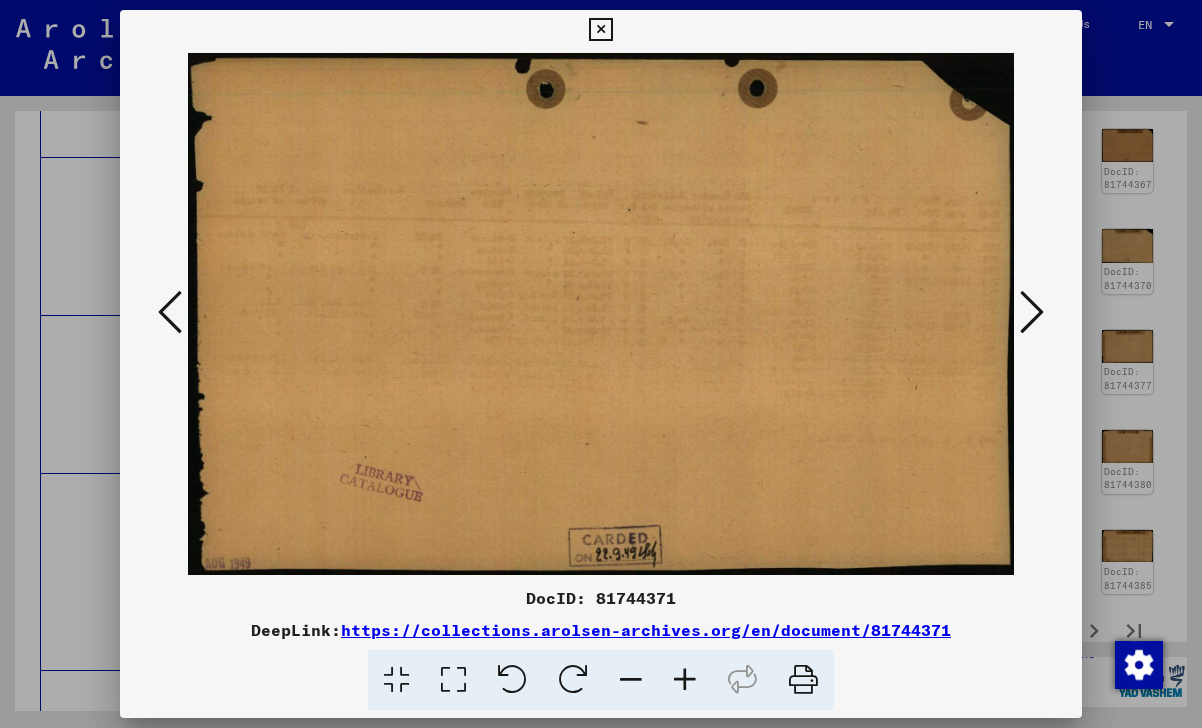 click at bounding box center (1032, 312) 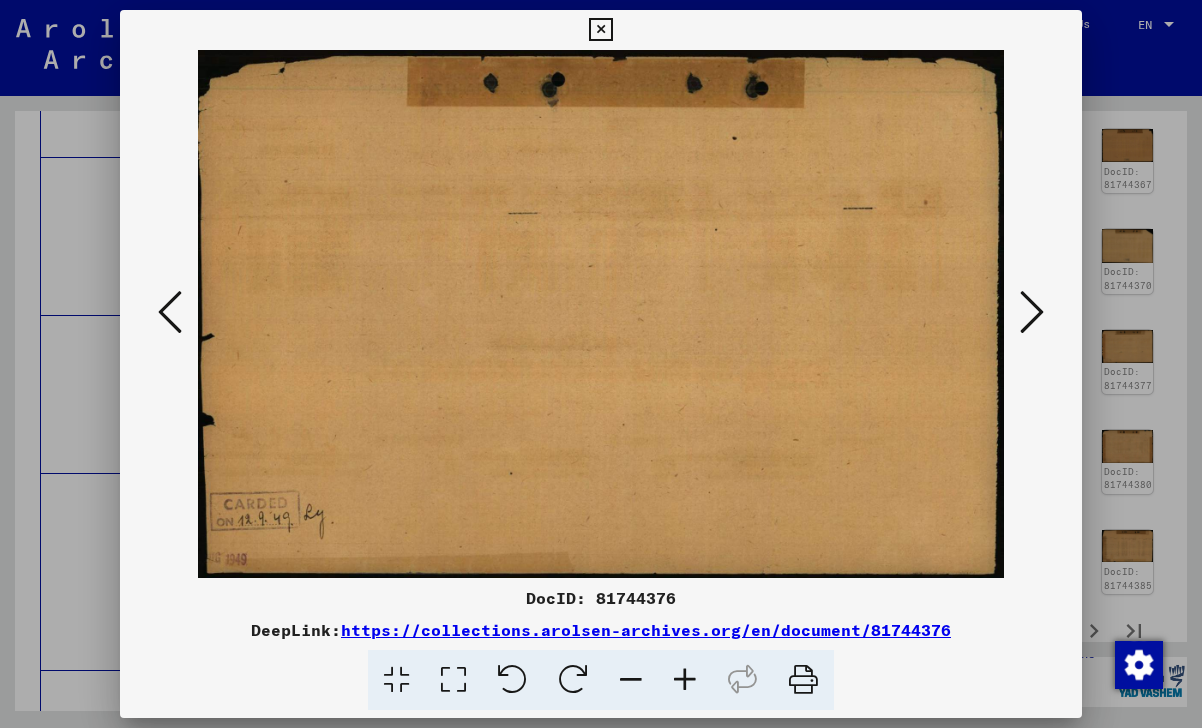 click at bounding box center [1032, 312] 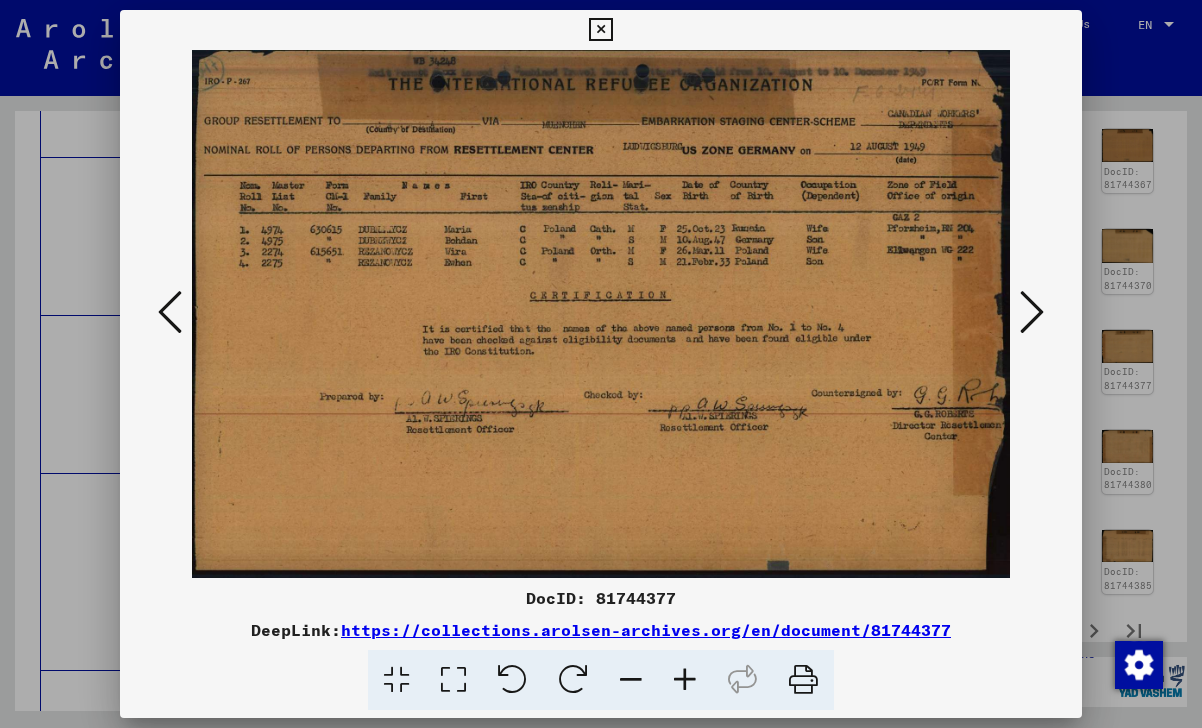 click at bounding box center (1032, 312) 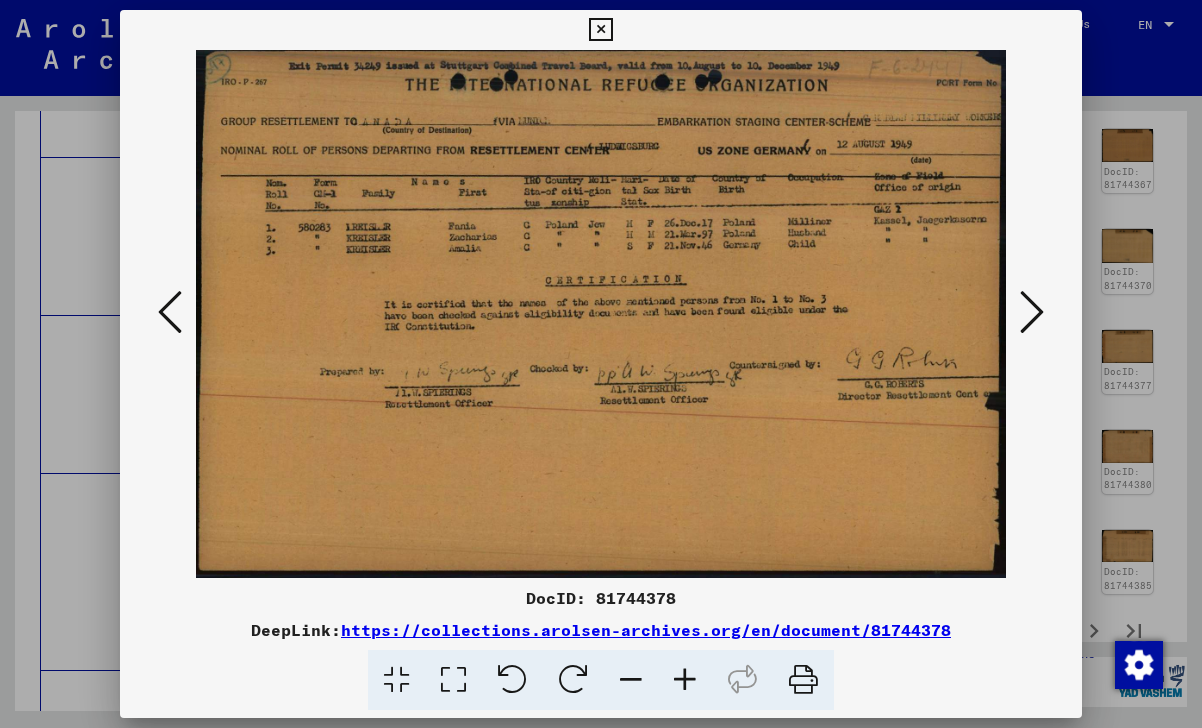 click at bounding box center [1032, 312] 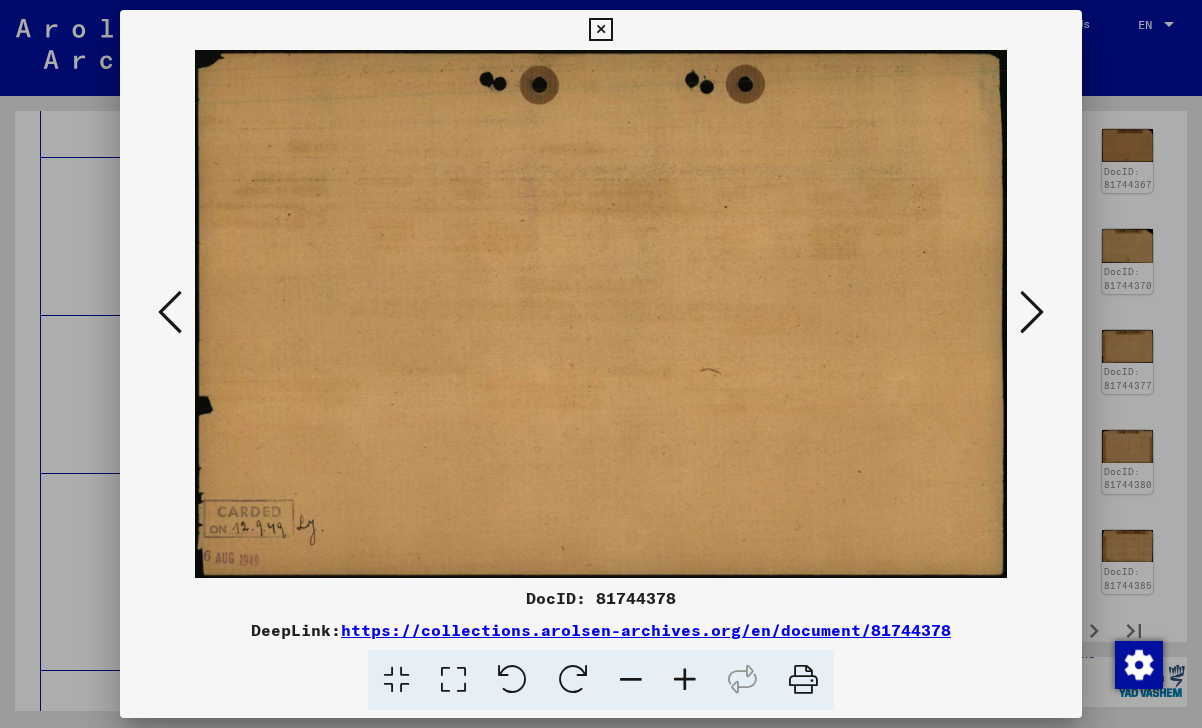 click at bounding box center [1032, 312] 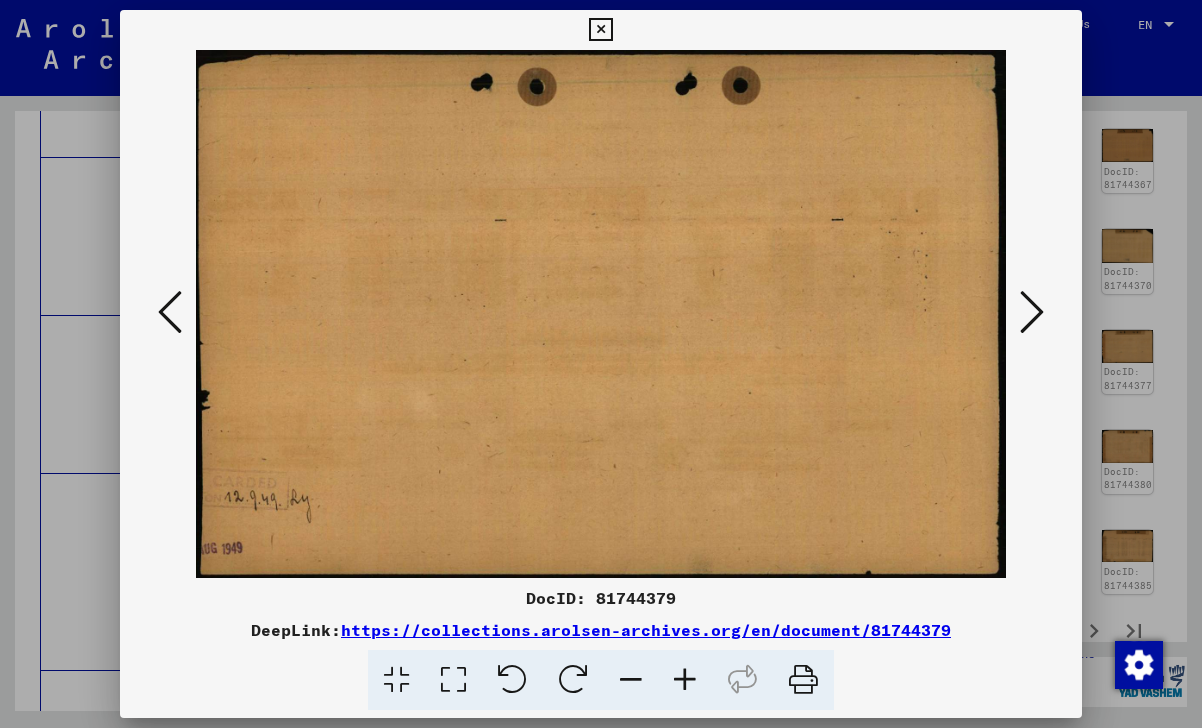 click at bounding box center (1032, 312) 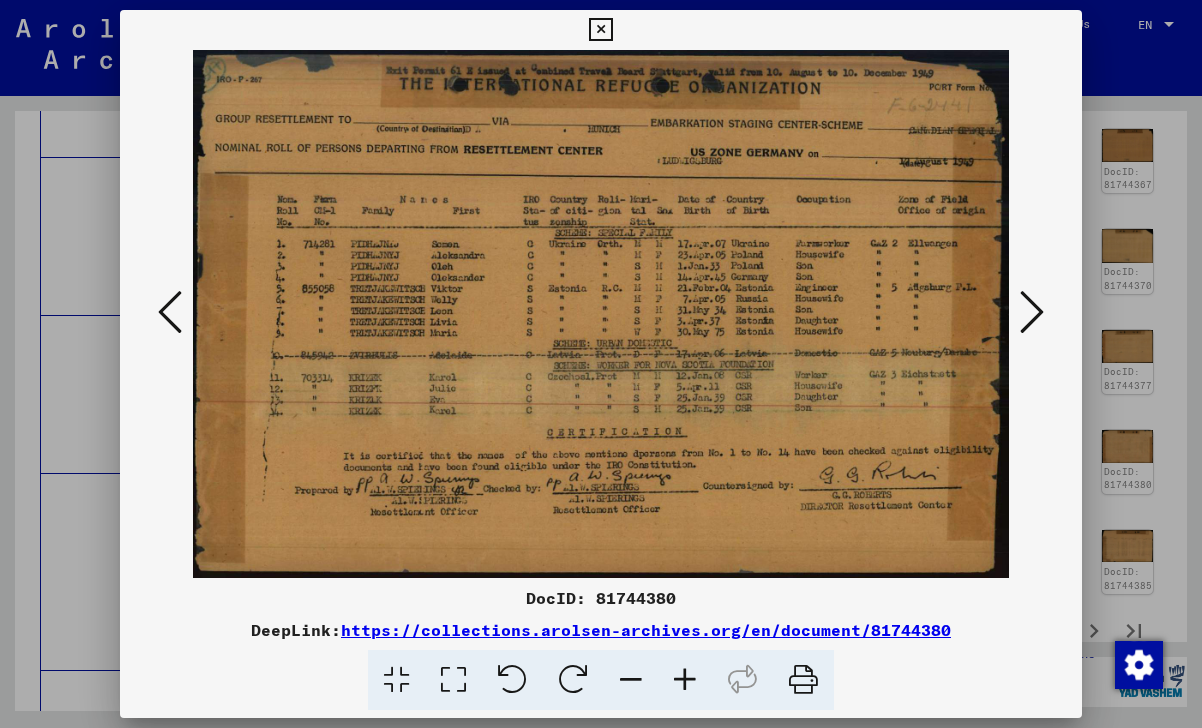 click at bounding box center (1032, 312) 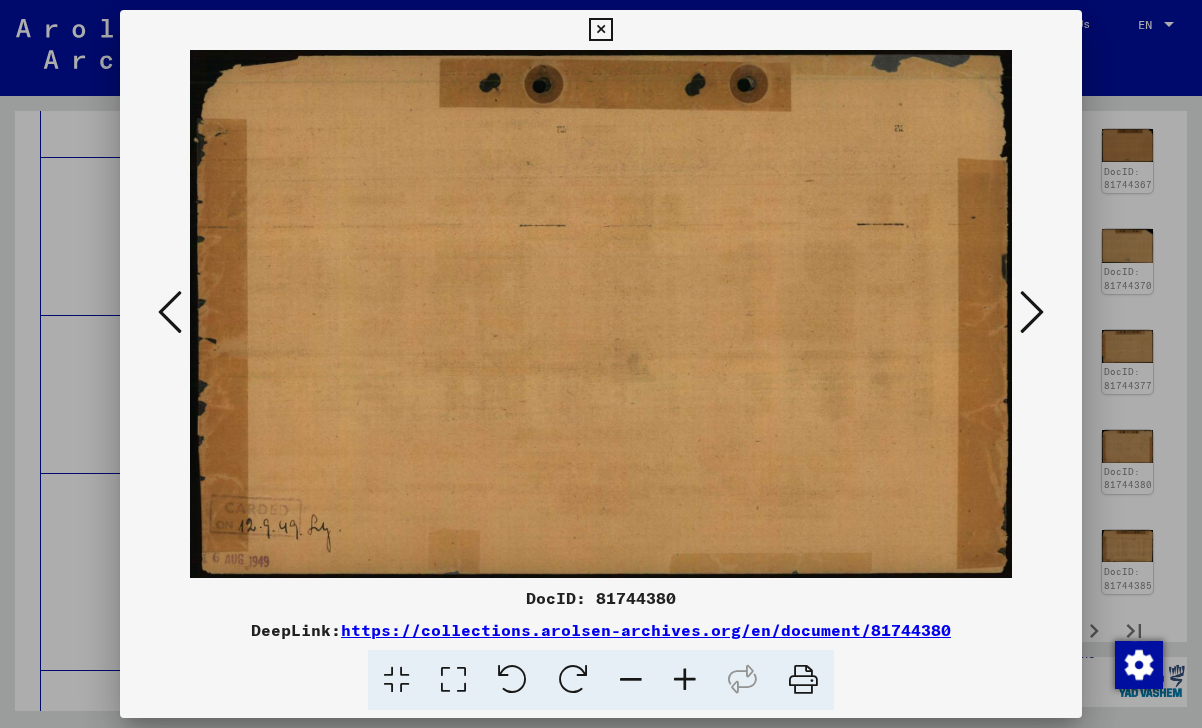 click at bounding box center [1032, 312] 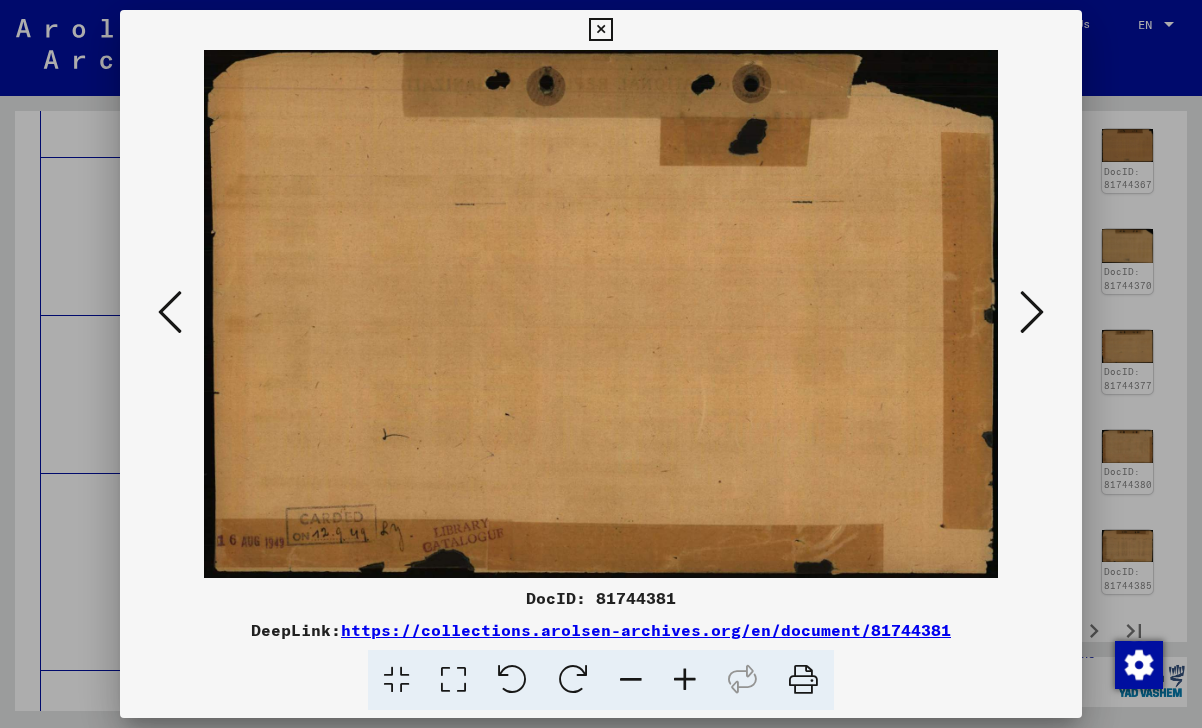 click at bounding box center [1032, 312] 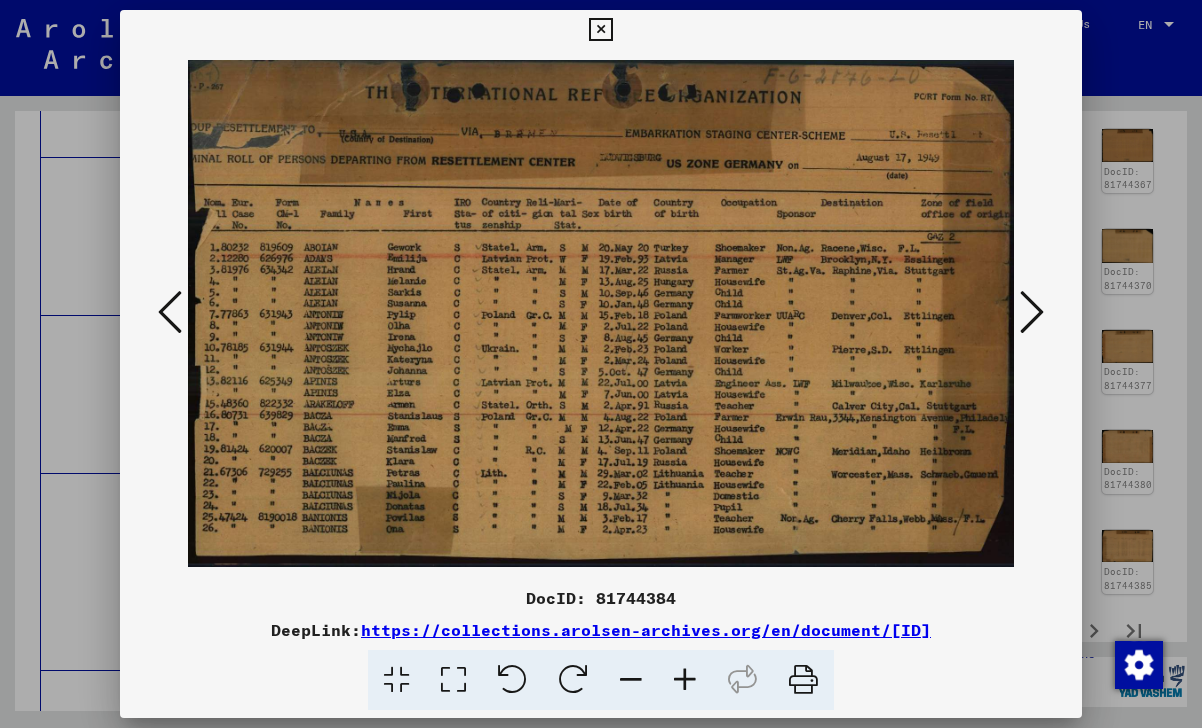 click at bounding box center [1032, 312] 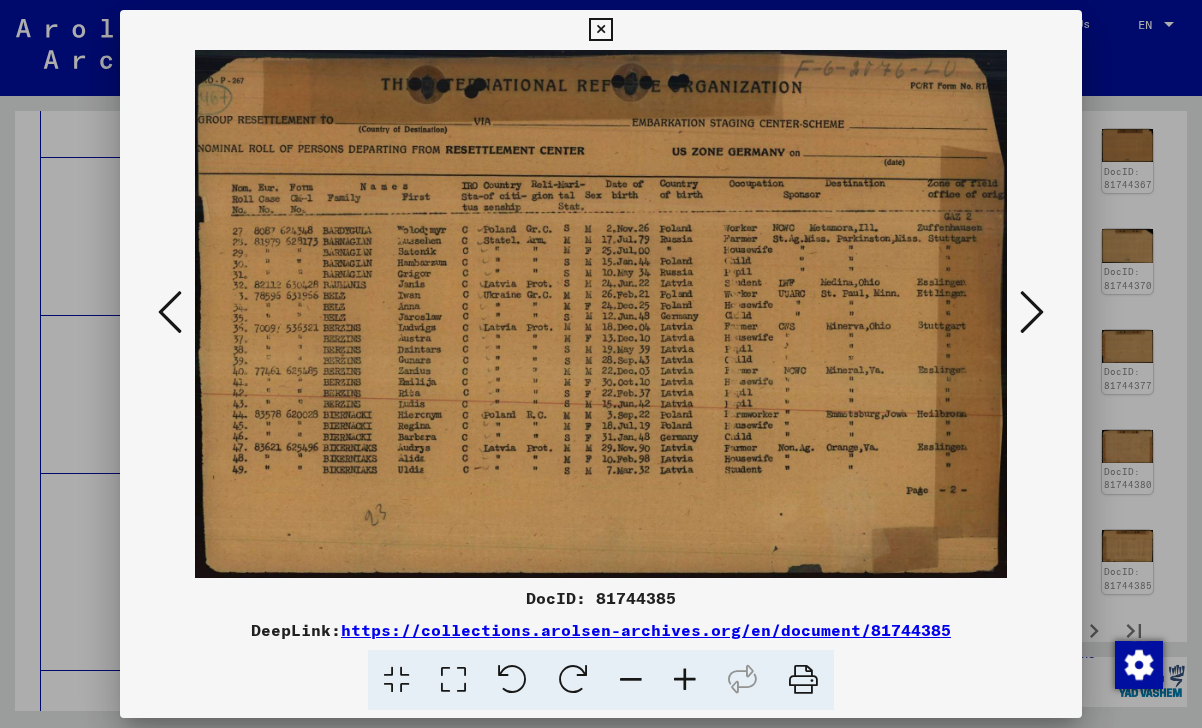 click at bounding box center [1032, 312] 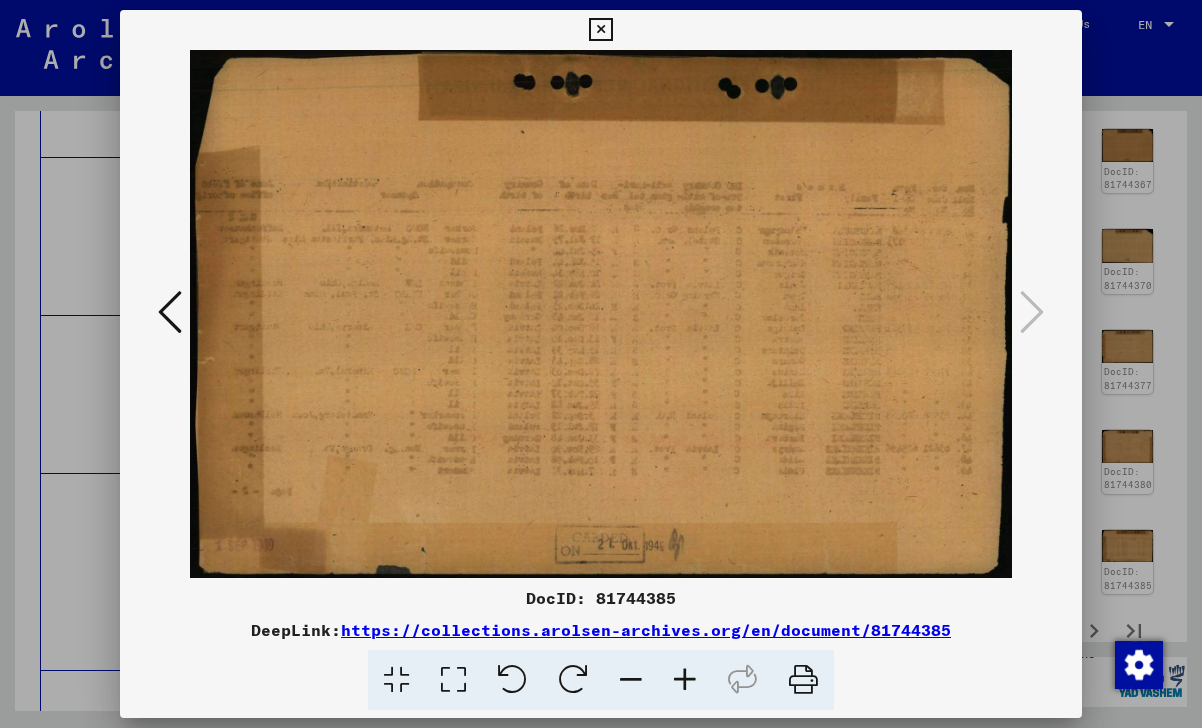 click at bounding box center [600, 30] 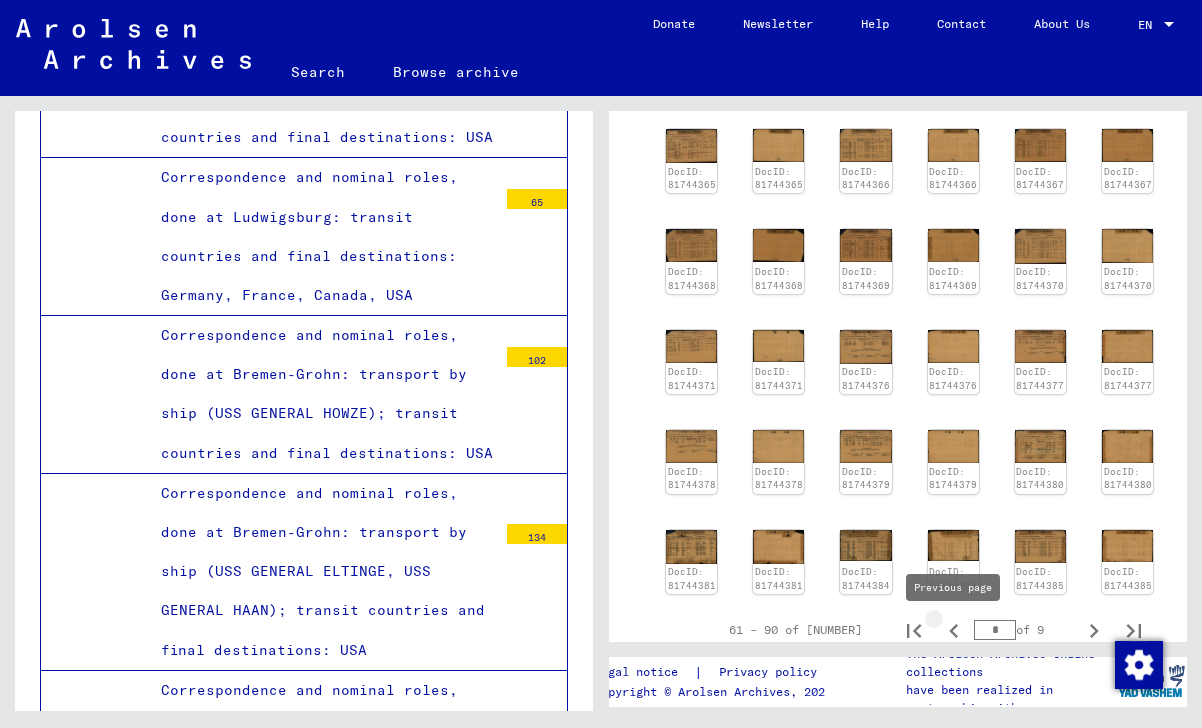 click 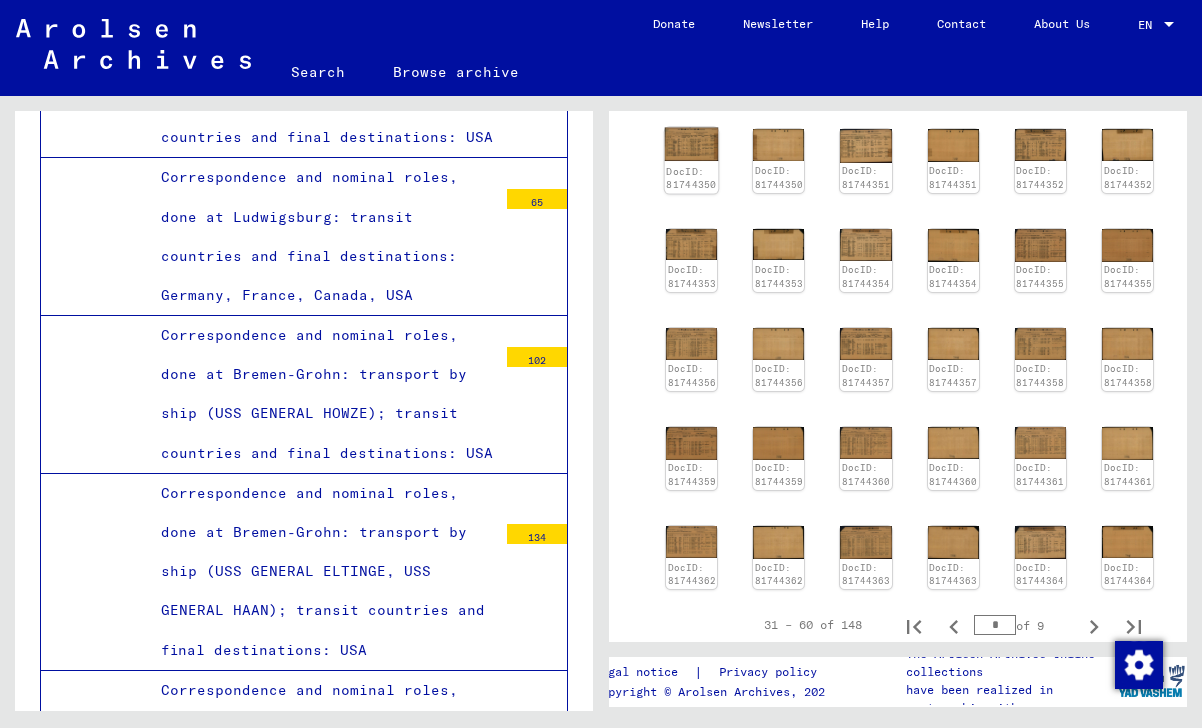 click 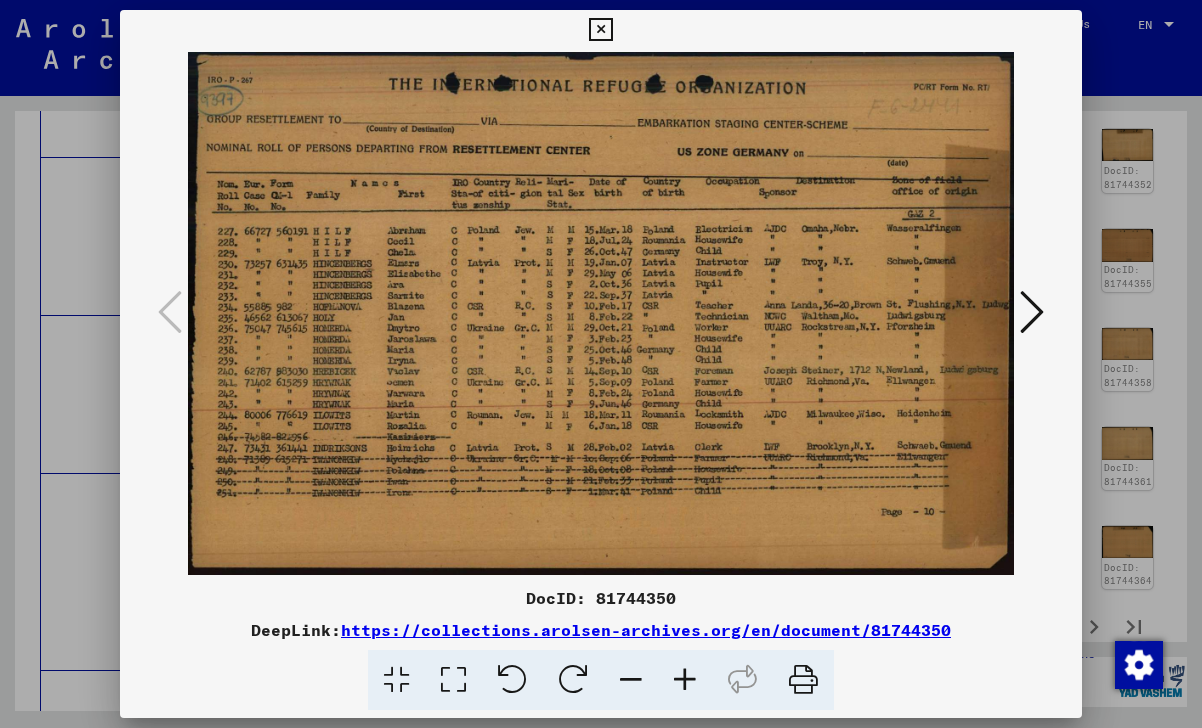 click at bounding box center (1032, 312) 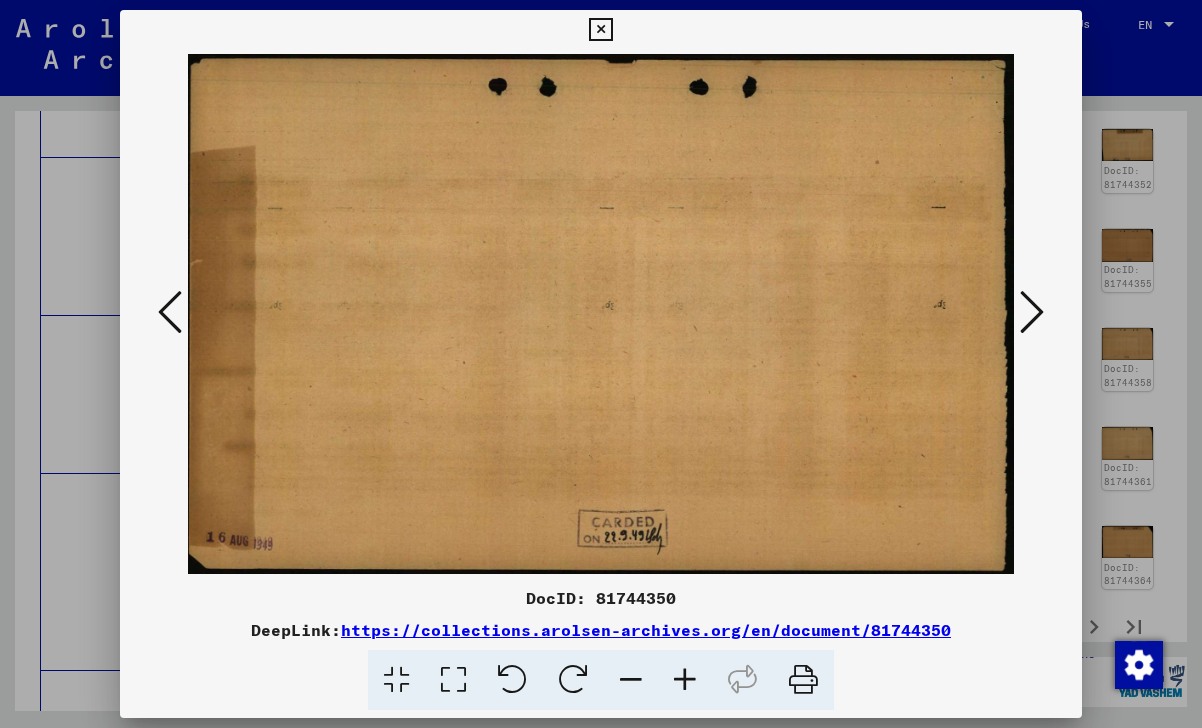 click at bounding box center (1032, 312) 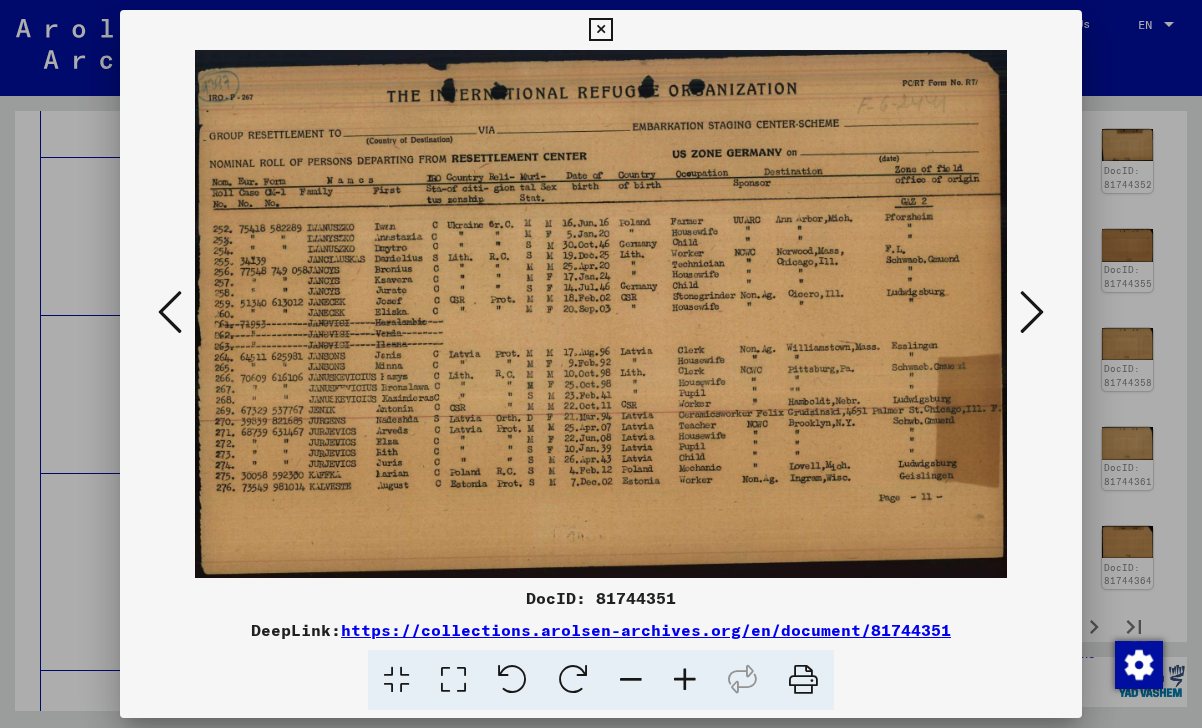 click at bounding box center (1032, 312) 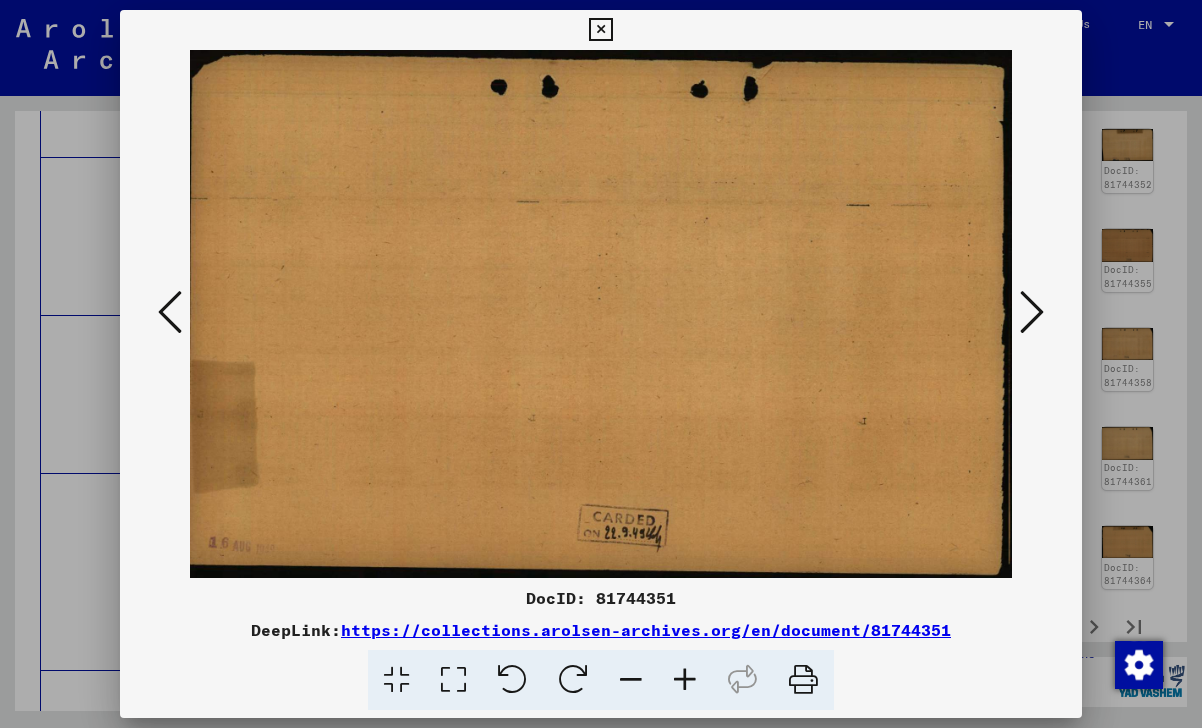 click at bounding box center (1032, 312) 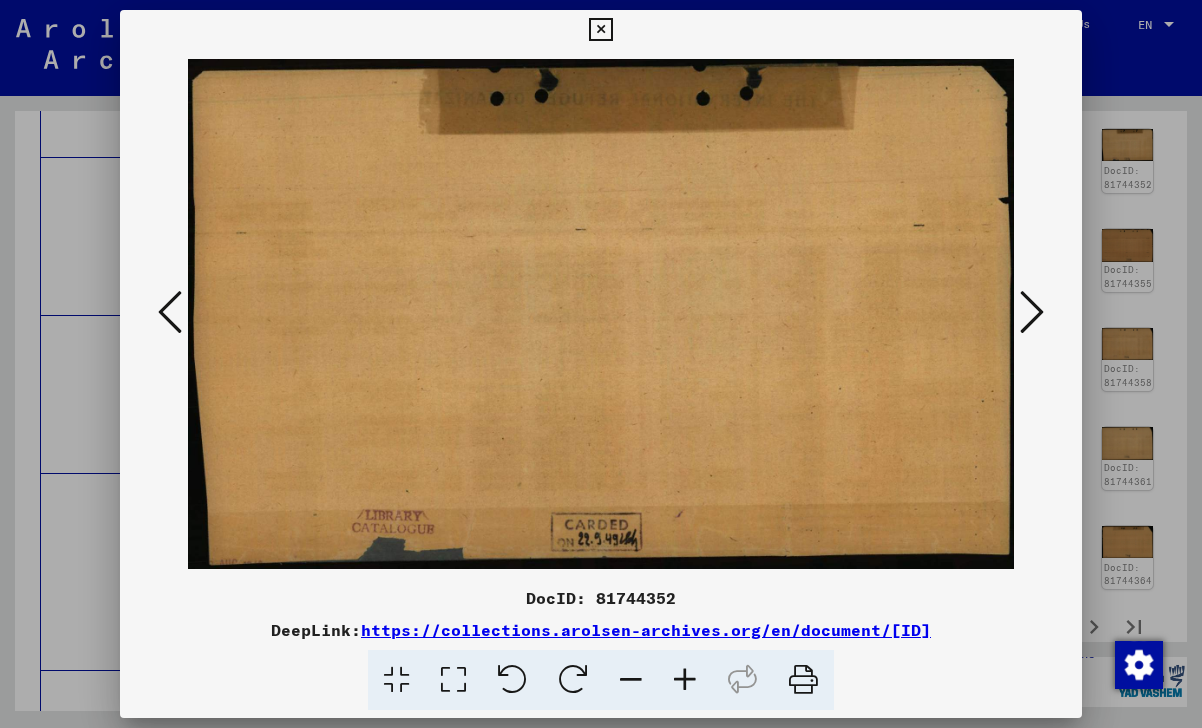 click at bounding box center [1032, 312] 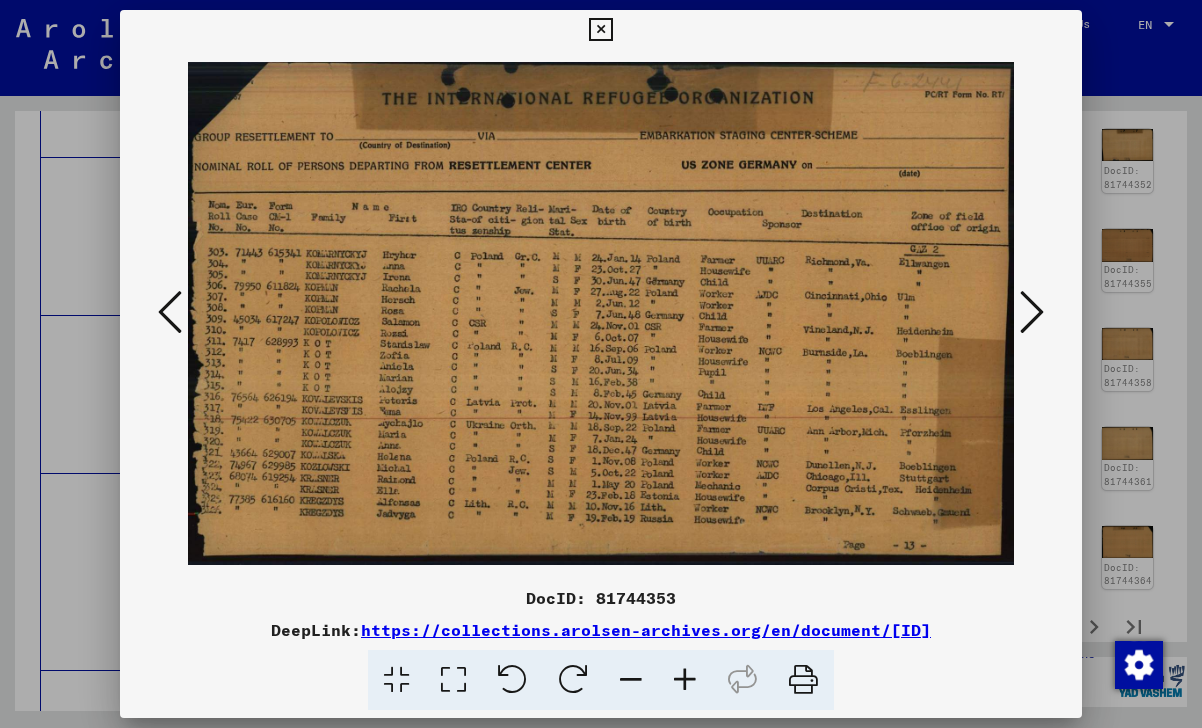 click at bounding box center (1032, 312) 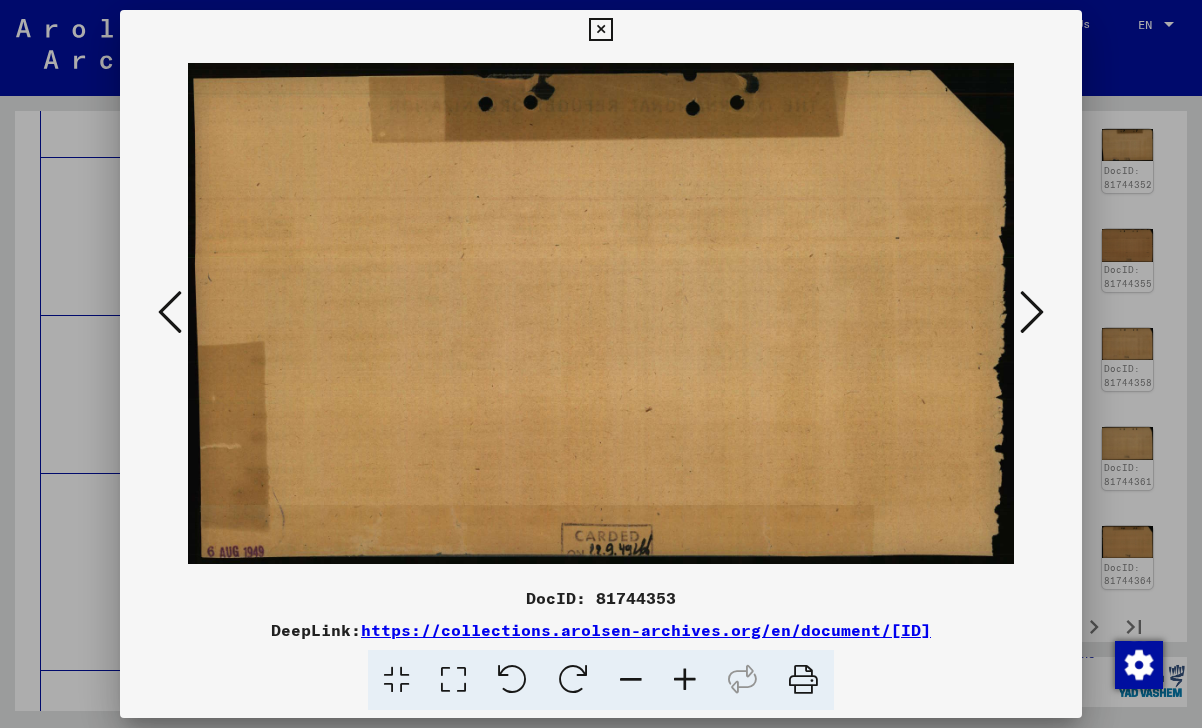 click at bounding box center (1032, 312) 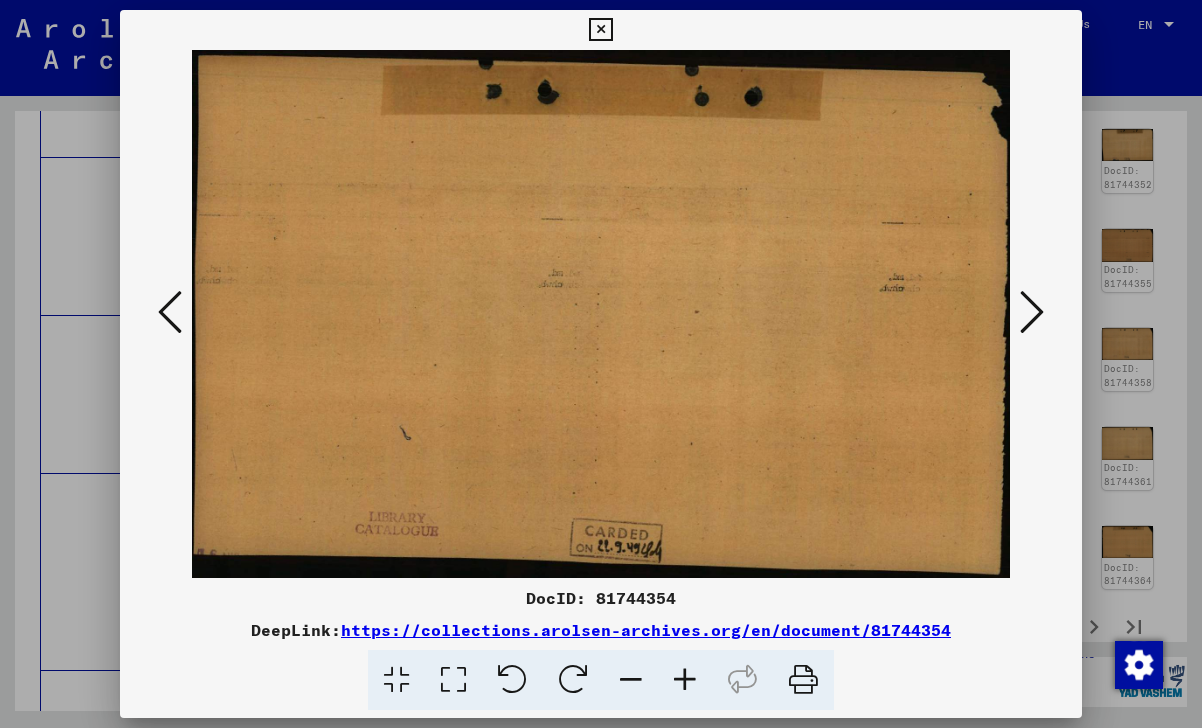 click at bounding box center (1032, 312) 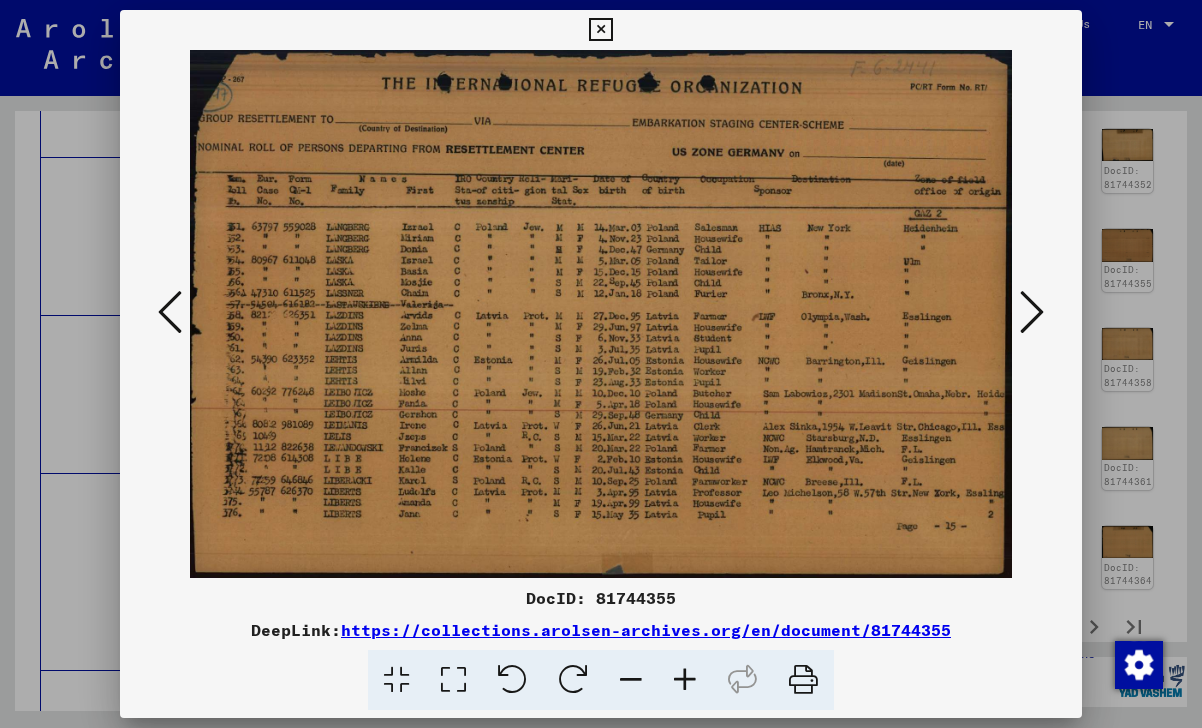 click at bounding box center (1032, 312) 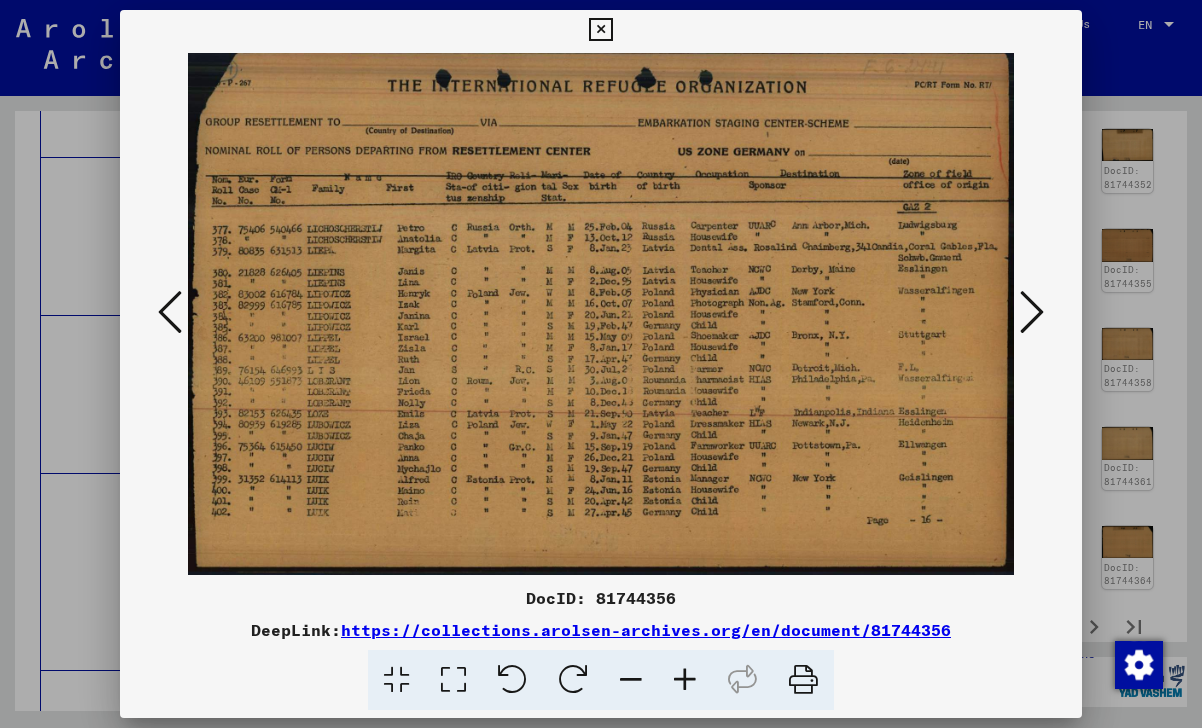 click at bounding box center (1032, 312) 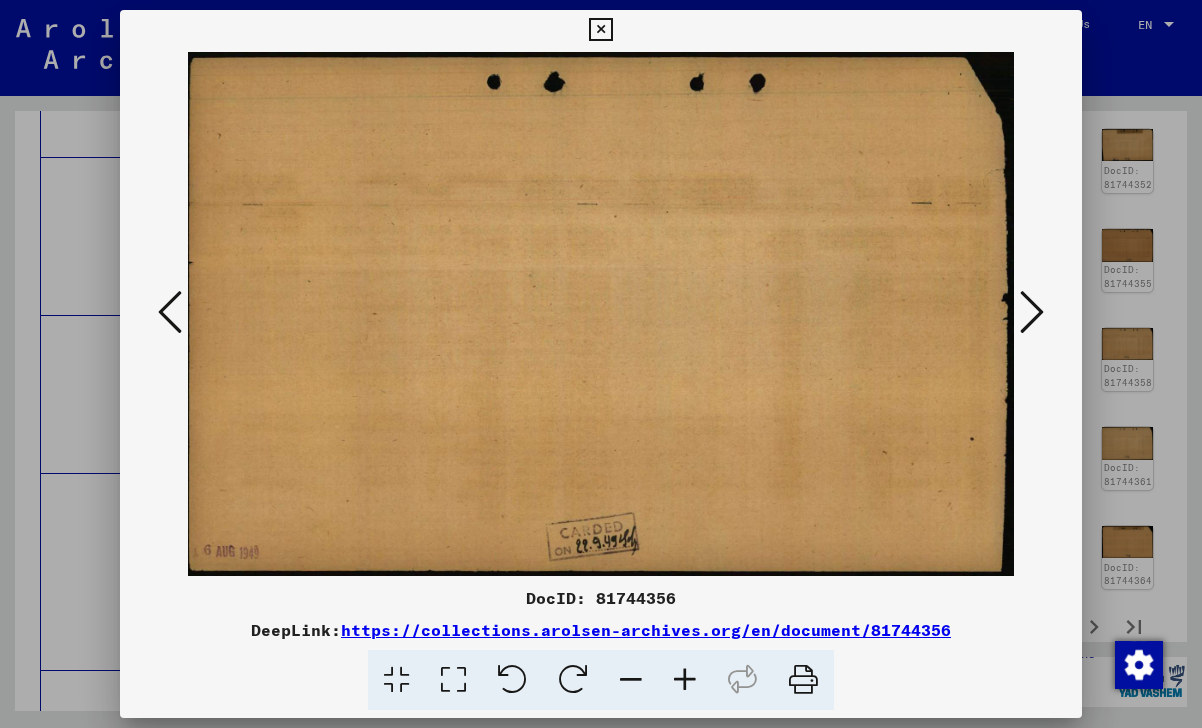 click at bounding box center (1032, 312) 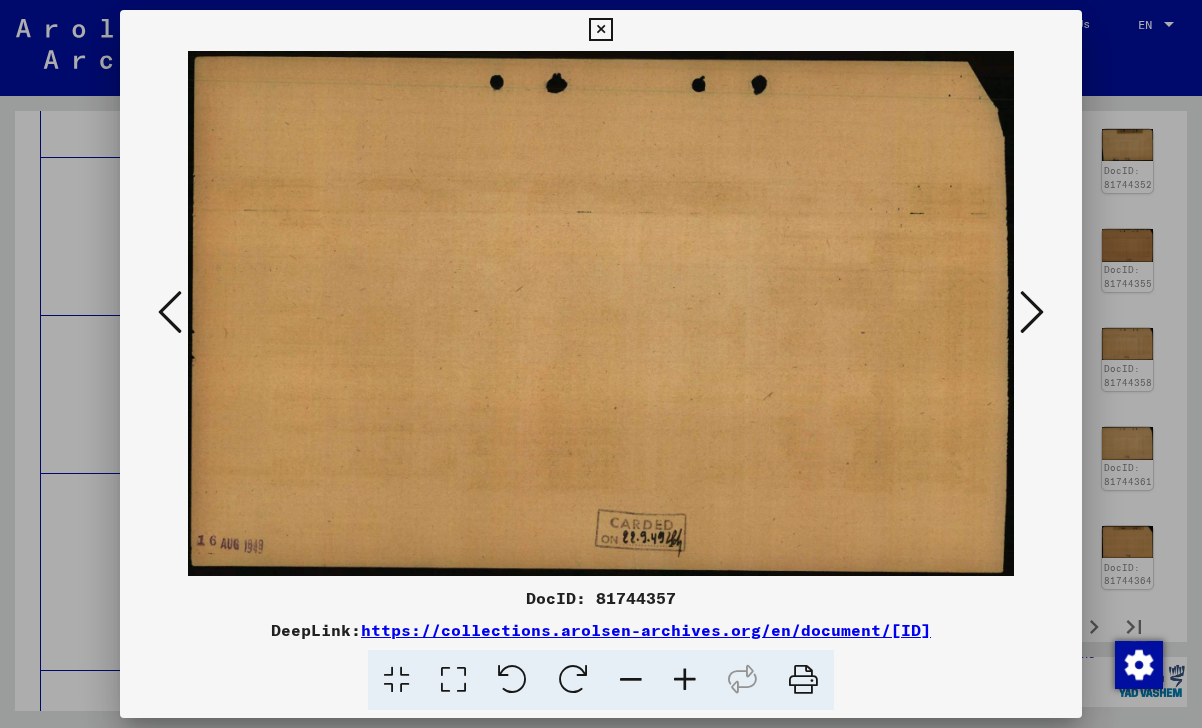 click at bounding box center (1032, 312) 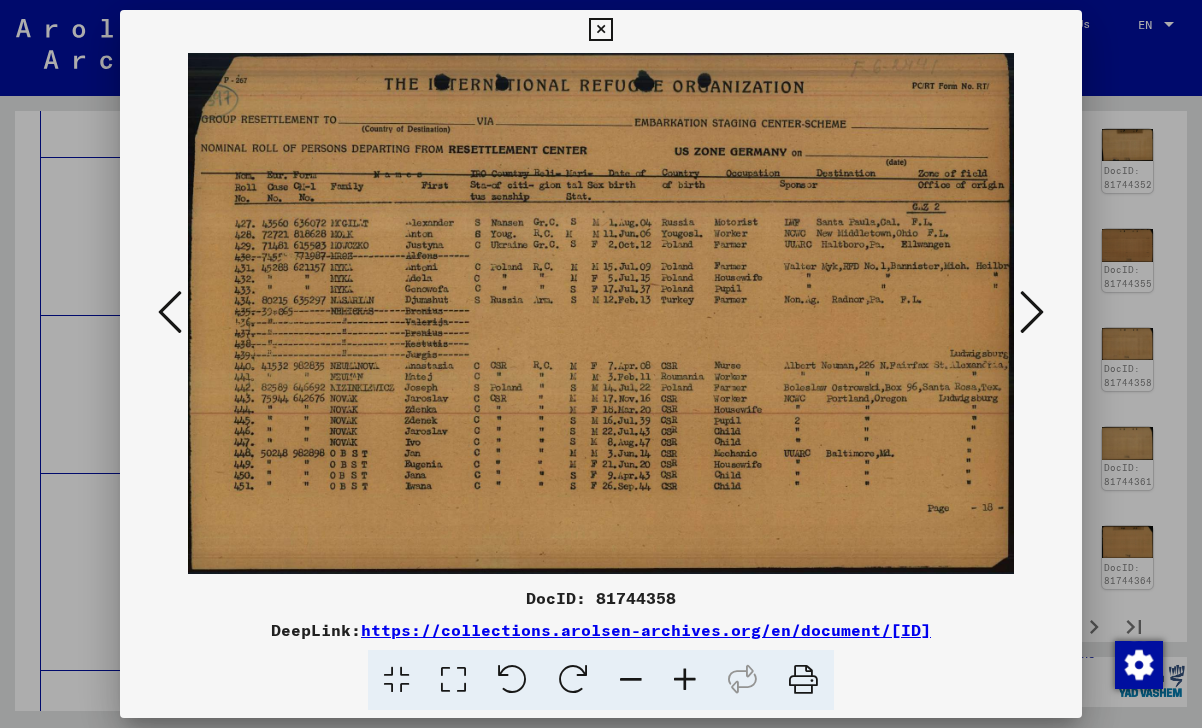click at bounding box center (1032, 312) 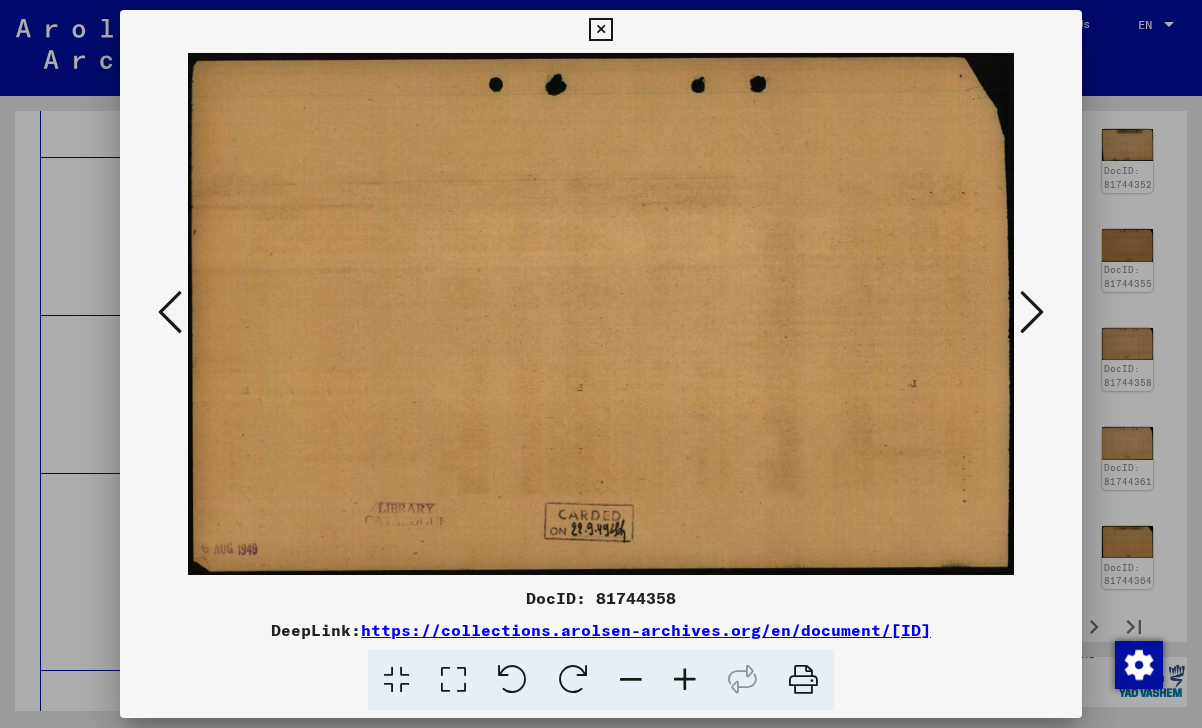 click at bounding box center [1032, 312] 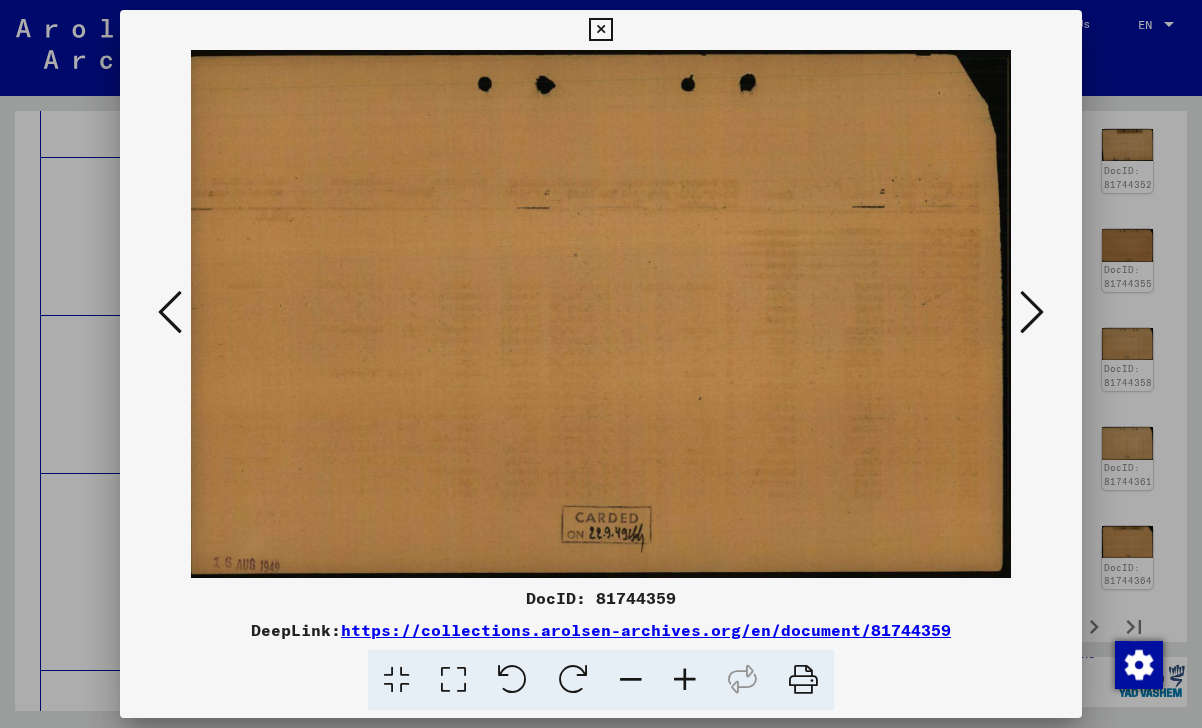 click at bounding box center (1032, 312) 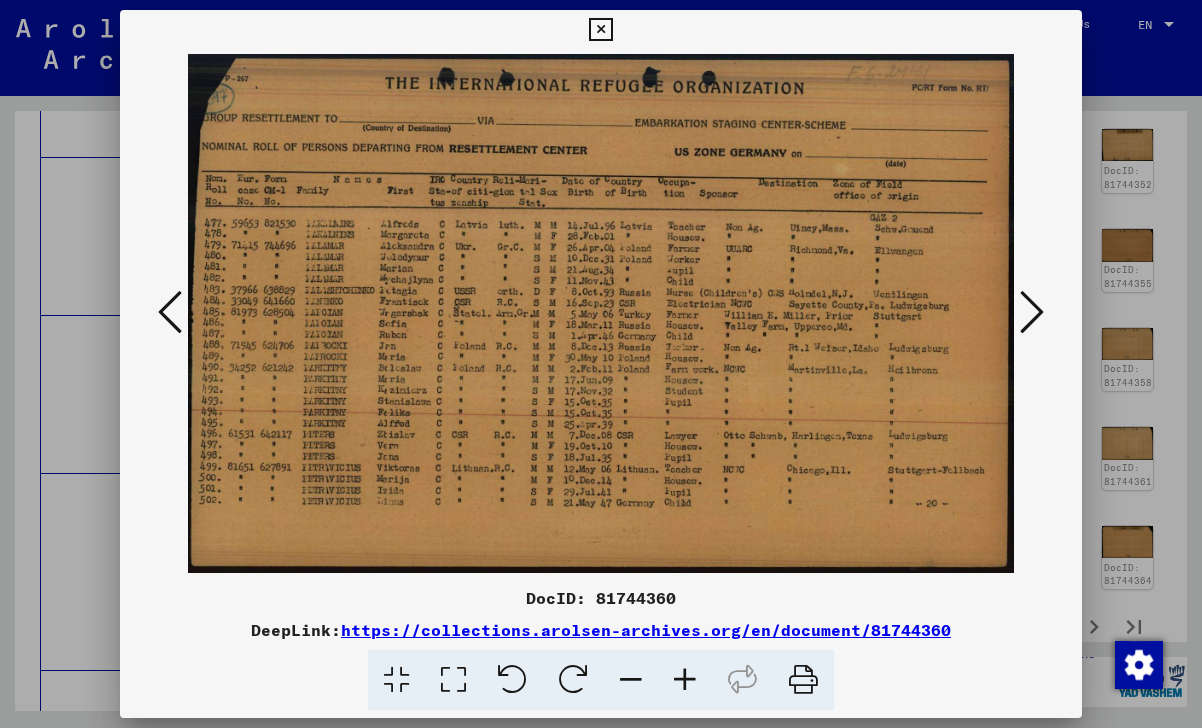 click at bounding box center [1032, 312] 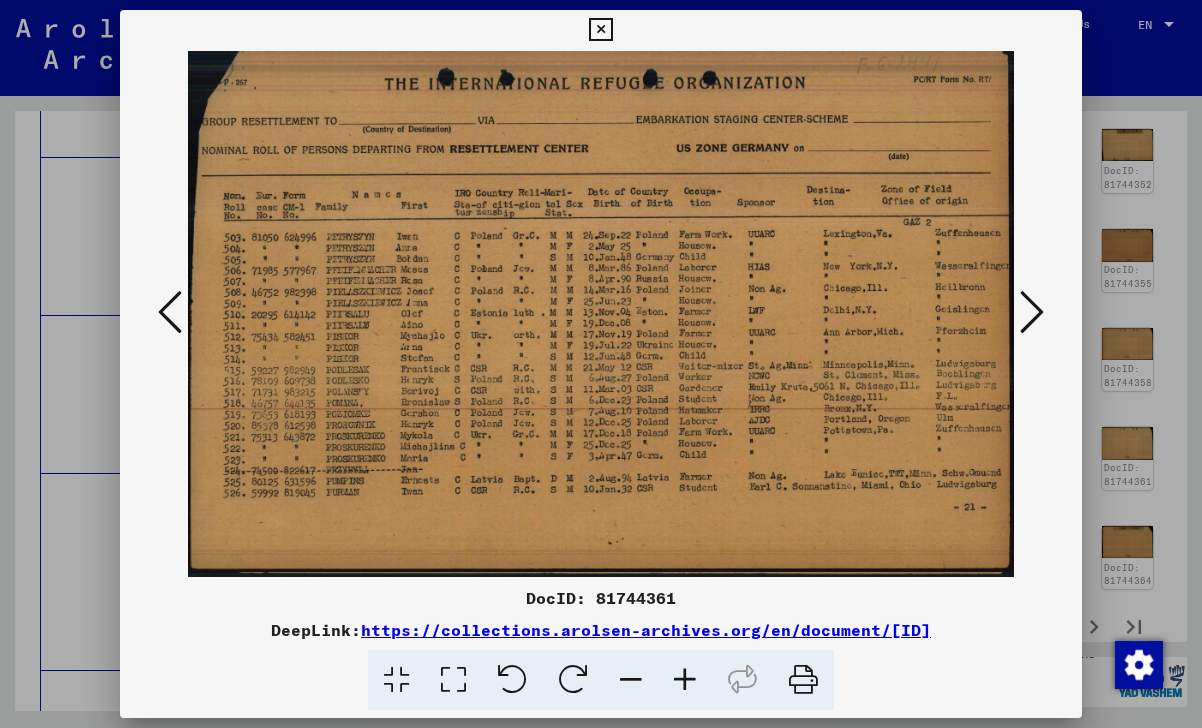 click at bounding box center [1032, 312] 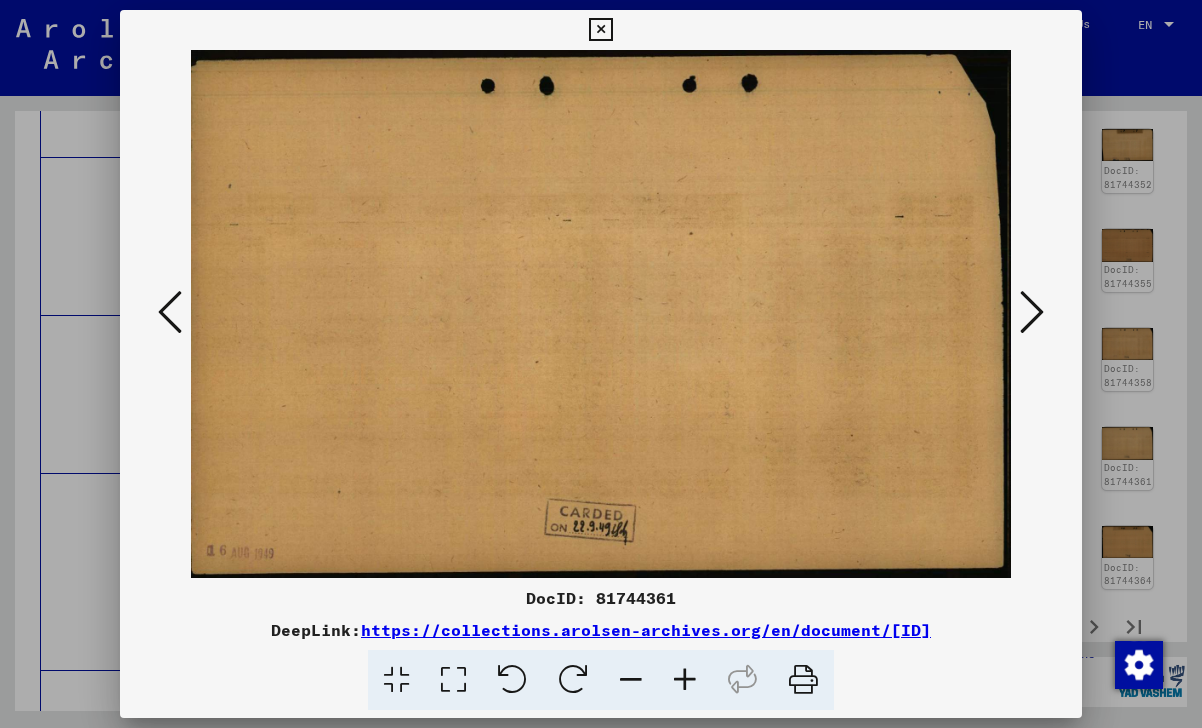 click at bounding box center [1032, 312] 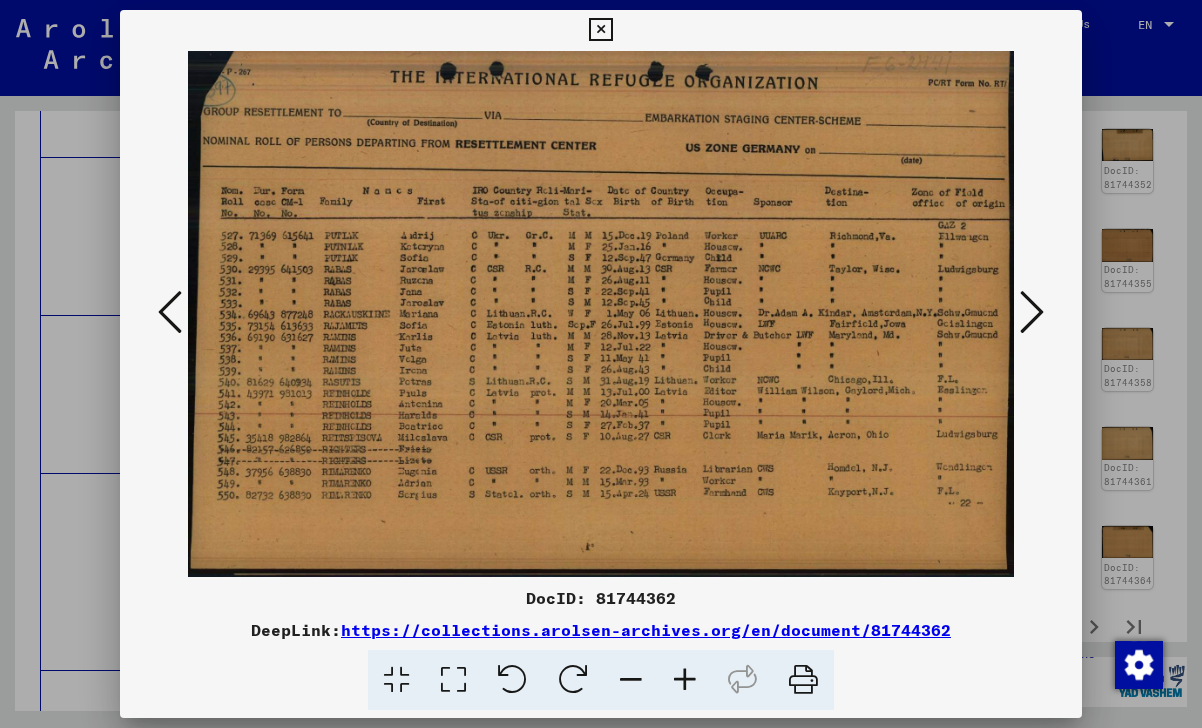click at bounding box center [1032, 312] 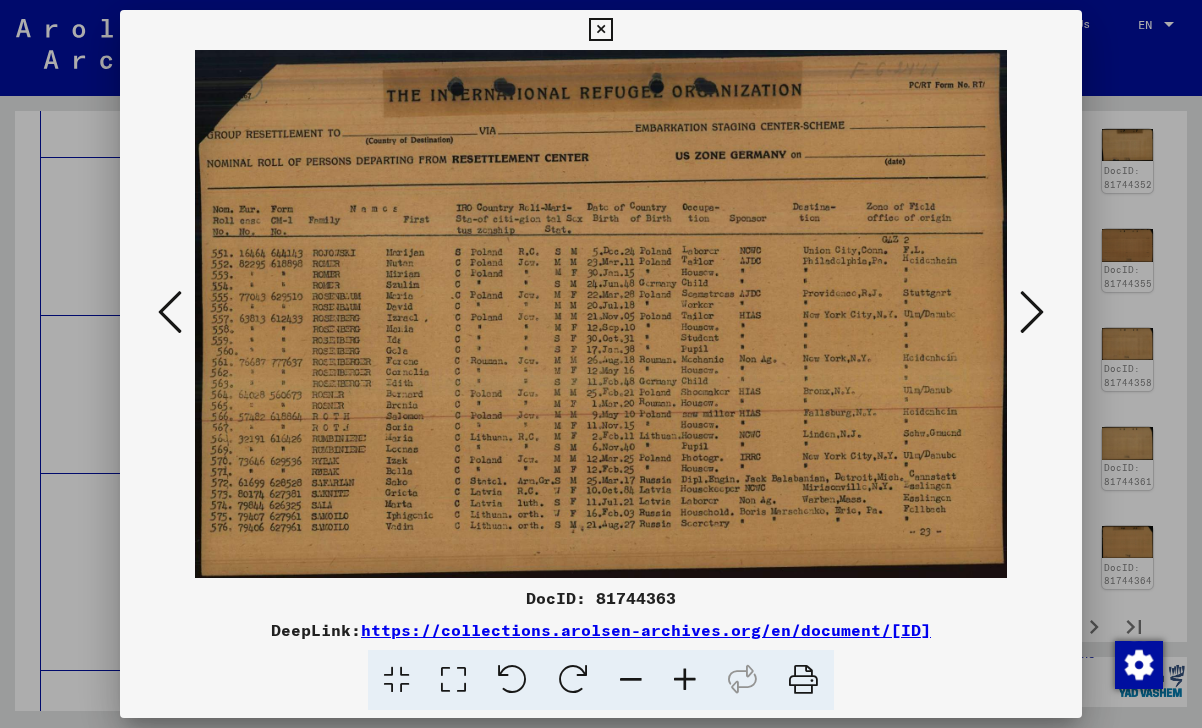 click at bounding box center (1032, 312) 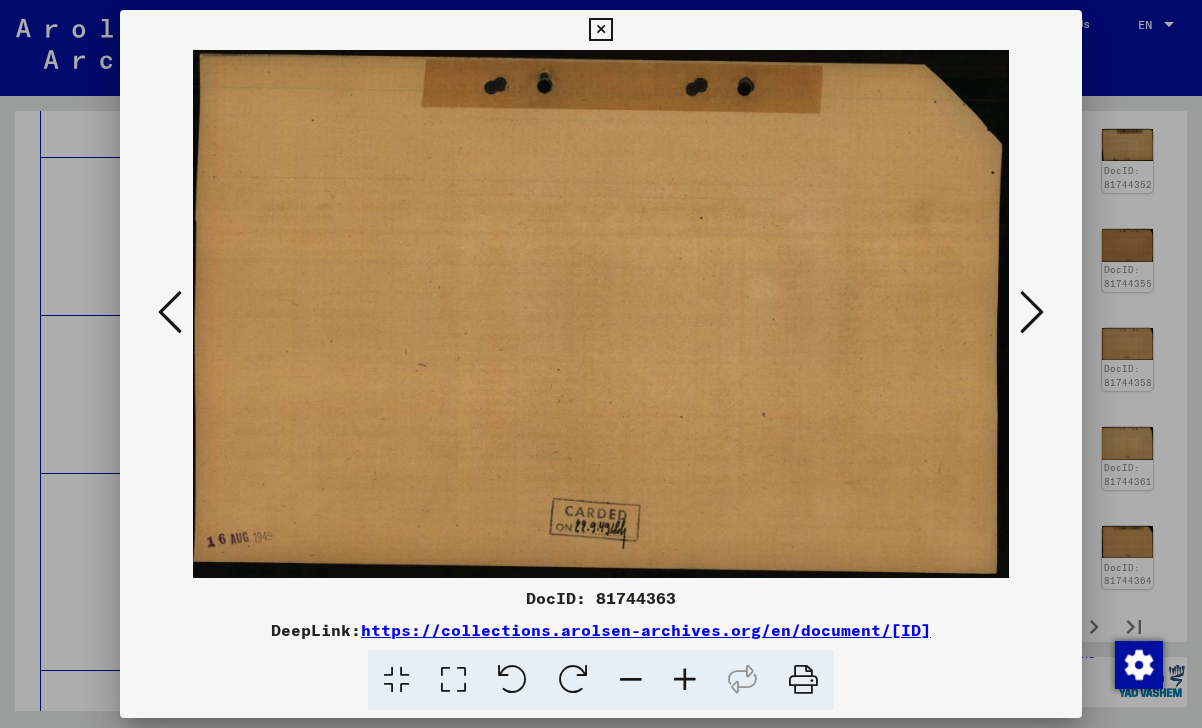 click at bounding box center (1032, 312) 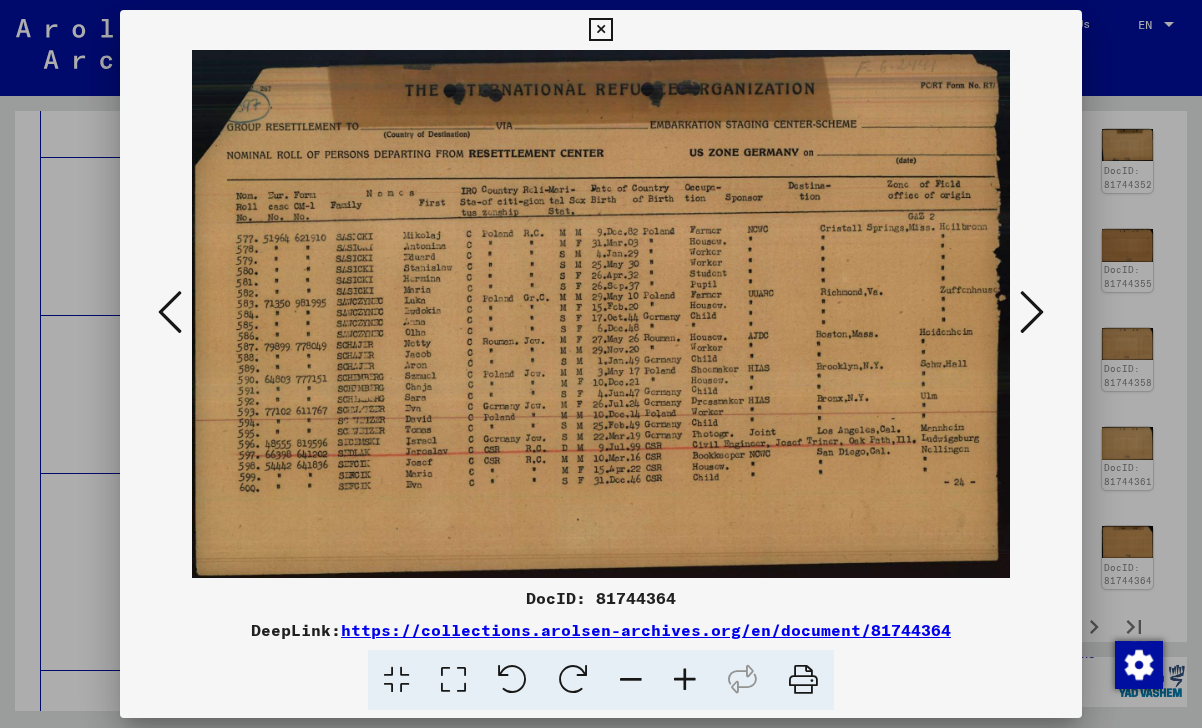 click at bounding box center [1032, 312] 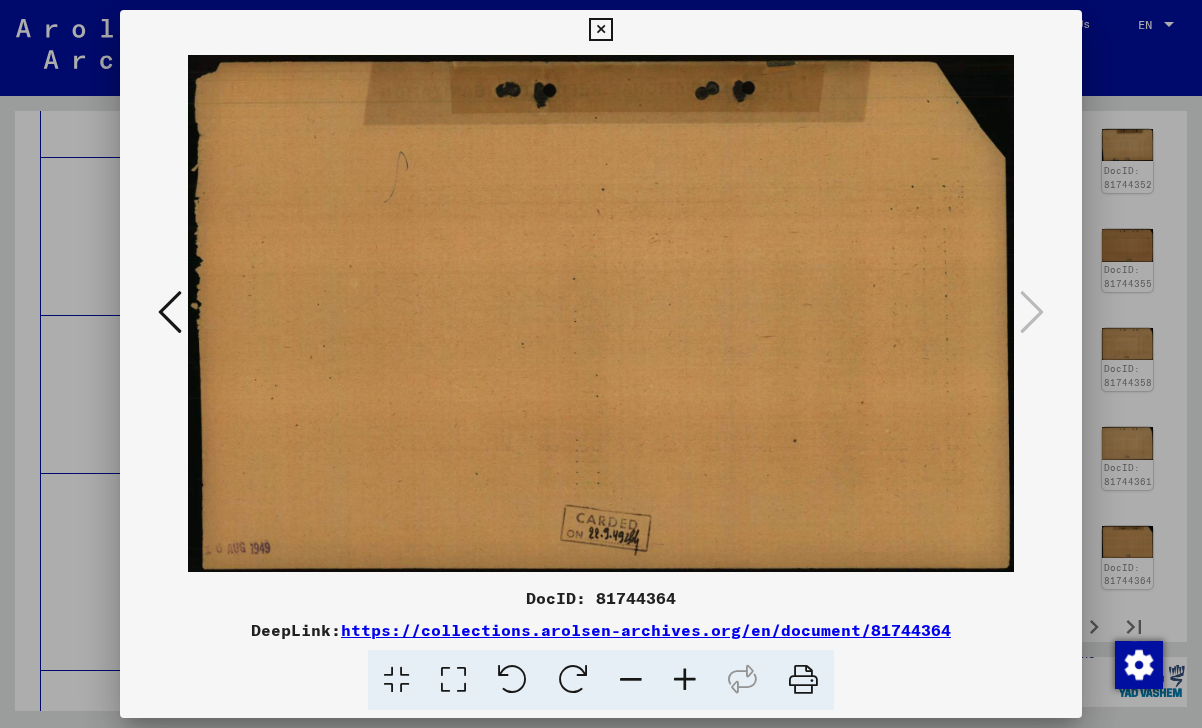click at bounding box center [600, 30] 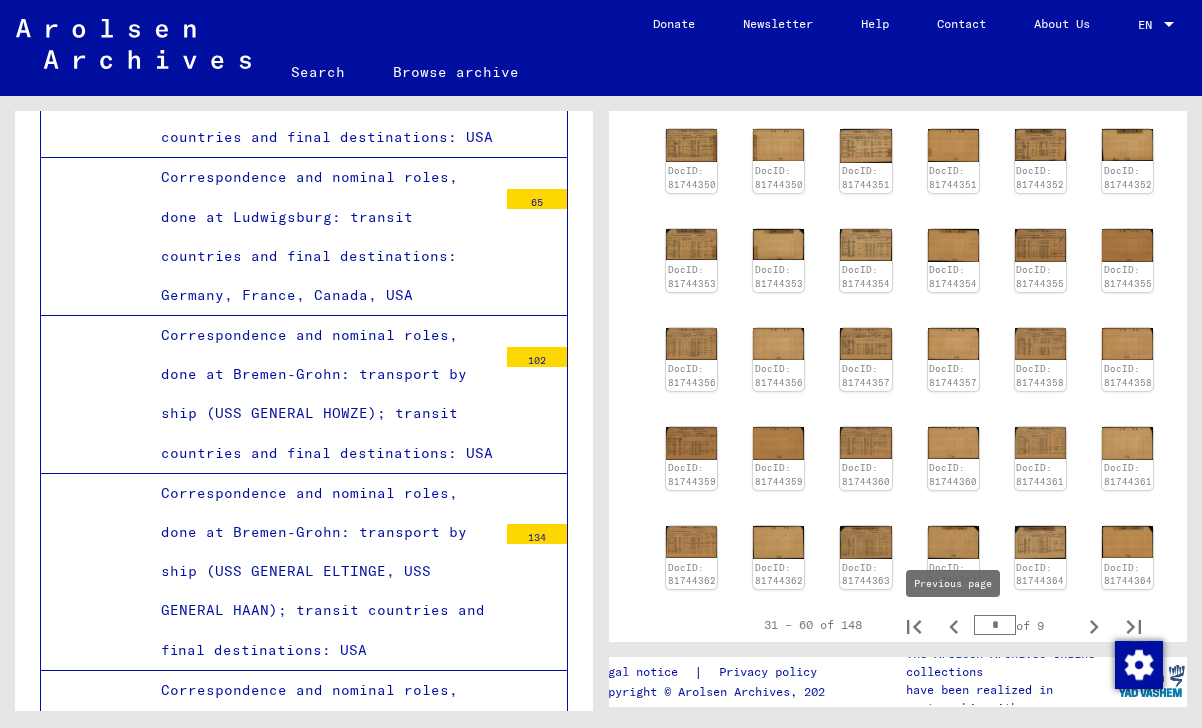 click 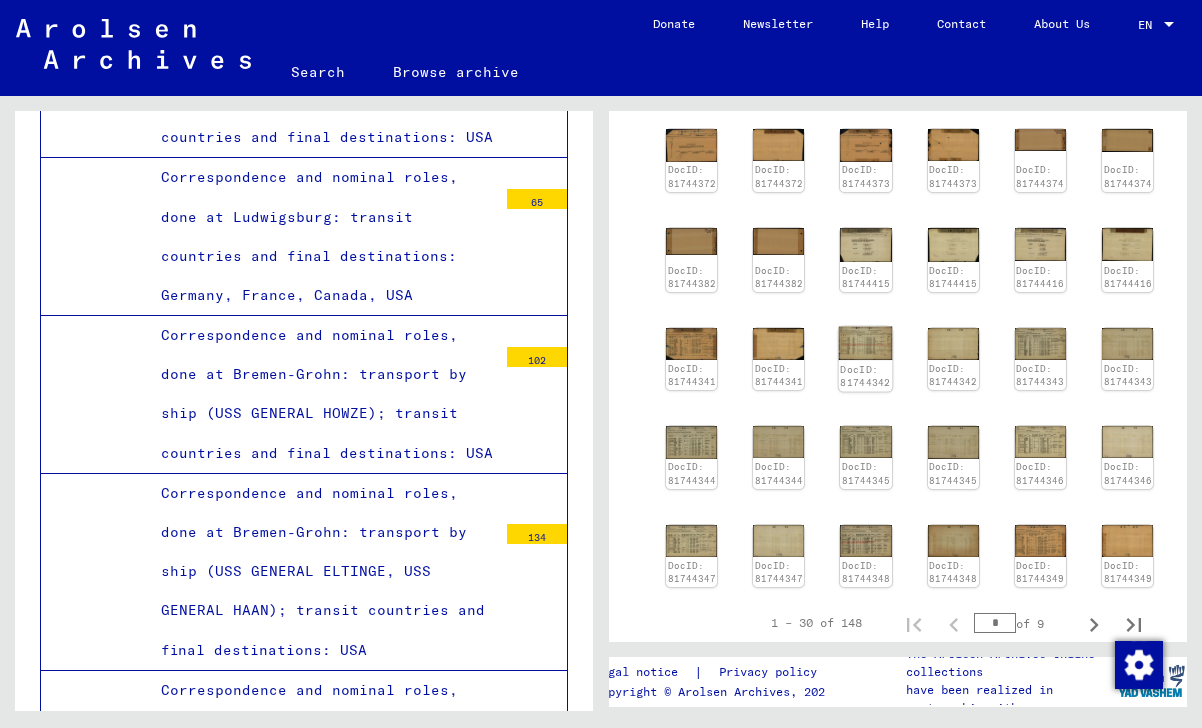 click on "DocID: 81744372 DocID: 81744372 DocID: 81744373 DocID: 81744373 DocID: 81744374 DocID: 81744374 DocID: 81744382 DocID: 81744382 DocID: 81744415 DocID: 81744415 DocID: 81744416 DocID: 81744416 DocID: 81744341 DocID: 81744341 DocID: 81744342 DocID: 81744342 DocID: 81744343 DocID: 81744343 DocID: 81744344 DocID: 81744344 DocID: 81744345 DocID: 81744345 DocID: 81744346 DocID: 81744346 DocID: 81744347 DocID: 81744347 DocID: 81744348 DocID: 81744348 DocID: 81744349 DocID: 81744349" 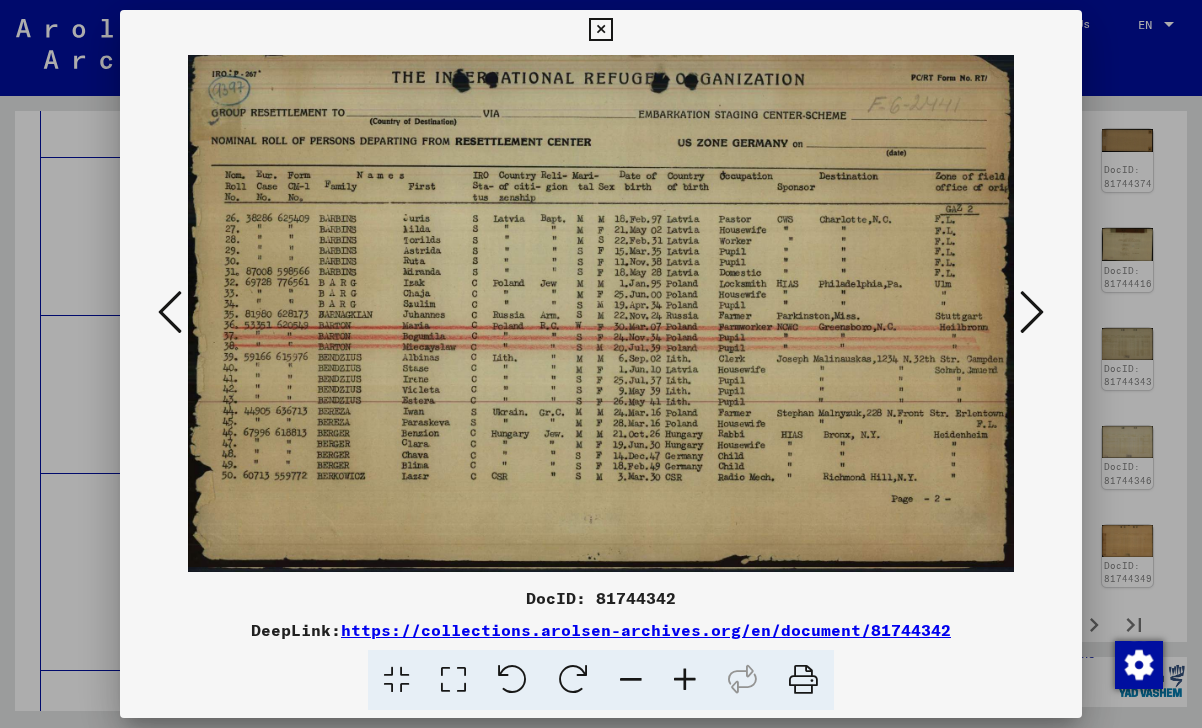 click at bounding box center (1032, 312) 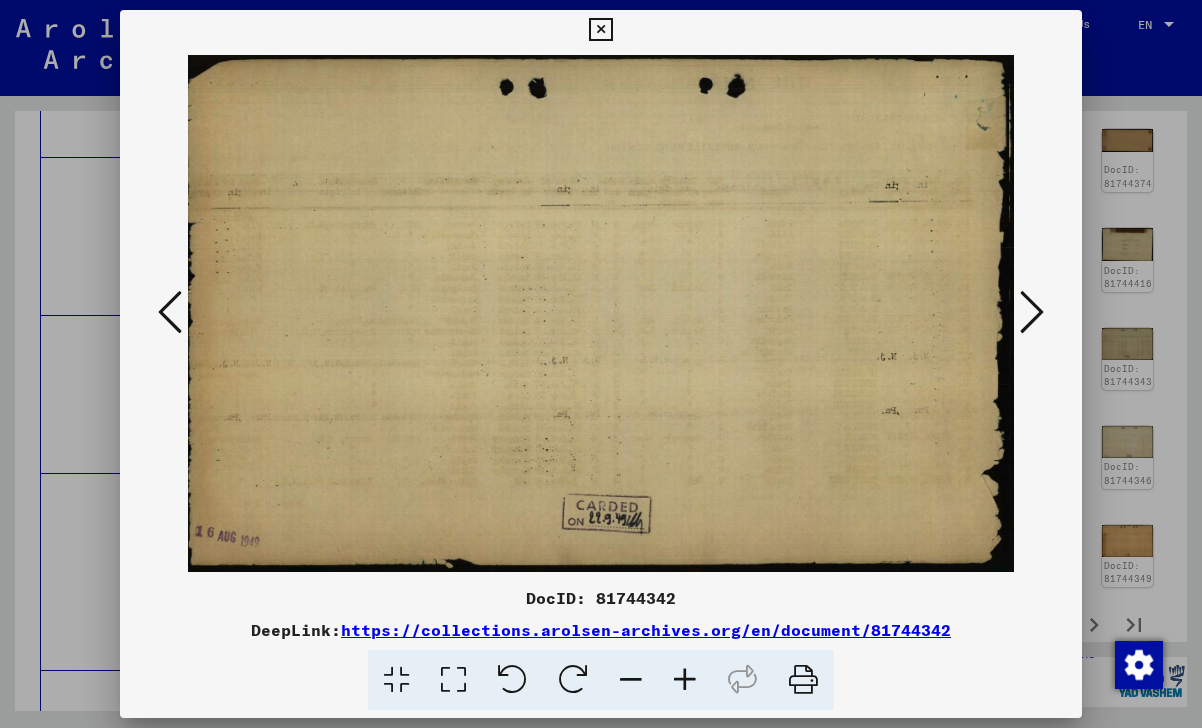 click at bounding box center [1032, 312] 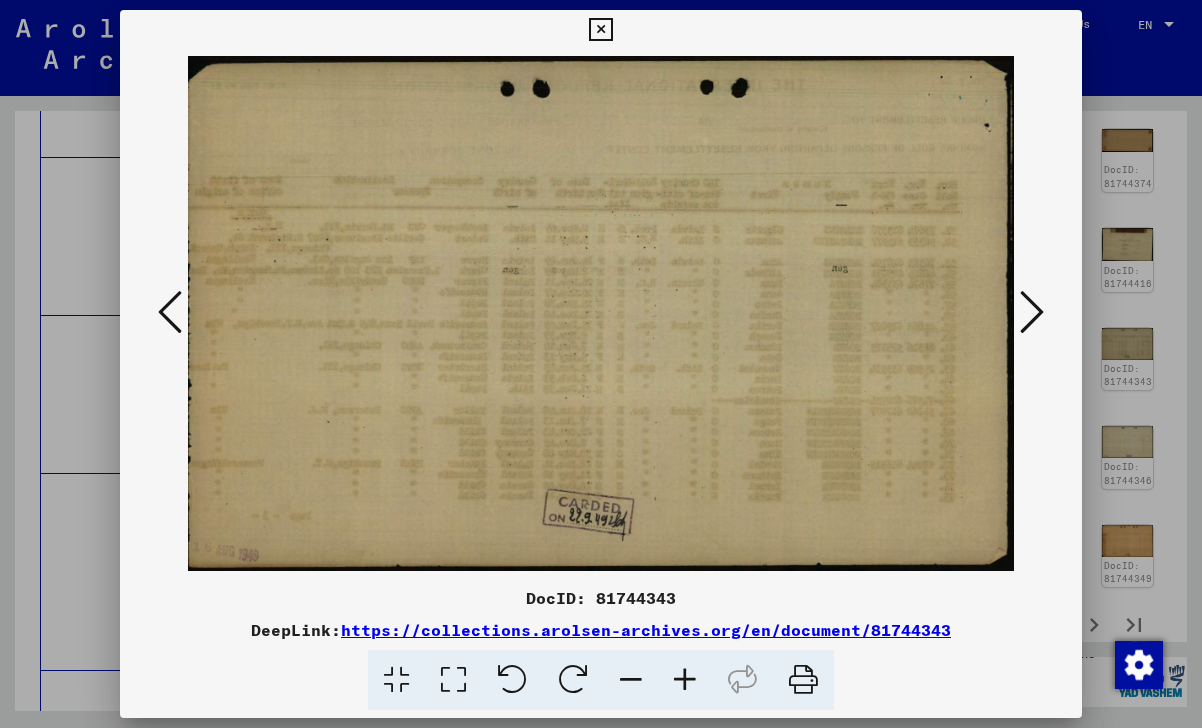 click at bounding box center (1032, 312) 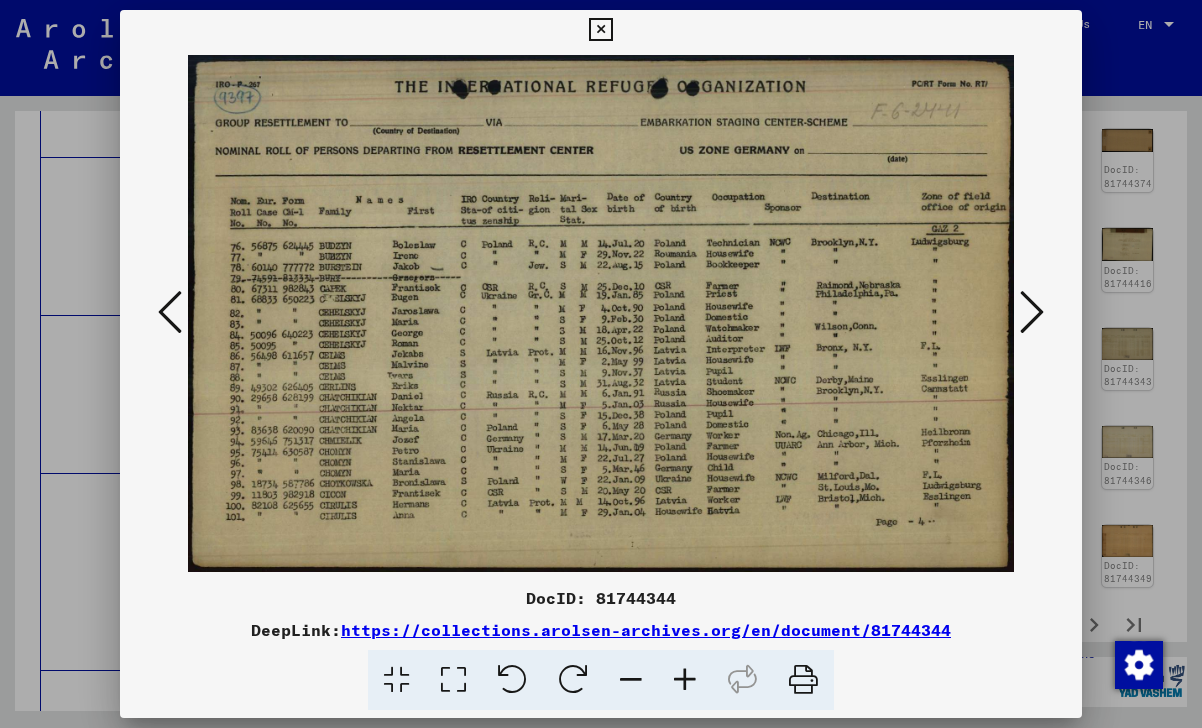 click at bounding box center [1032, 312] 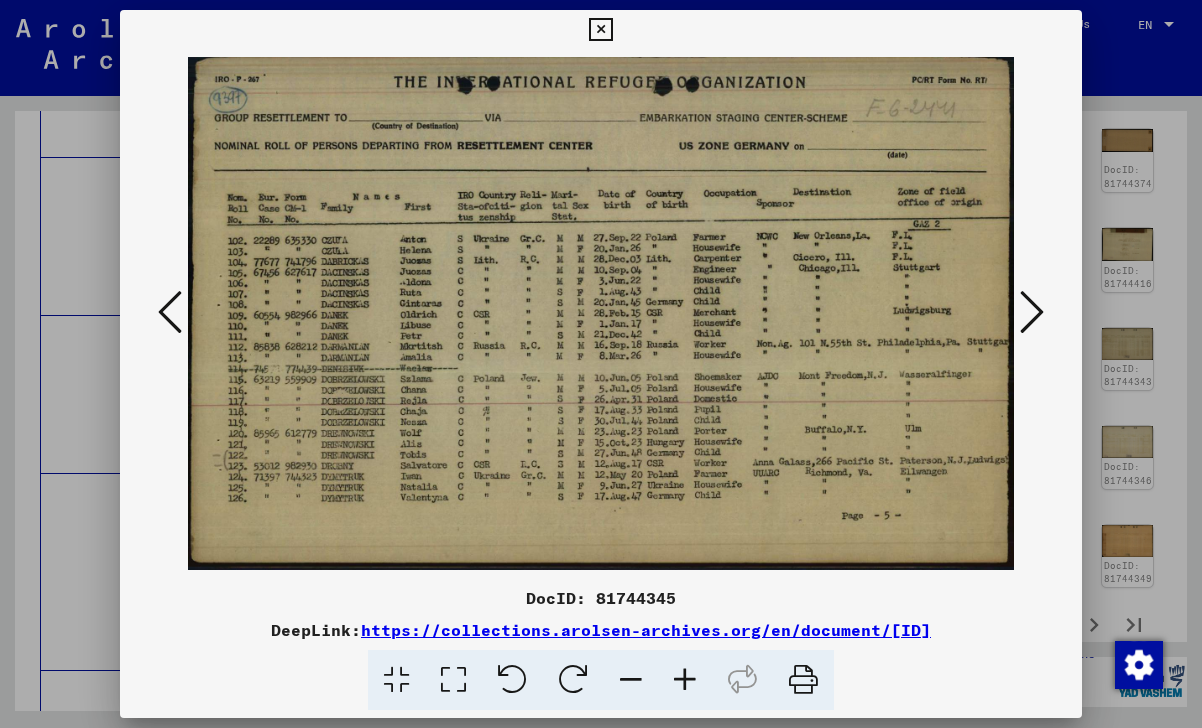 click at bounding box center (1032, 312) 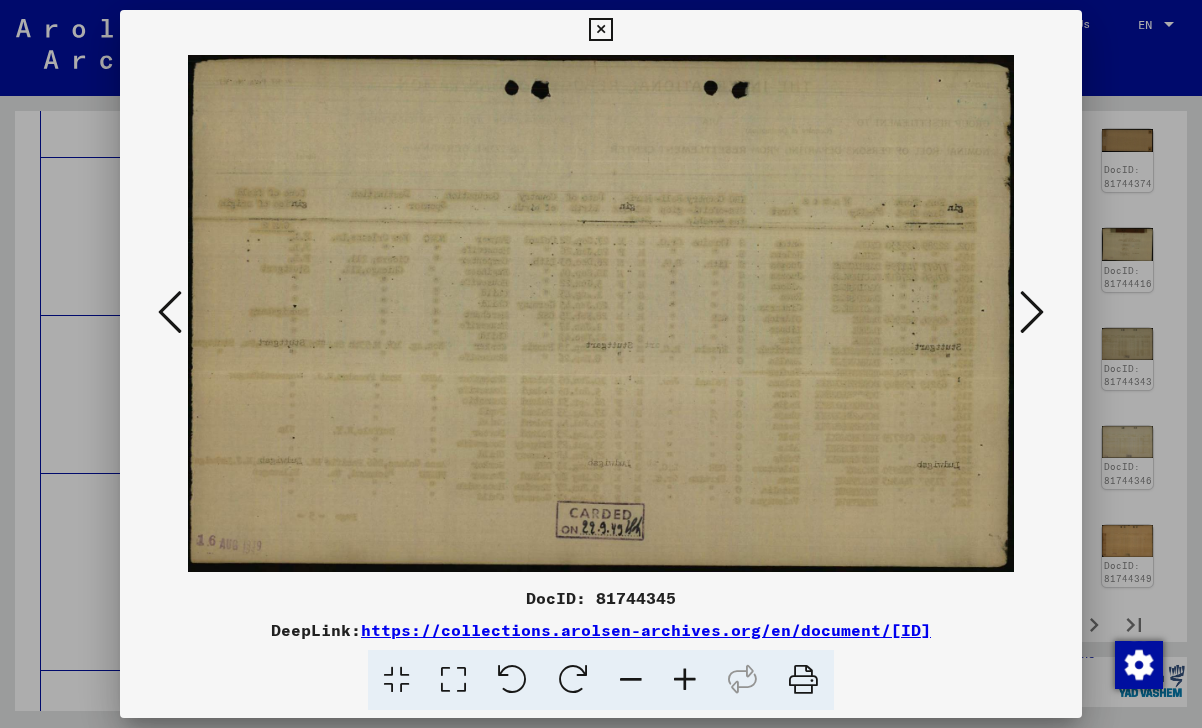 click at bounding box center [1032, 312] 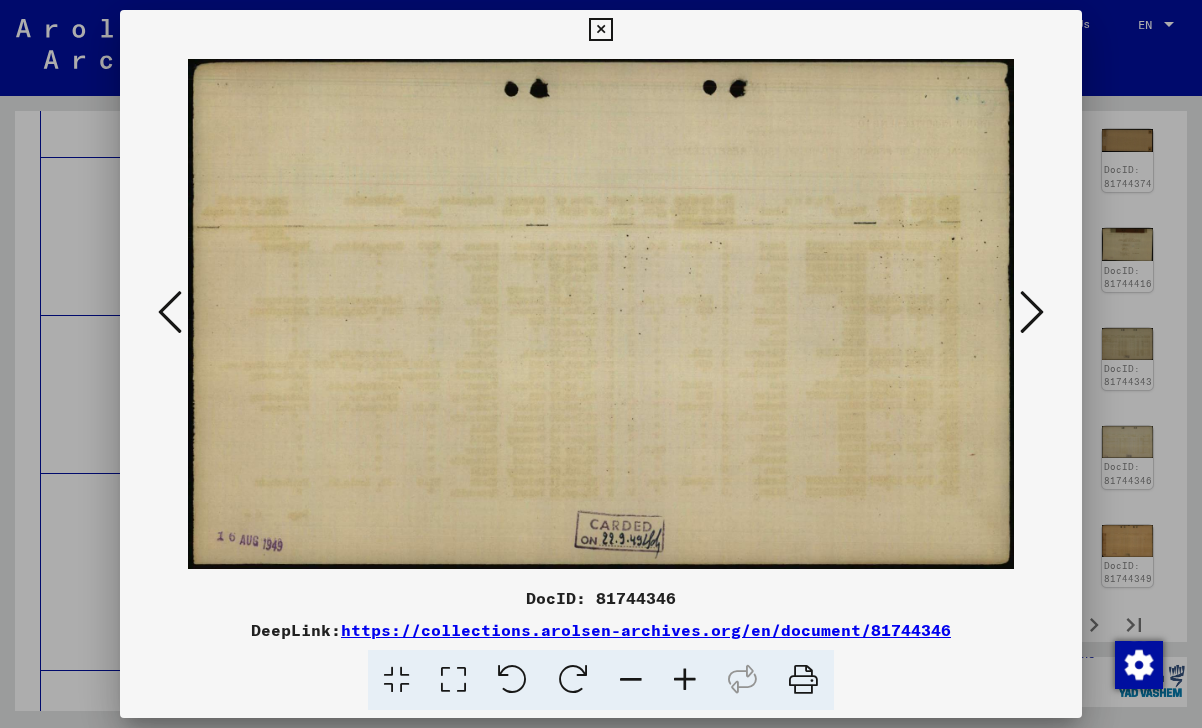 click at bounding box center [1032, 312] 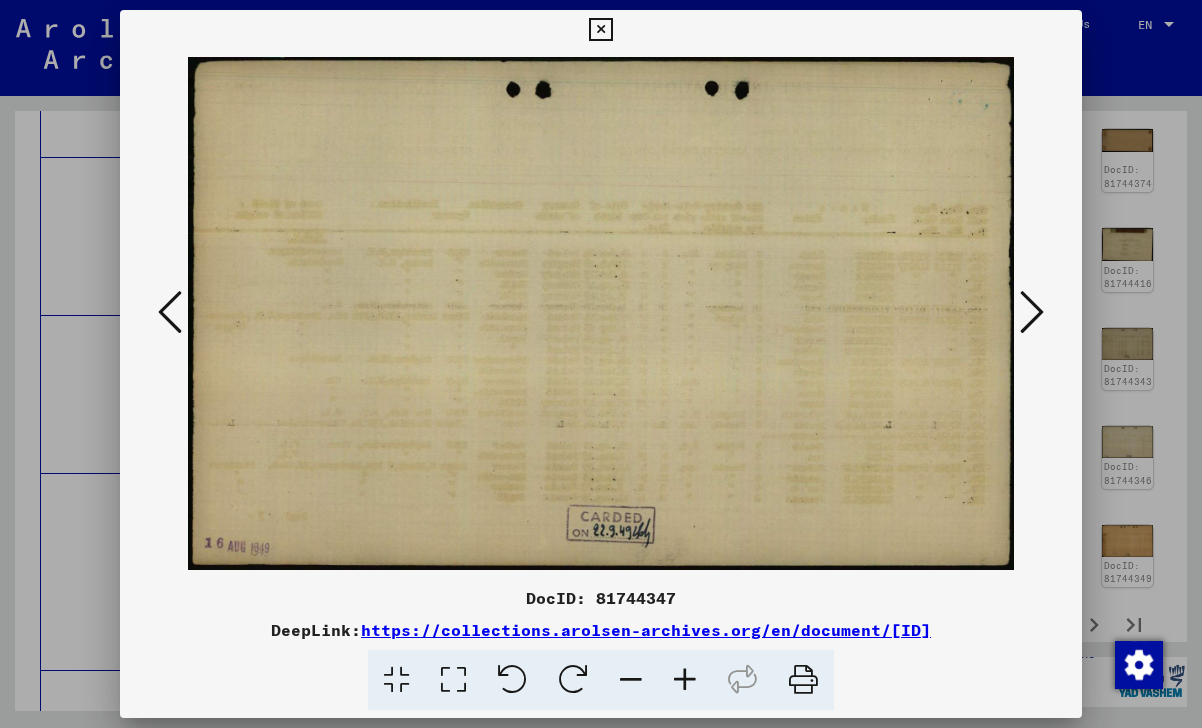 click at bounding box center (1032, 312) 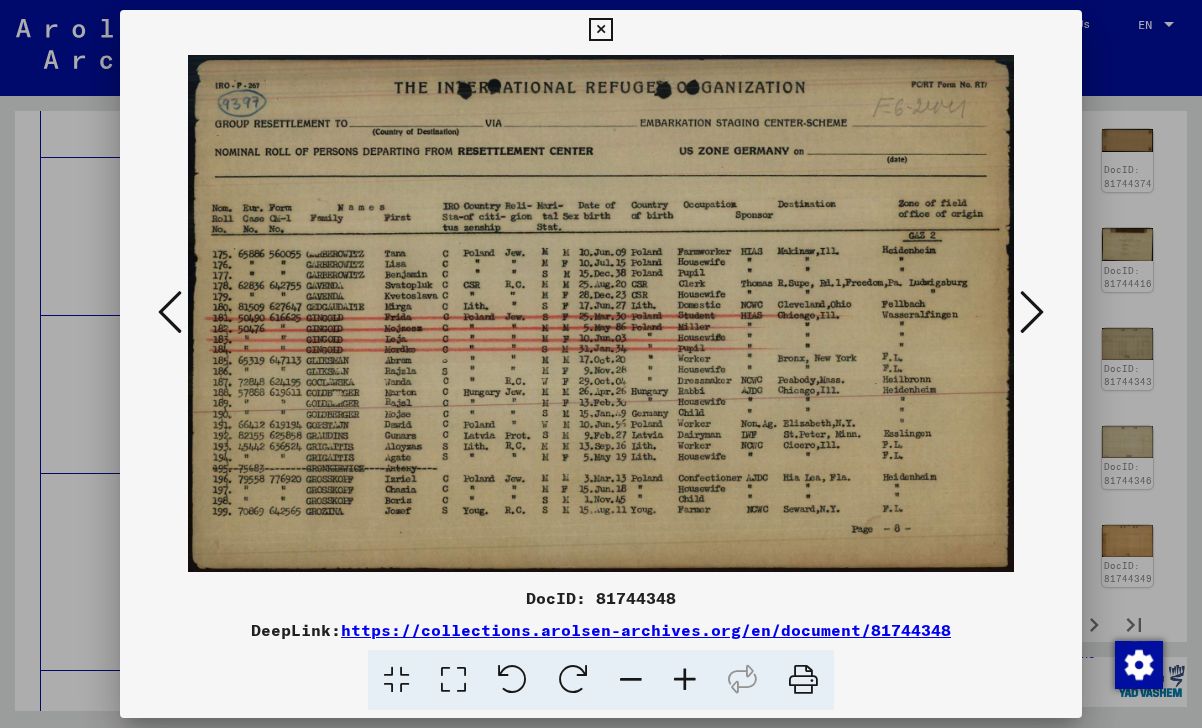 click at bounding box center [600, 30] 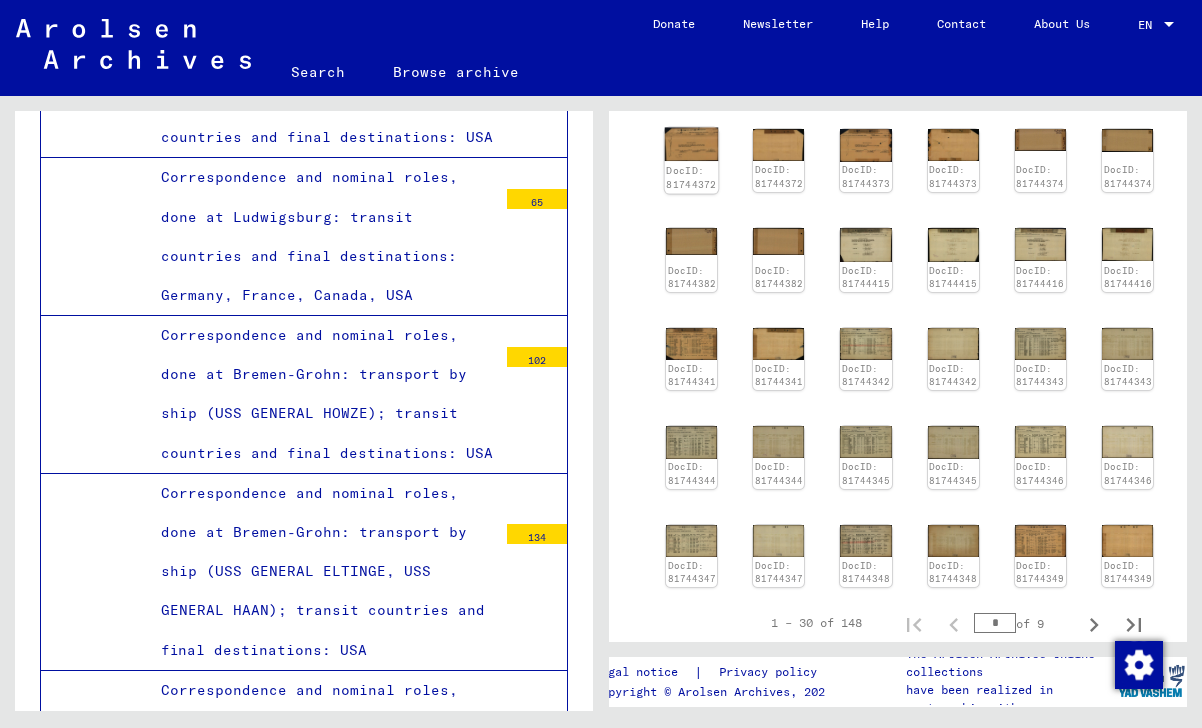 click 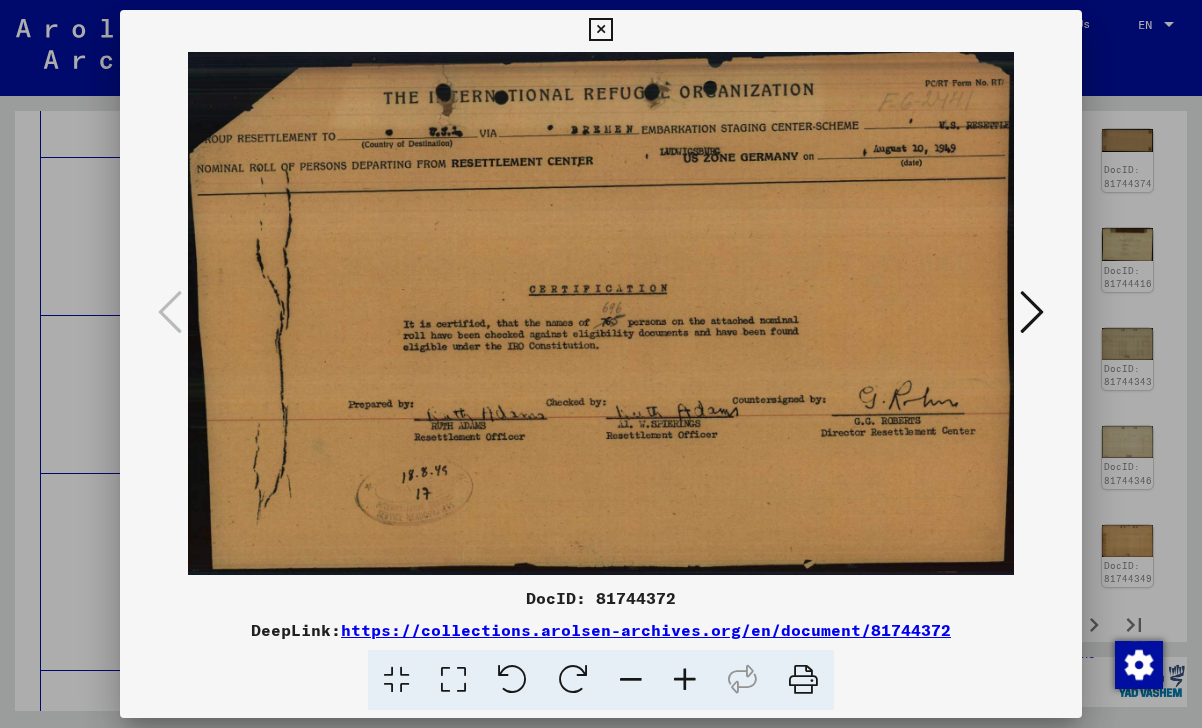 click at bounding box center [1032, 312] 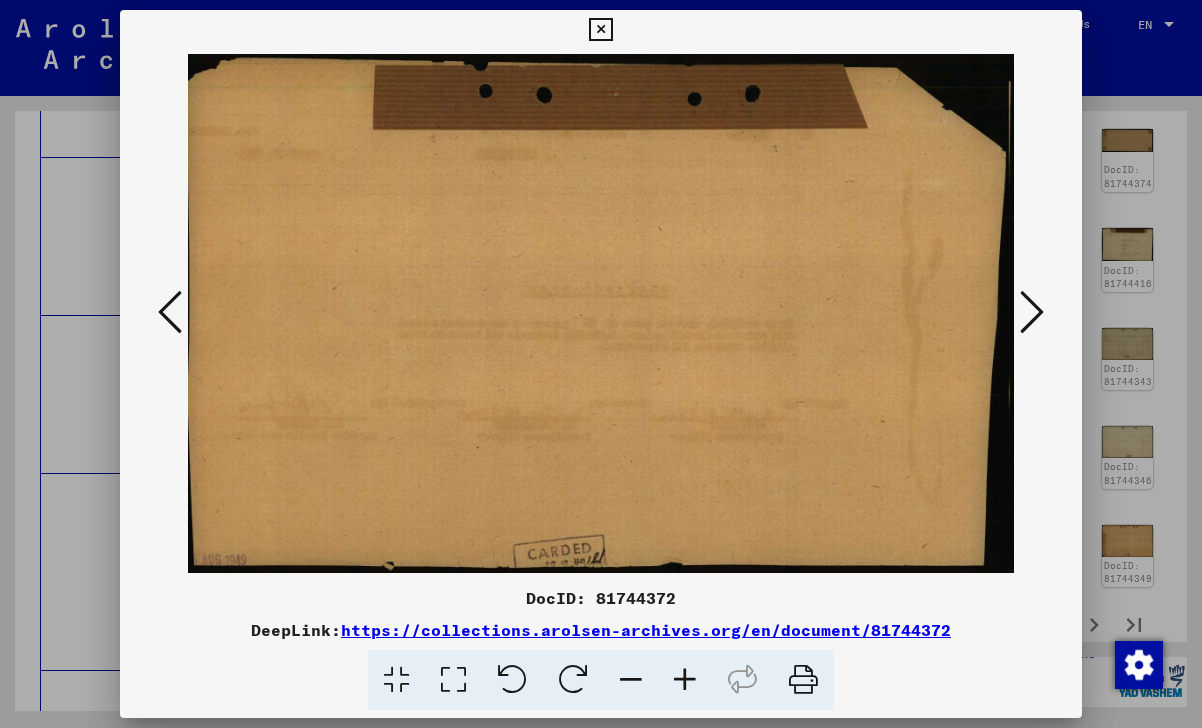 click at bounding box center (1032, 312) 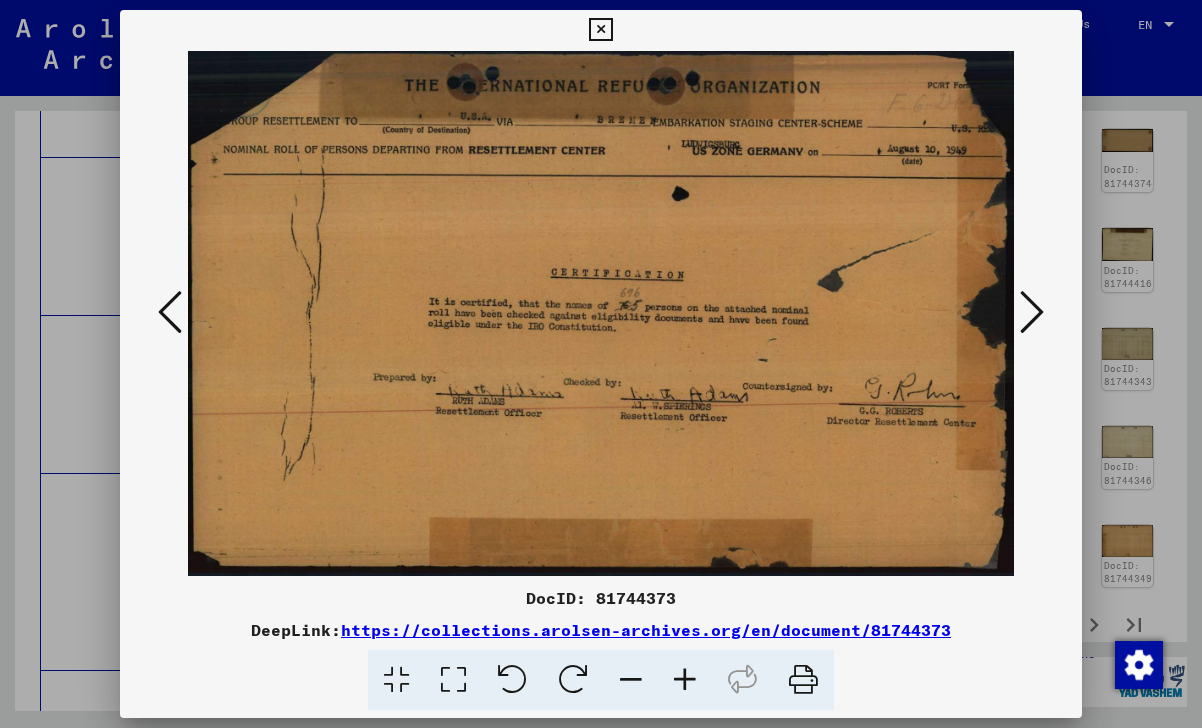 click at bounding box center [1032, 312] 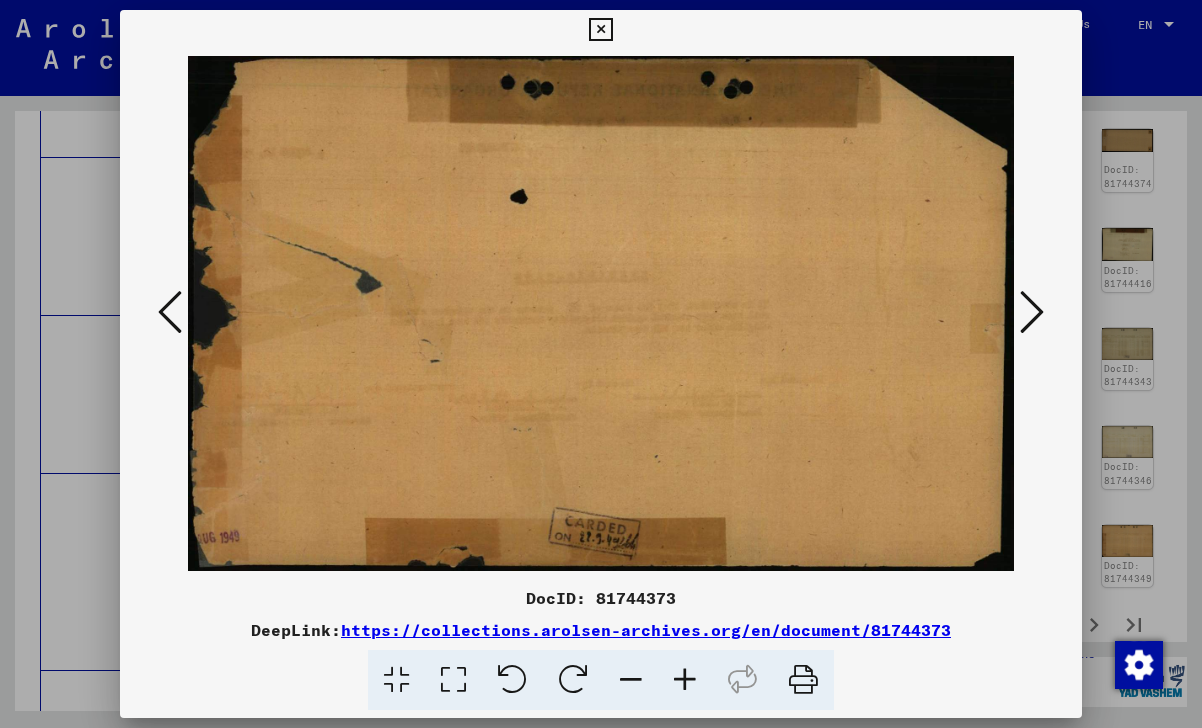 click at bounding box center [1032, 312] 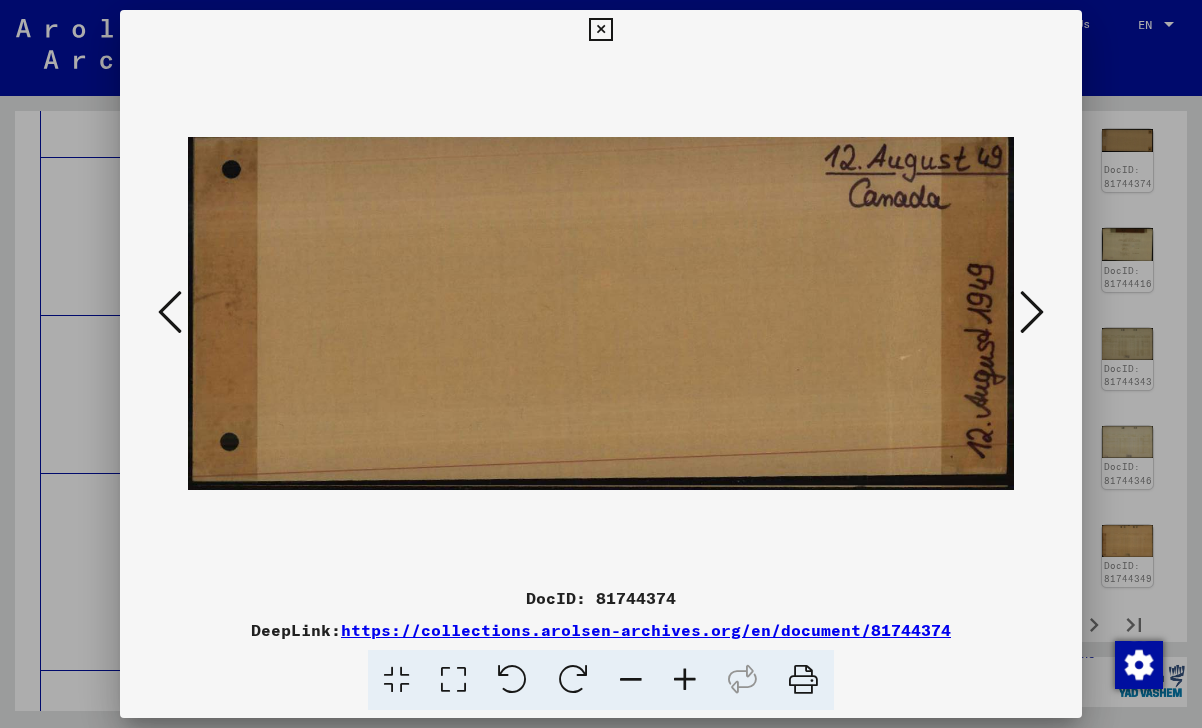 click at bounding box center (1032, 312) 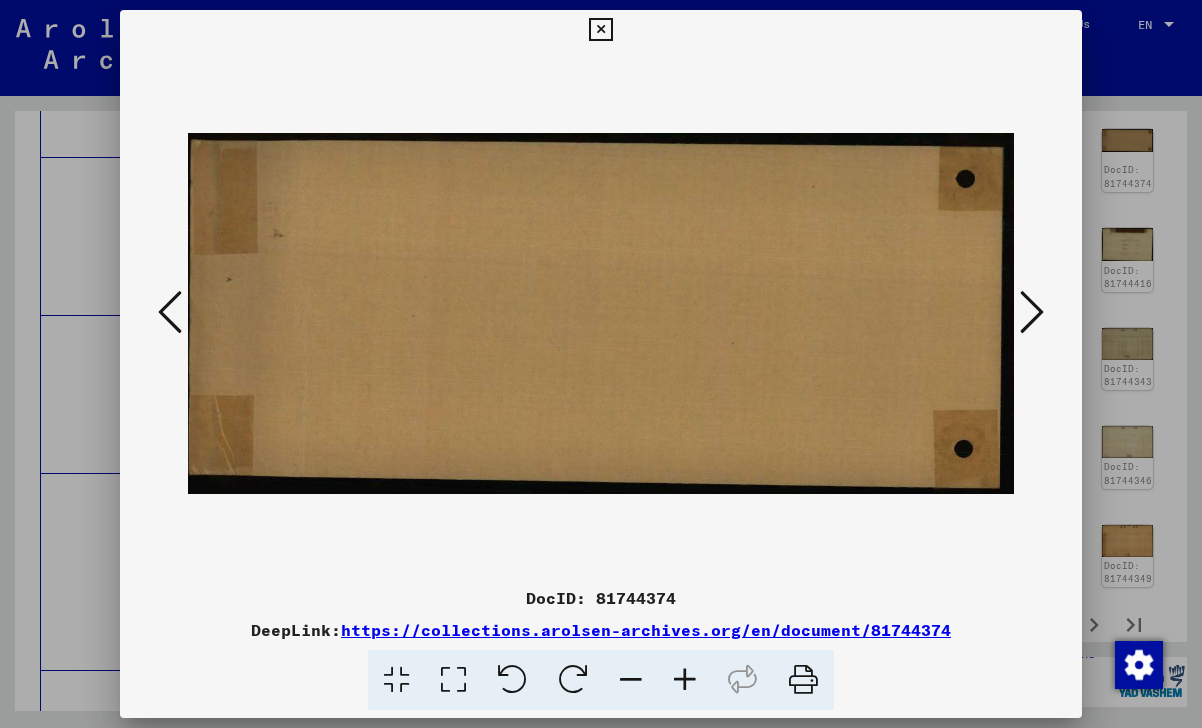 click at bounding box center [600, 30] 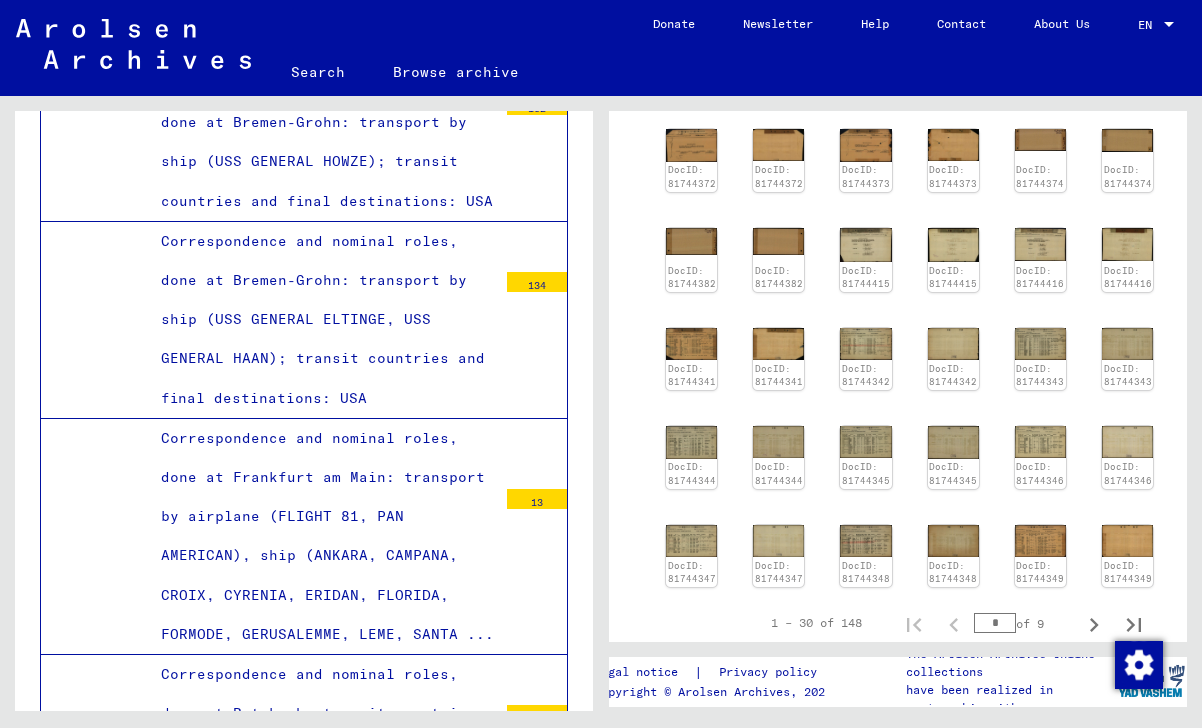 scroll, scrollTop: 43215, scrollLeft: 0, axis: vertical 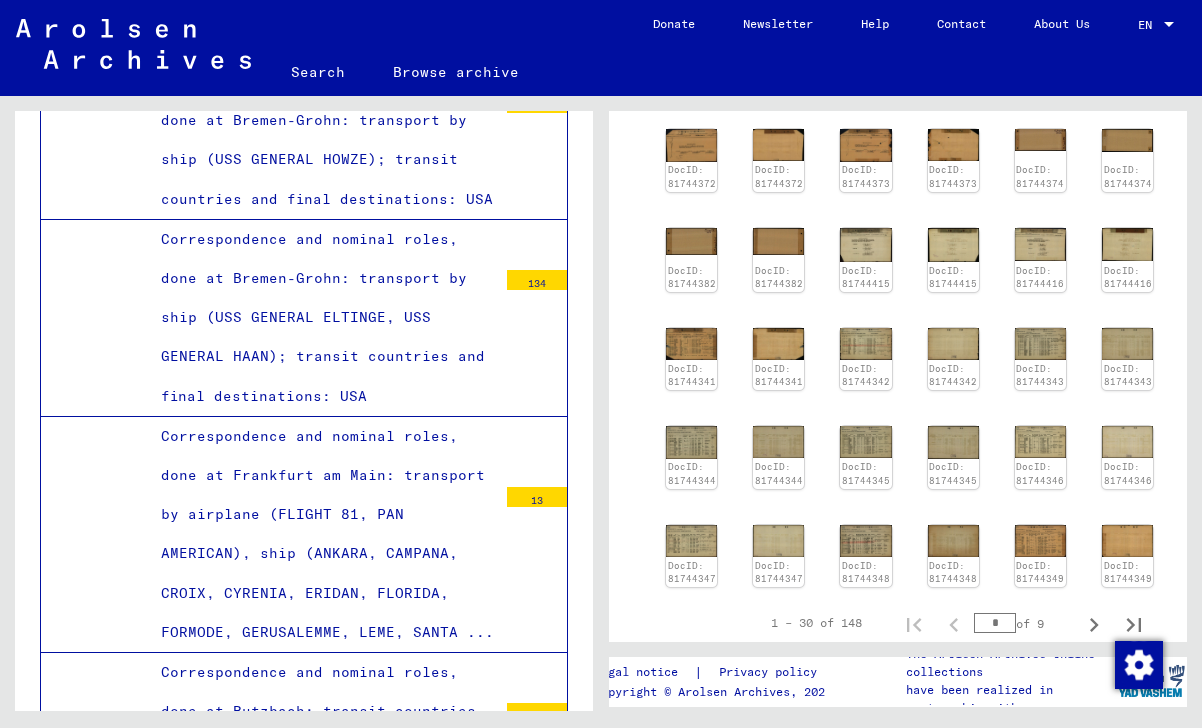 click on "Correspondence and nominal roles, done at Bremen-Grohn: transport by ship (USS GENERAL BLATCHFORD); transit countries and final destinations: USA" at bounding box center [321, 3353] 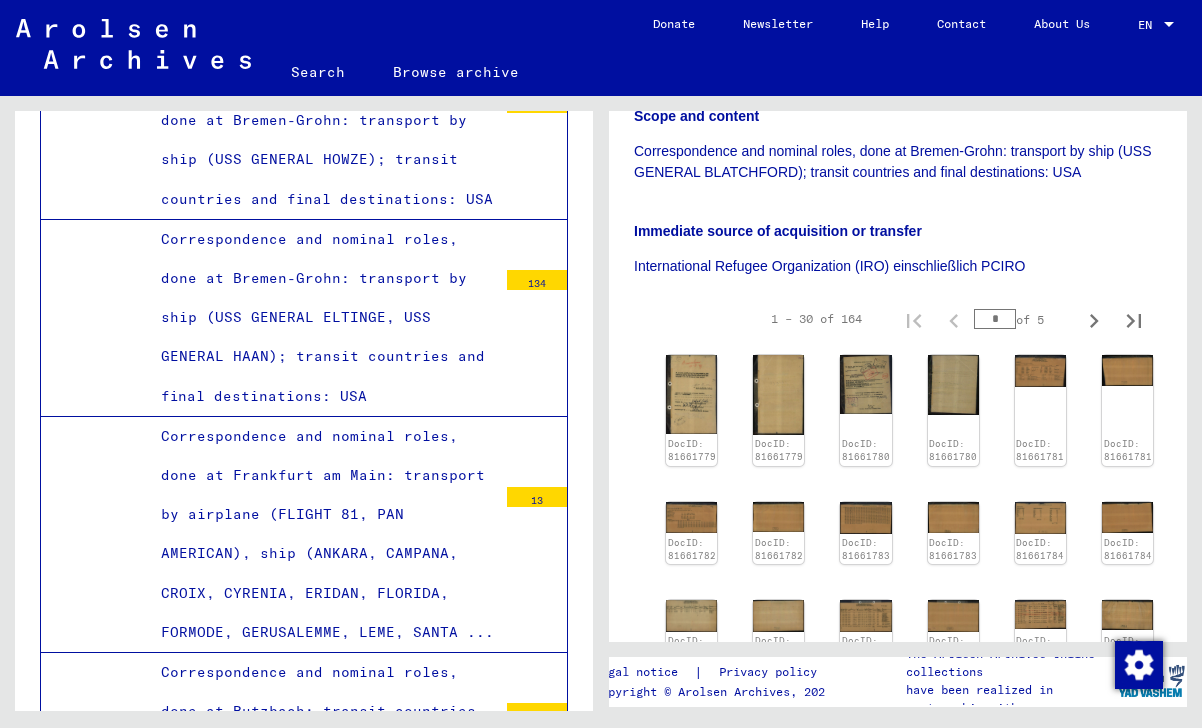 scroll, scrollTop: 681, scrollLeft: 0, axis: vertical 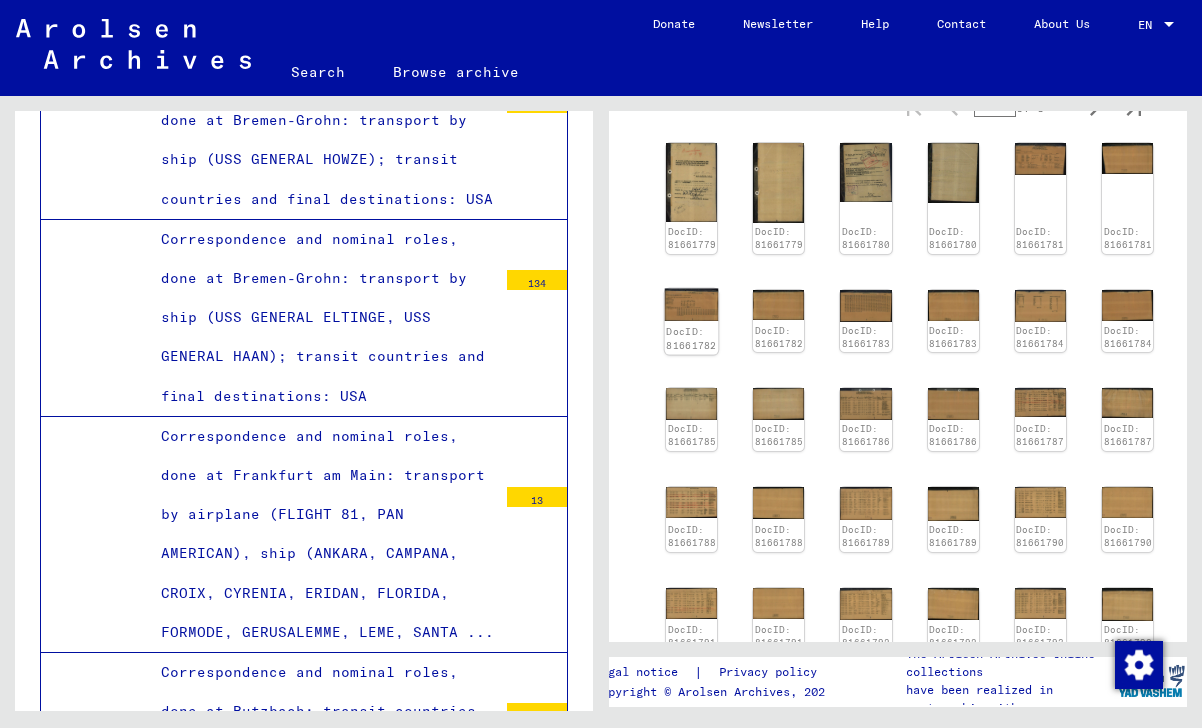click 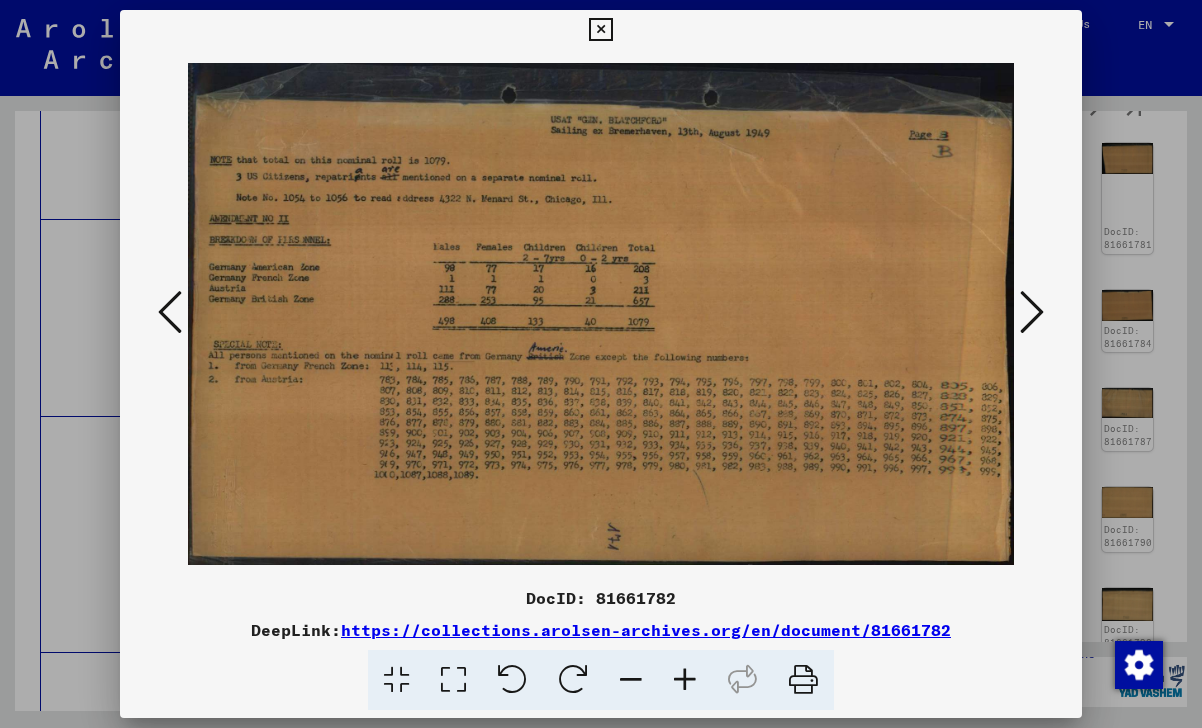 type 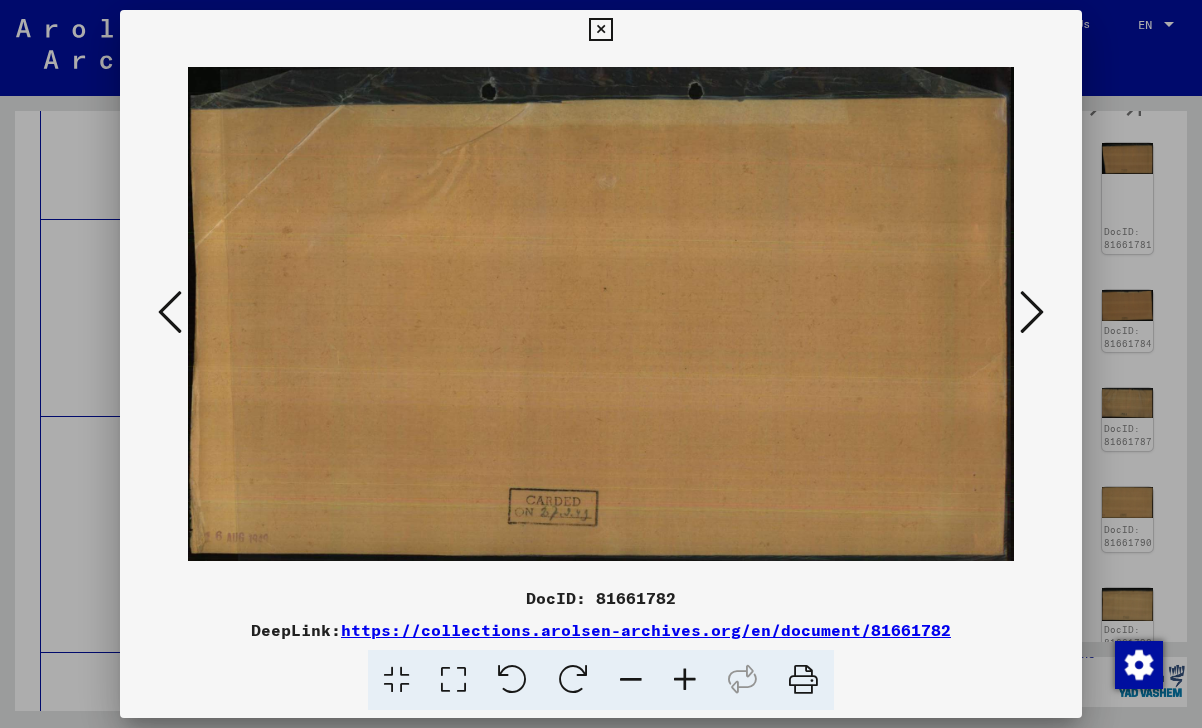 click at bounding box center (1032, 312) 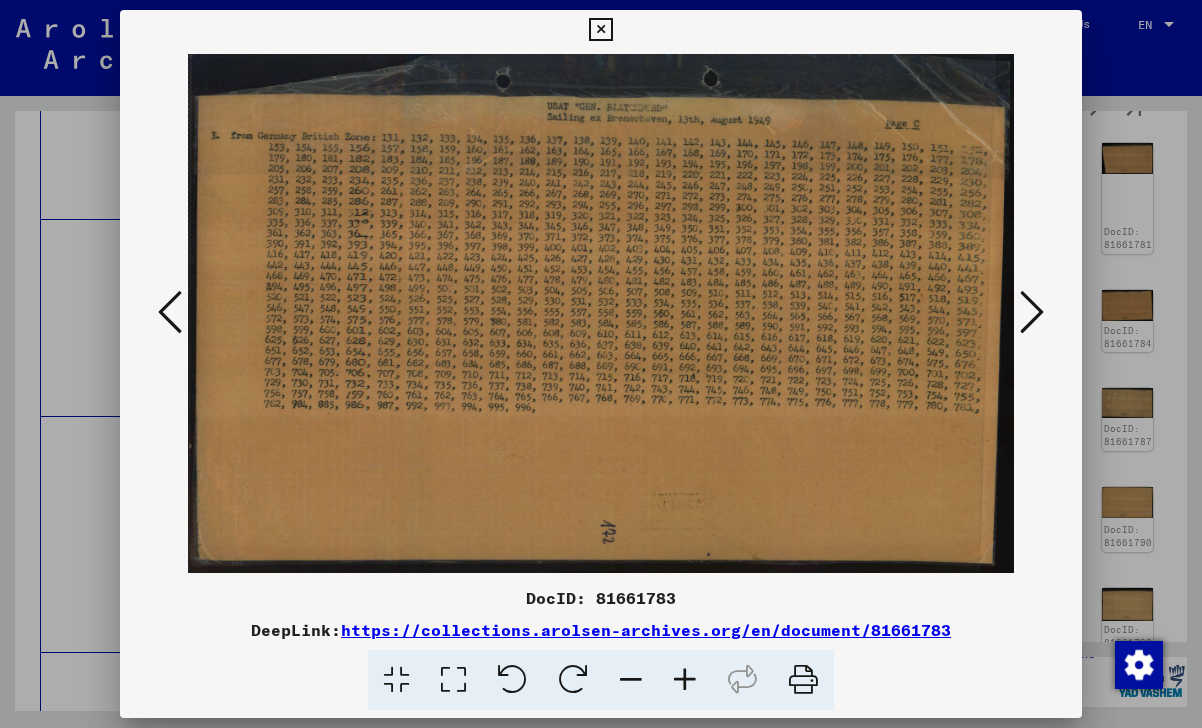 click at bounding box center (1032, 312) 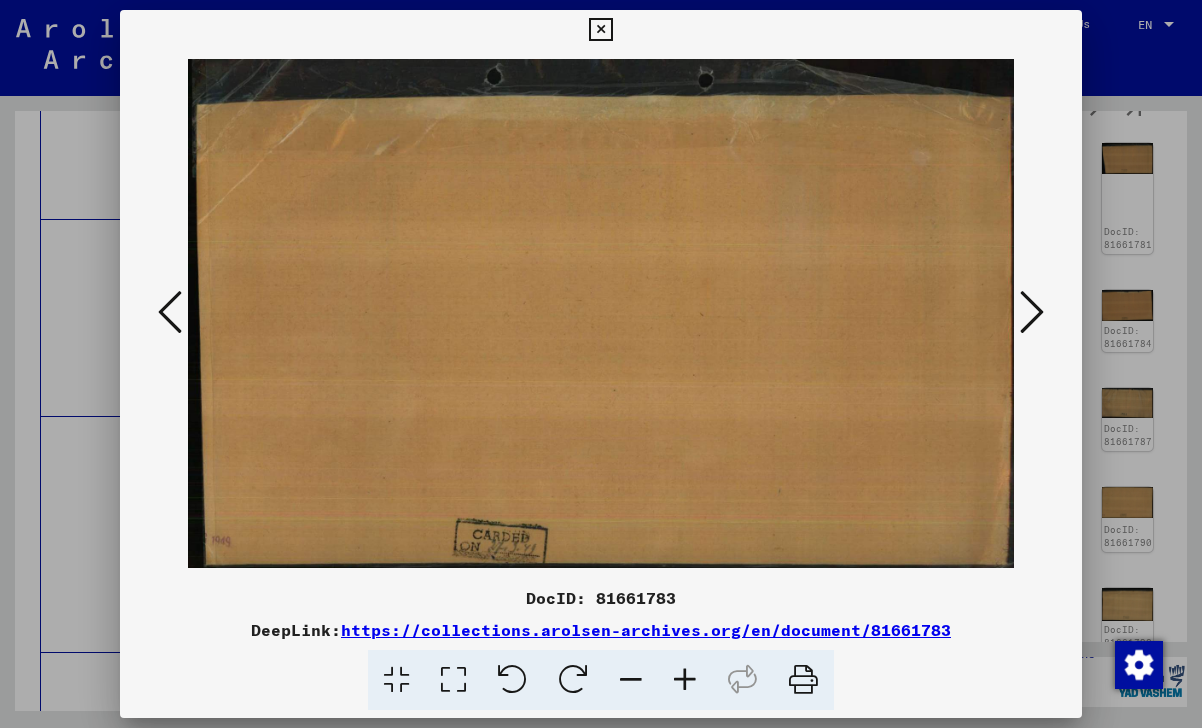 click at bounding box center (1032, 312) 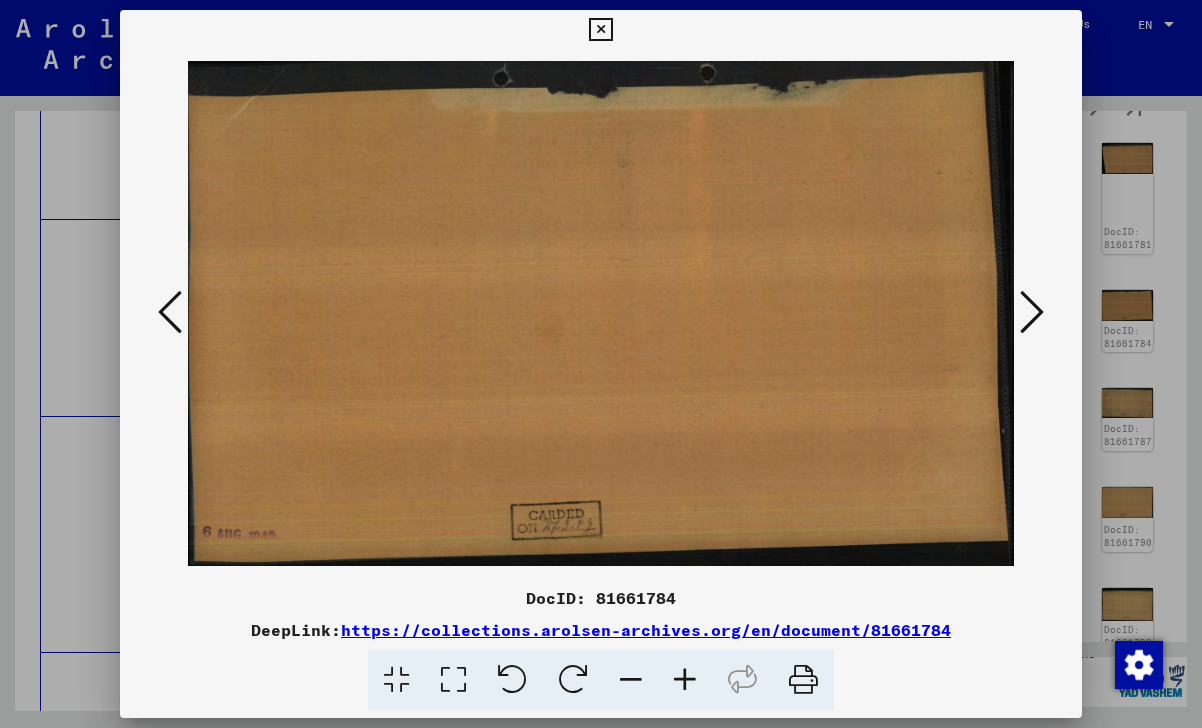 click at bounding box center (1032, 312) 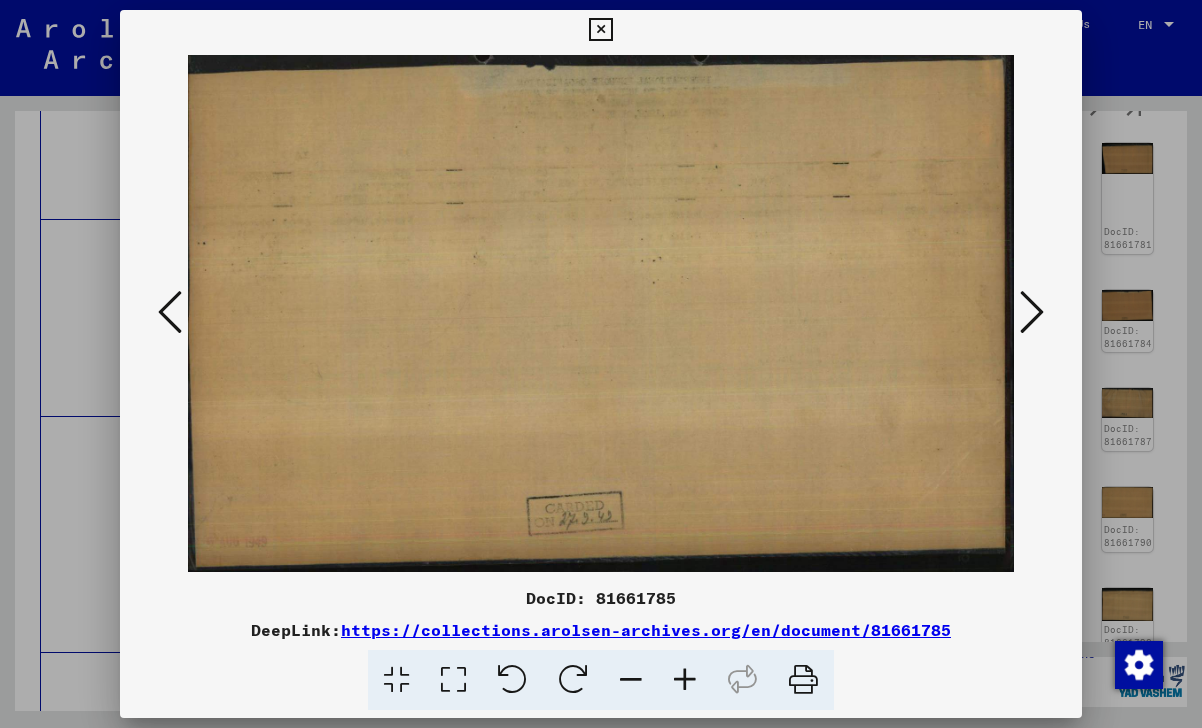 click at bounding box center (1032, 312) 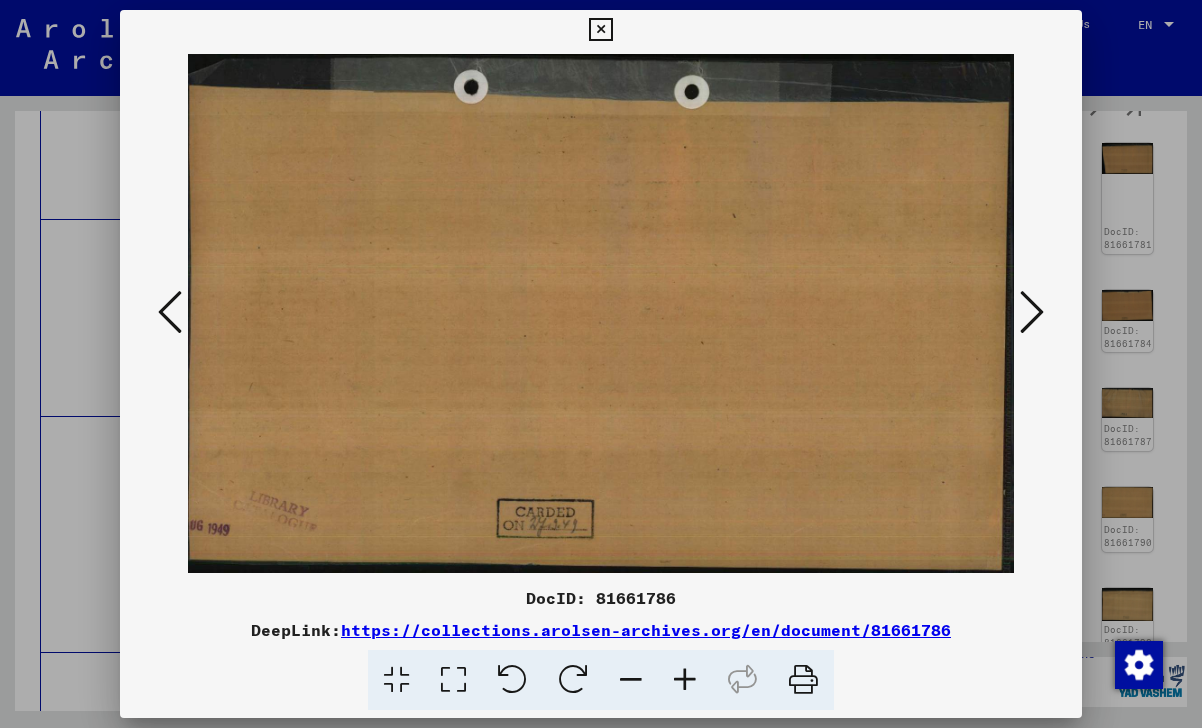 click at bounding box center (1032, 312) 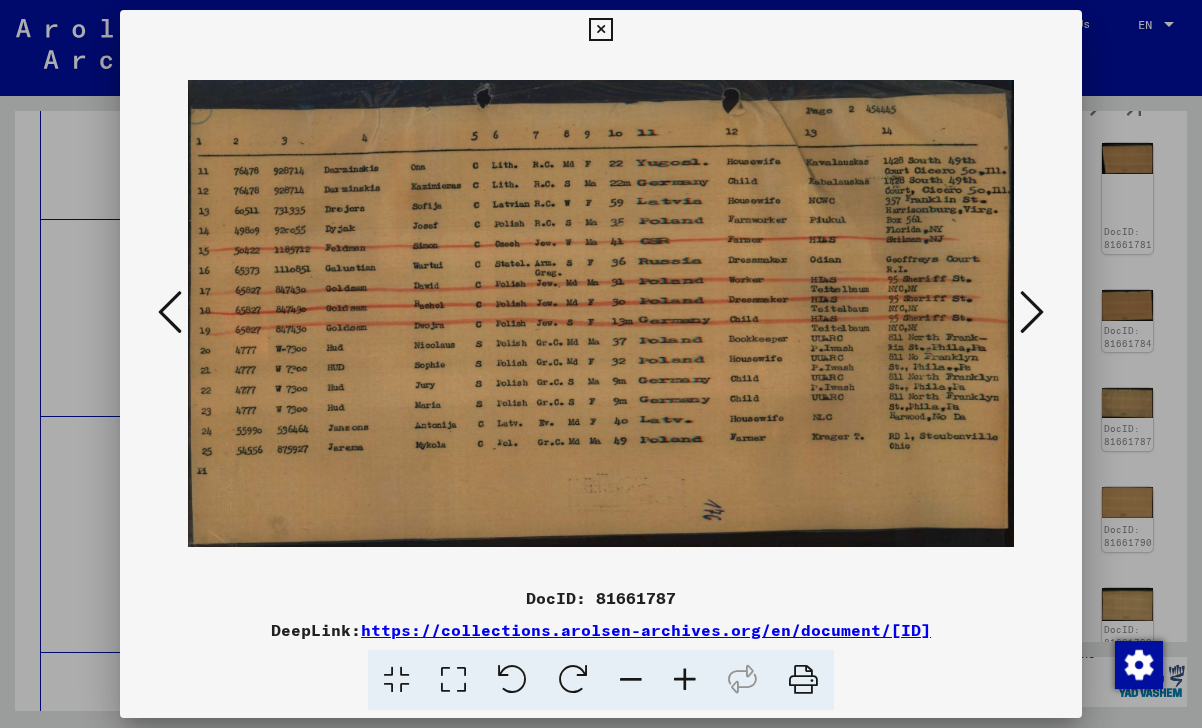 click at bounding box center [1032, 312] 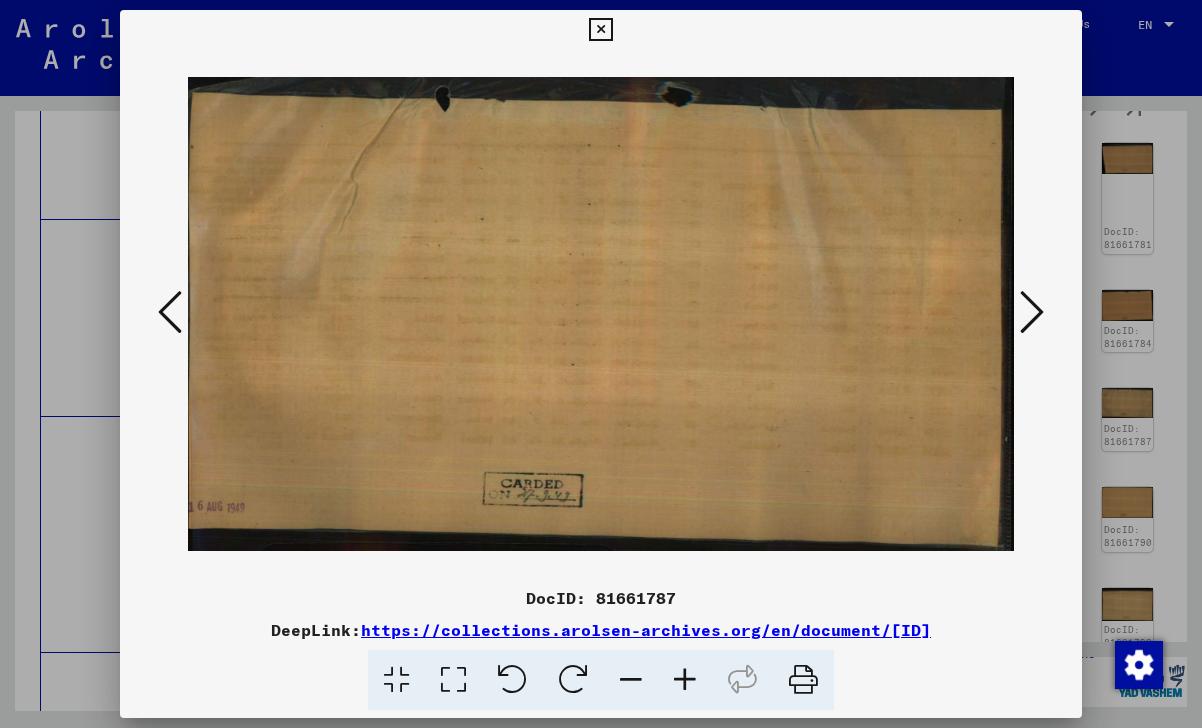 click at bounding box center [1032, 312] 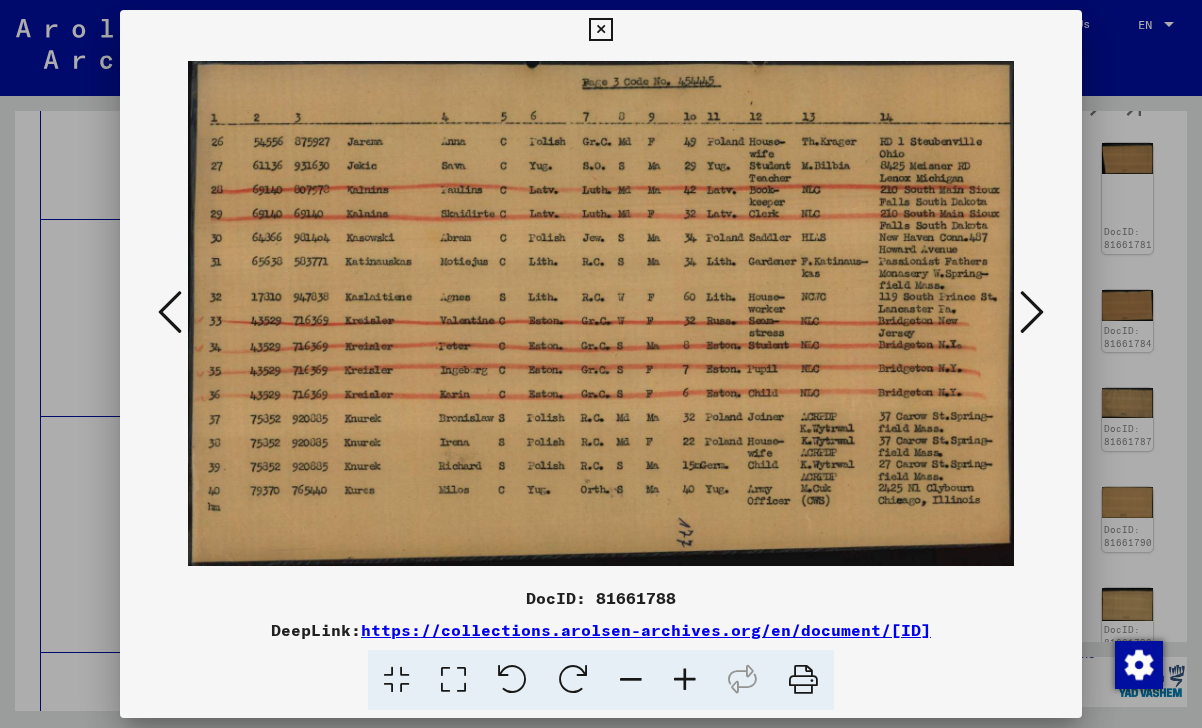 click at bounding box center (1032, 312) 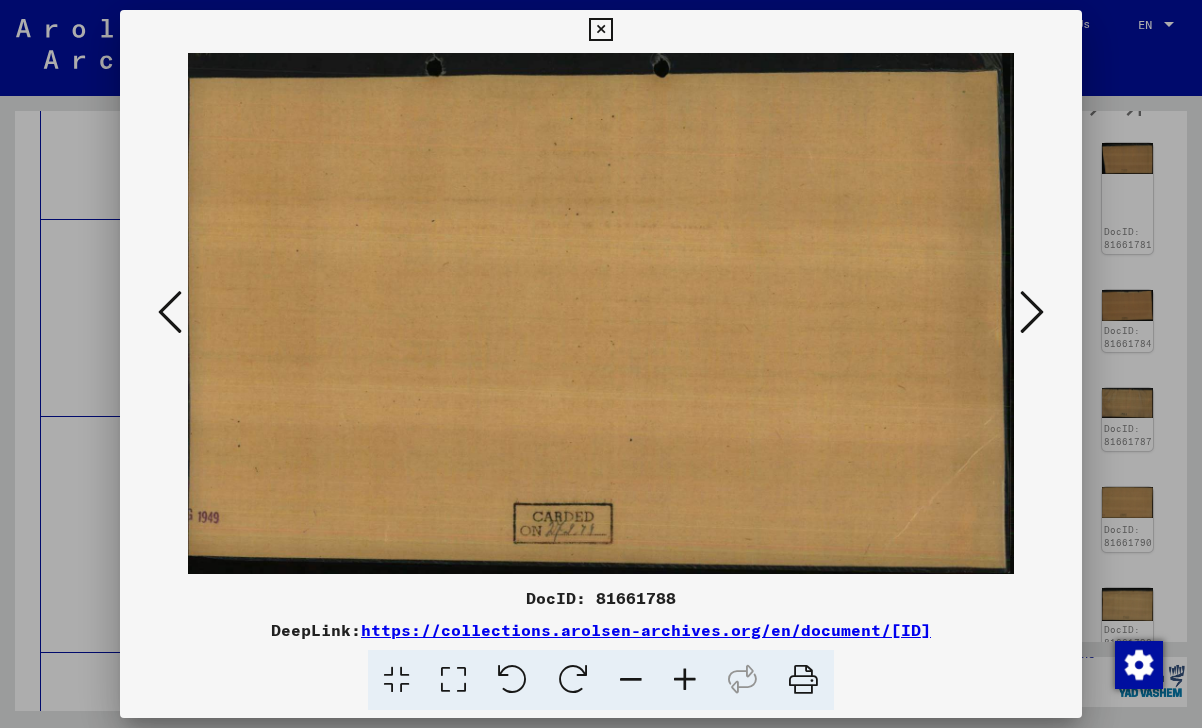 click at bounding box center [1032, 312] 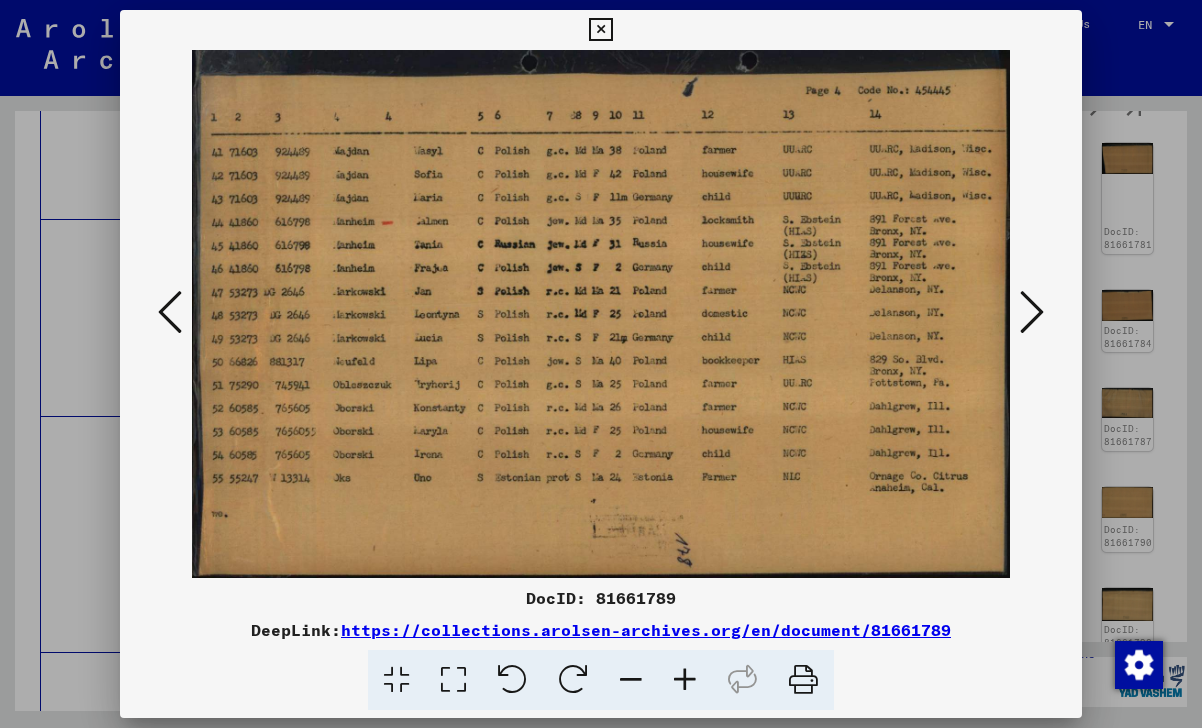 click at bounding box center [1032, 312] 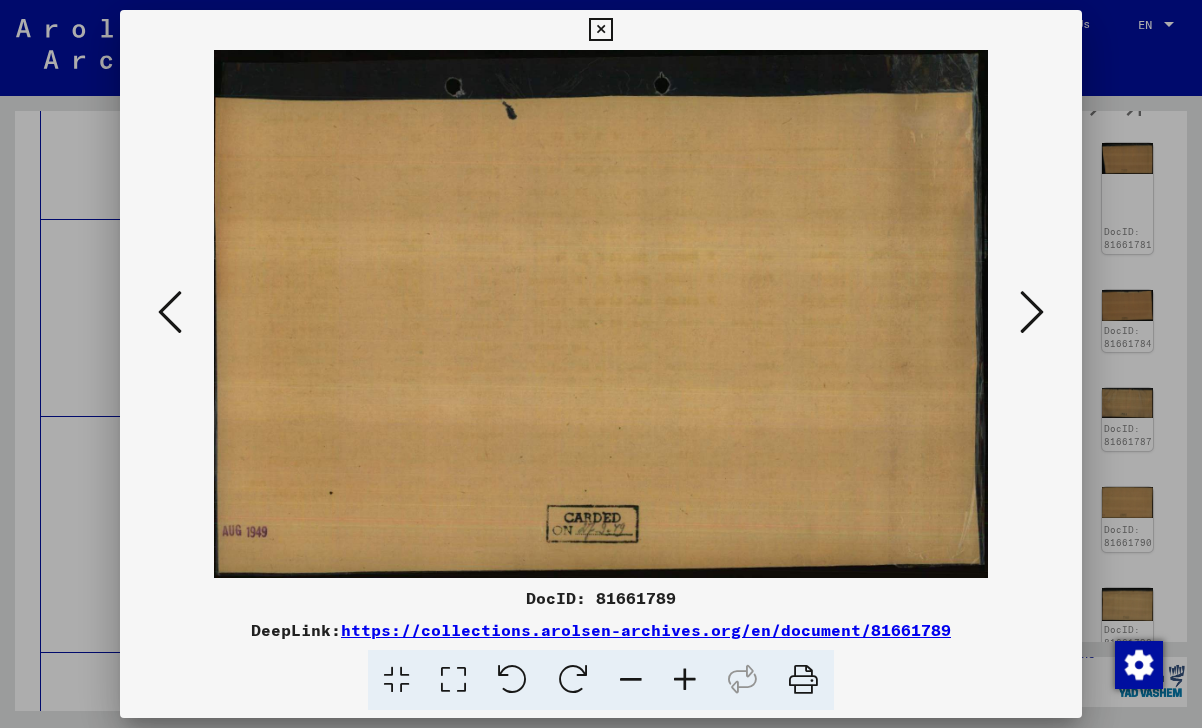 click at bounding box center (1032, 312) 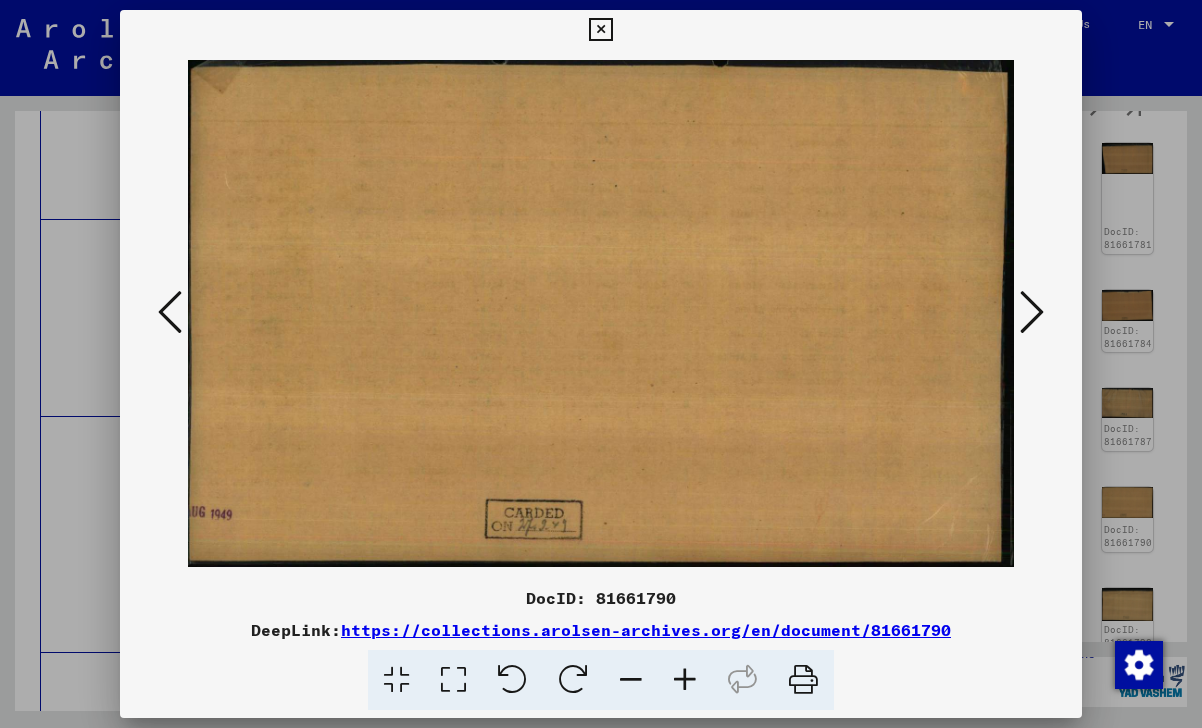 click at bounding box center [1032, 312] 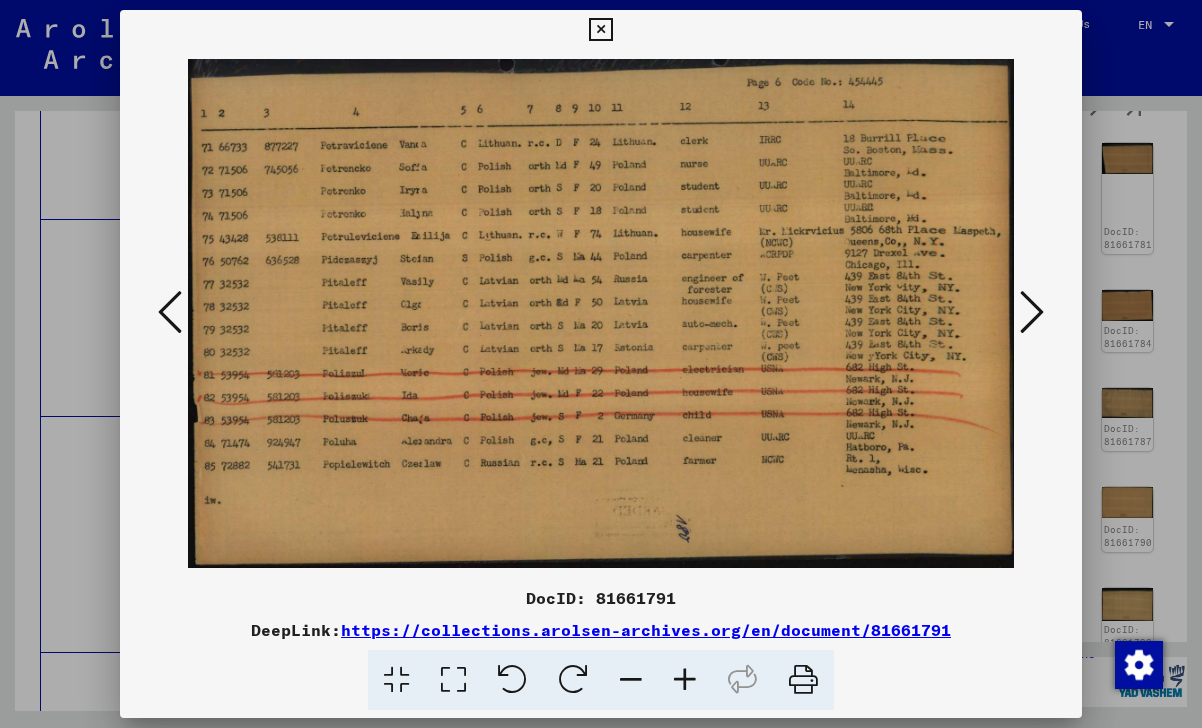 click at bounding box center [1032, 312] 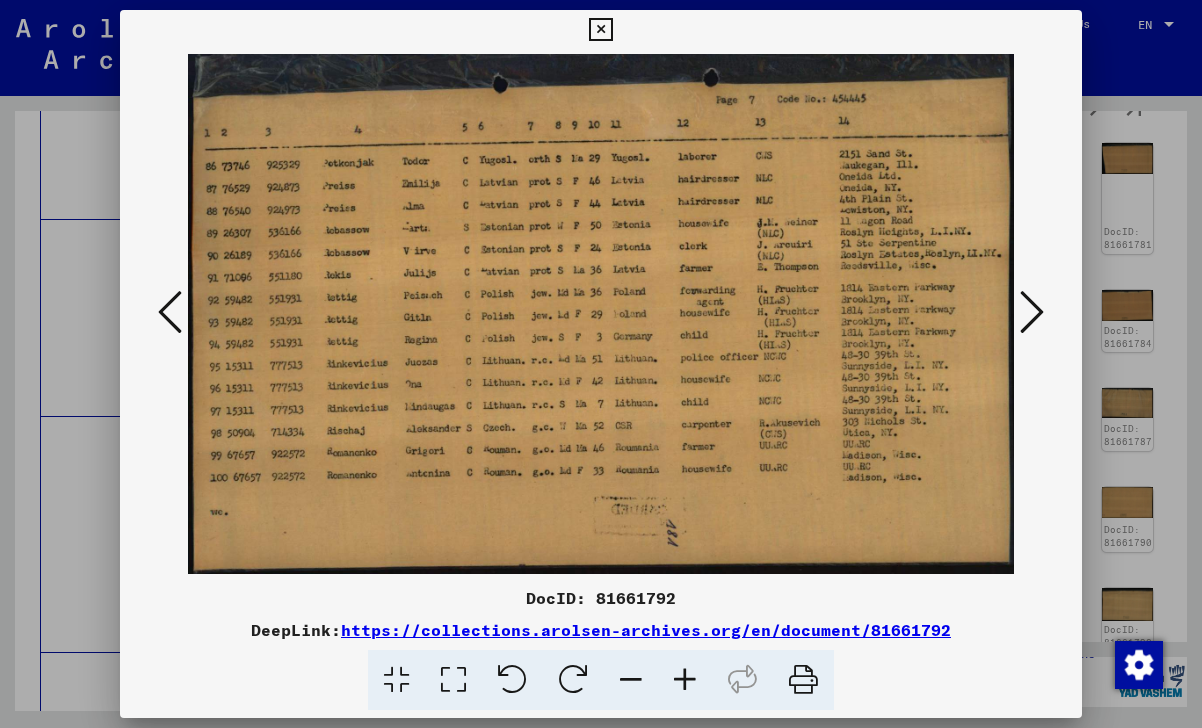 click at bounding box center (1032, 312) 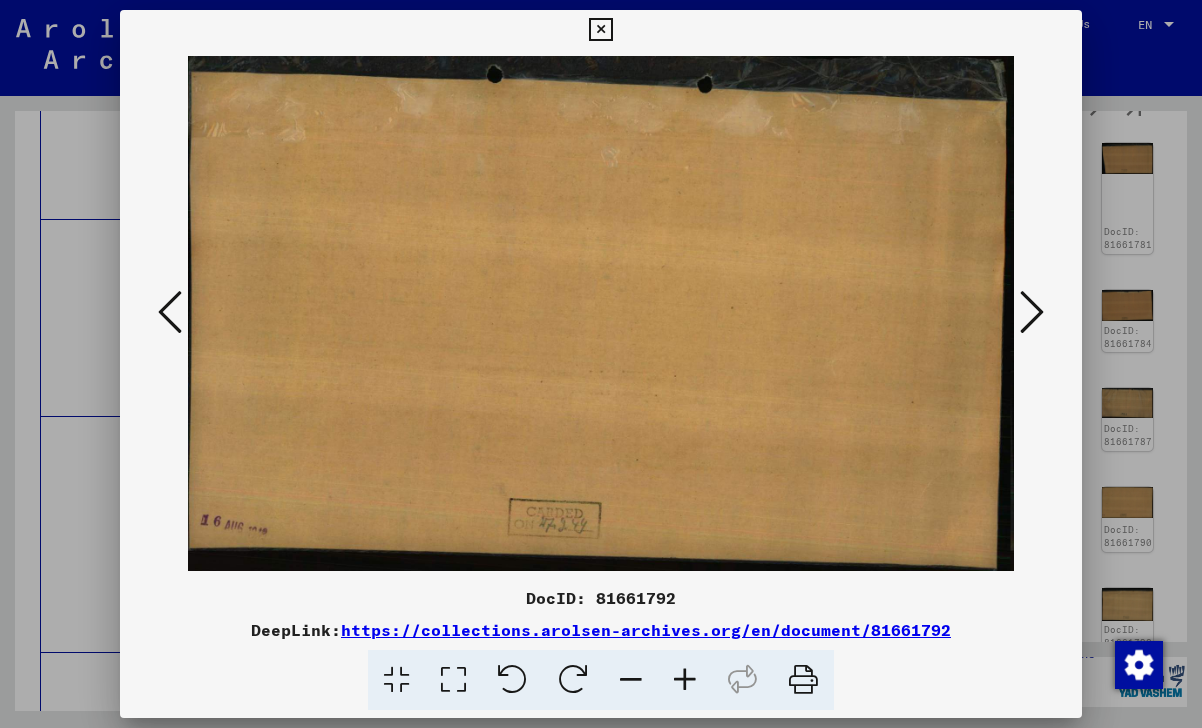 click at bounding box center [1032, 312] 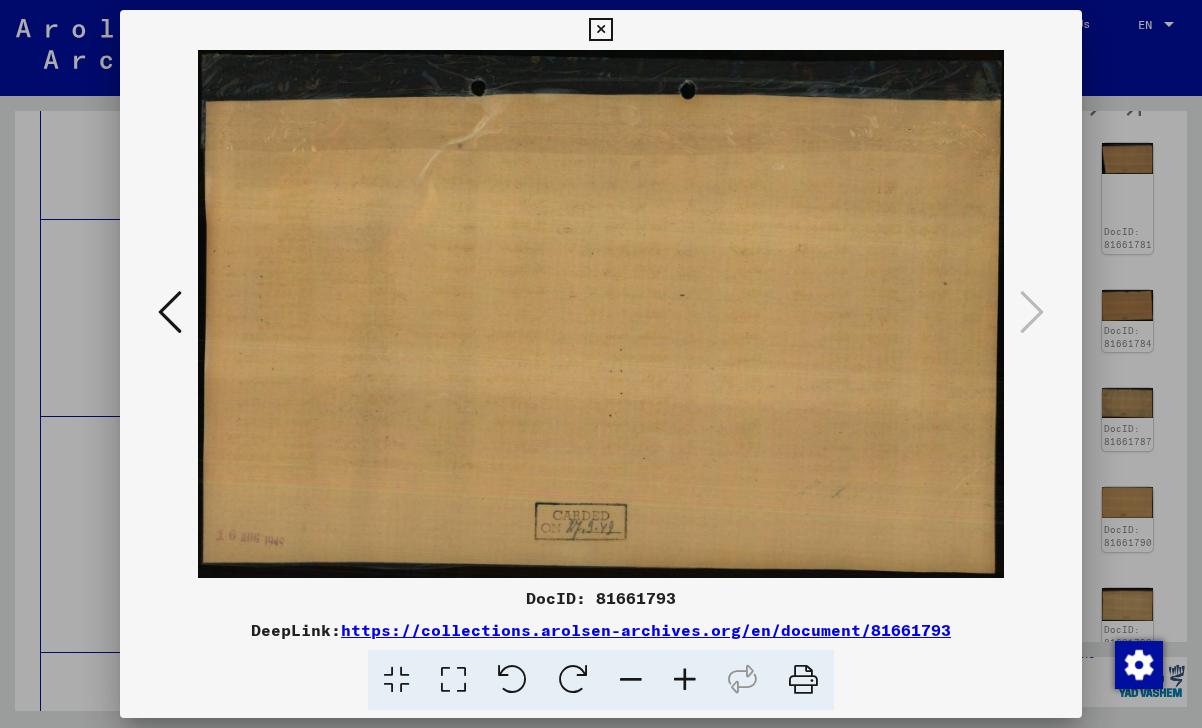 click at bounding box center (600, 30) 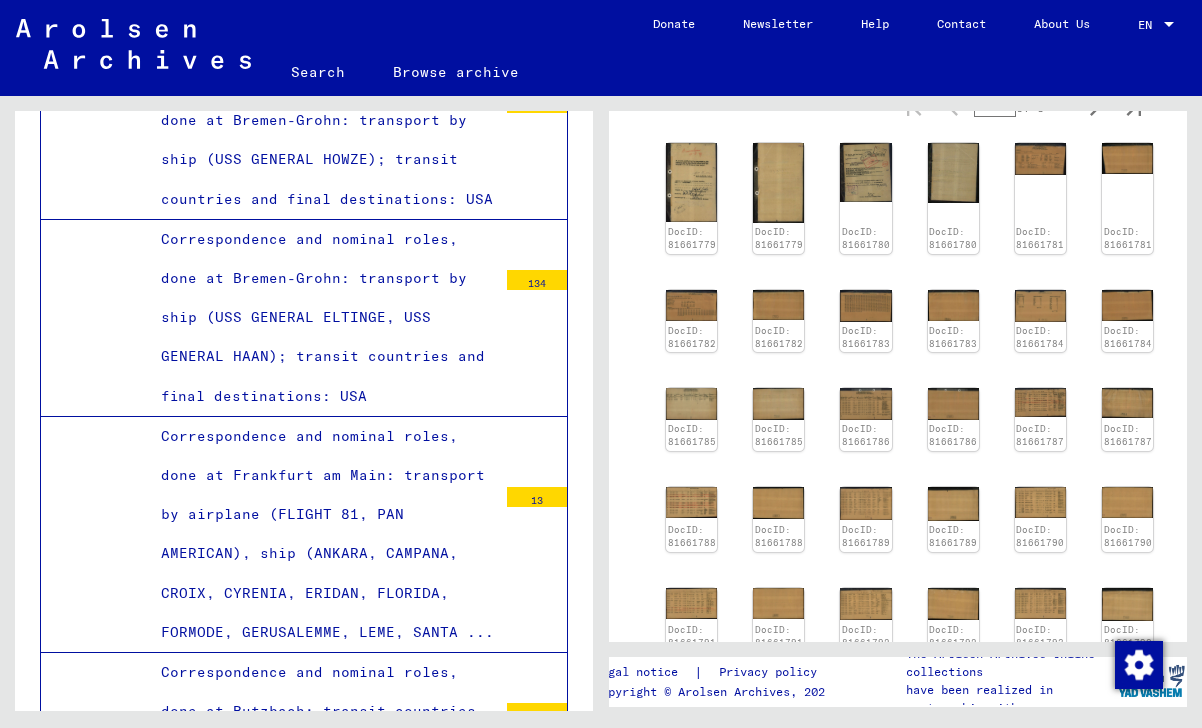 scroll, scrollTop: 789, scrollLeft: 0, axis: vertical 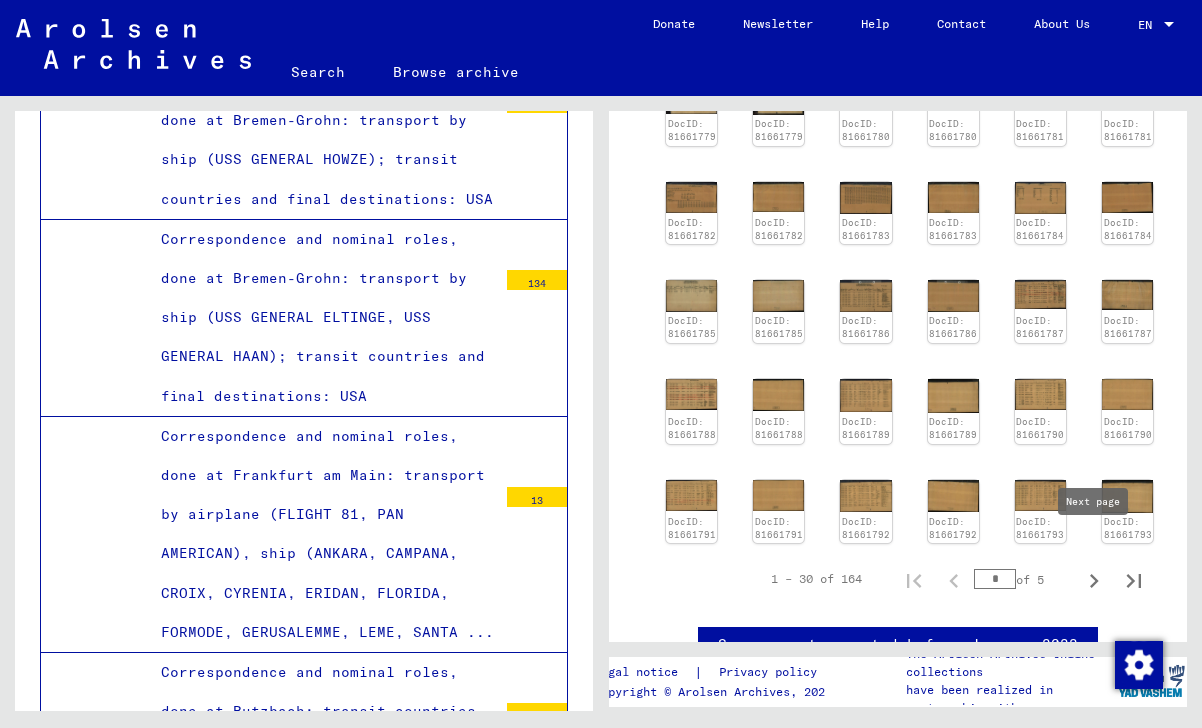 click 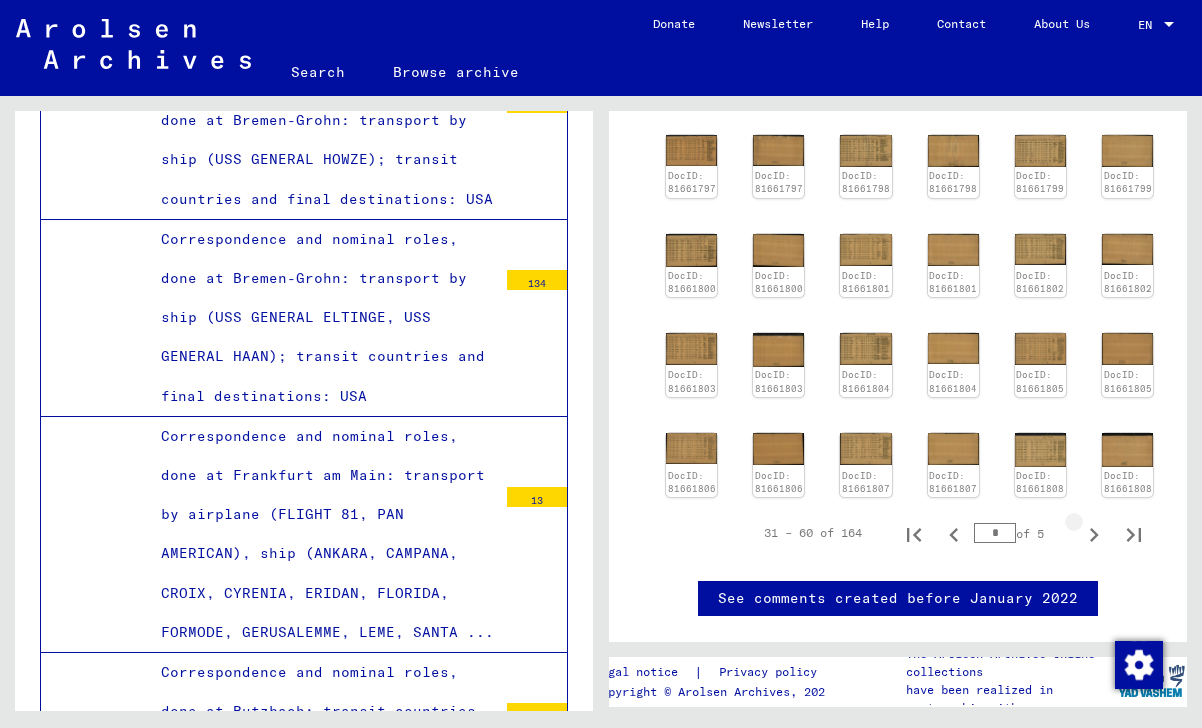 scroll, scrollTop: 678, scrollLeft: 0, axis: vertical 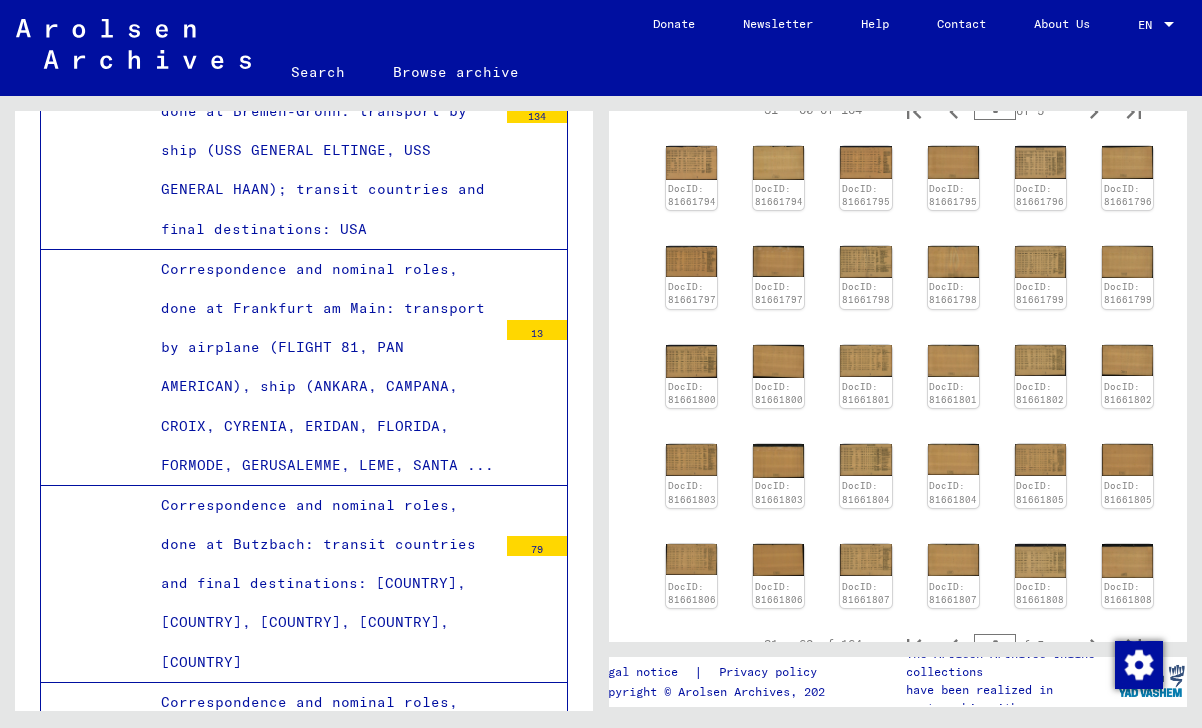 click on "Correspondence and nominal roles, done at Bremen-Grohn: transport by ship (USS GENERAL MUIR); transit countries and final destinations: USA" at bounding box center [321, 3363] 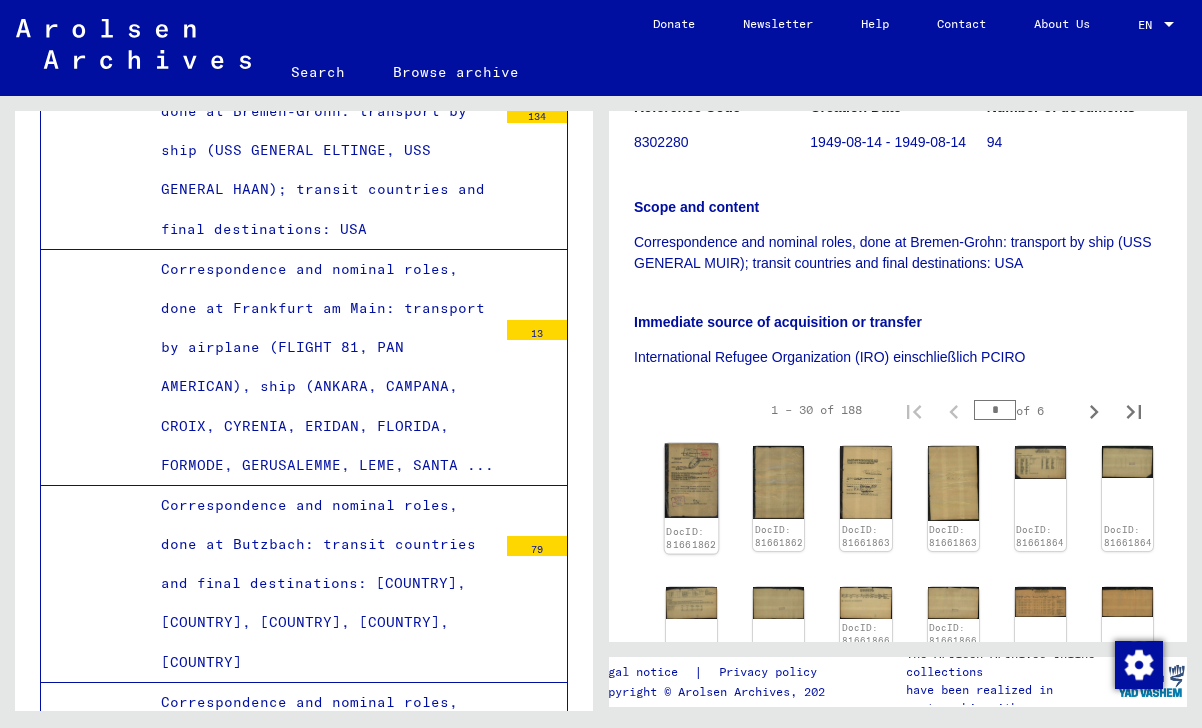 scroll, scrollTop: 395, scrollLeft: 0, axis: vertical 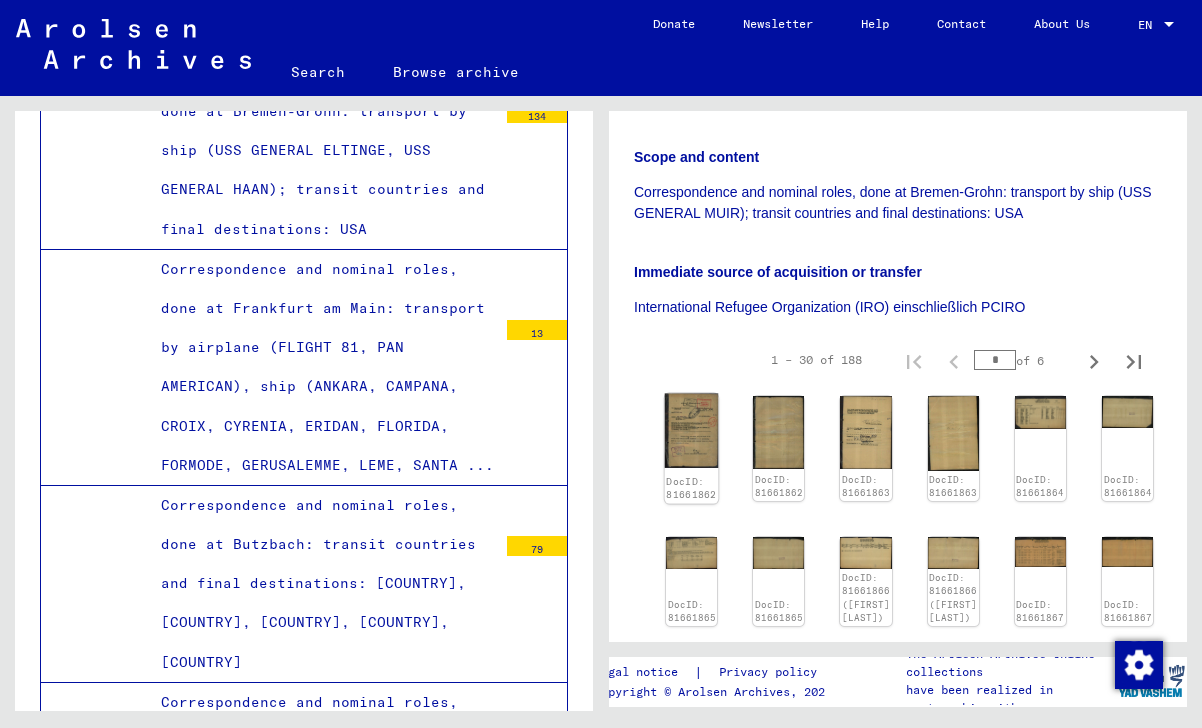 click 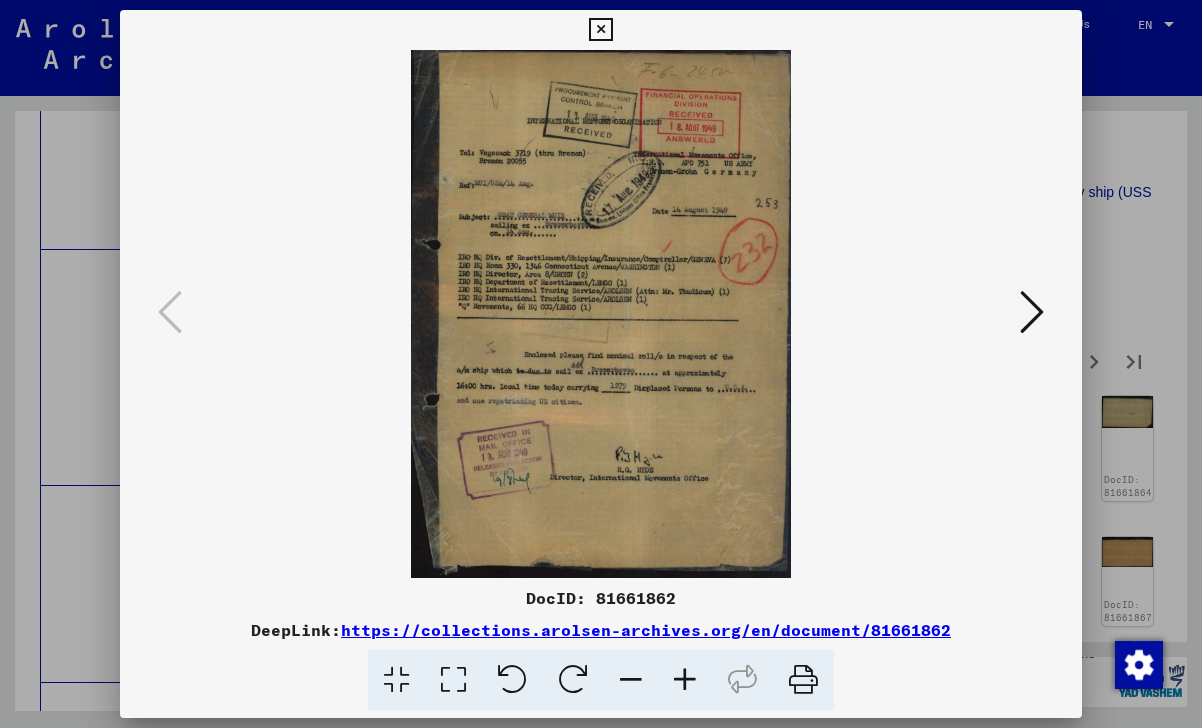 click at bounding box center (1032, 312) 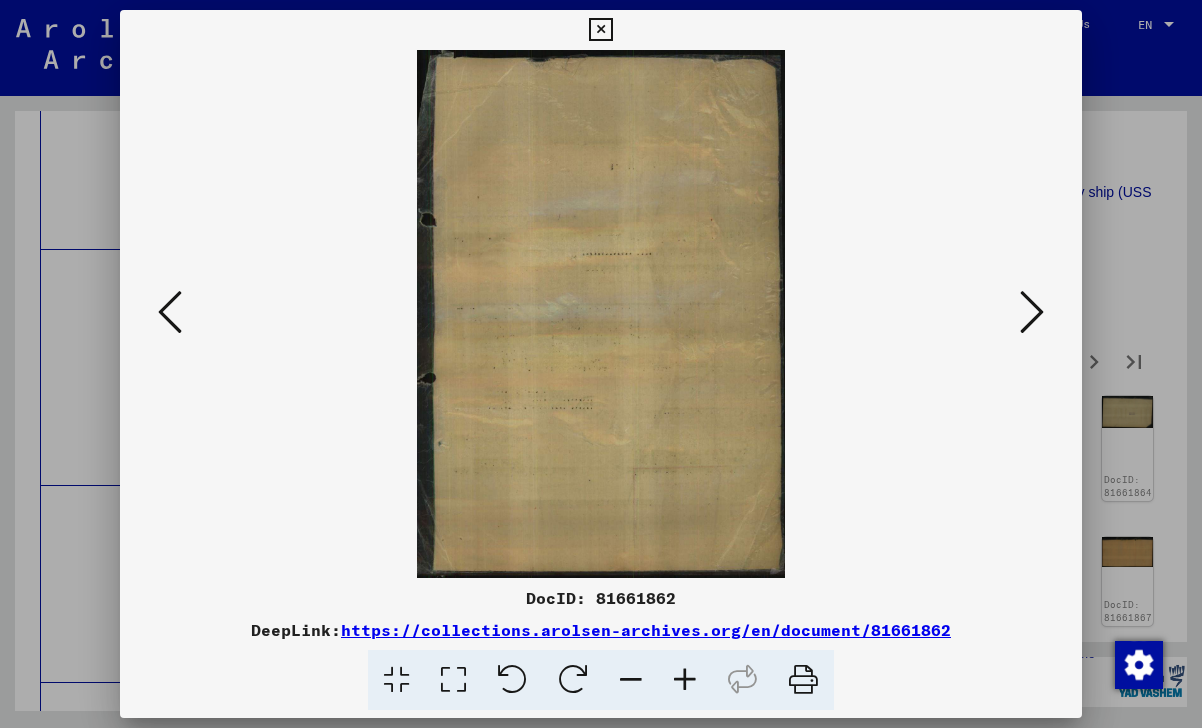 click at bounding box center (1032, 312) 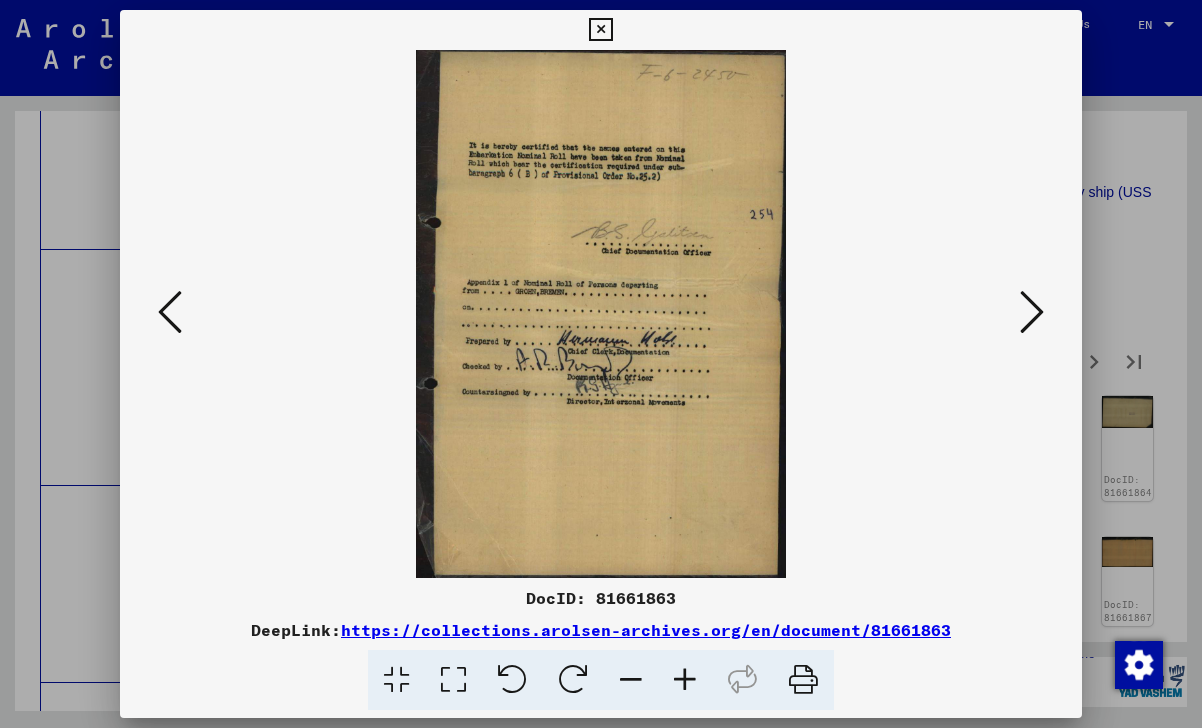 click at bounding box center (1032, 312) 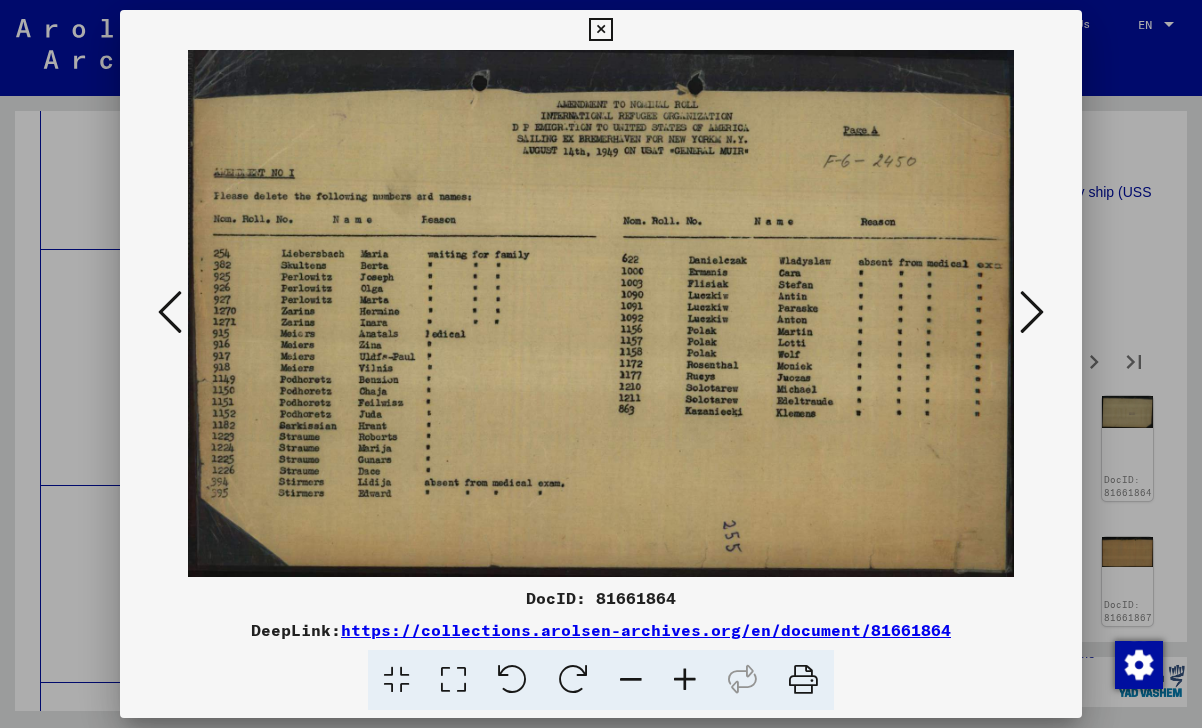 click at bounding box center (1032, 312) 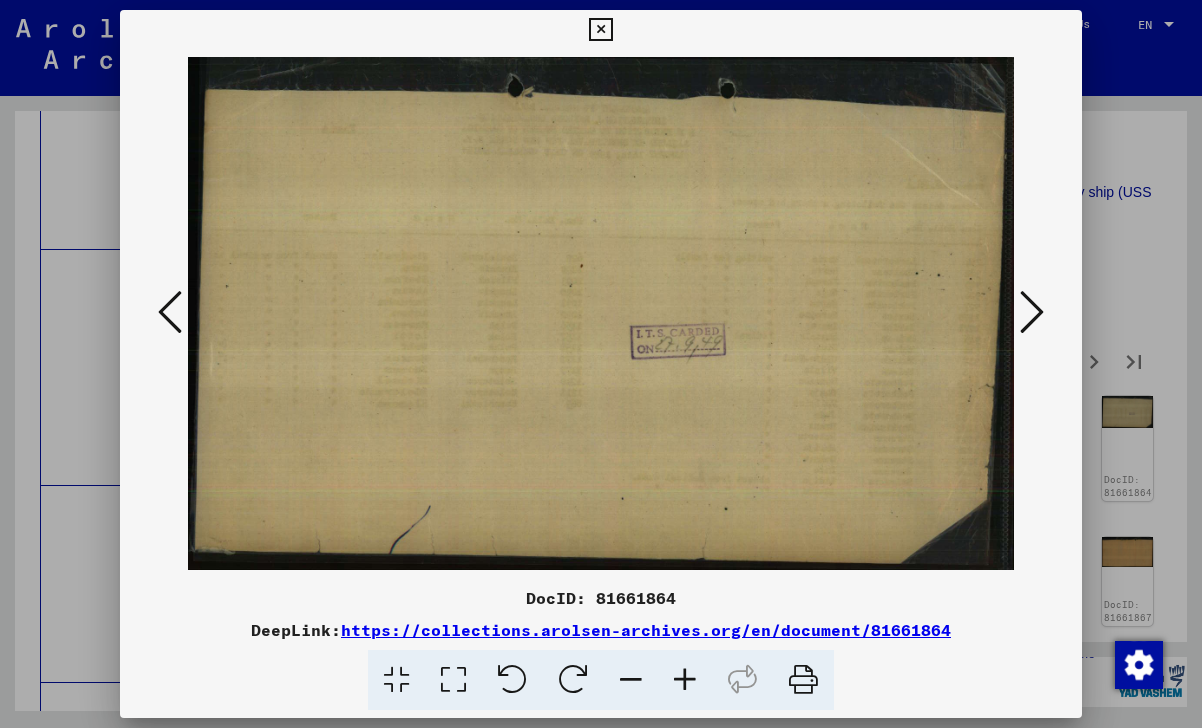click at bounding box center [1032, 312] 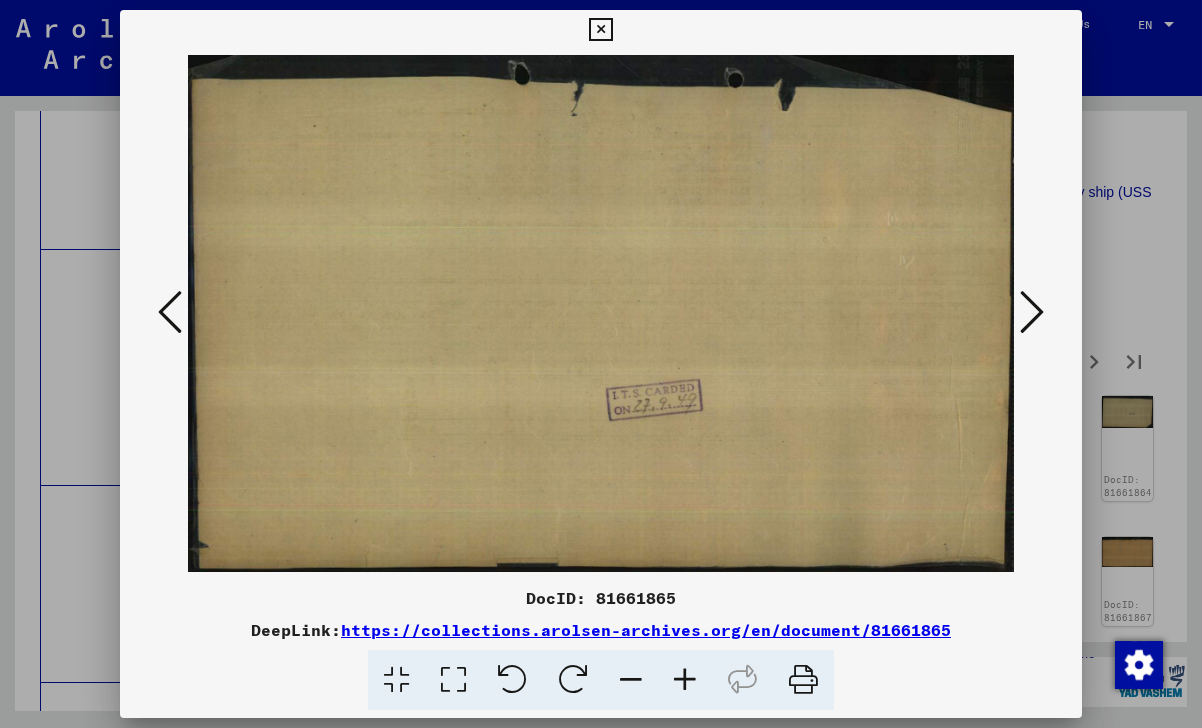 click at bounding box center [1032, 312] 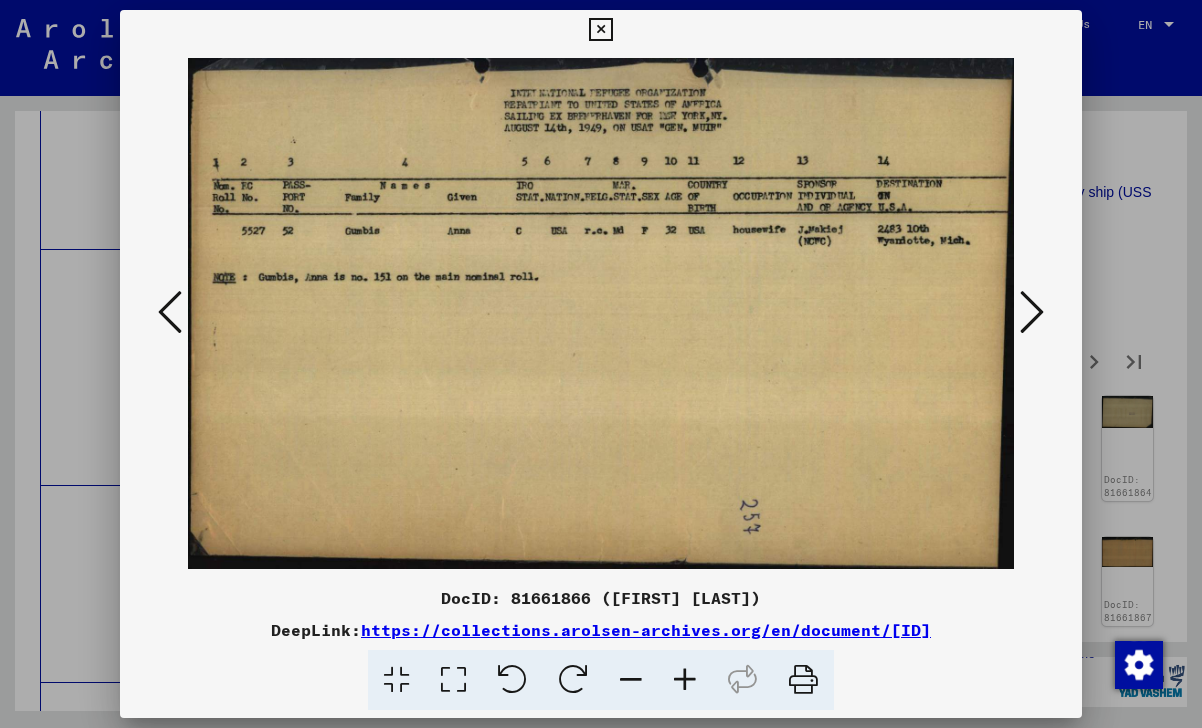 click at bounding box center (1032, 312) 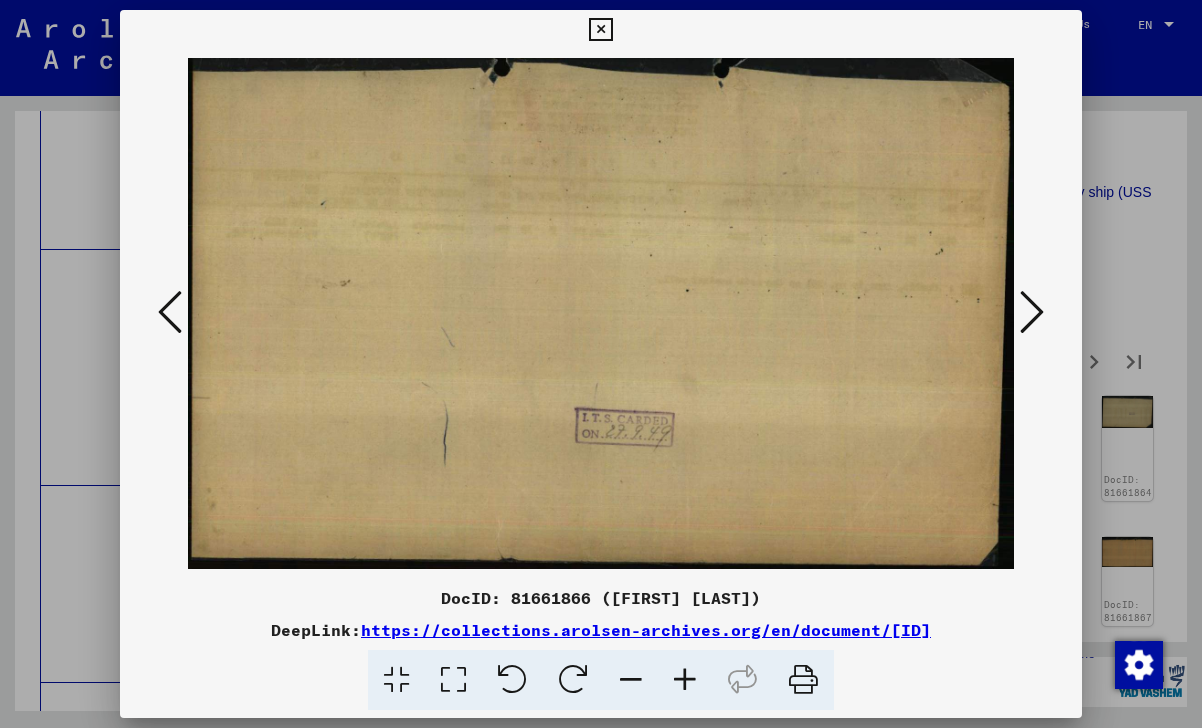 click at bounding box center [1032, 312] 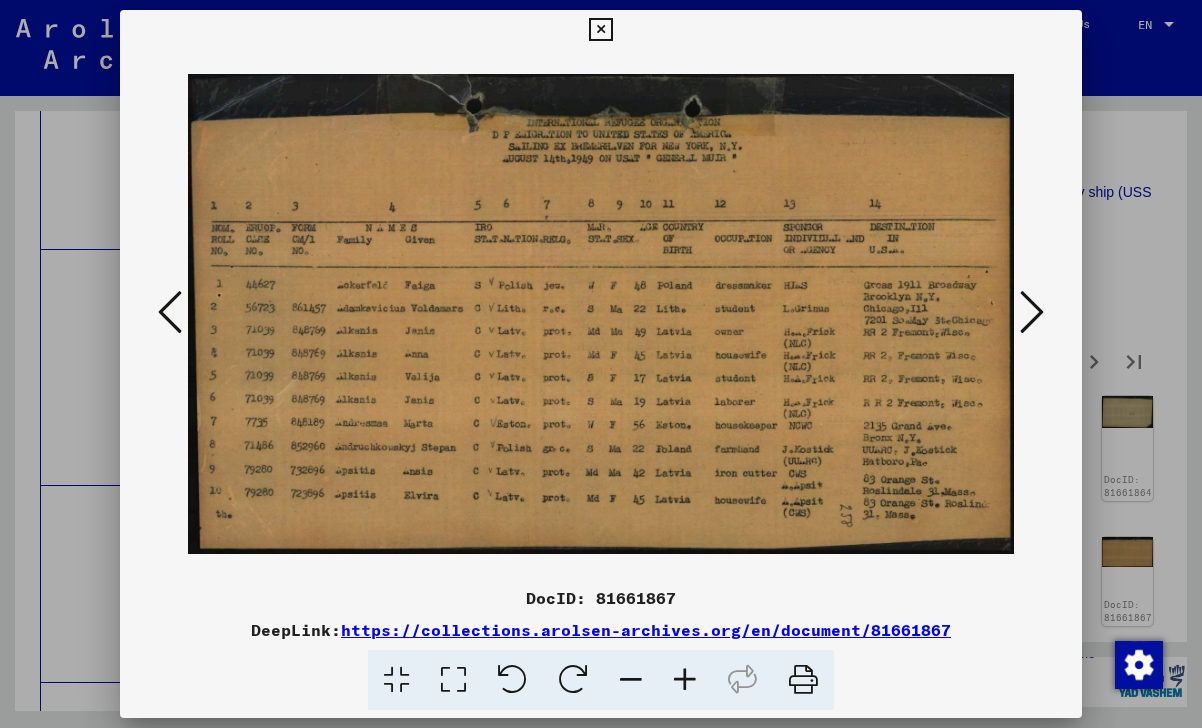 click at bounding box center [1032, 312] 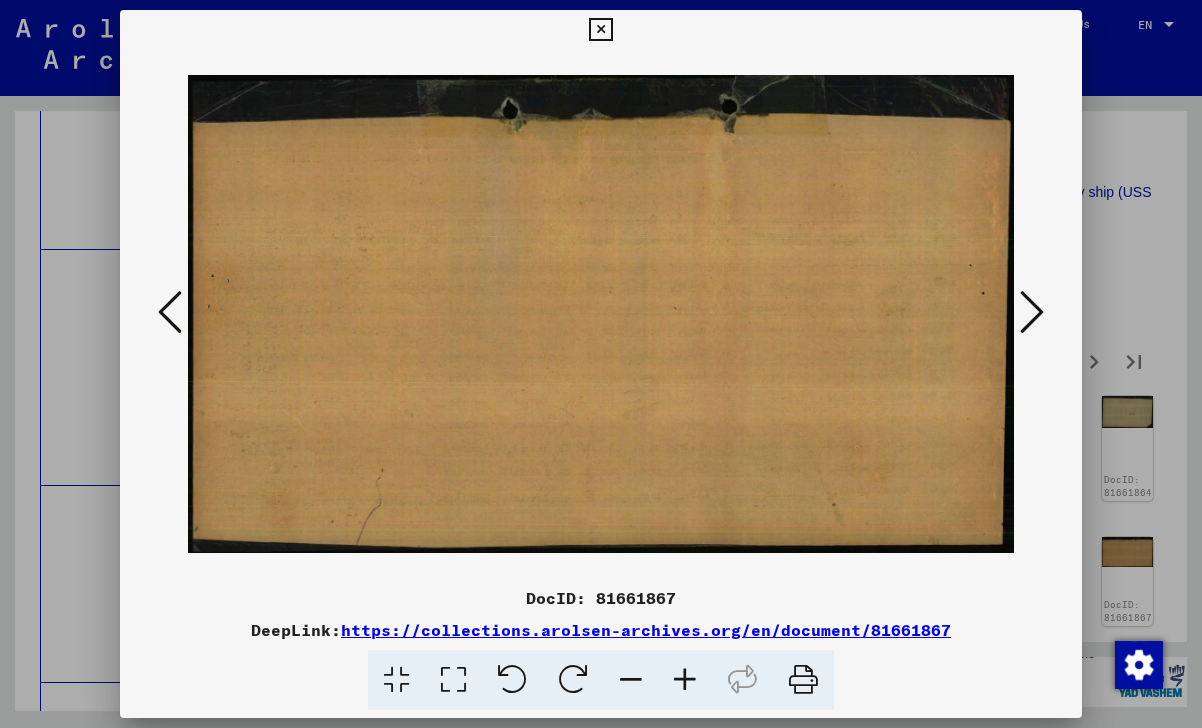click at bounding box center (1032, 312) 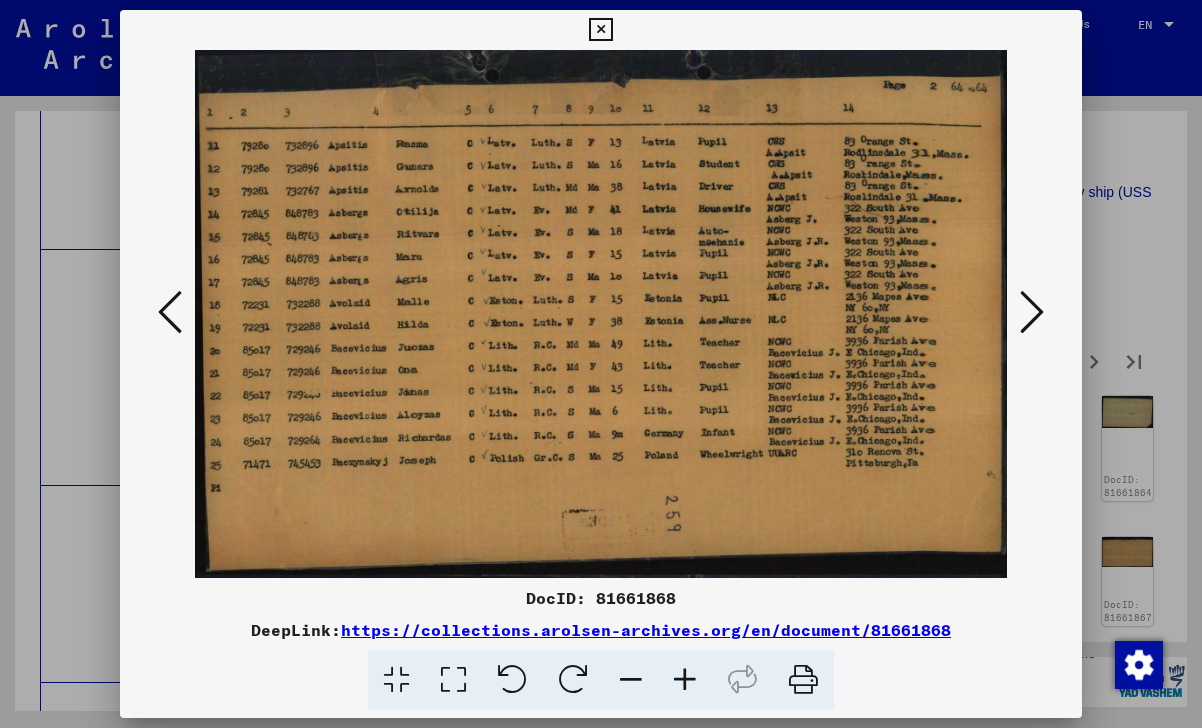 click at bounding box center [1032, 312] 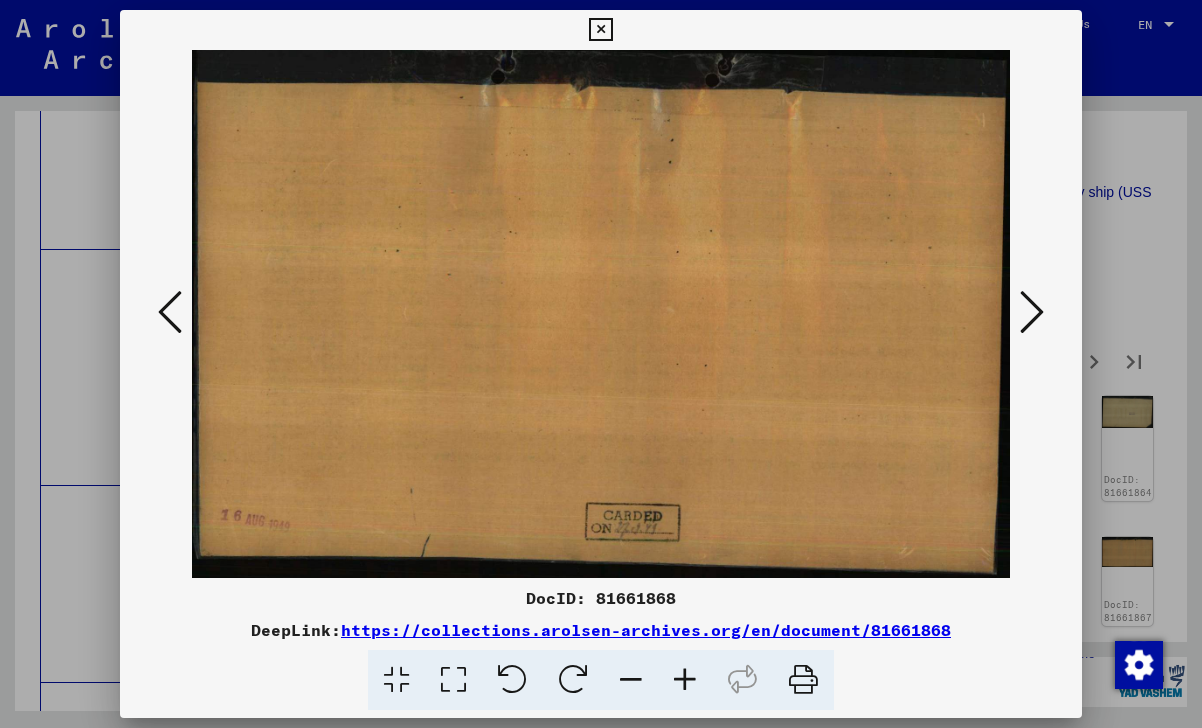 click at bounding box center (1032, 312) 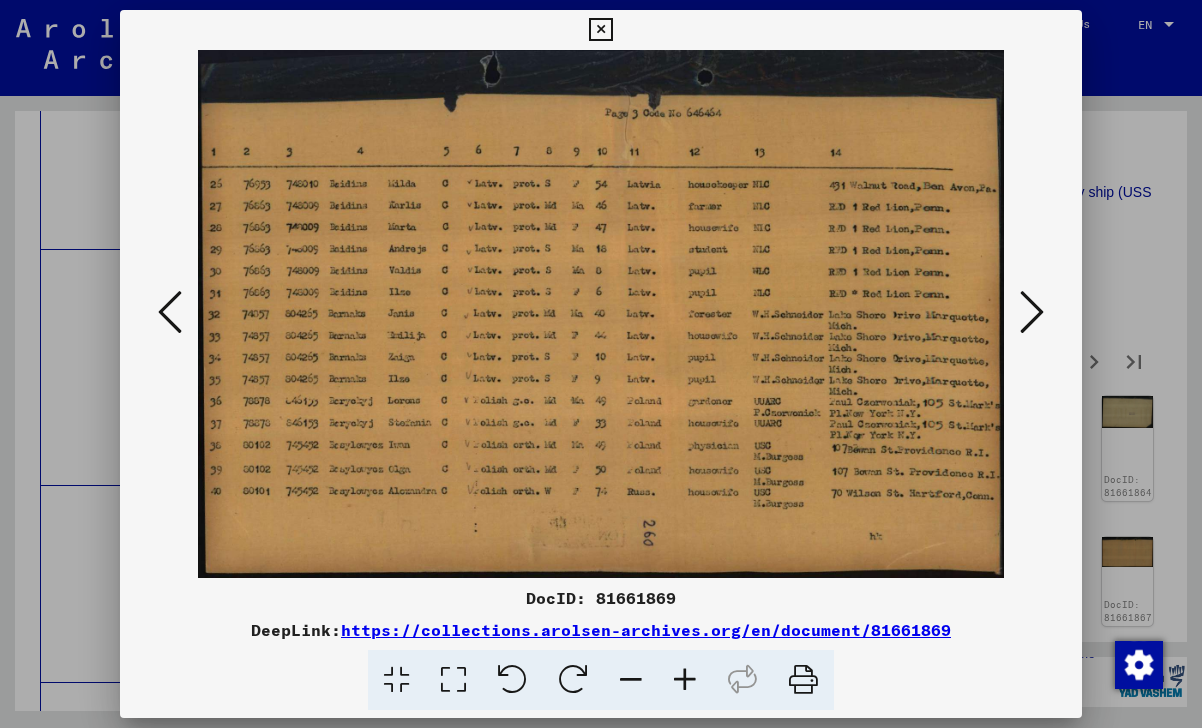 click at bounding box center [1032, 312] 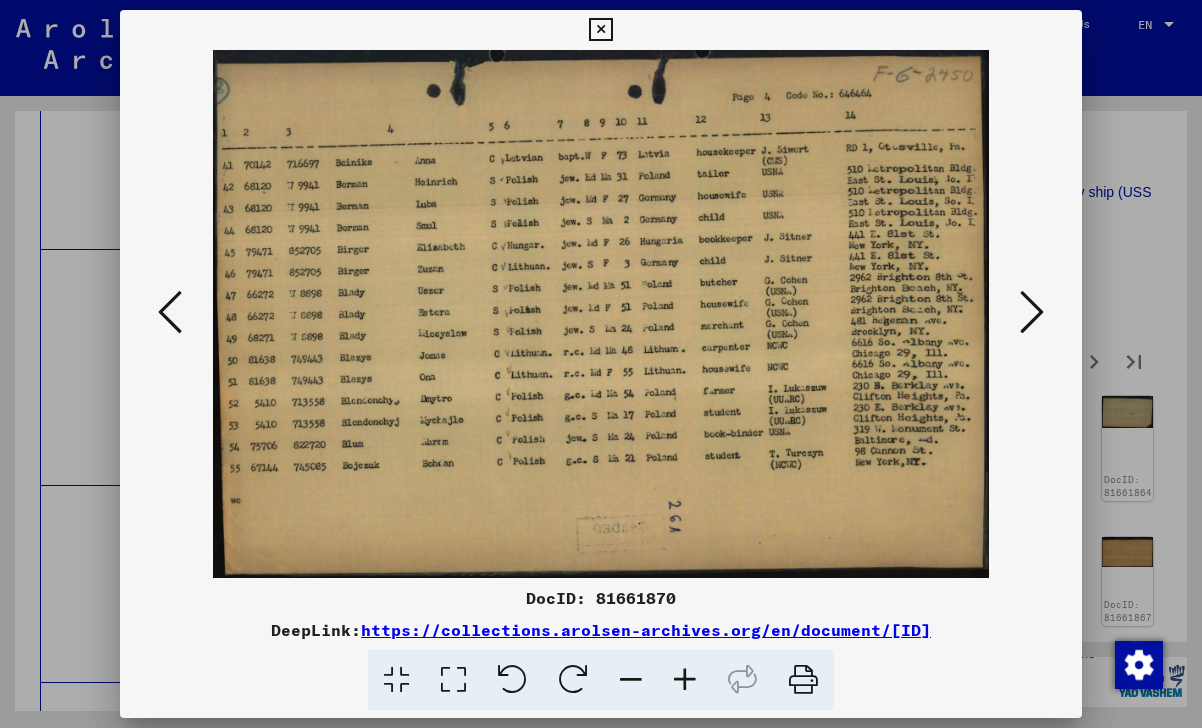 click at bounding box center [1032, 312] 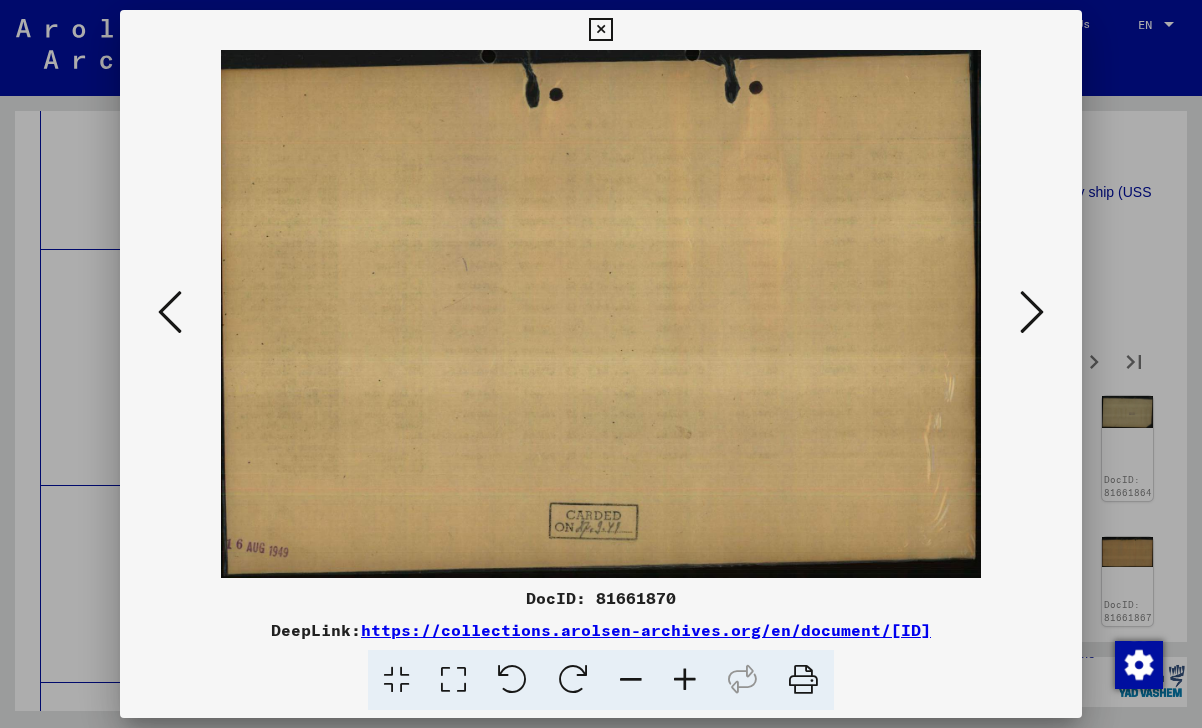 click at bounding box center [1032, 312] 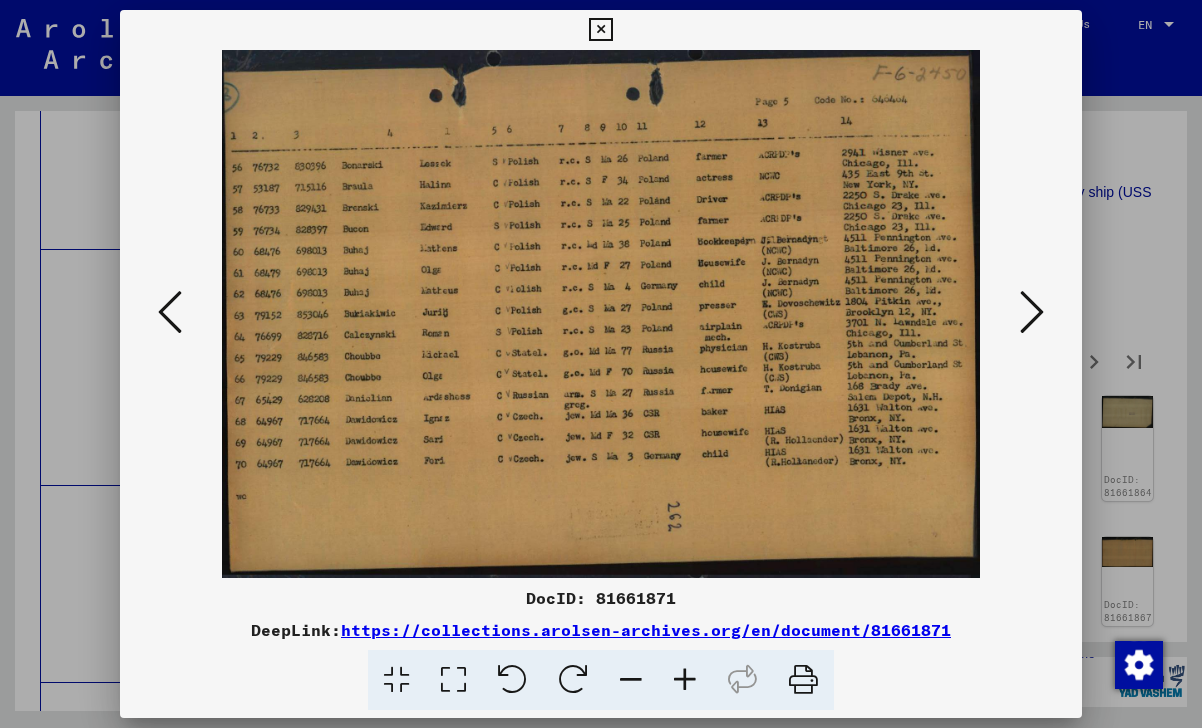 click at bounding box center (1032, 312) 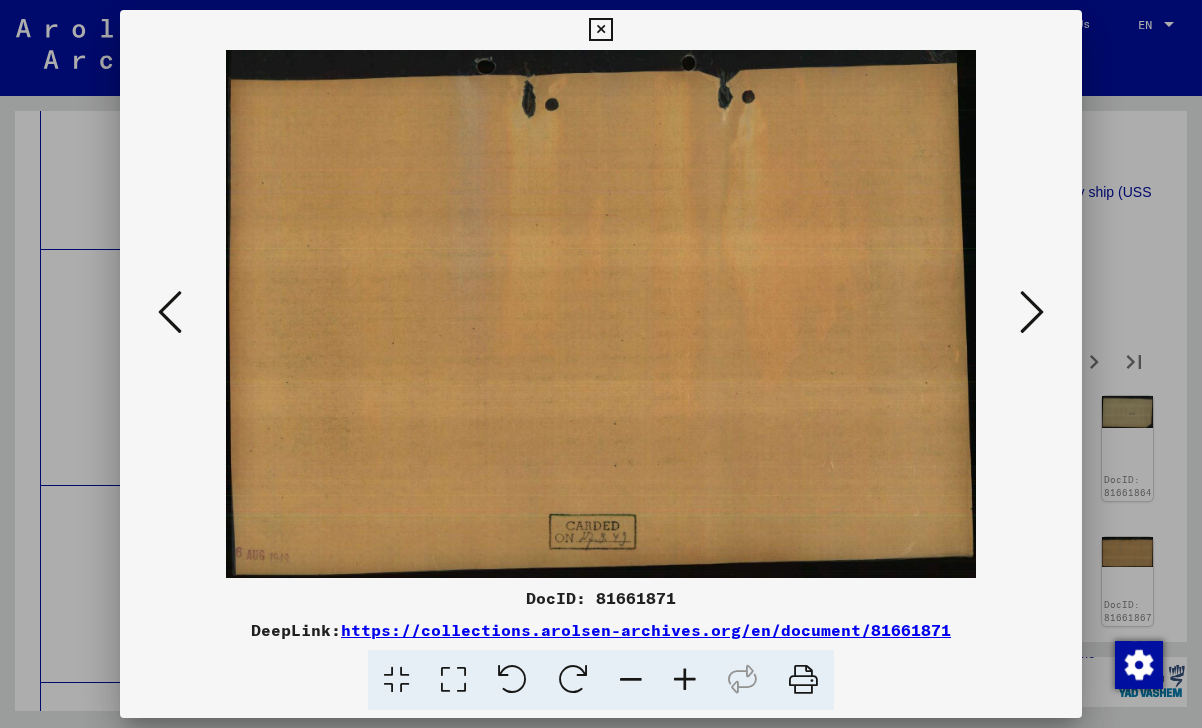 click at bounding box center (1032, 312) 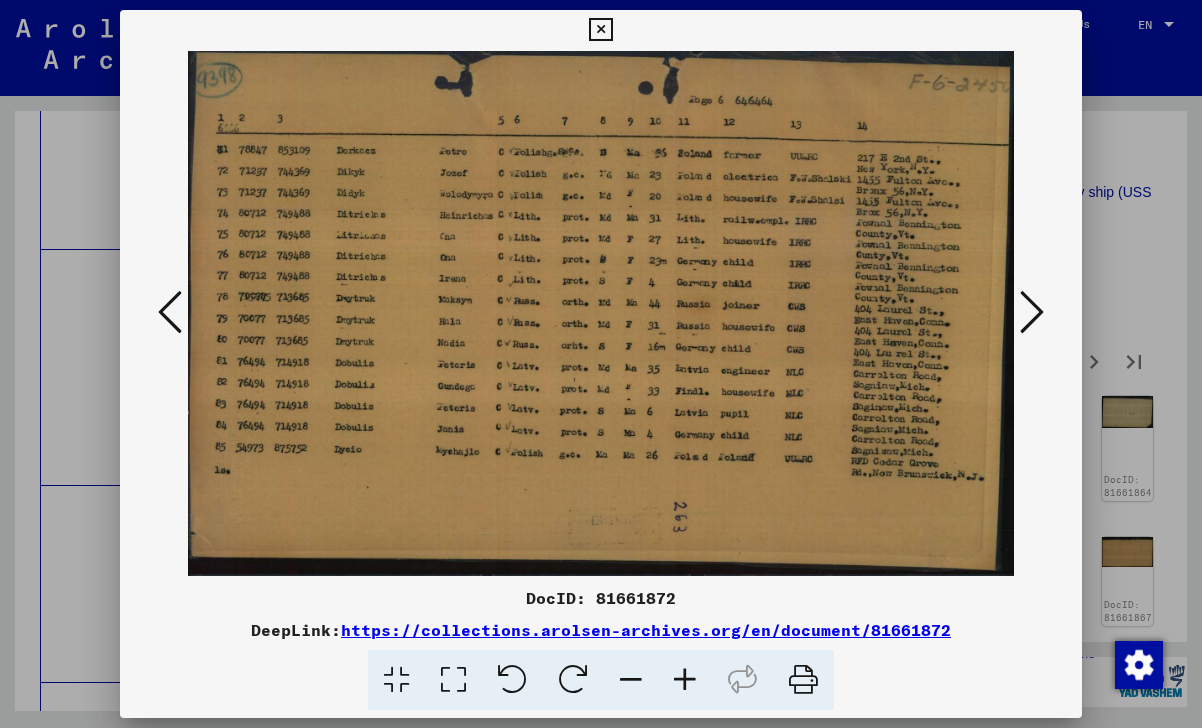 click at bounding box center [1032, 312] 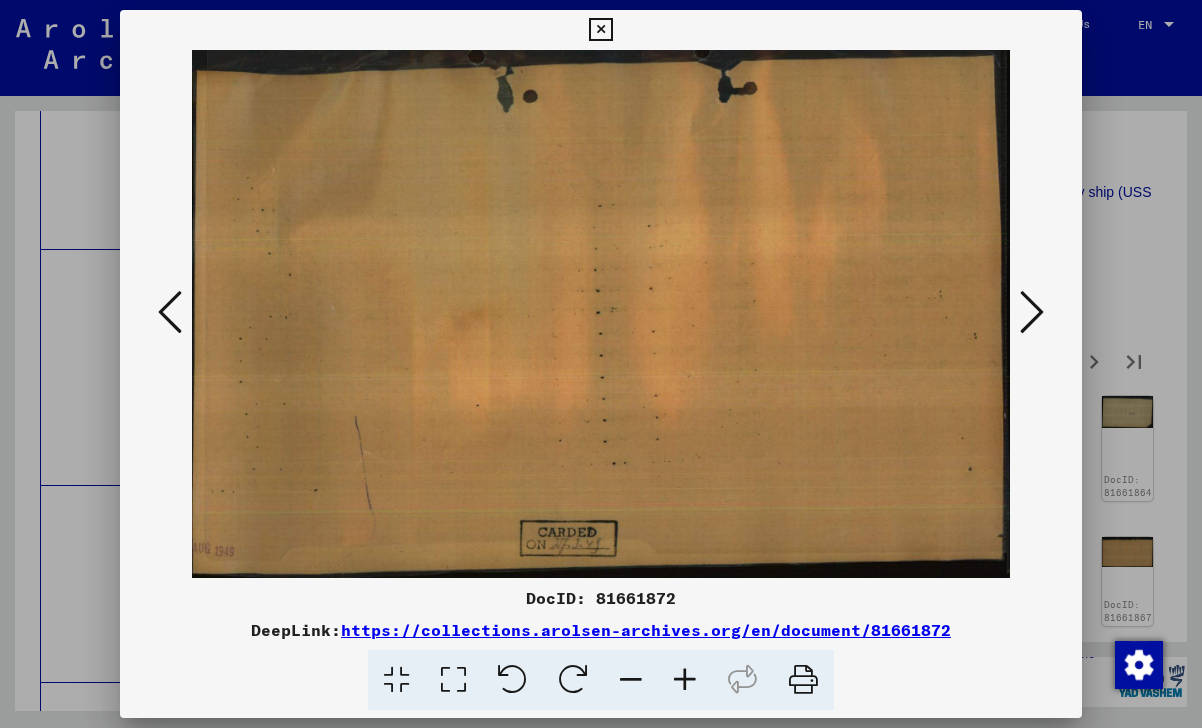 click at bounding box center [1032, 312] 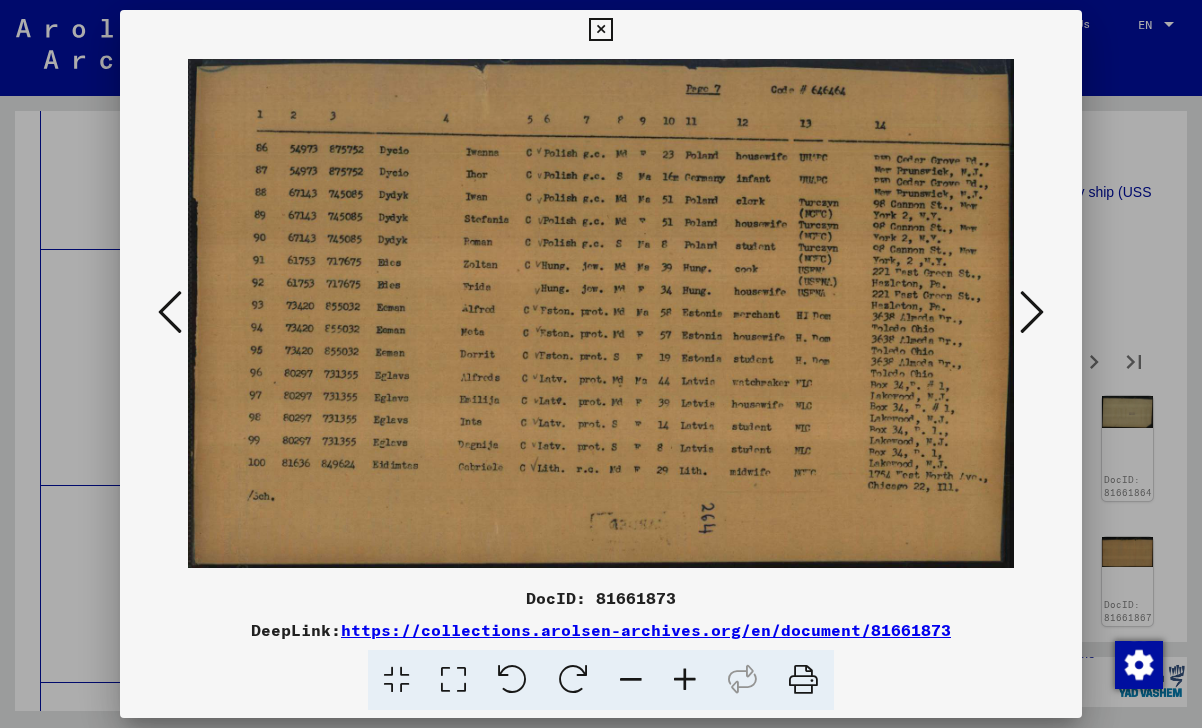 click at bounding box center [1032, 312] 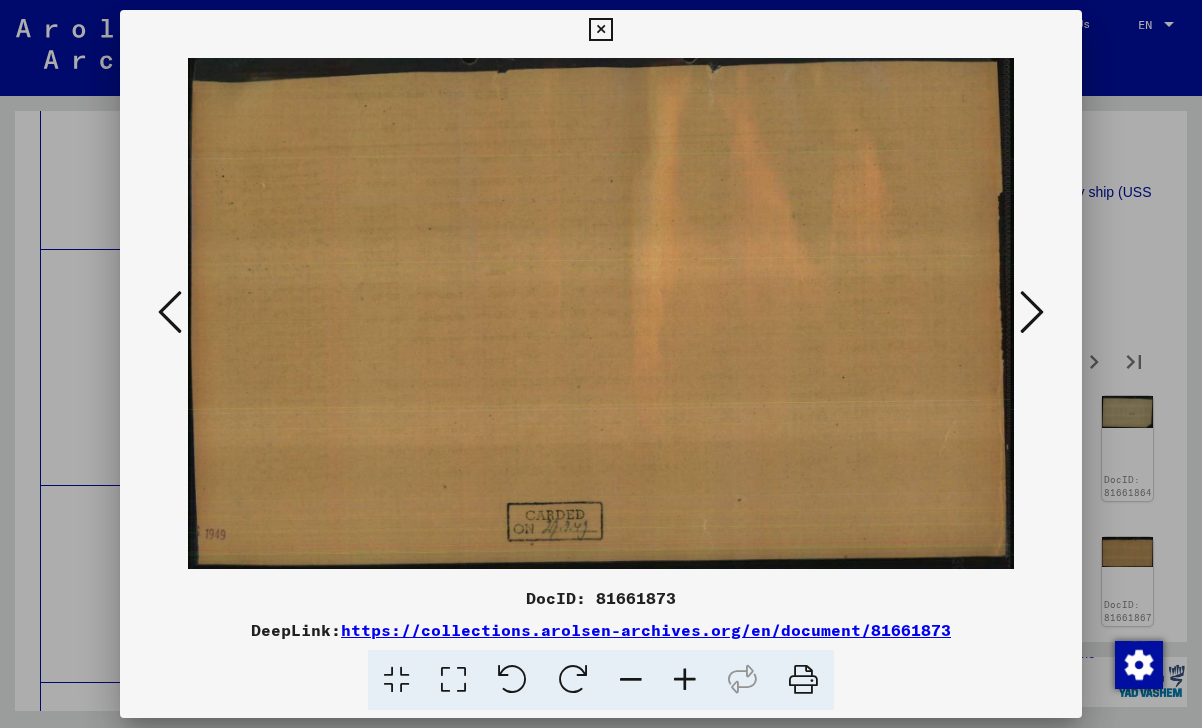 click at bounding box center [1032, 312] 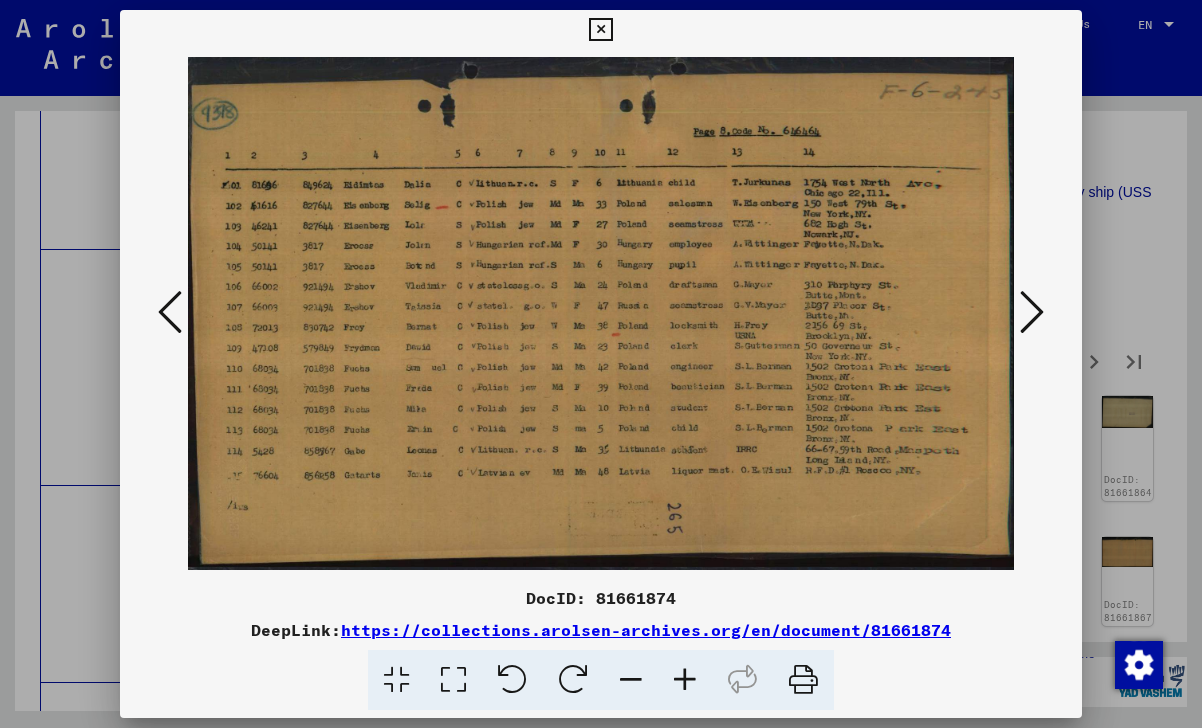 click at bounding box center (1032, 312) 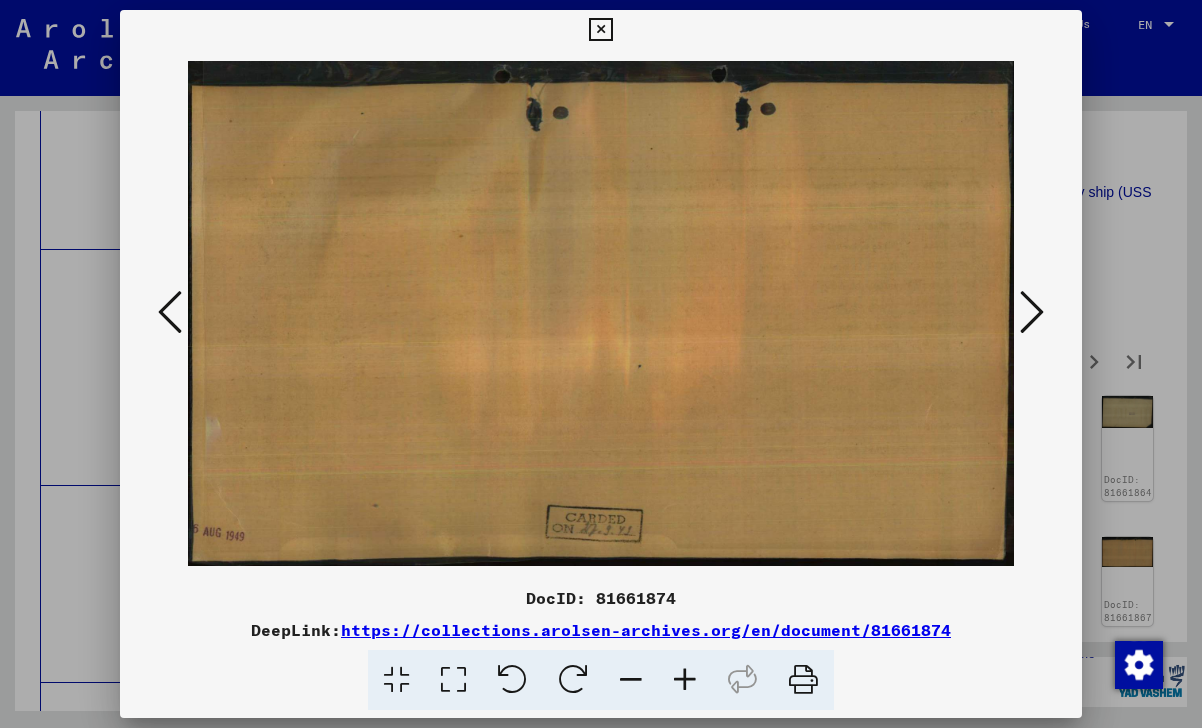 click at bounding box center [1032, 312] 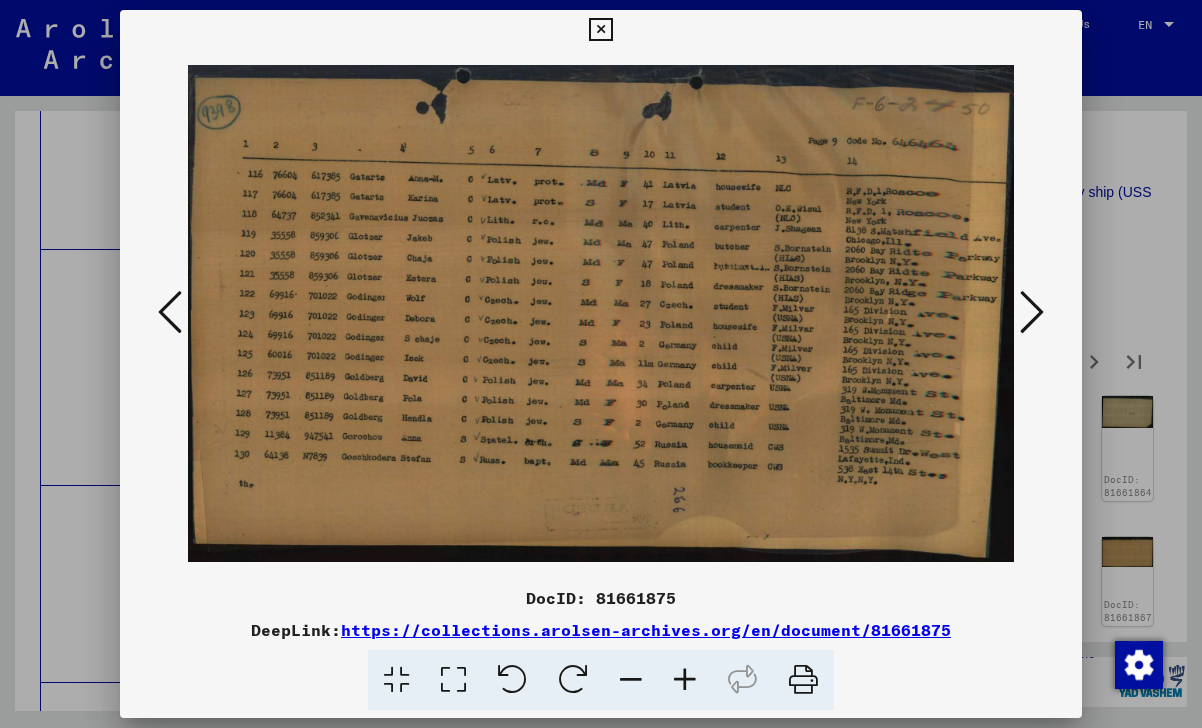 click at bounding box center [1032, 312] 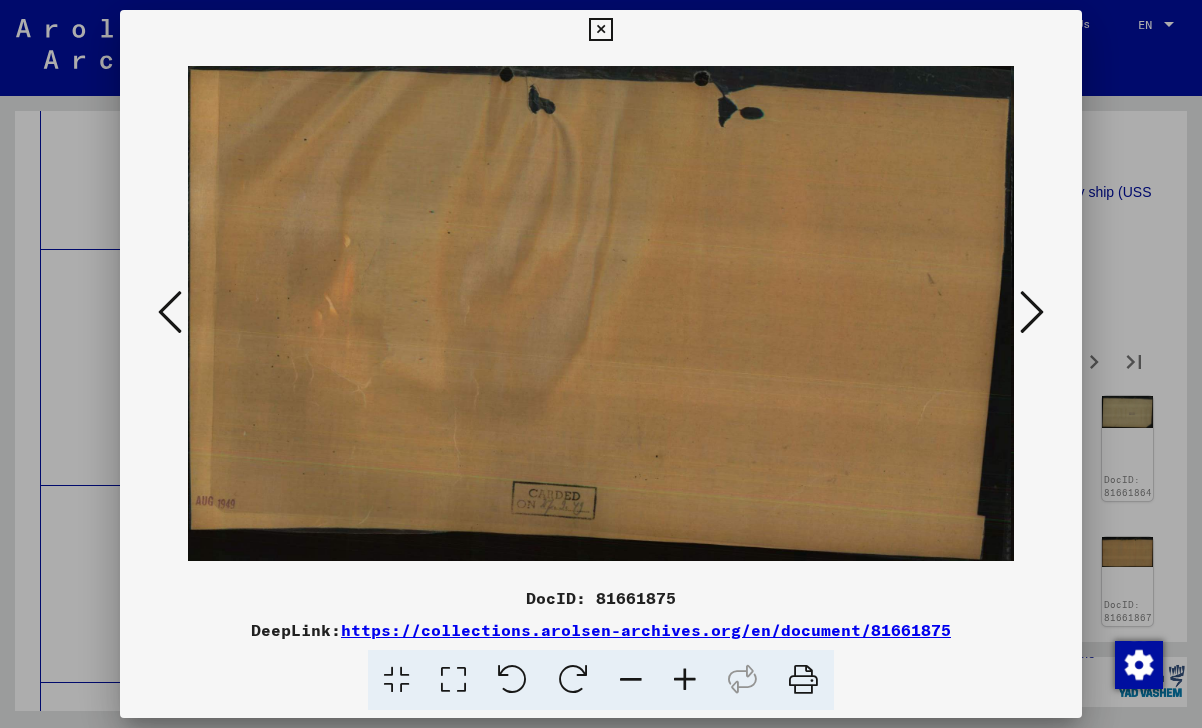 click at bounding box center [1032, 312] 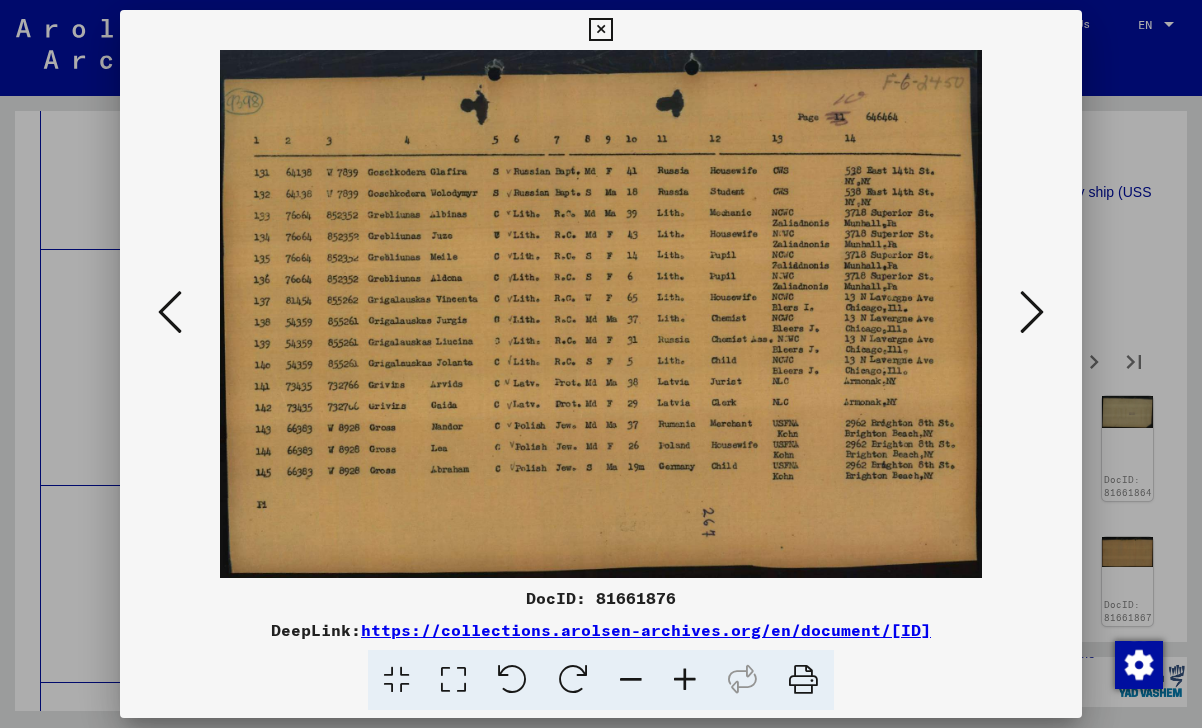 click at bounding box center (1032, 312) 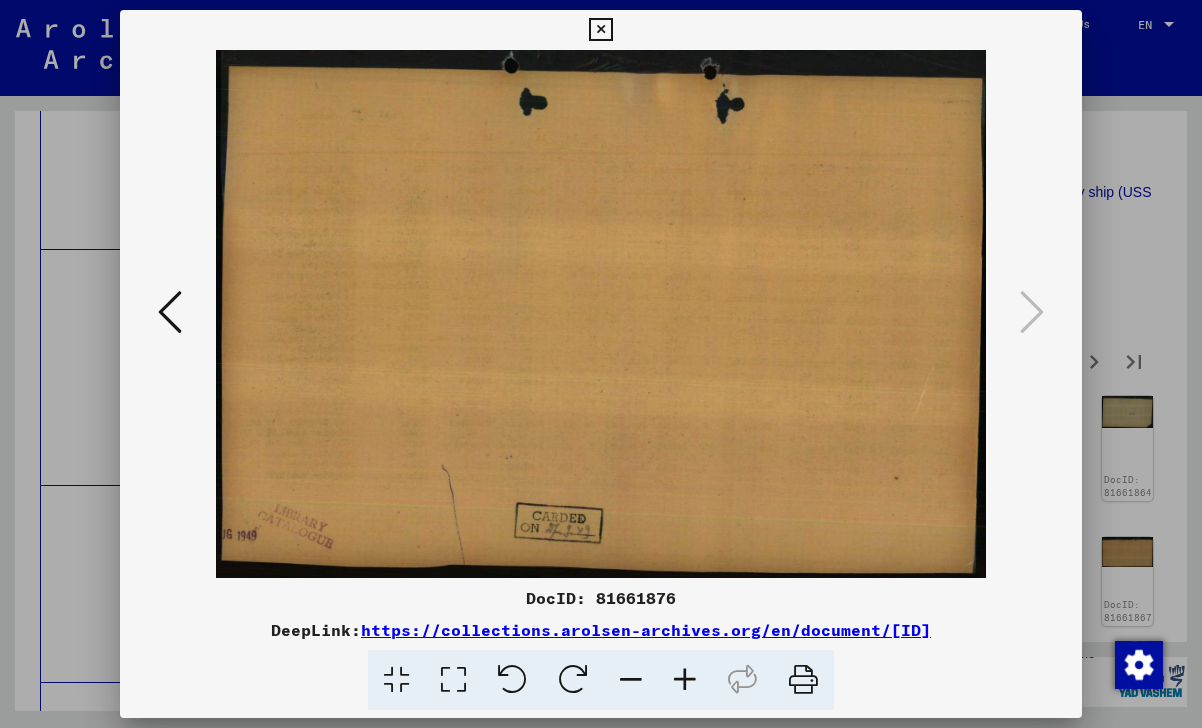 click at bounding box center (600, 30) 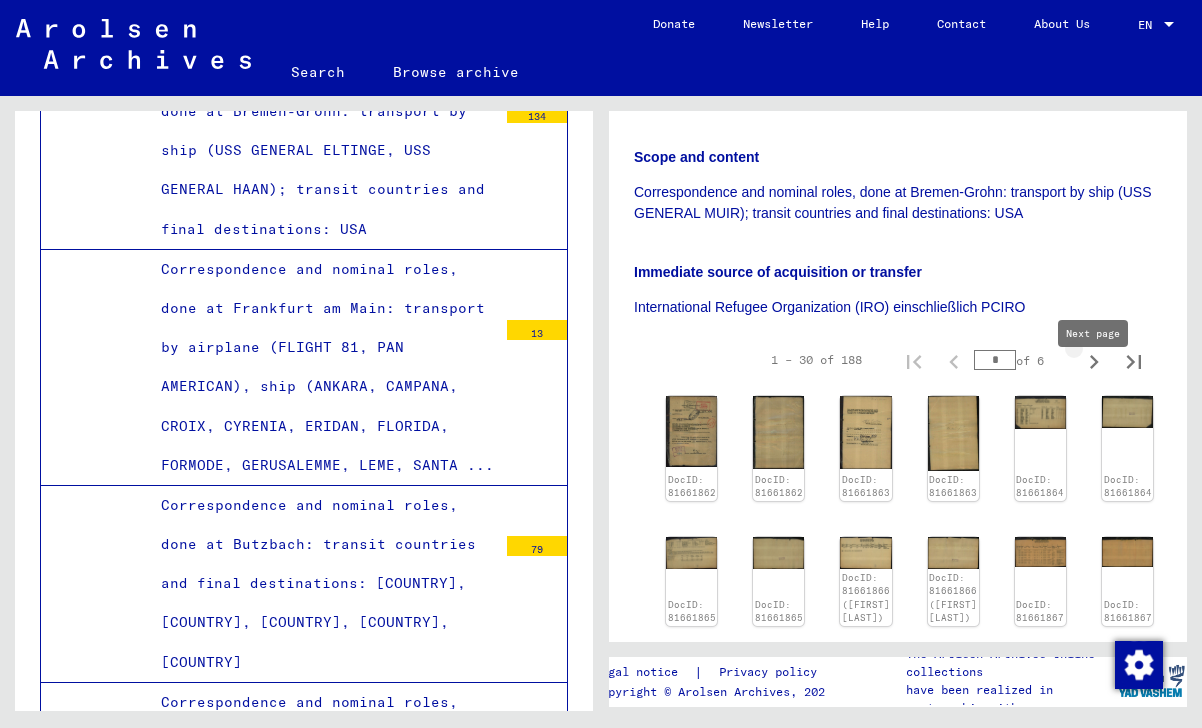 click 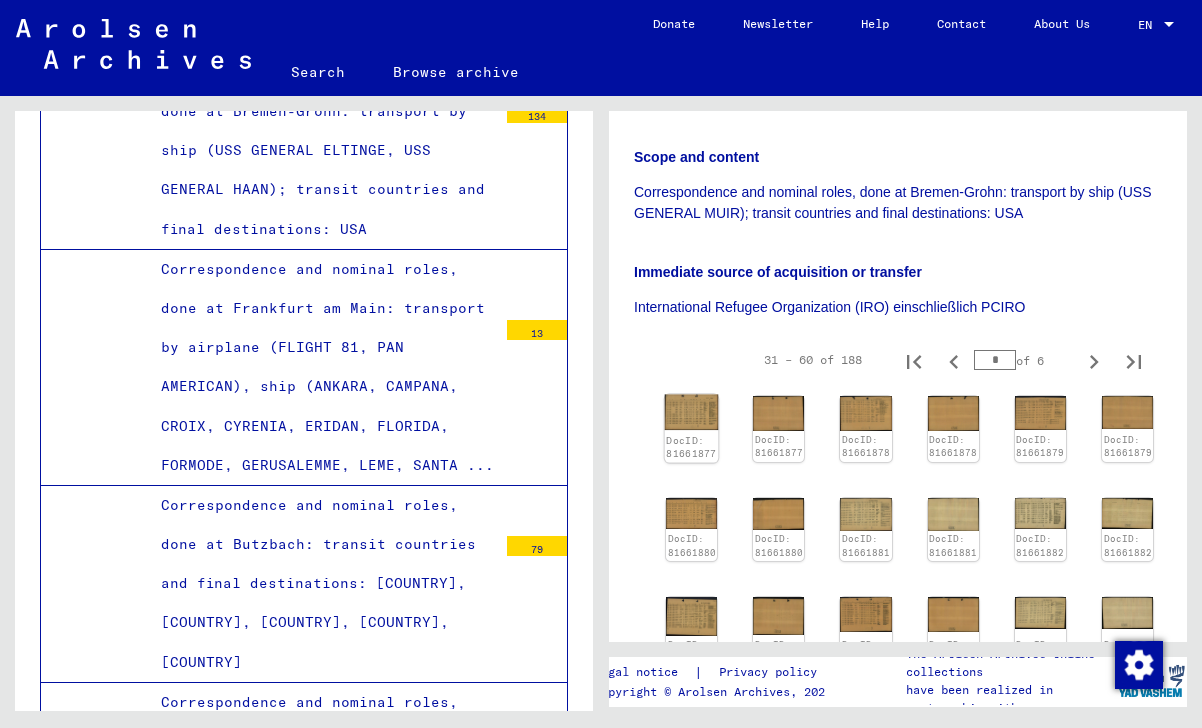 click 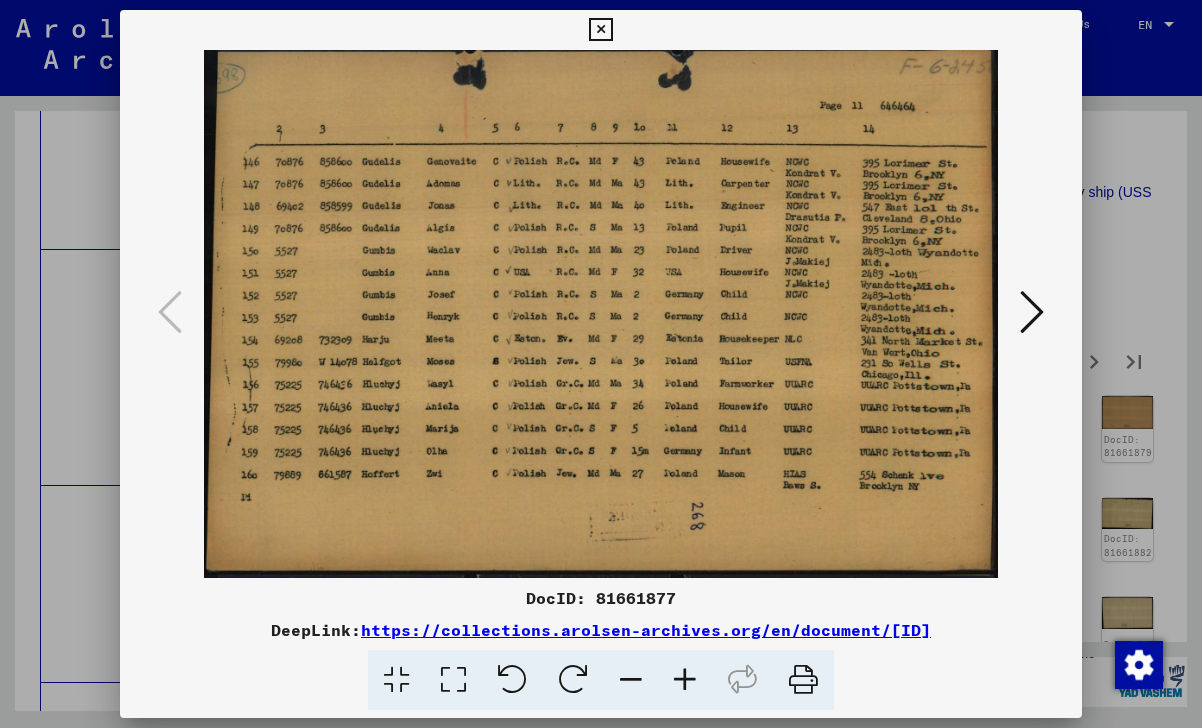 click at bounding box center (1032, 312) 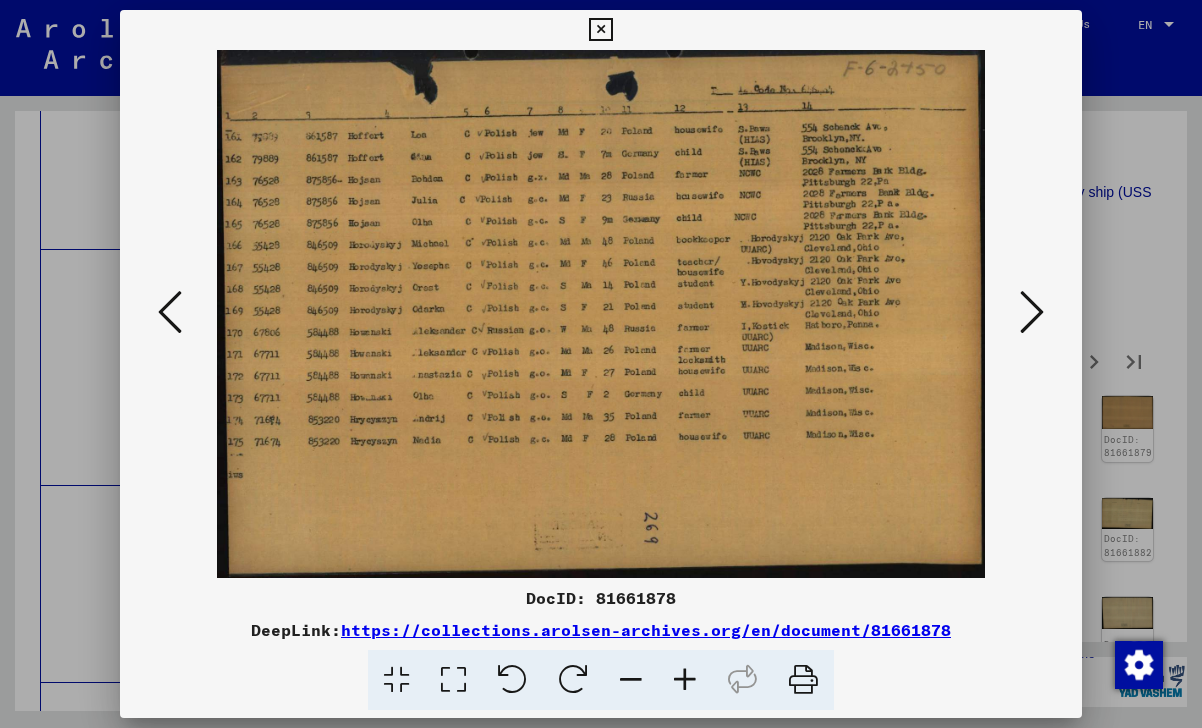click at bounding box center (1032, 312) 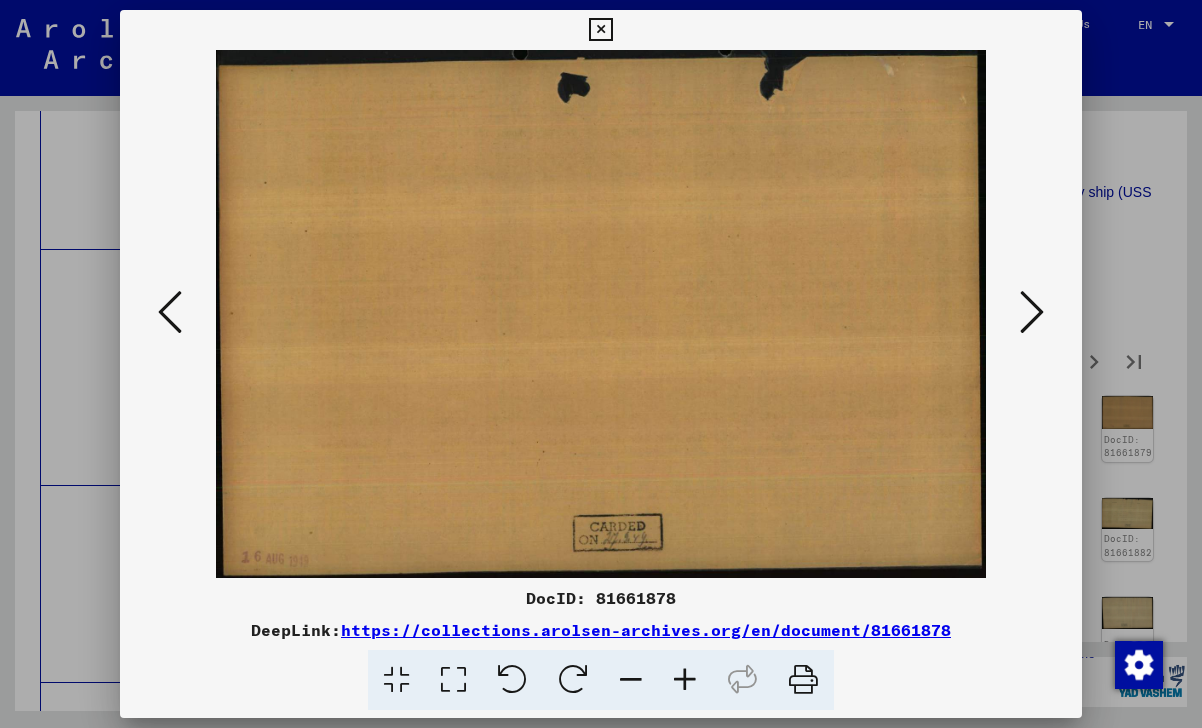 click at bounding box center [1032, 312] 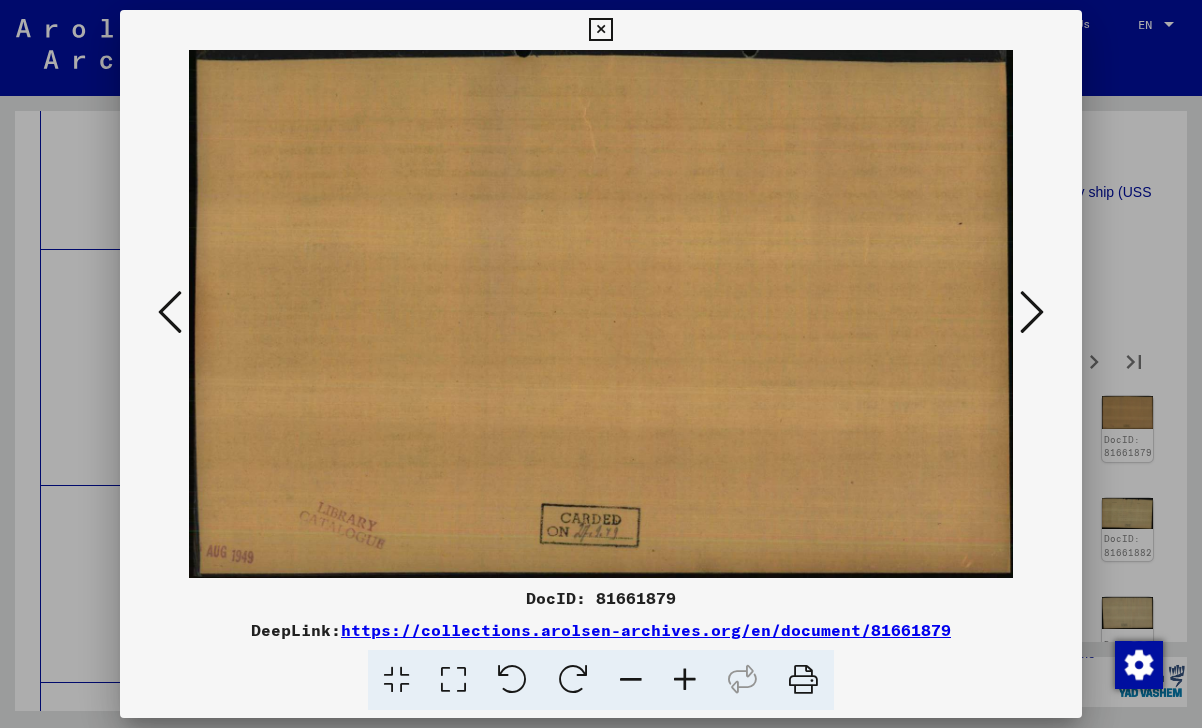 click at bounding box center (1032, 312) 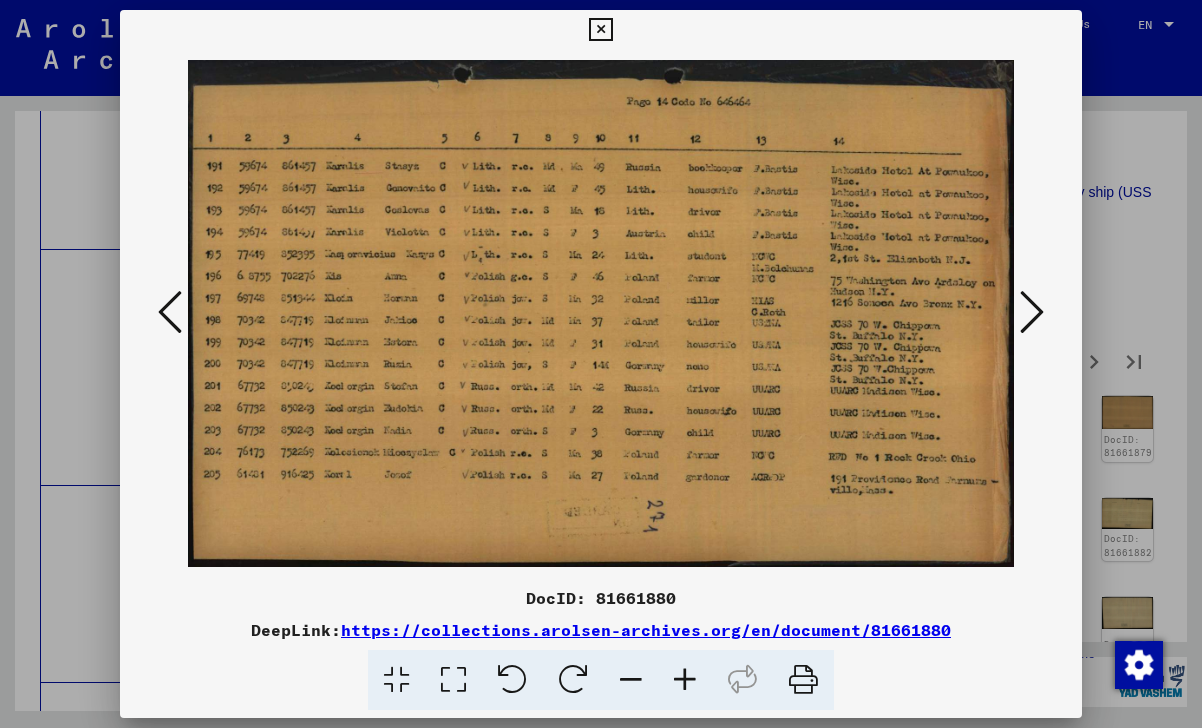 click at bounding box center (1032, 312) 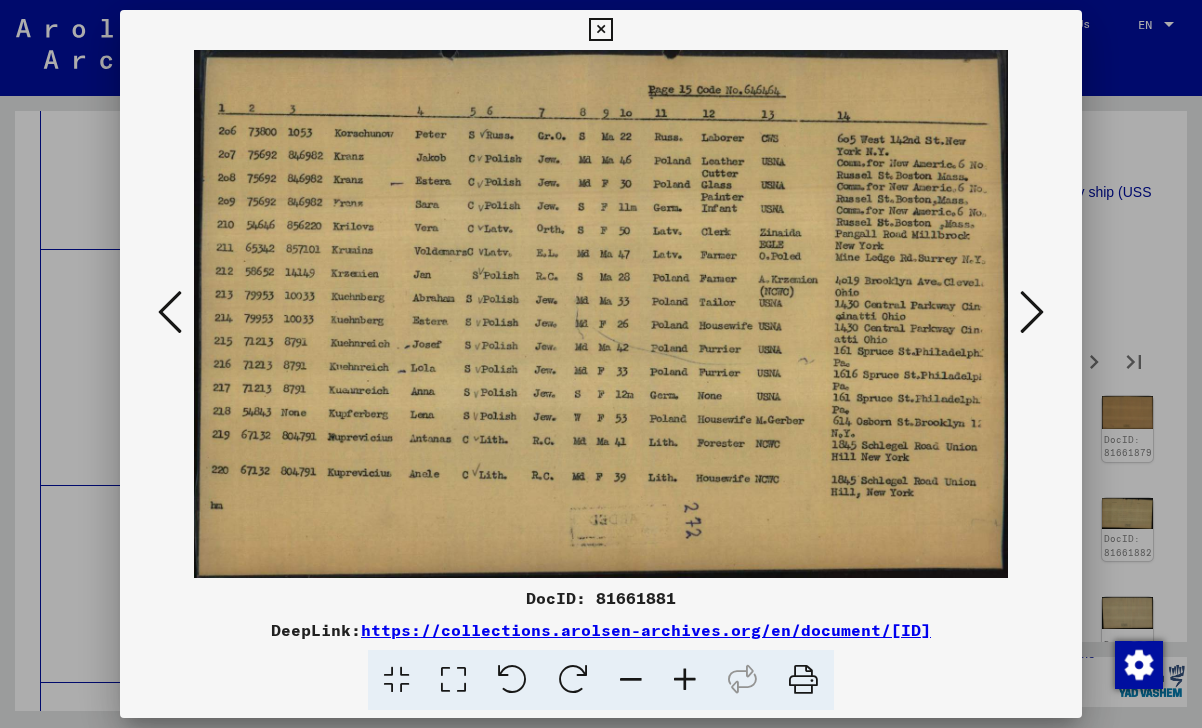 click at bounding box center (1032, 312) 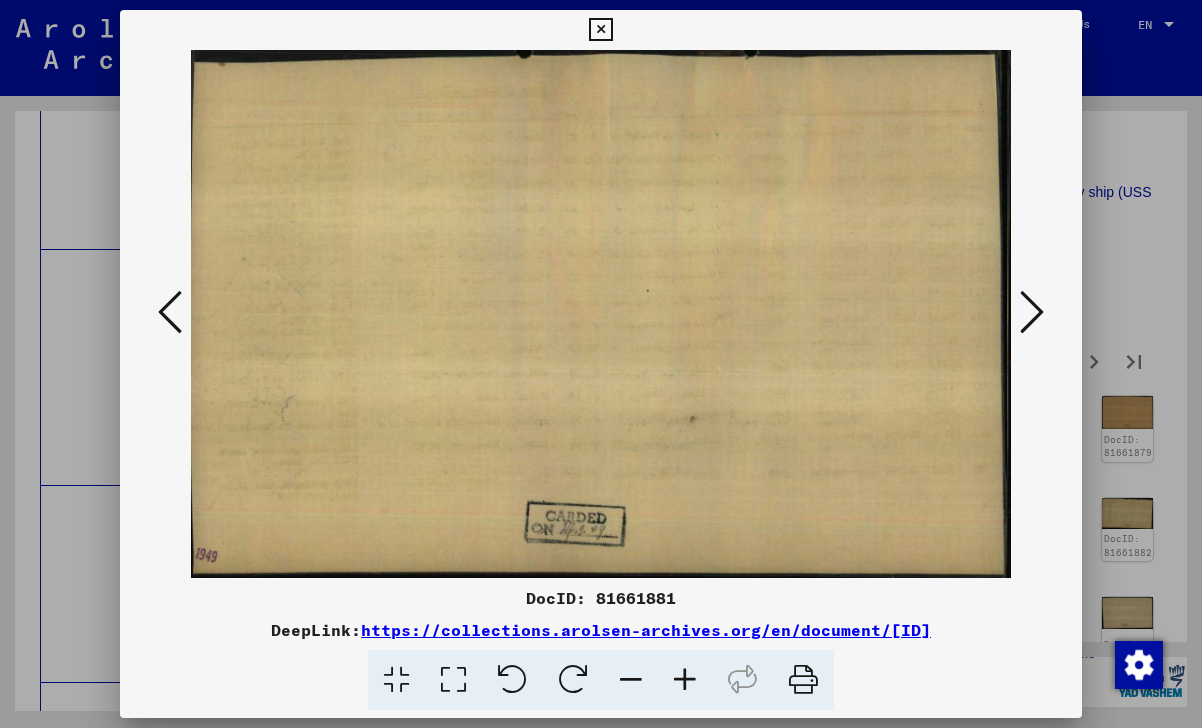 click at bounding box center (1032, 312) 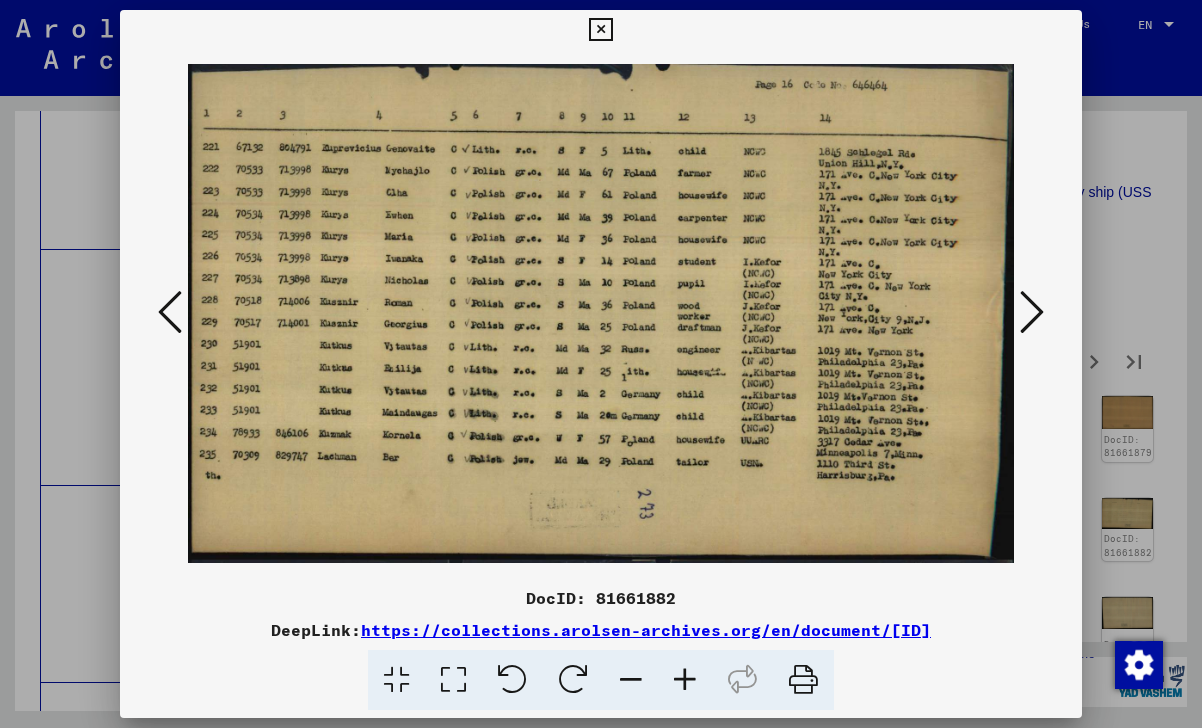 click at bounding box center (1032, 312) 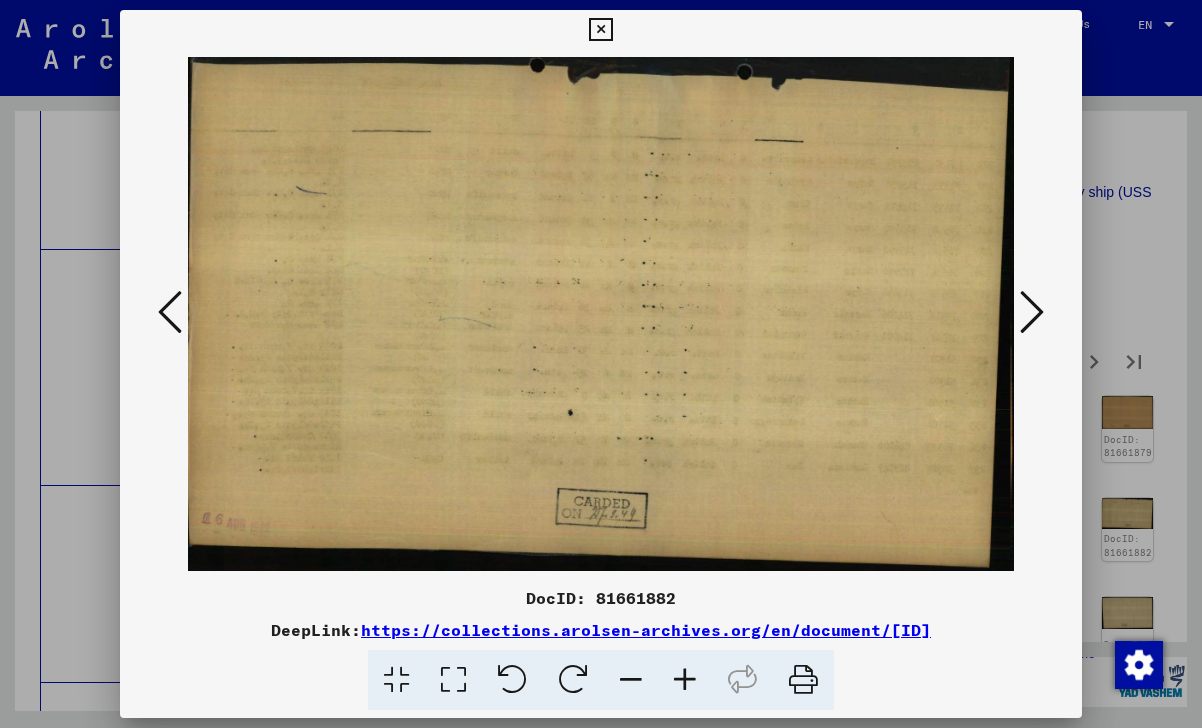 click at bounding box center (1032, 312) 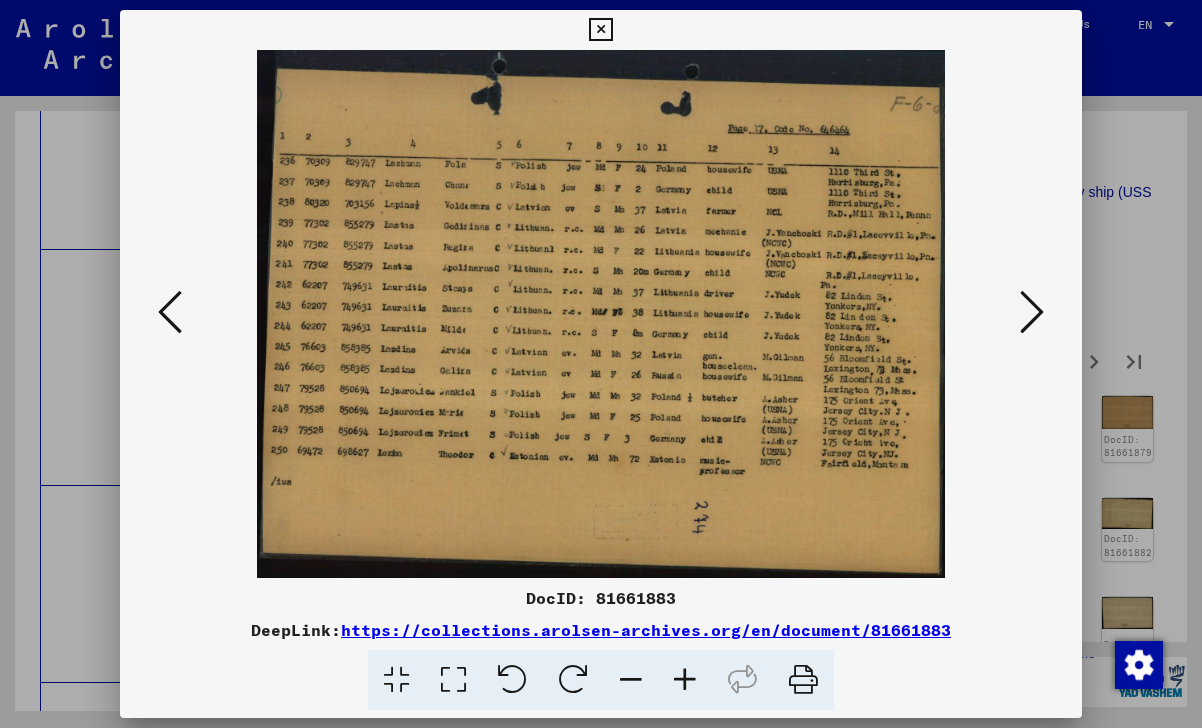 click at bounding box center [1032, 312] 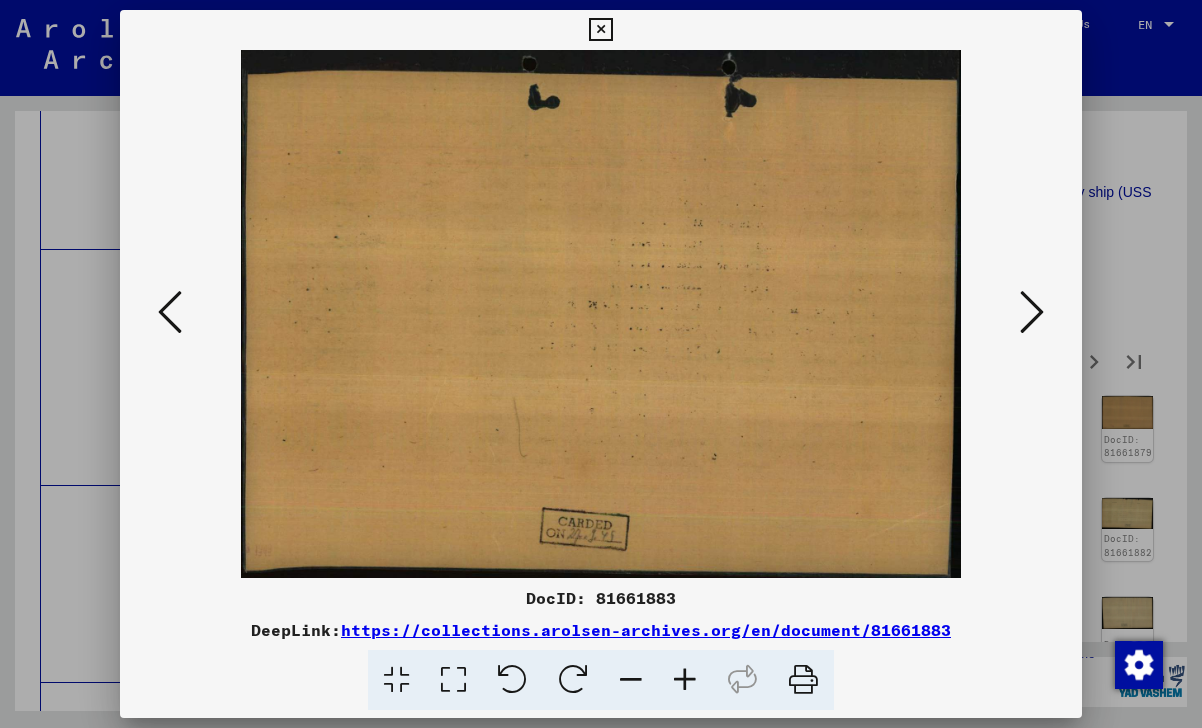 click at bounding box center [1032, 312] 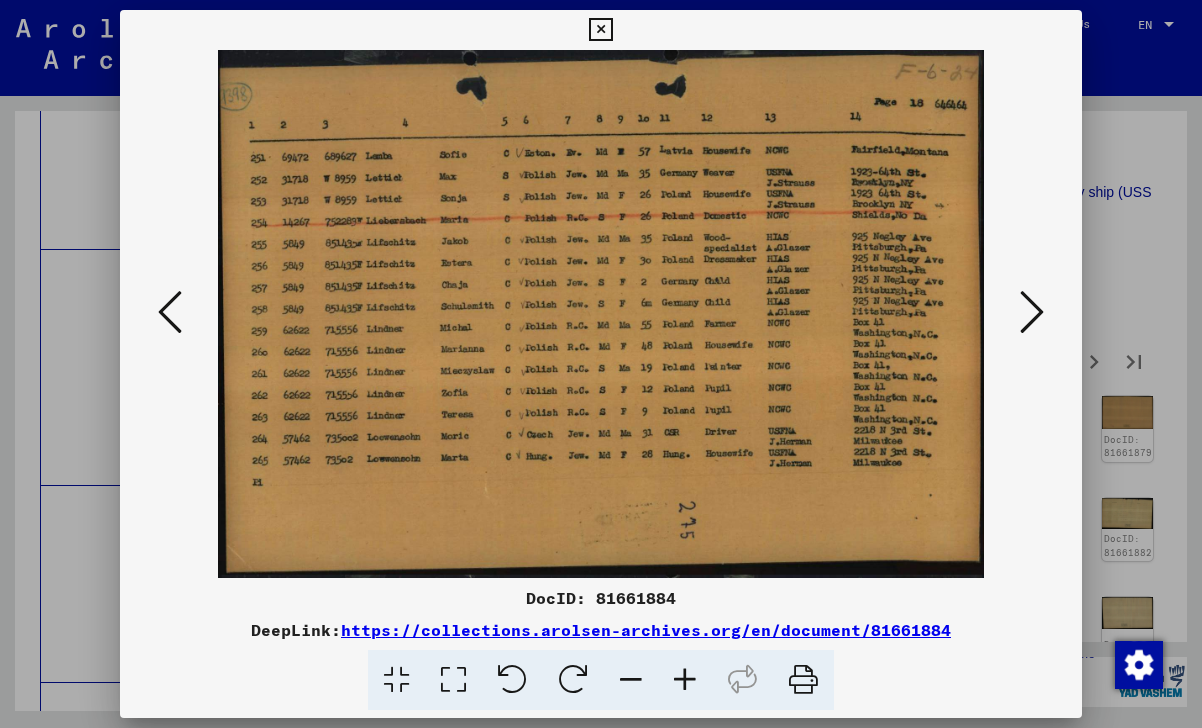 click at bounding box center (1032, 312) 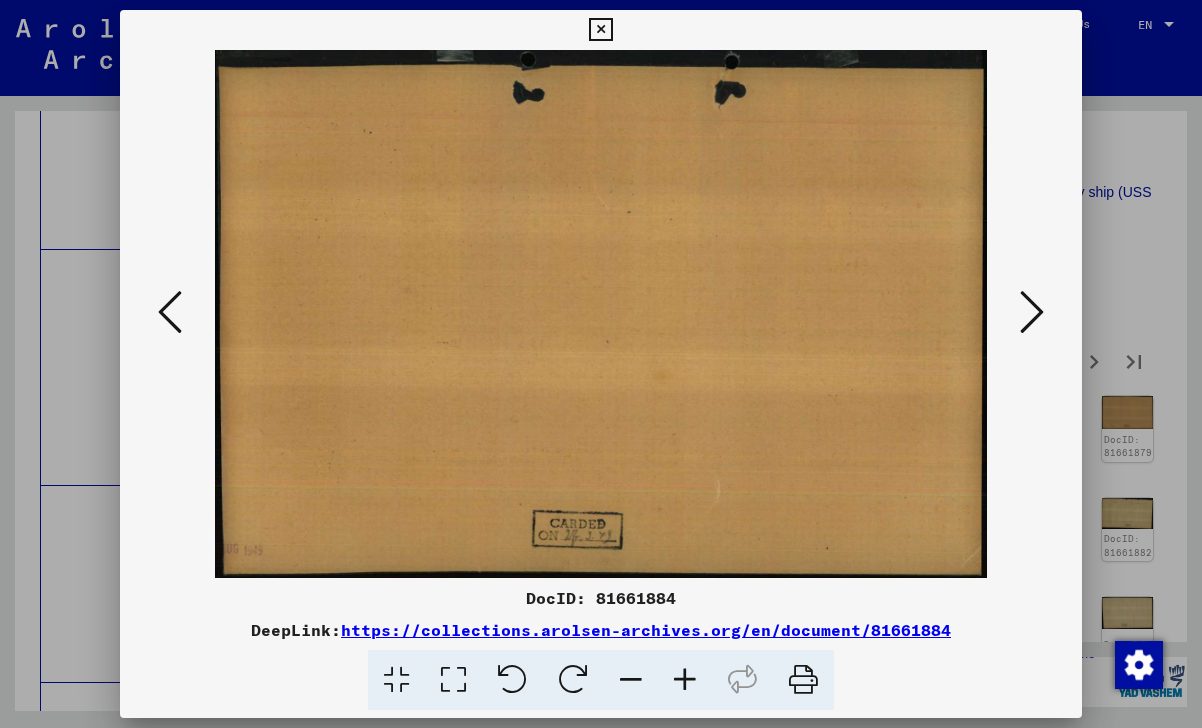 click at bounding box center [1032, 312] 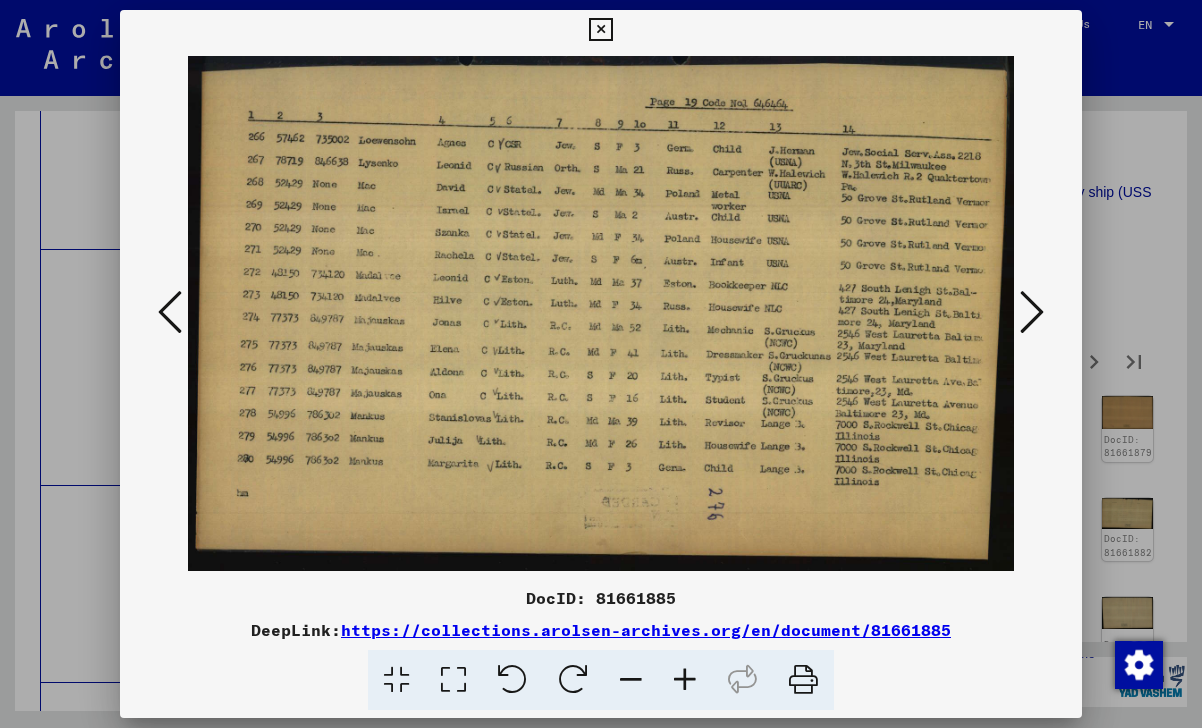 click at bounding box center [1032, 312] 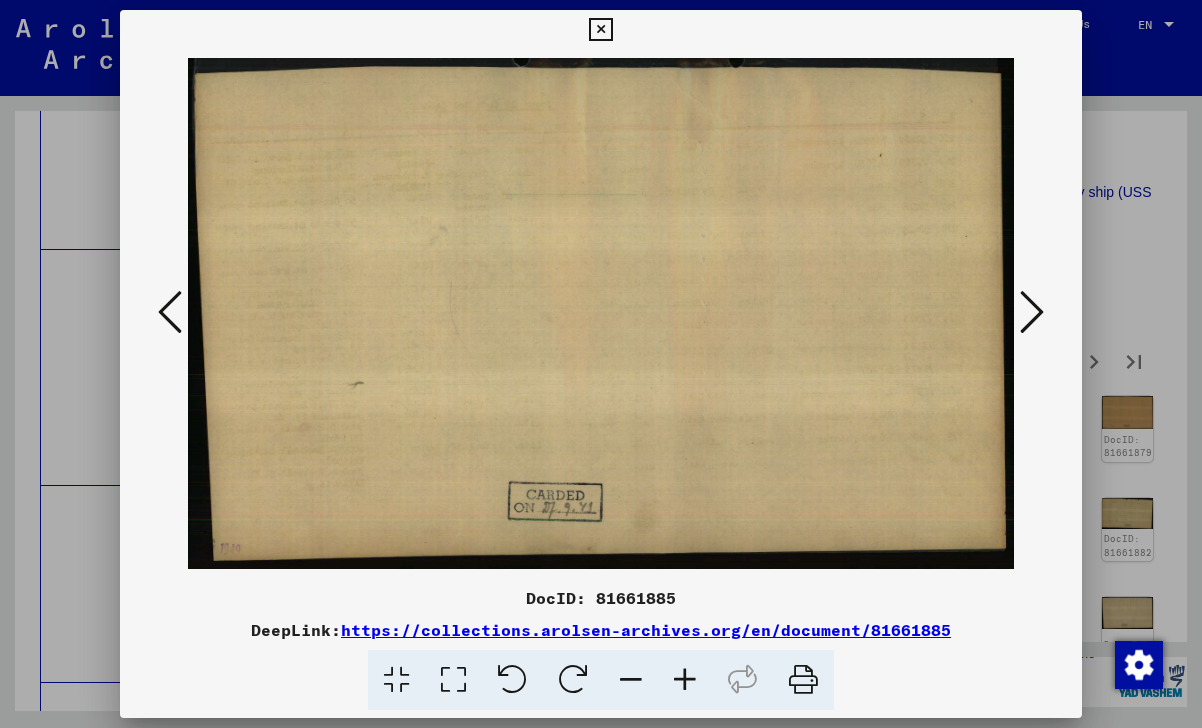 click at bounding box center [1032, 312] 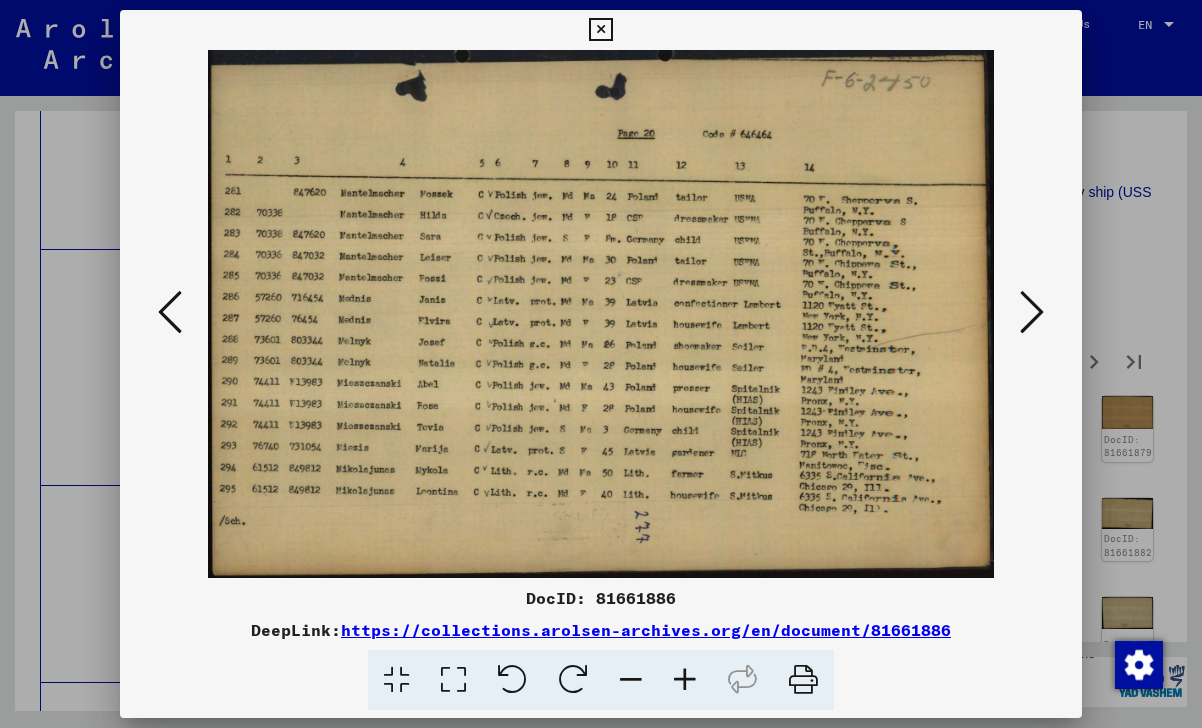 click at bounding box center (1032, 312) 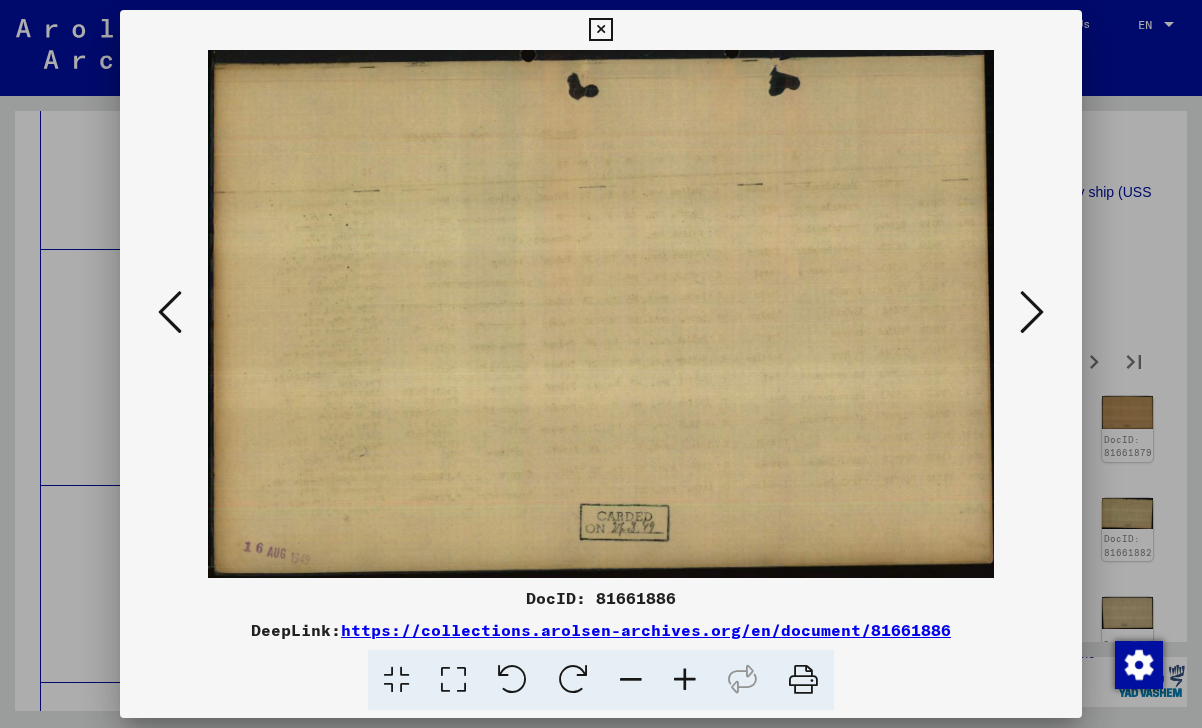 click at bounding box center [1032, 312] 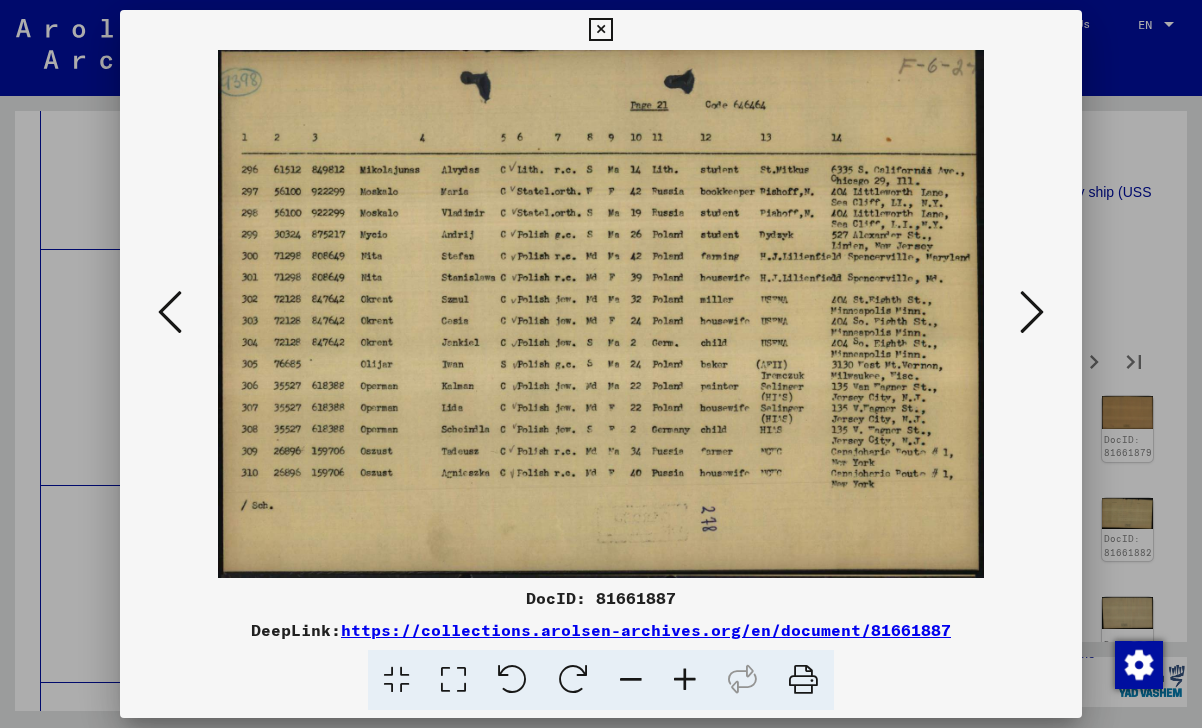 click at bounding box center [1032, 312] 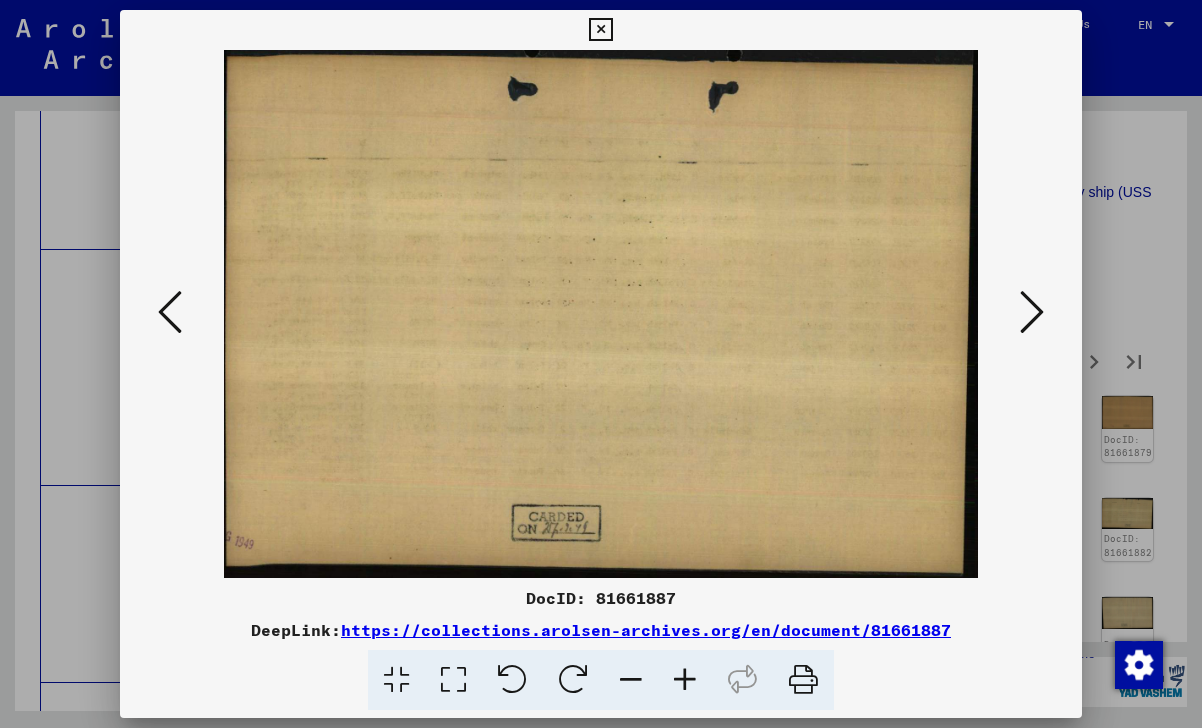 click at bounding box center (1032, 312) 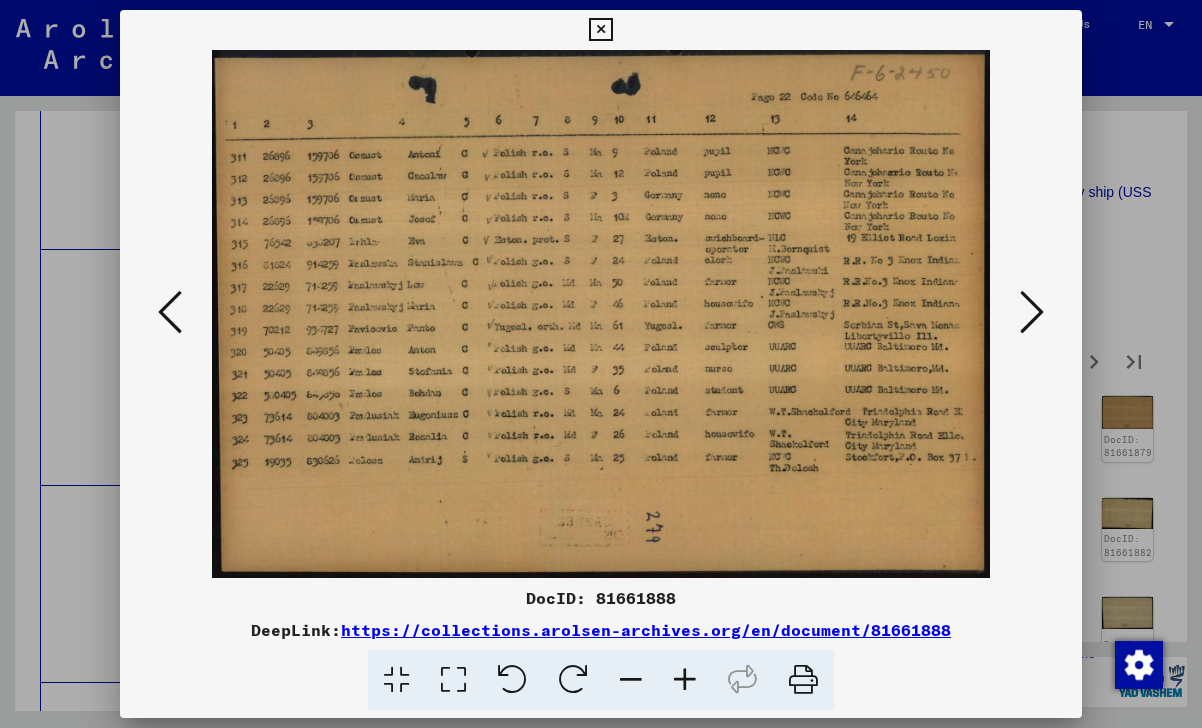click at bounding box center [1032, 312] 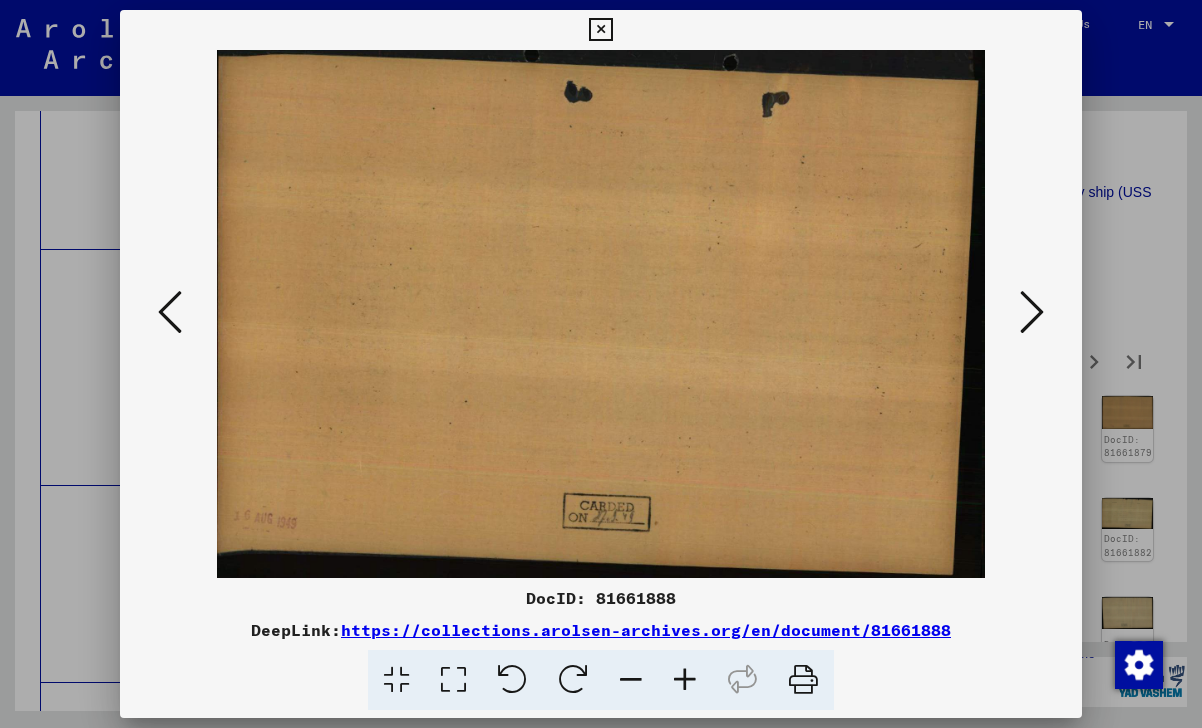 click at bounding box center [1032, 312] 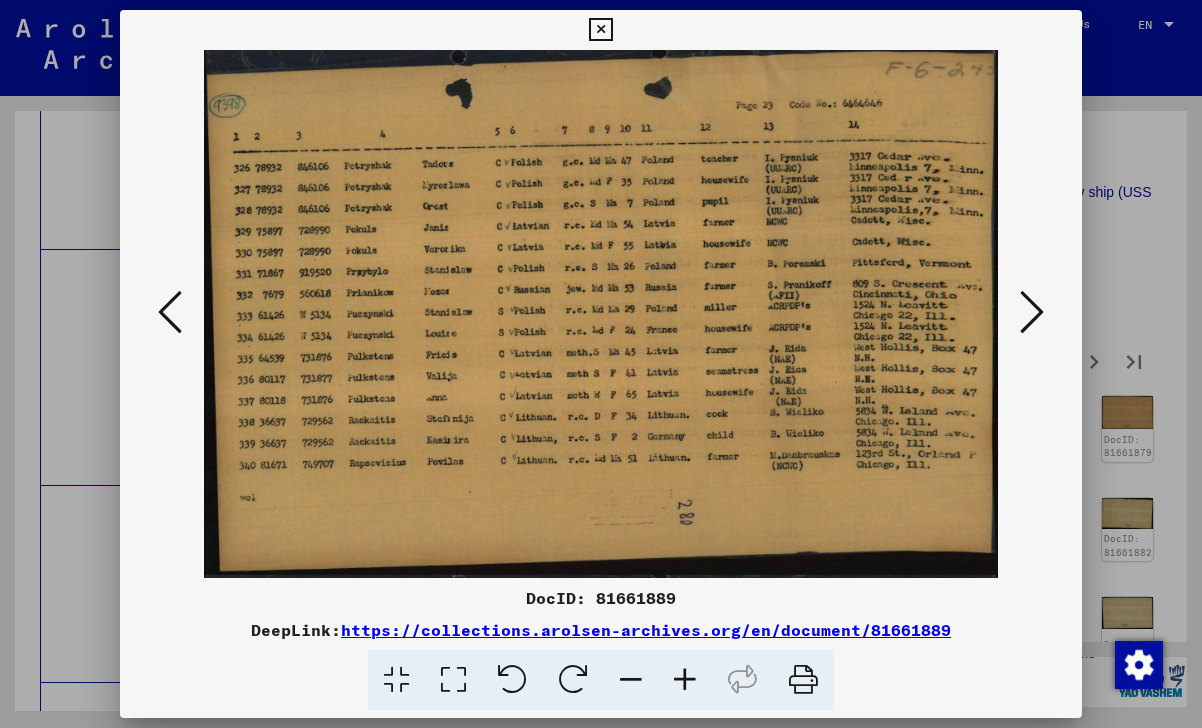 click at bounding box center [1032, 312] 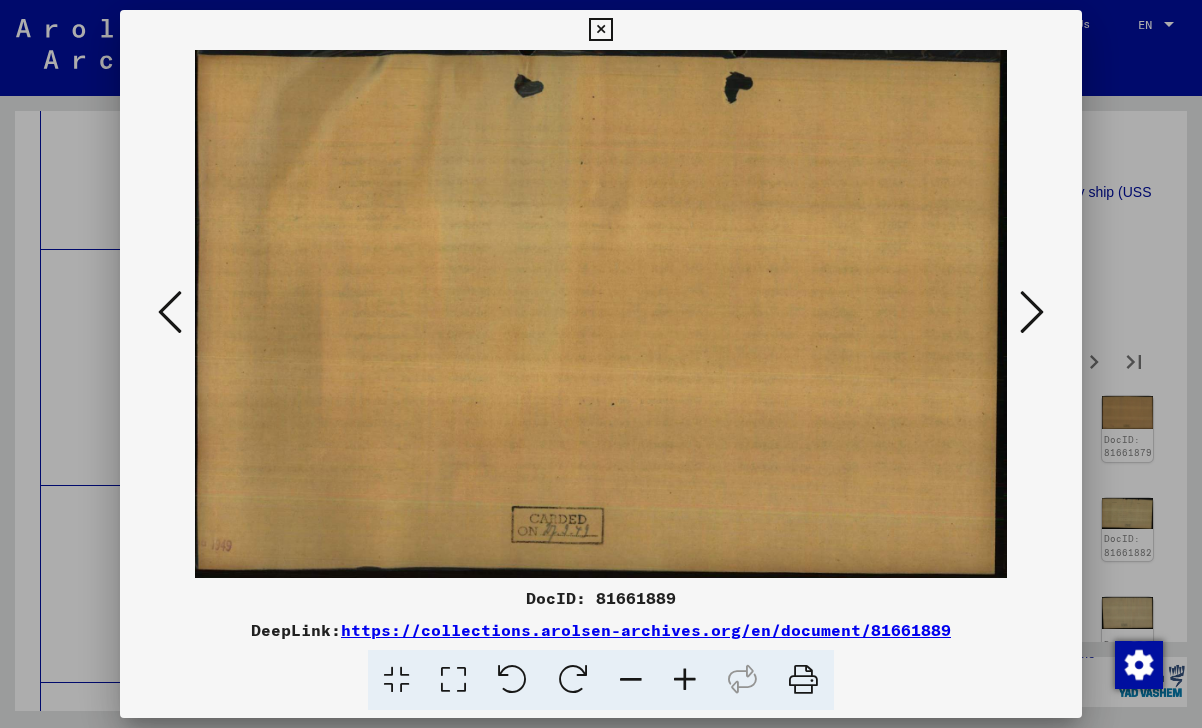 click at bounding box center (1032, 312) 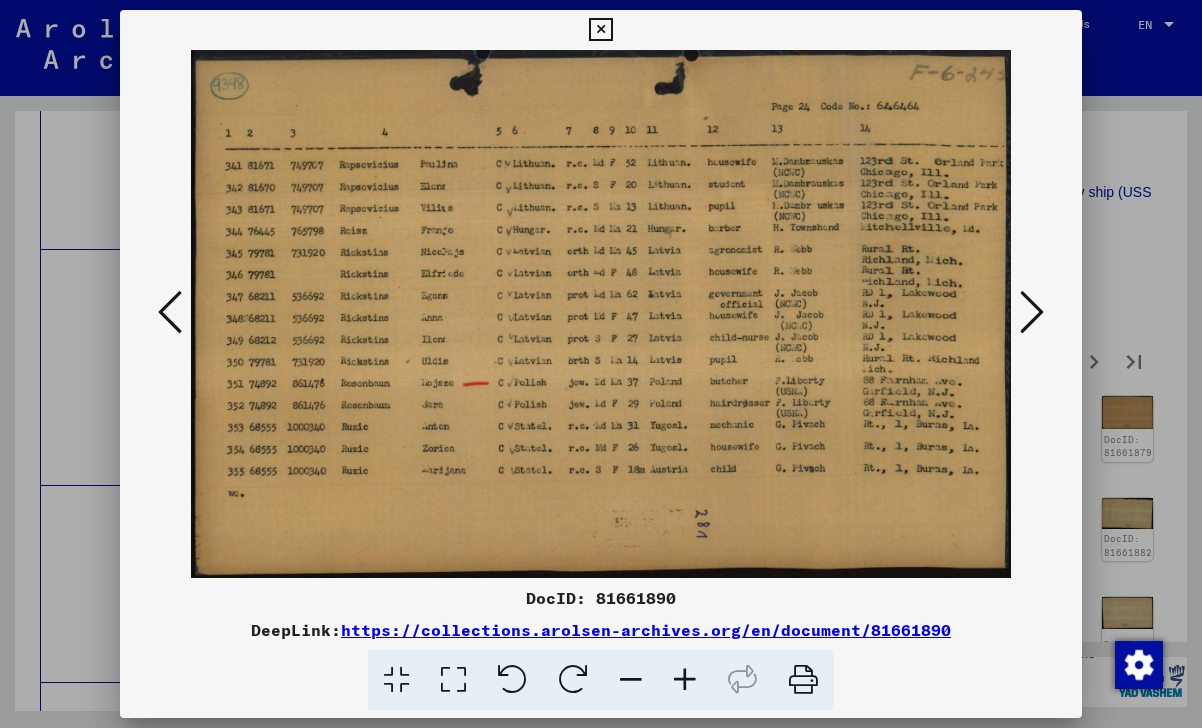 click at bounding box center [1032, 312] 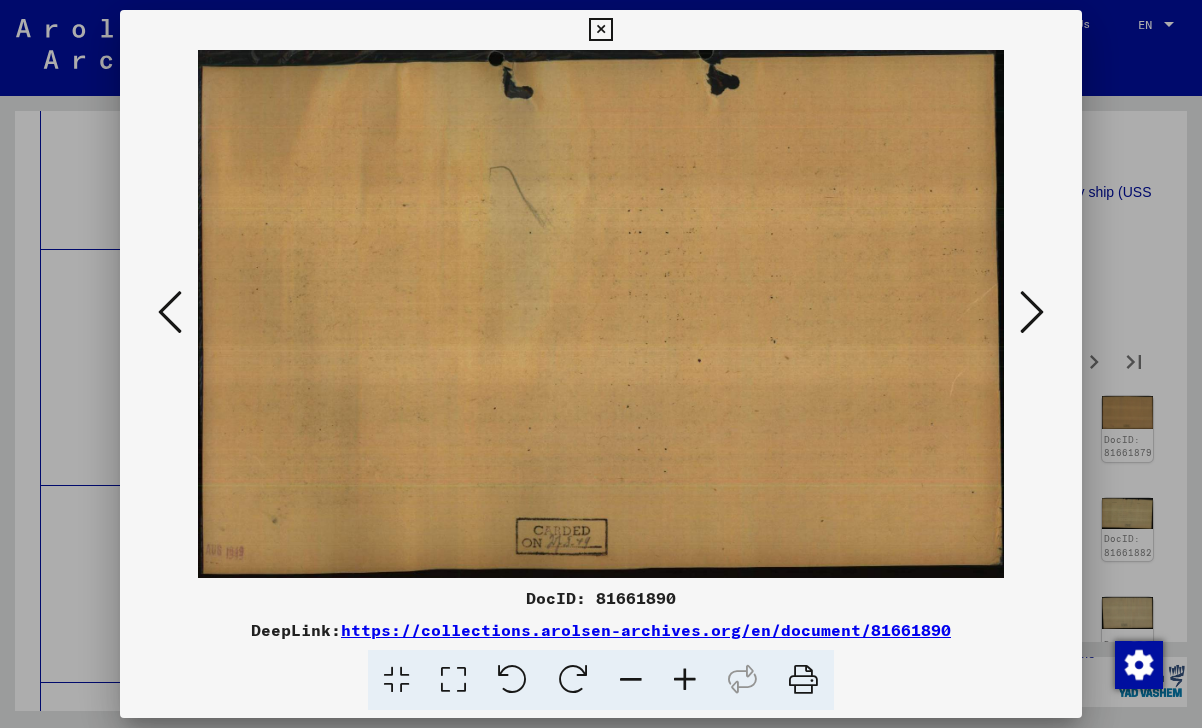 click at bounding box center (1032, 312) 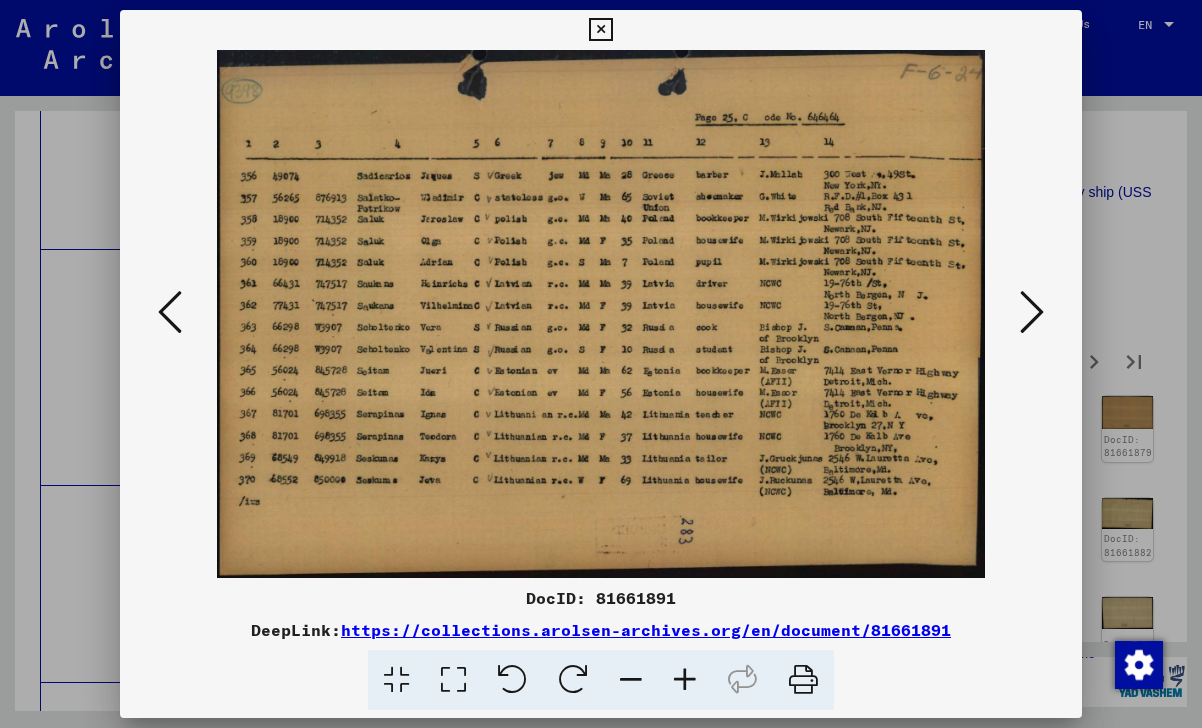 click at bounding box center [1032, 312] 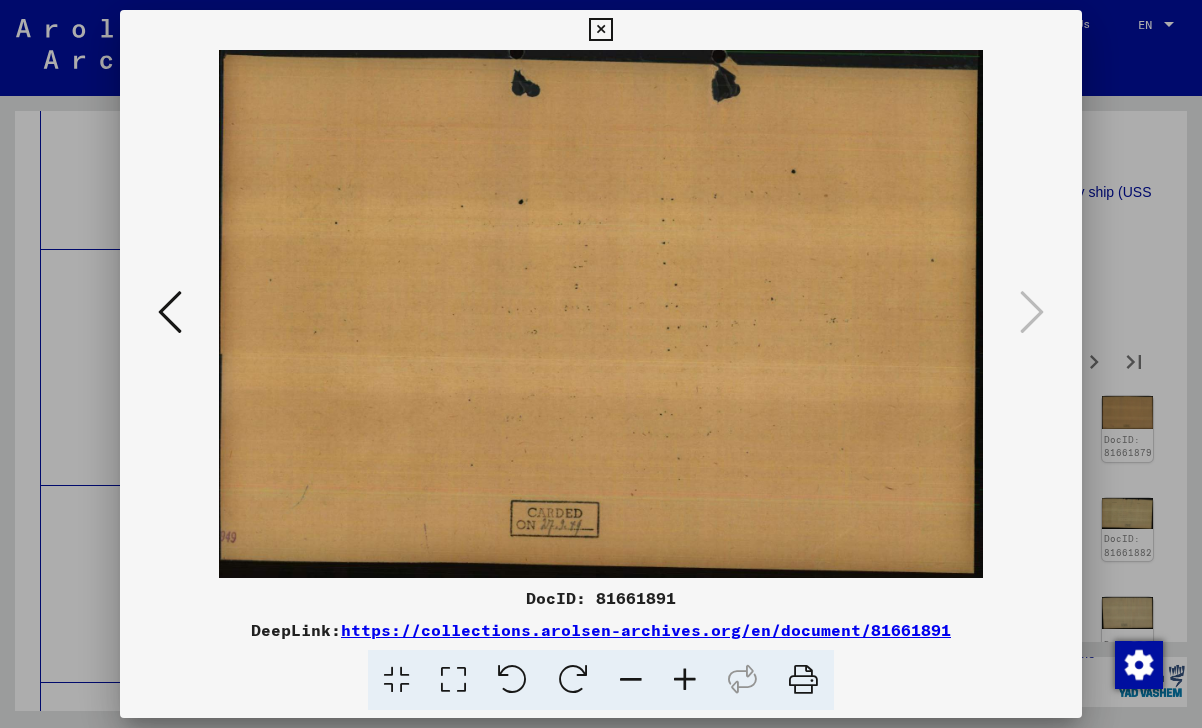 click at bounding box center [600, 30] 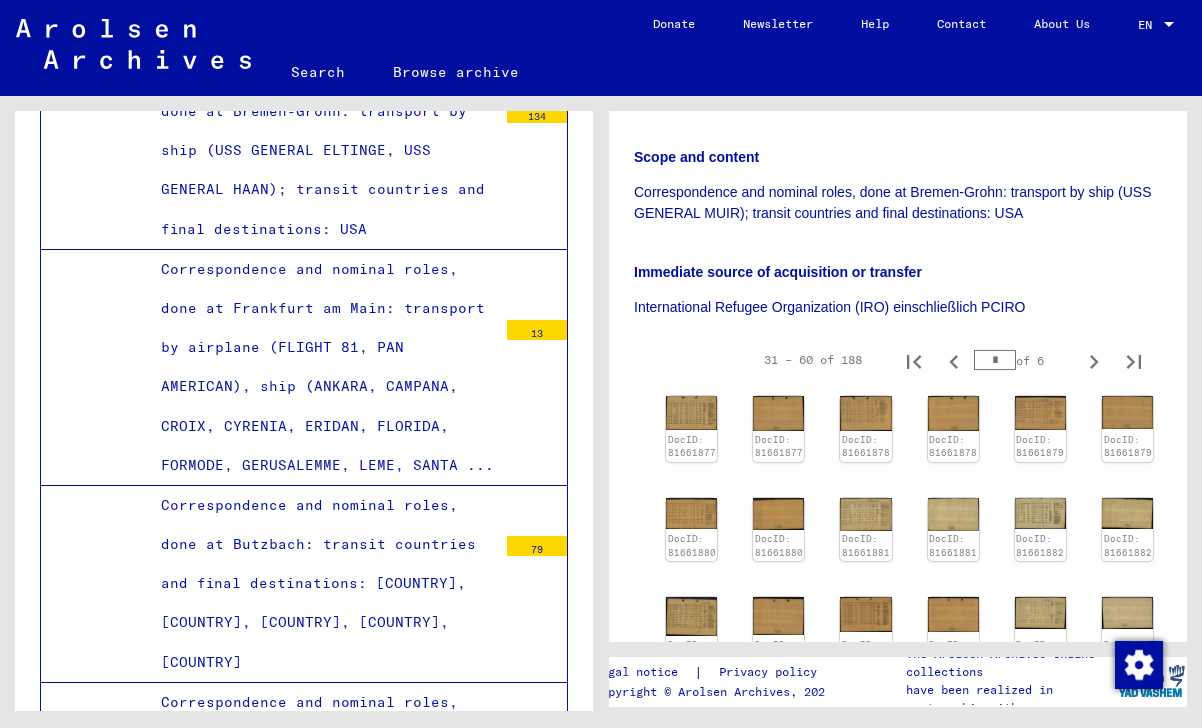 scroll, scrollTop: 845, scrollLeft: 0, axis: vertical 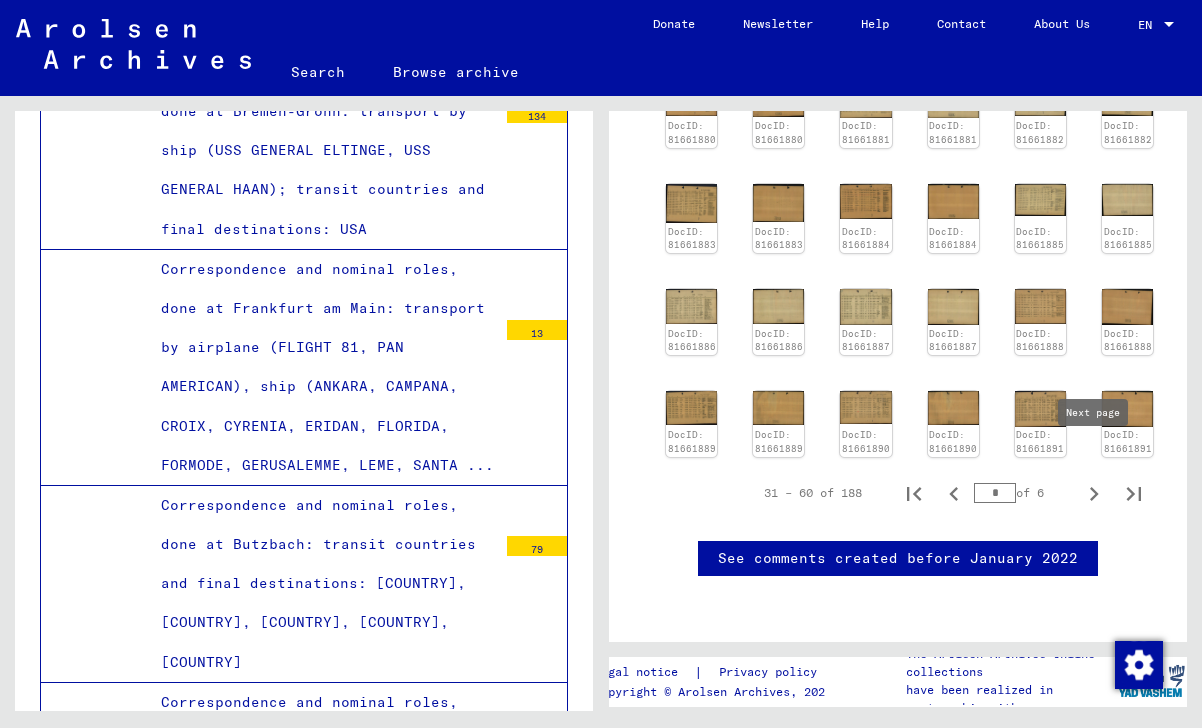 click 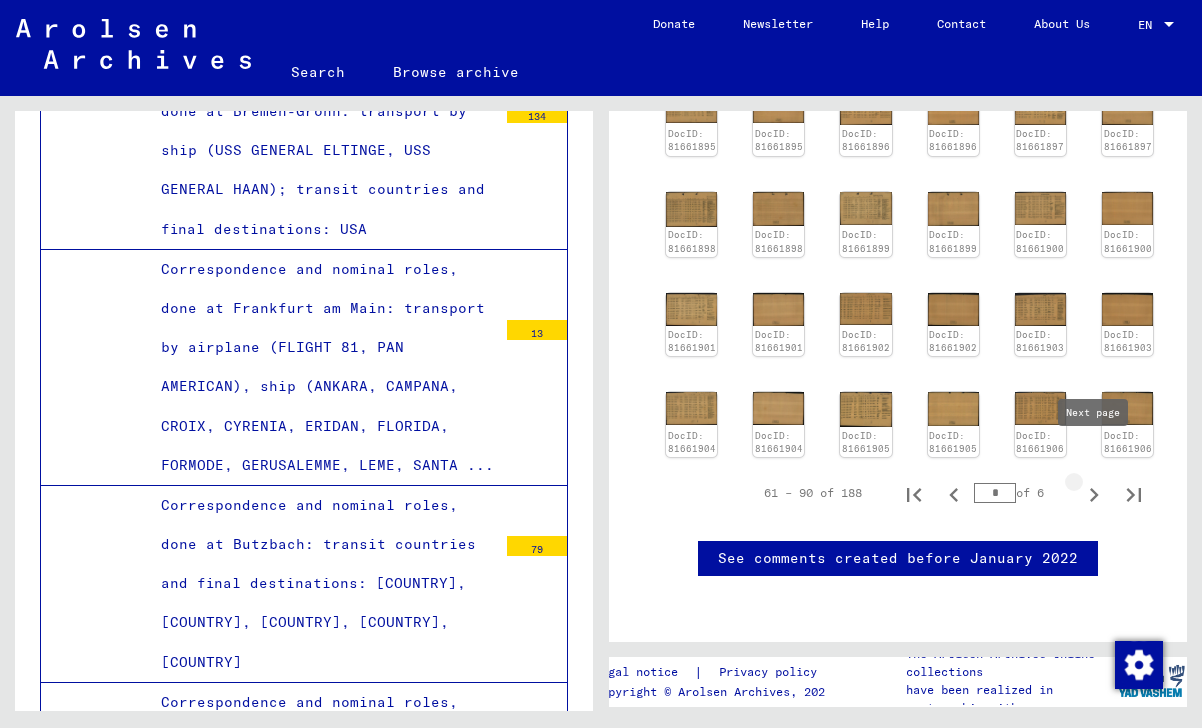 type on "*" 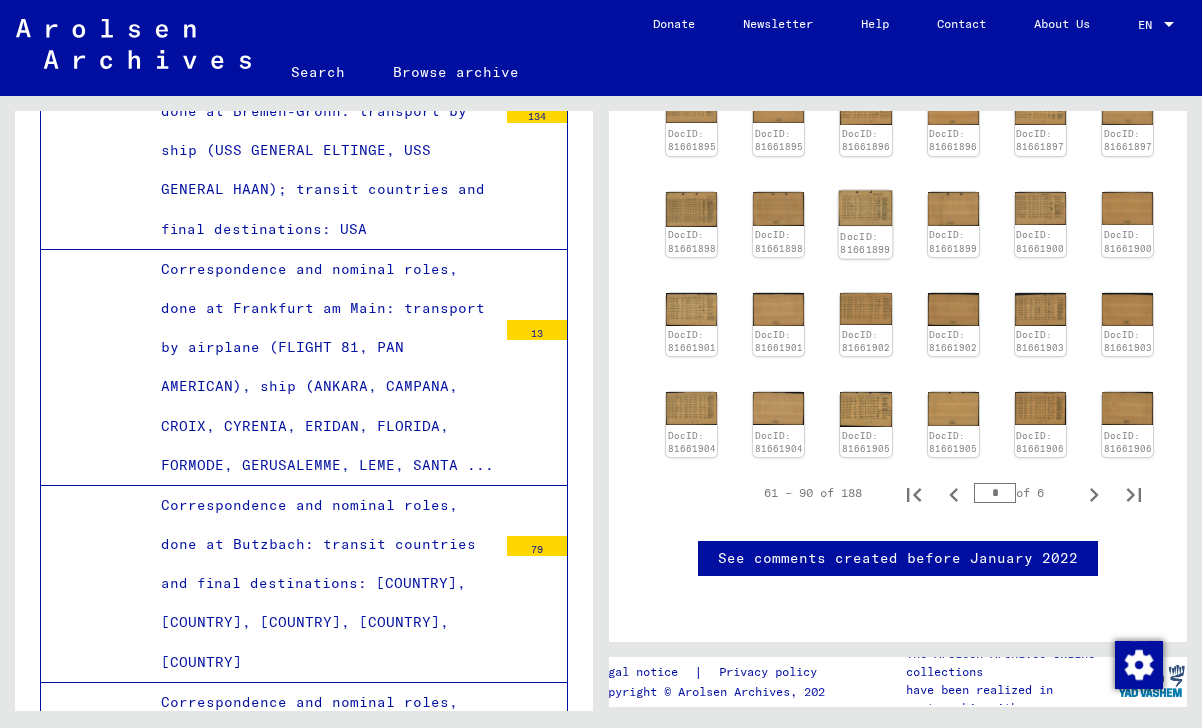 scroll, scrollTop: 566, scrollLeft: 0, axis: vertical 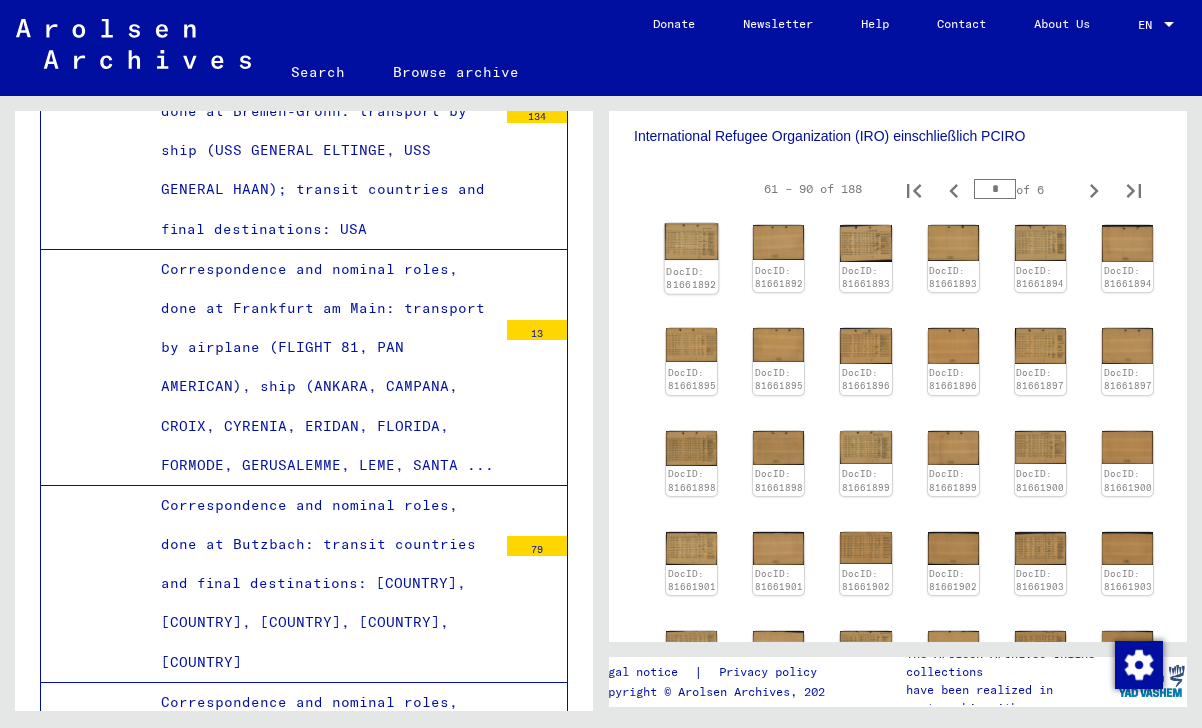 click 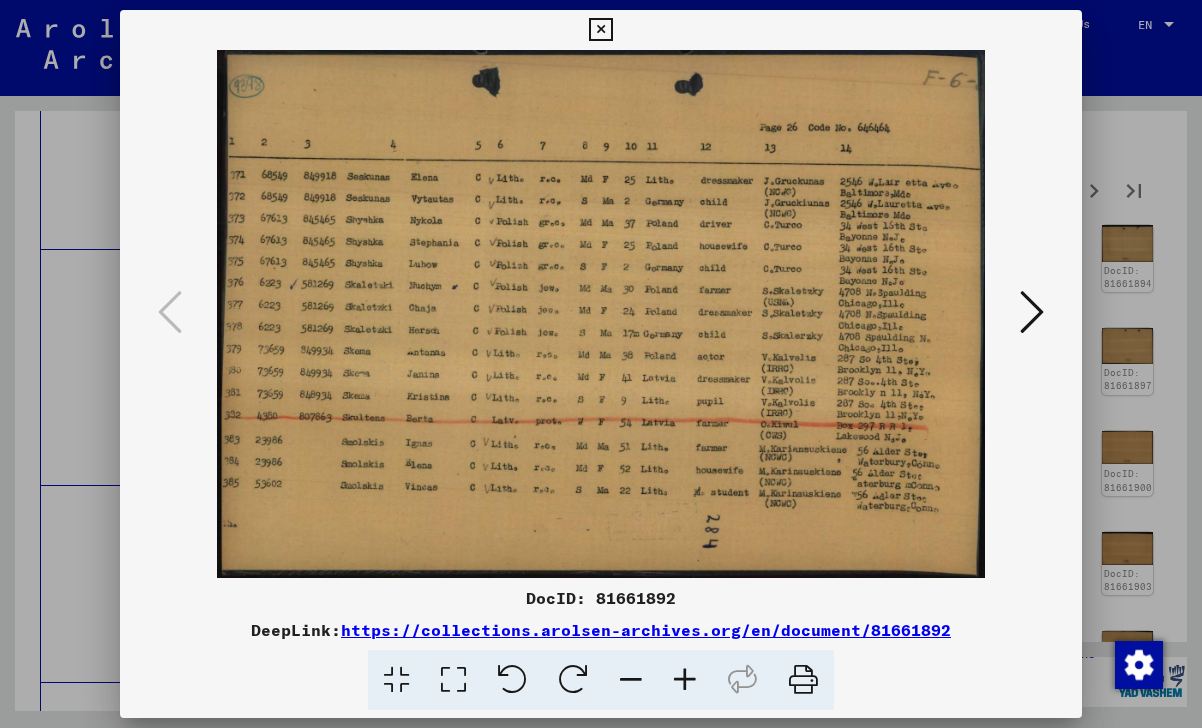 click at bounding box center (1032, 312) 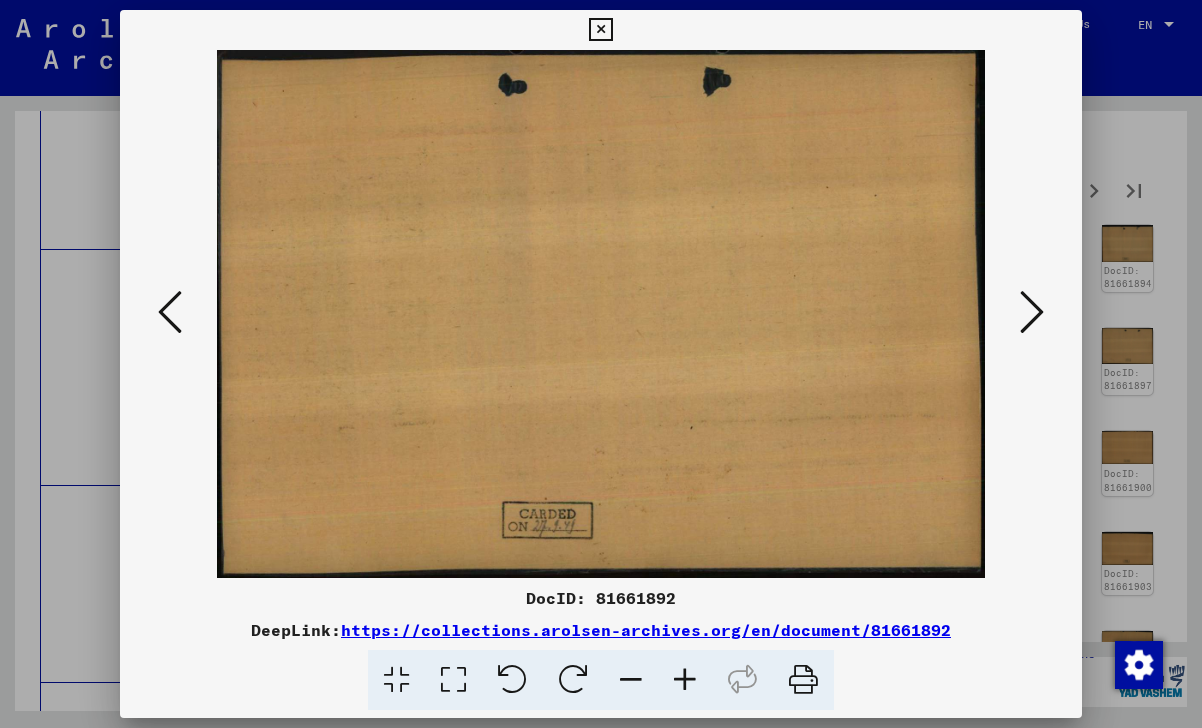 click at bounding box center [1032, 312] 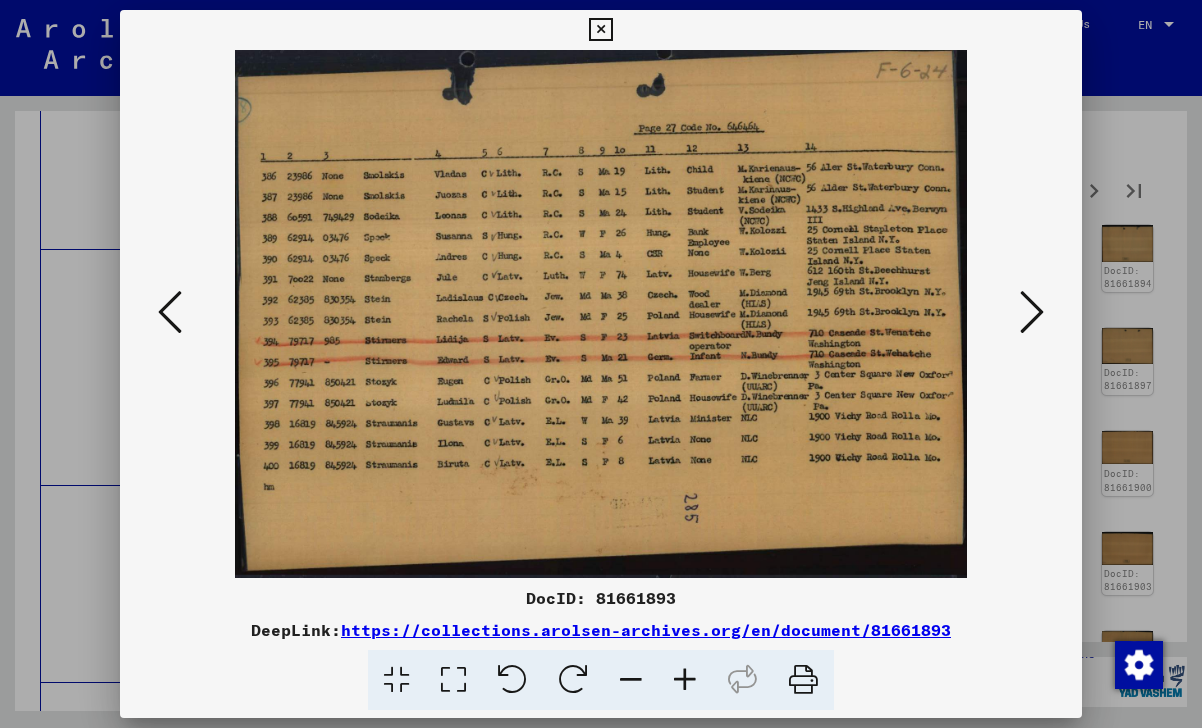 click at bounding box center (1032, 312) 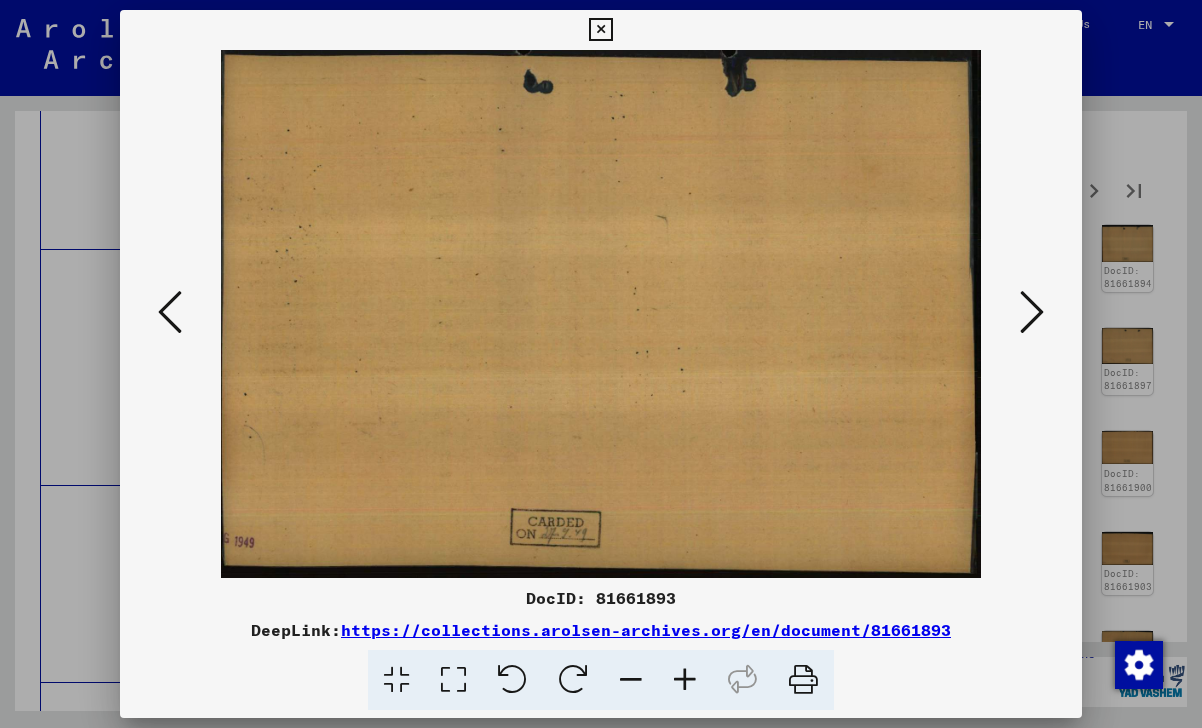 click at bounding box center (1032, 312) 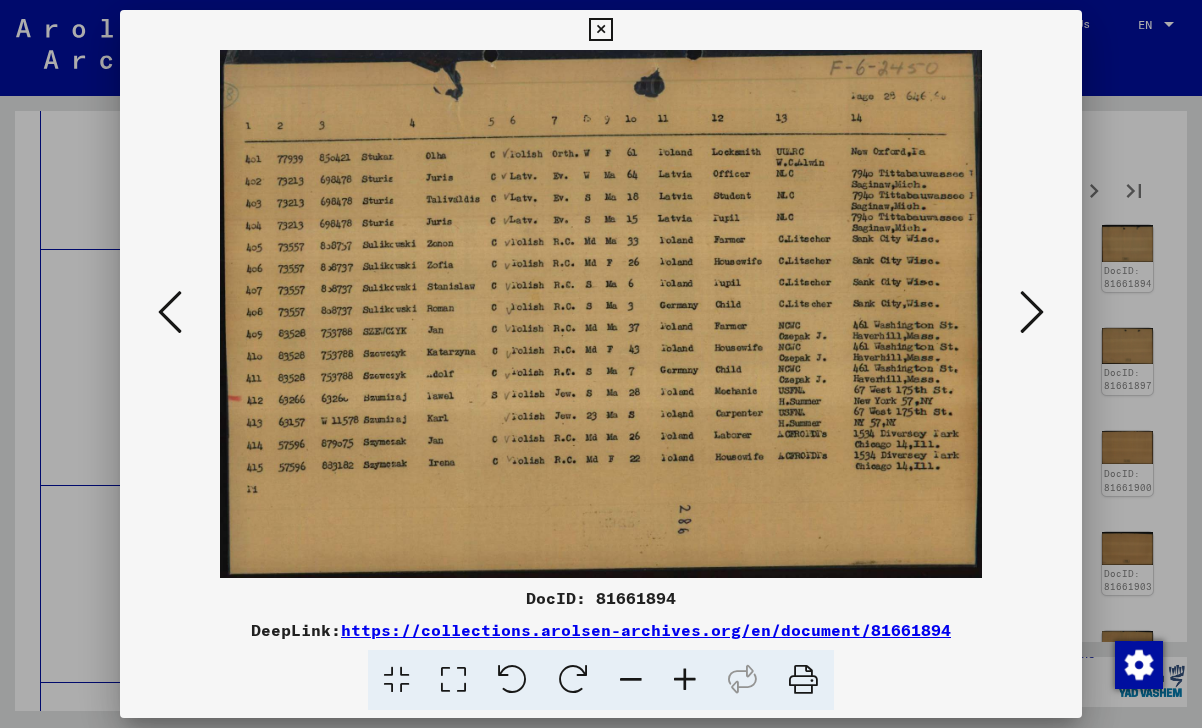 click at bounding box center (1032, 312) 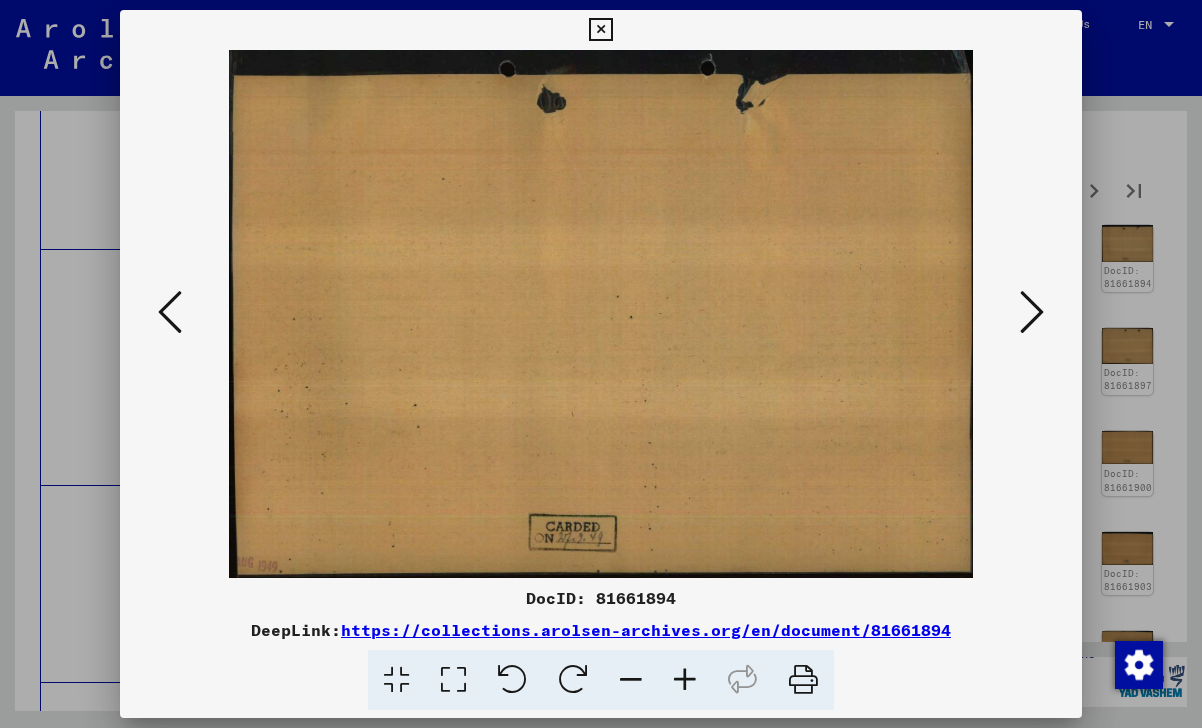 click at bounding box center (1032, 312) 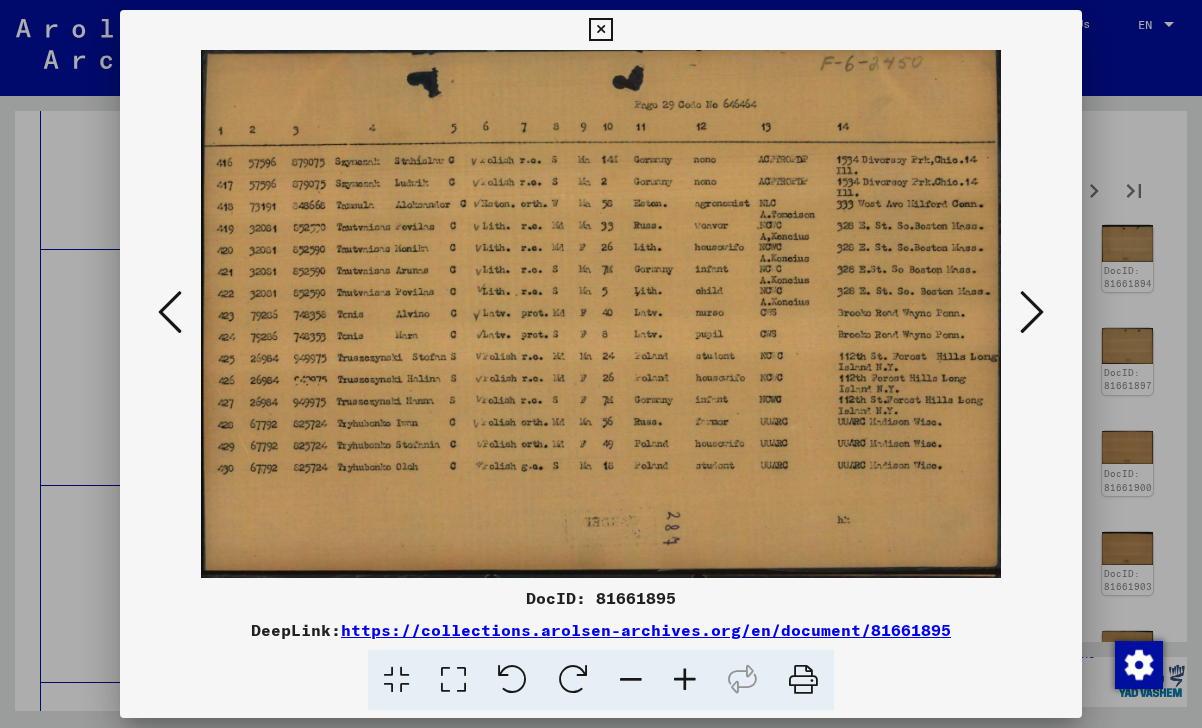 click at bounding box center (1032, 312) 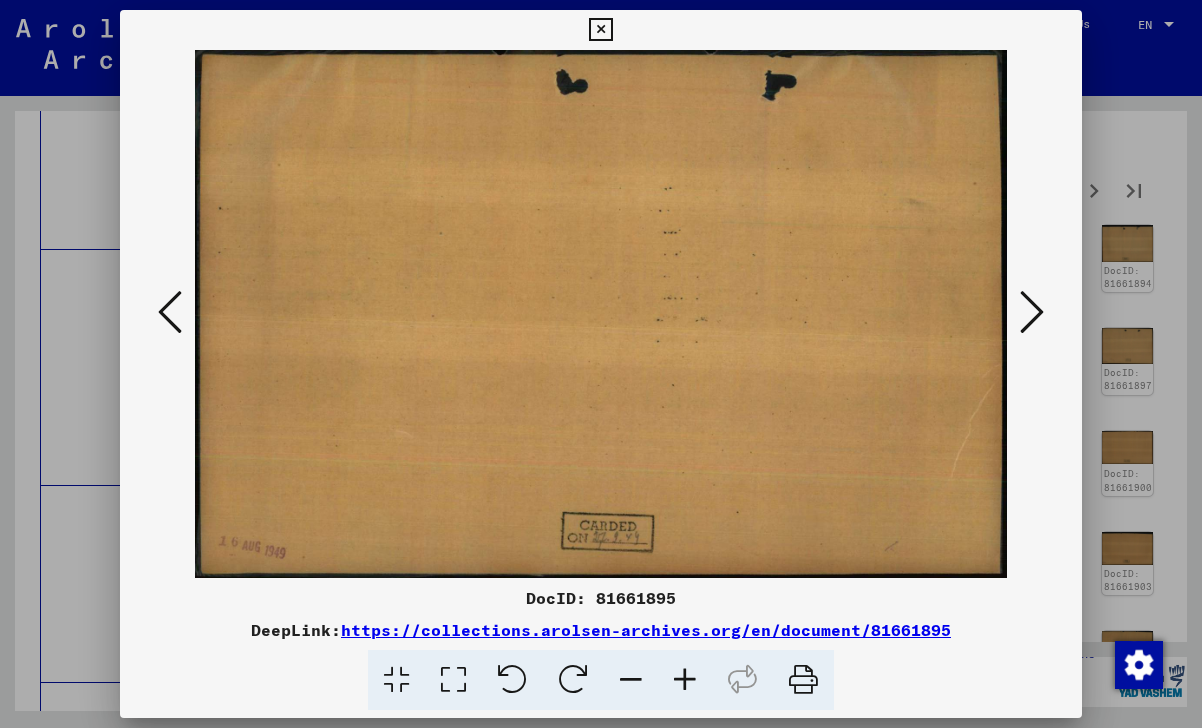 click at bounding box center (1032, 312) 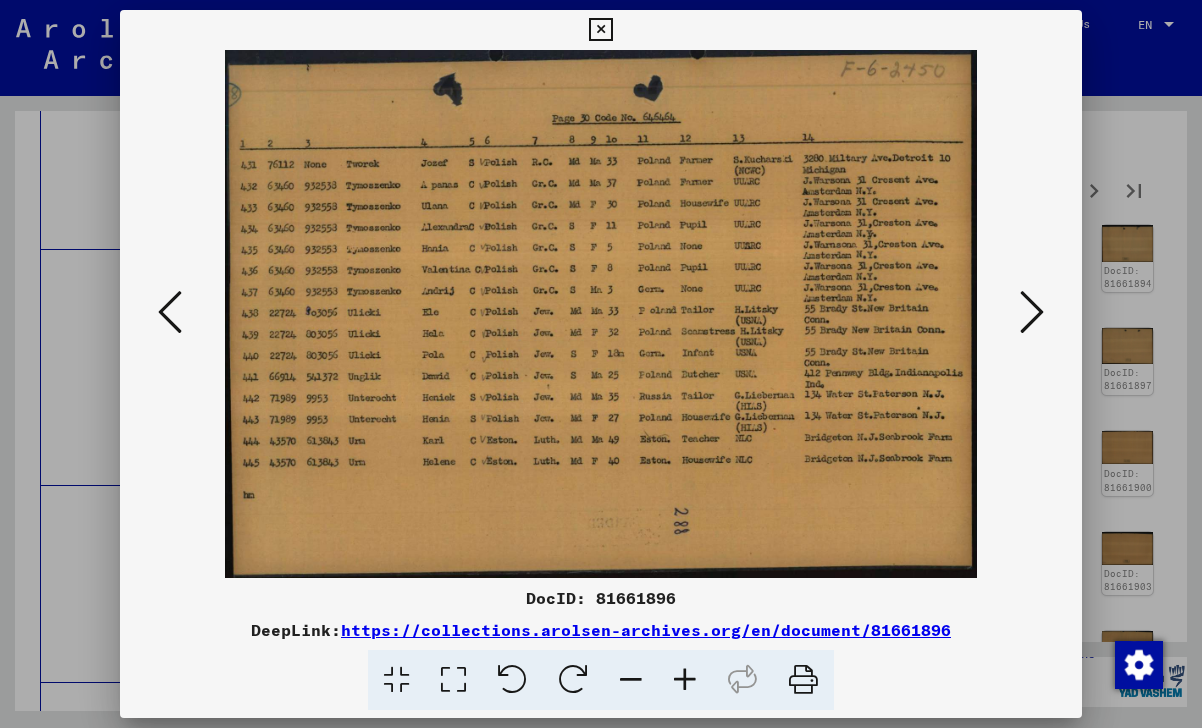 click at bounding box center [1032, 312] 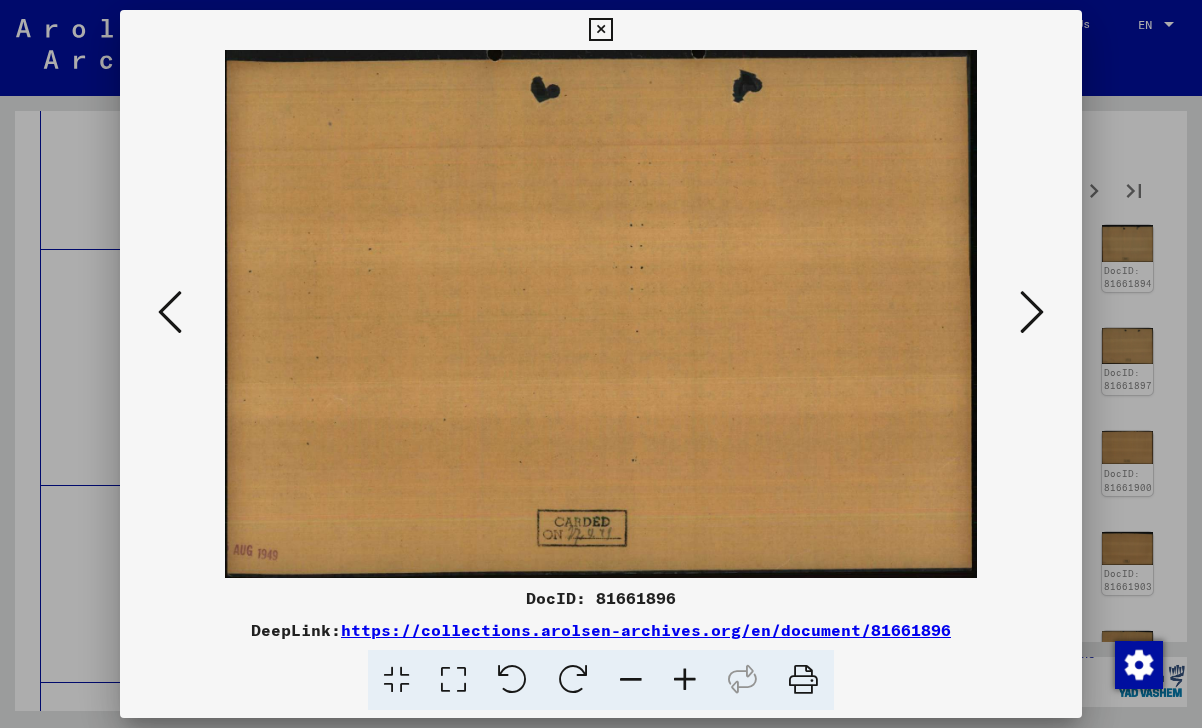 click at bounding box center (1032, 312) 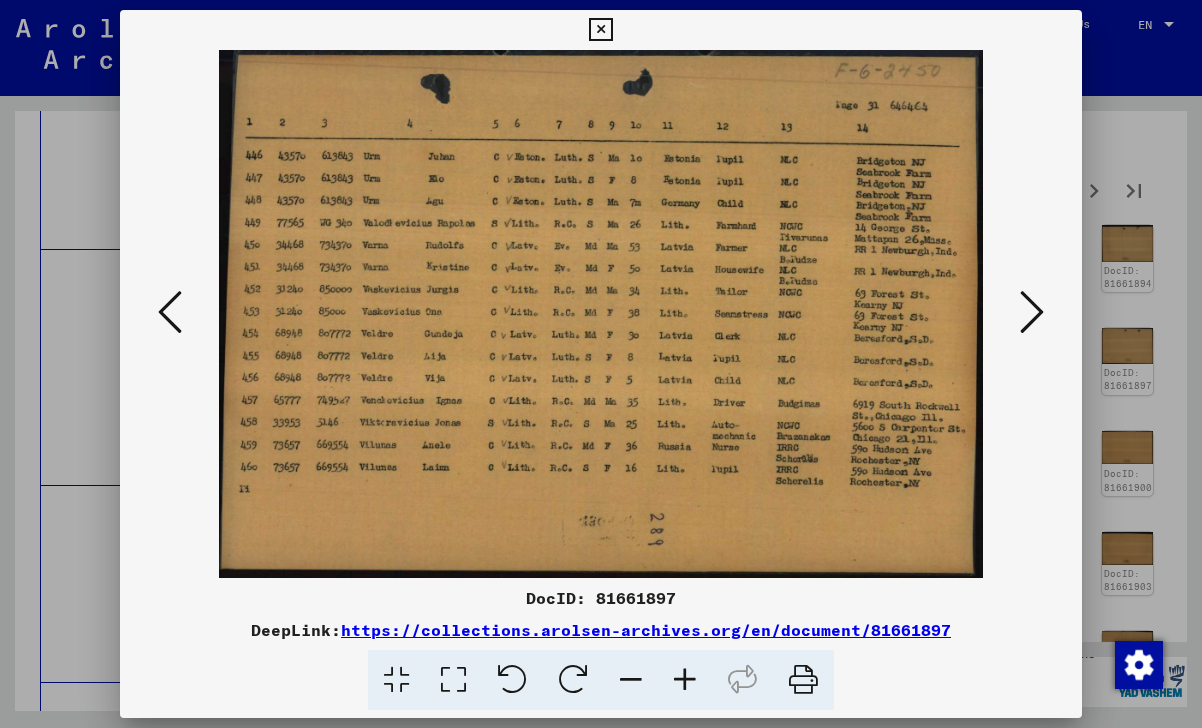click at bounding box center [1032, 312] 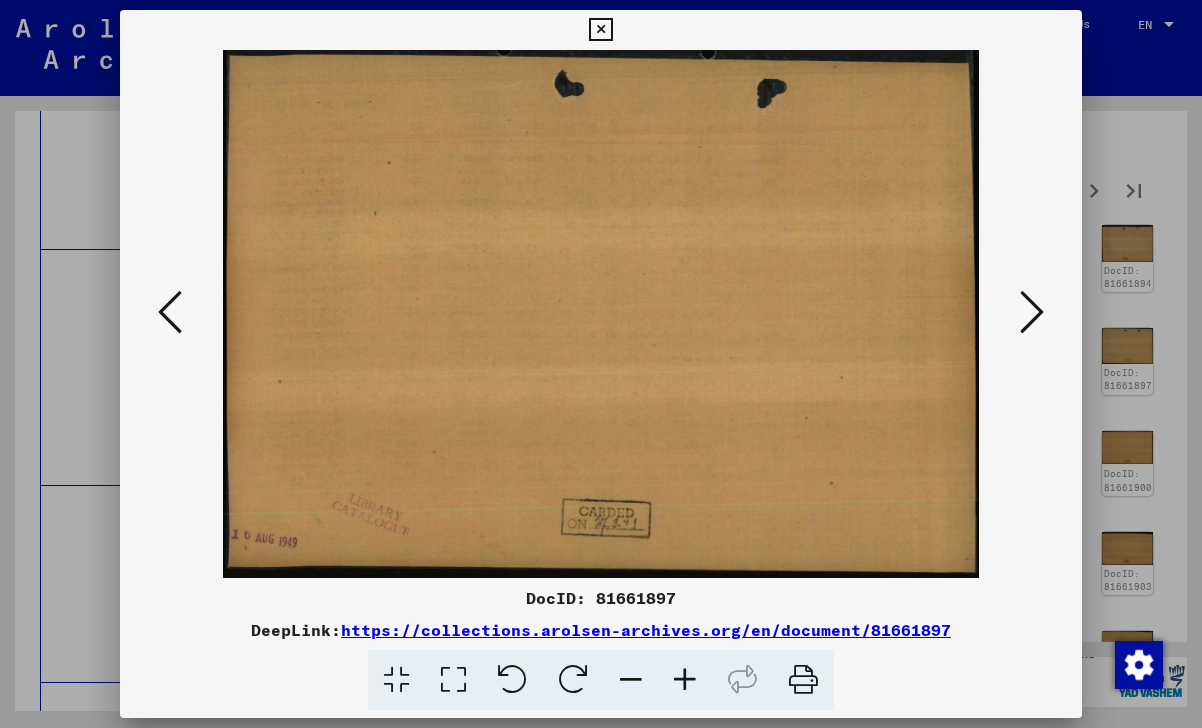 click at bounding box center (1032, 312) 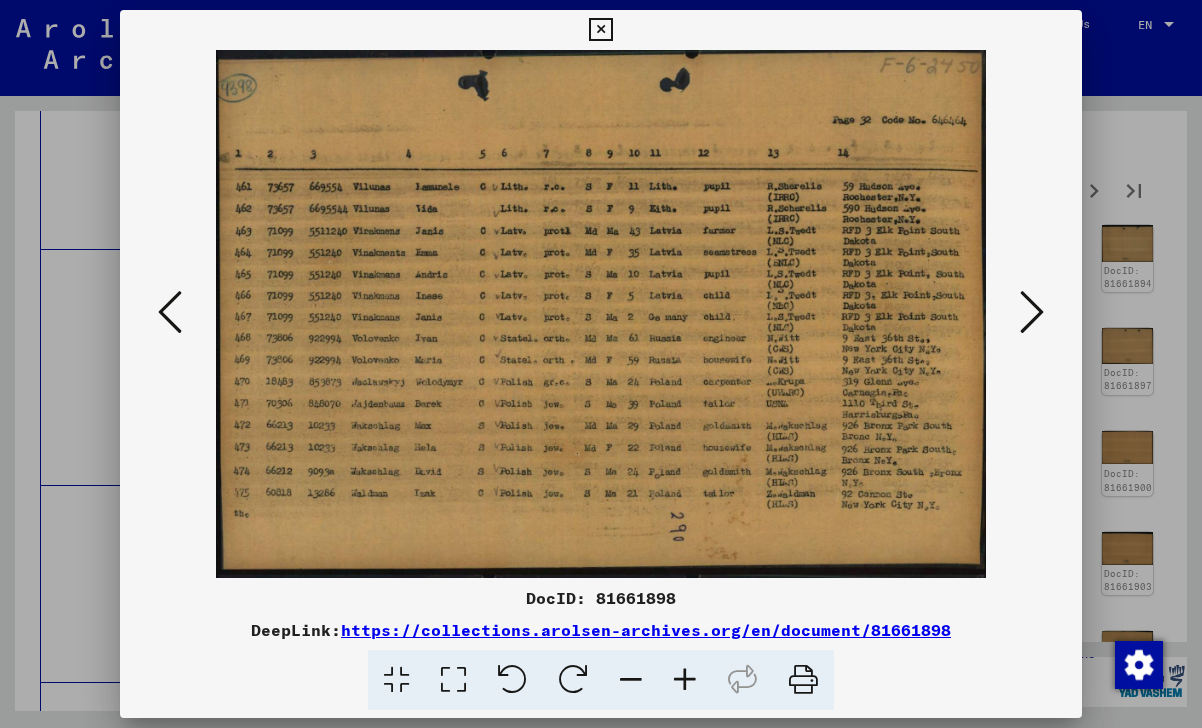 click at bounding box center [1032, 312] 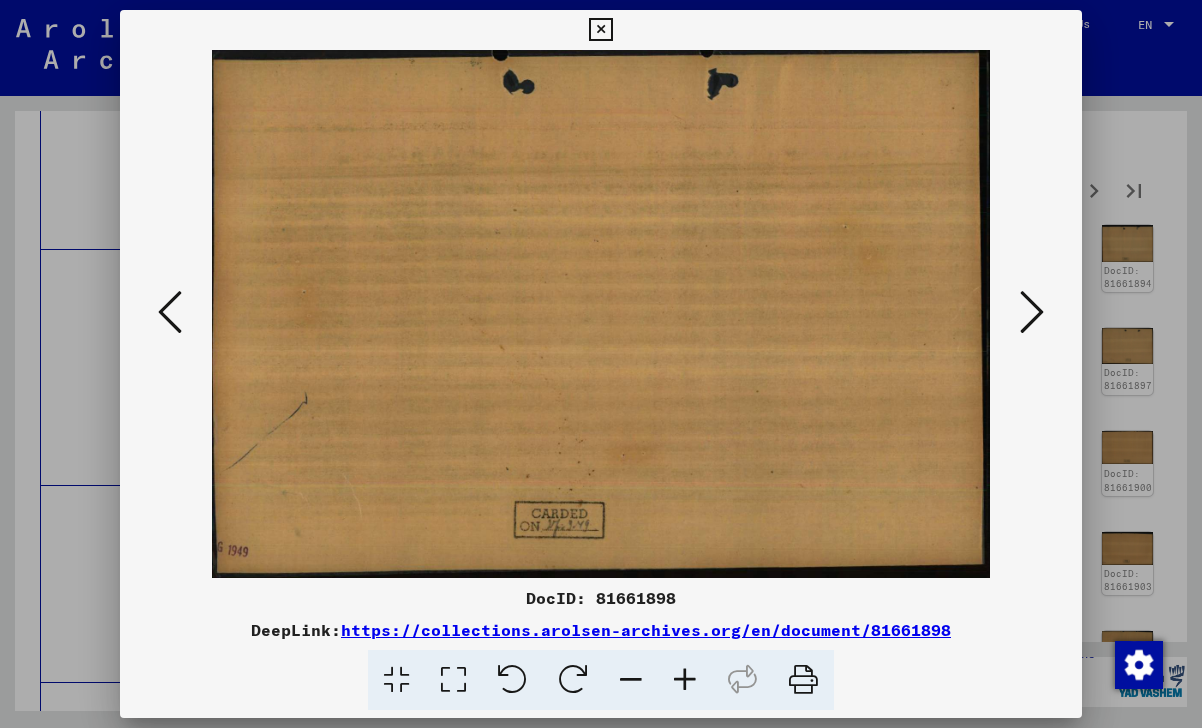 click at bounding box center (1032, 312) 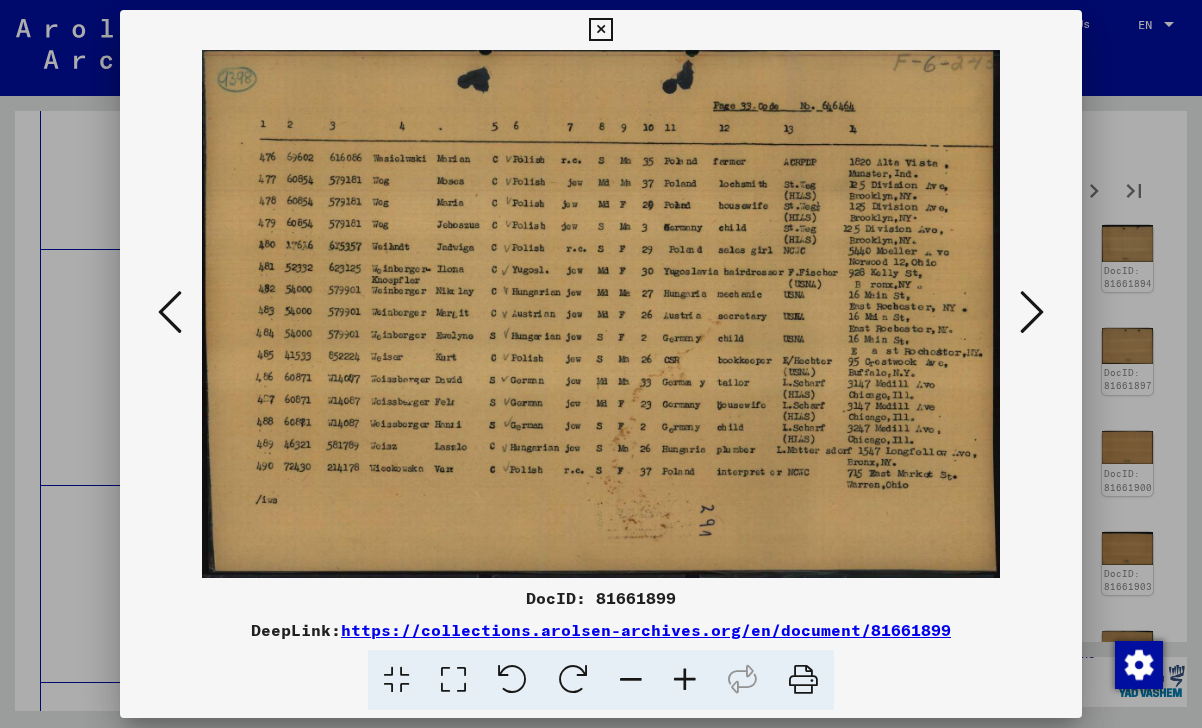 click at bounding box center [1032, 312] 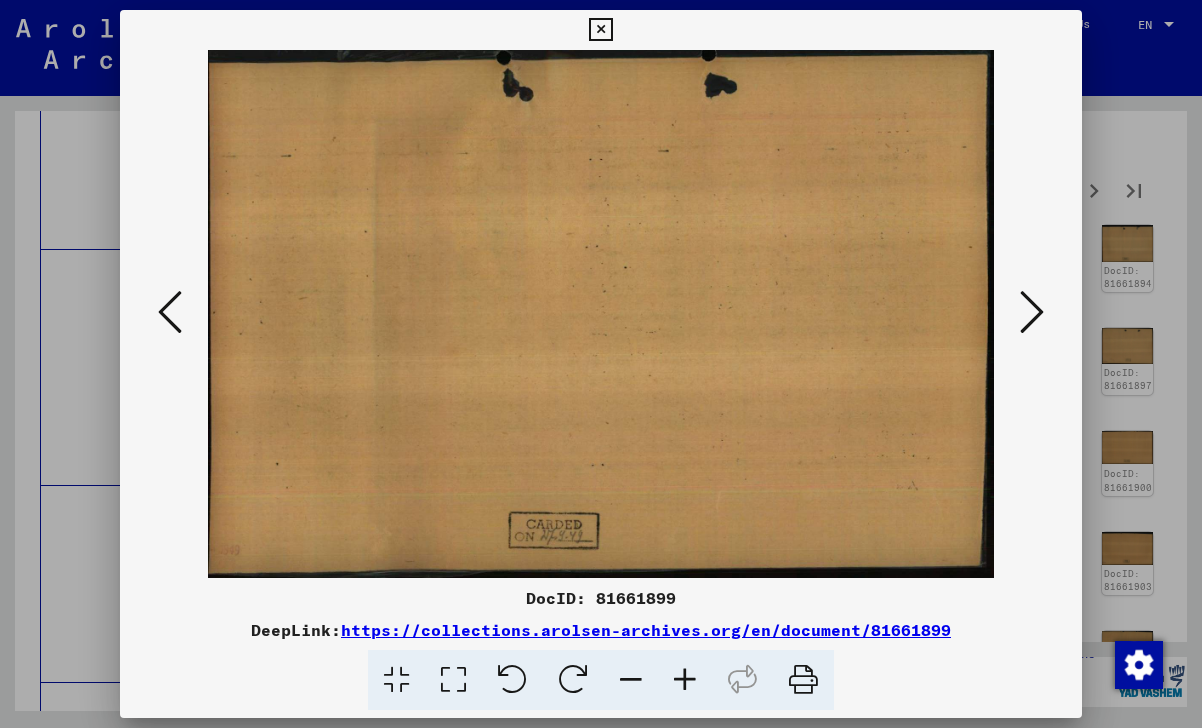 click at bounding box center (1032, 312) 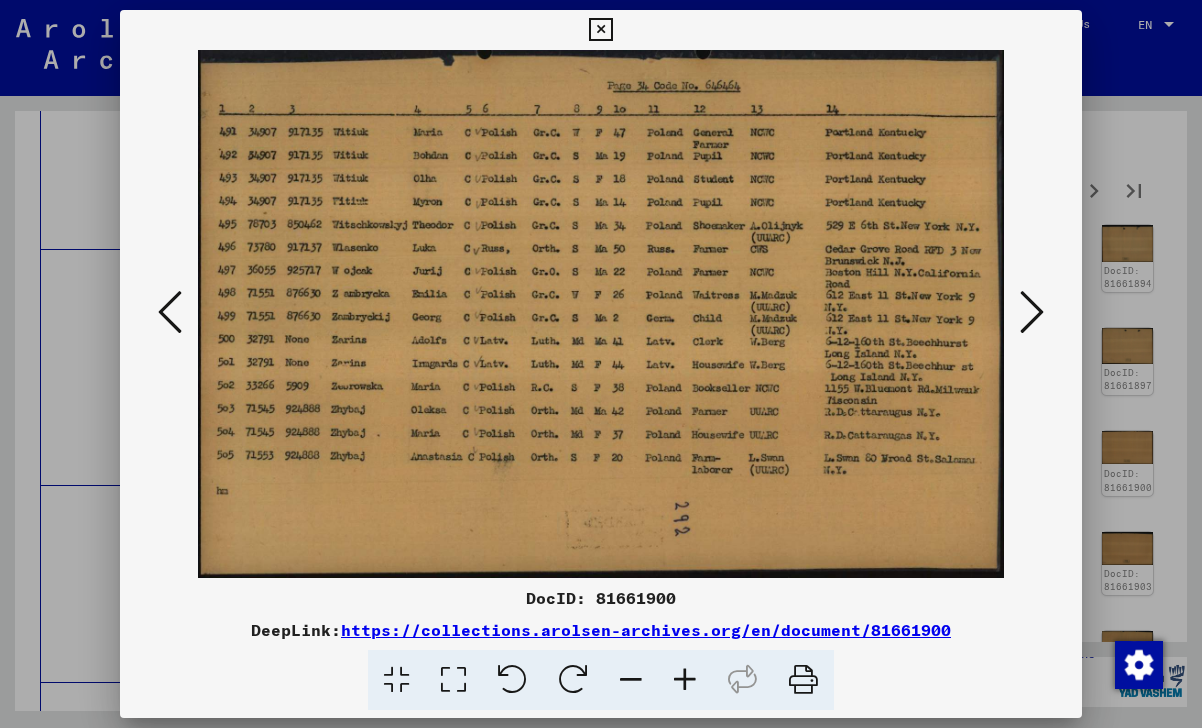 click at bounding box center [1032, 312] 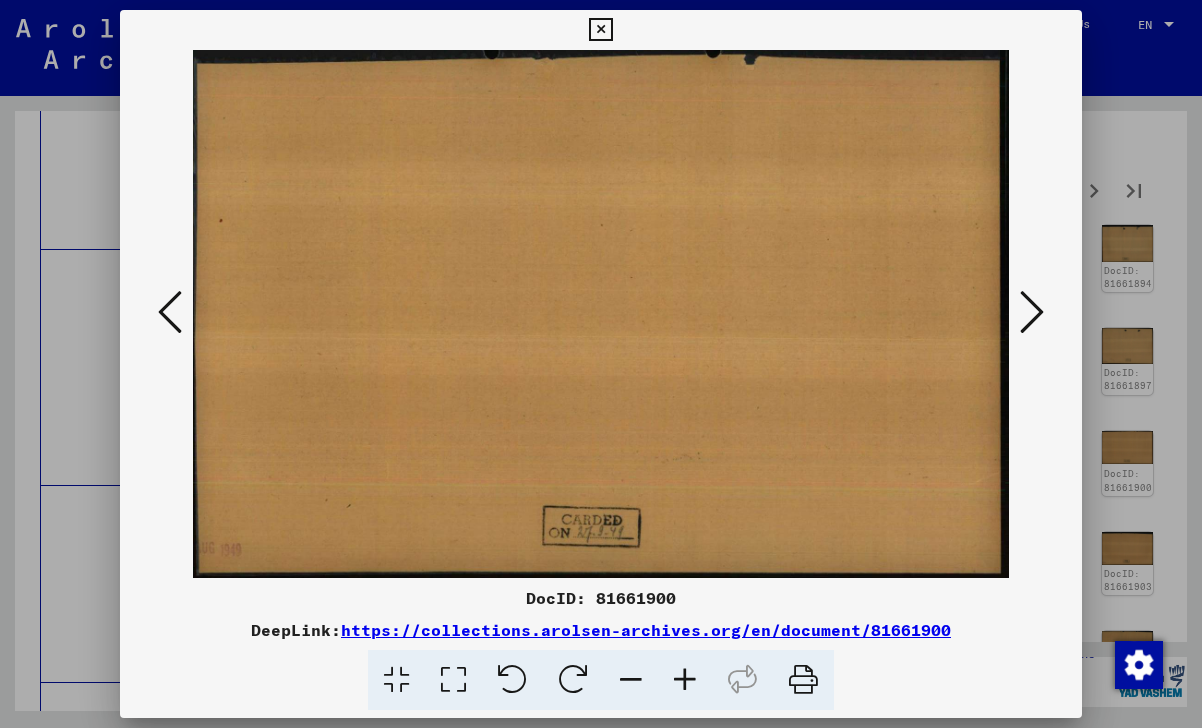 click at bounding box center (1032, 312) 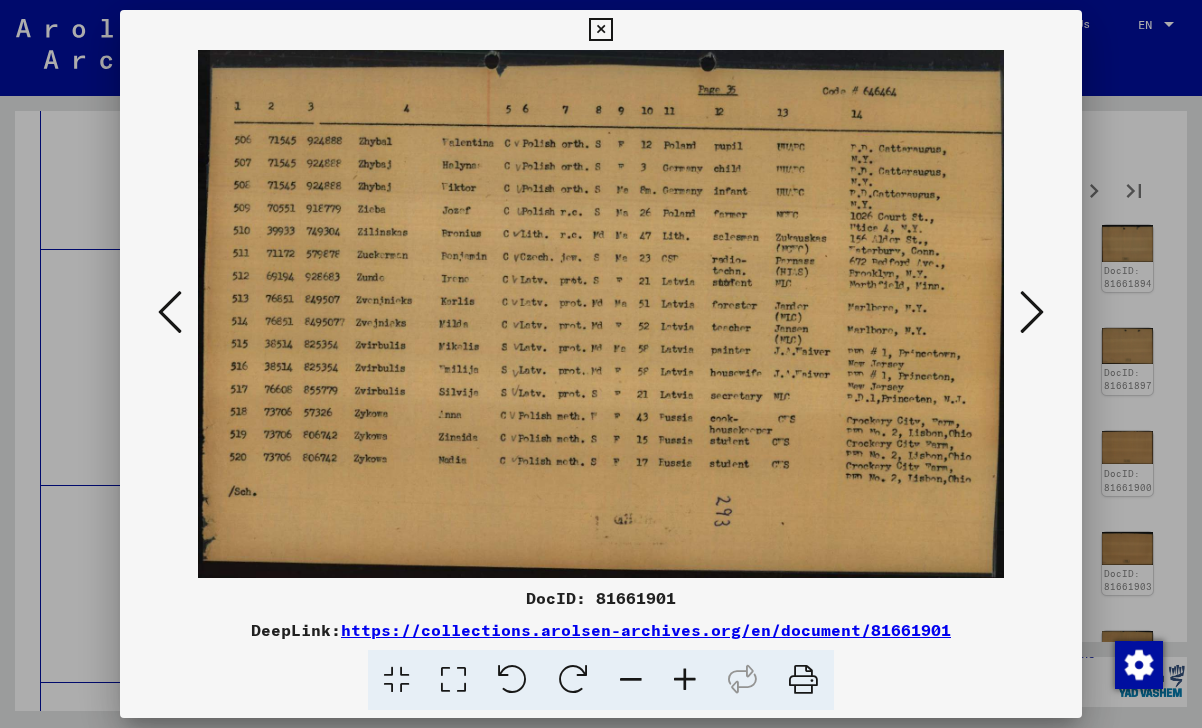 click at bounding box center [1032, 312] 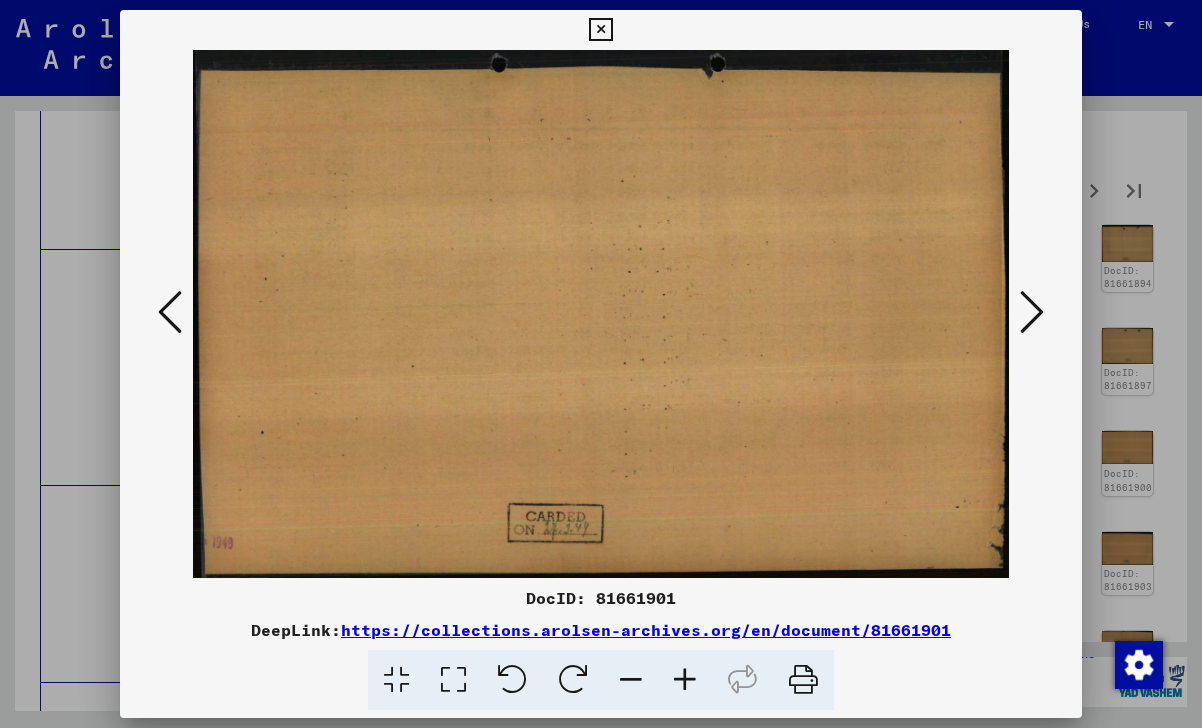 click at bounding box center [1032, 312] 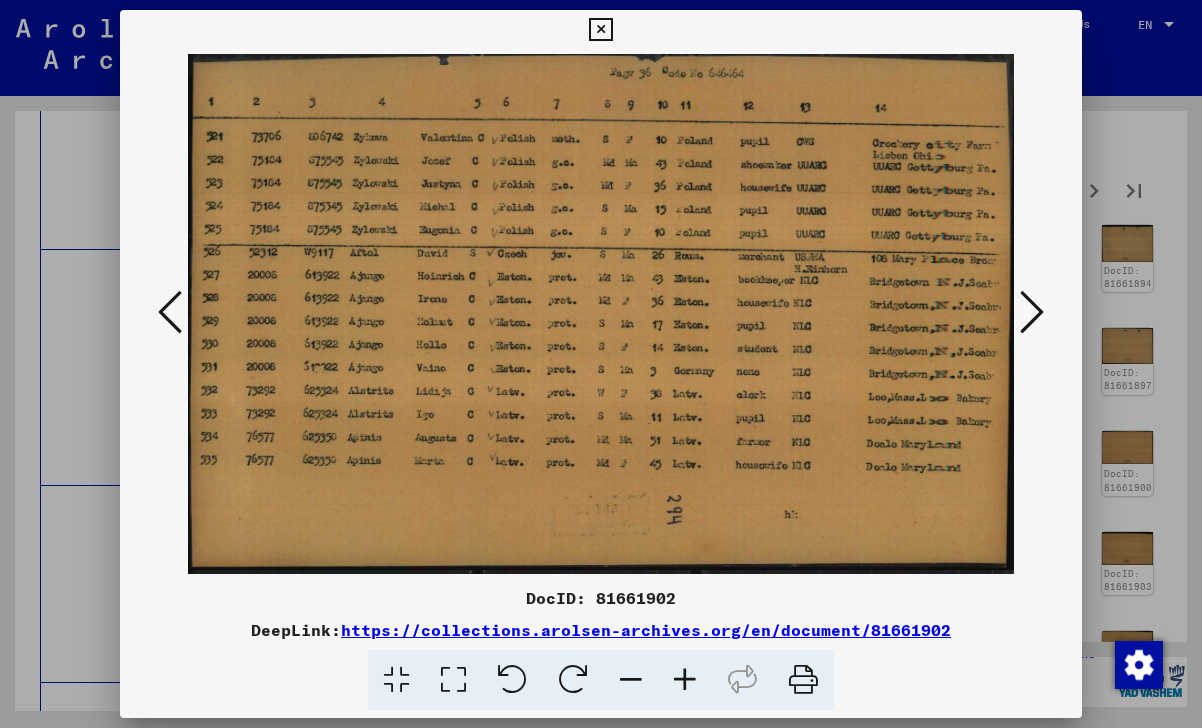 click at bounding box center (1032, 312) 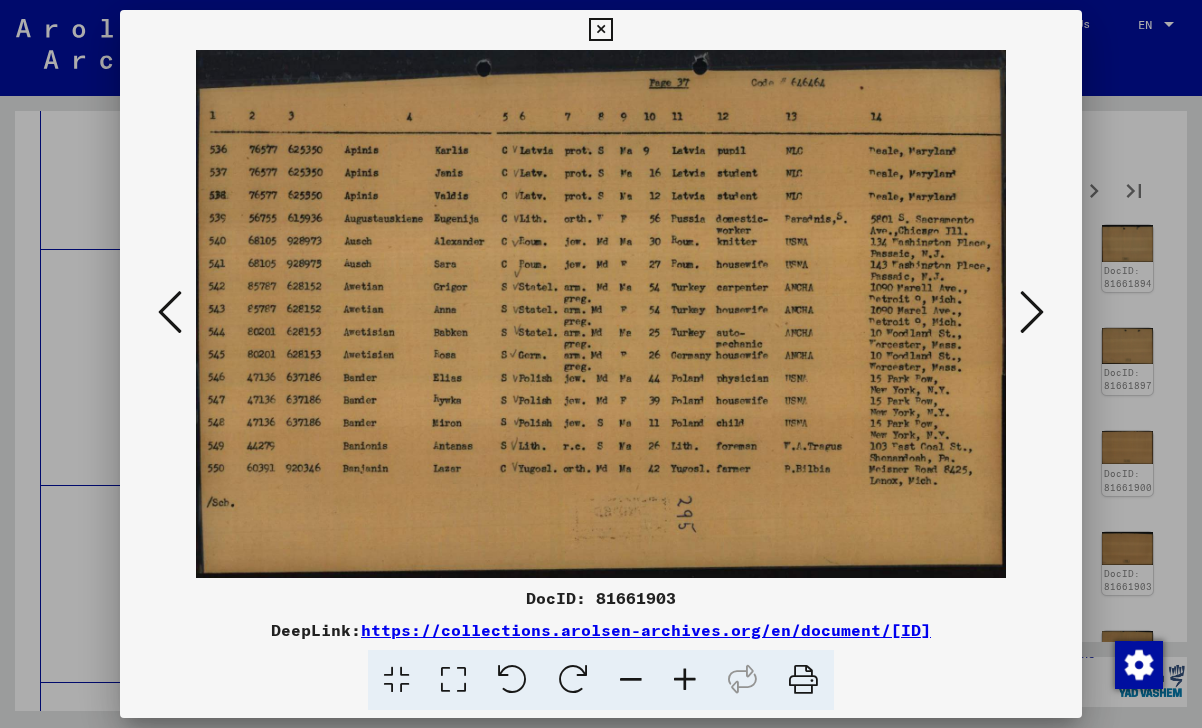 click at bounding box center [1032, 312] 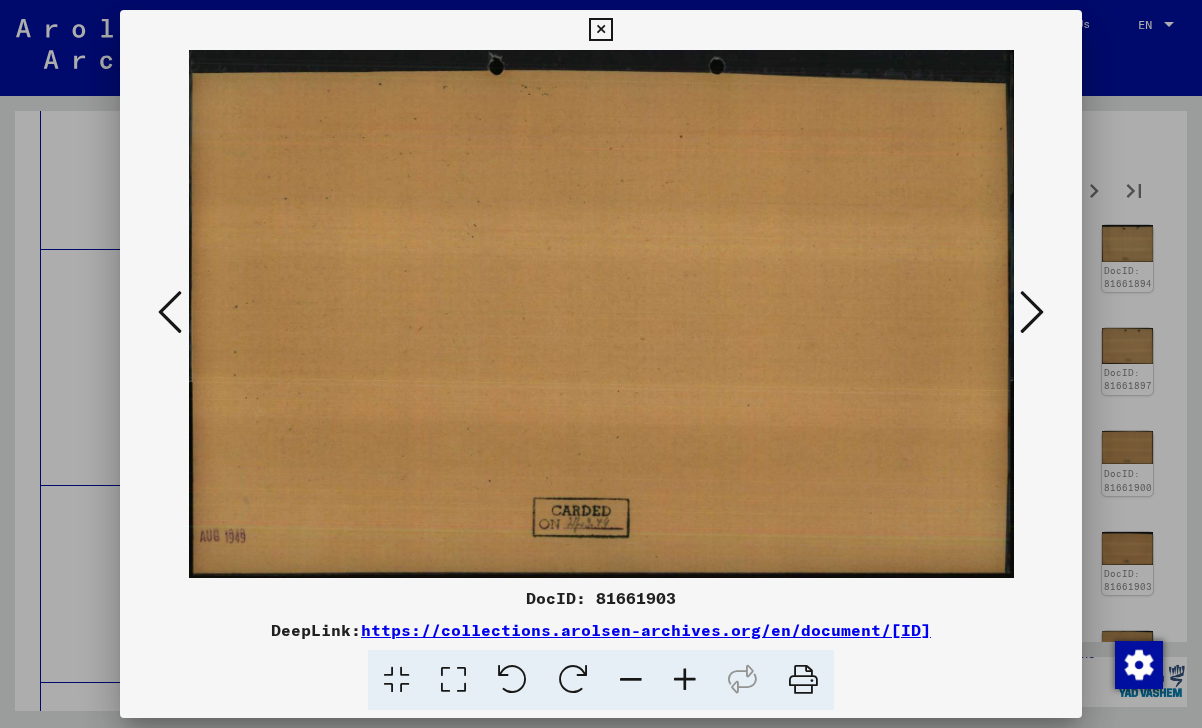 click at bounding box center (1032, 312) 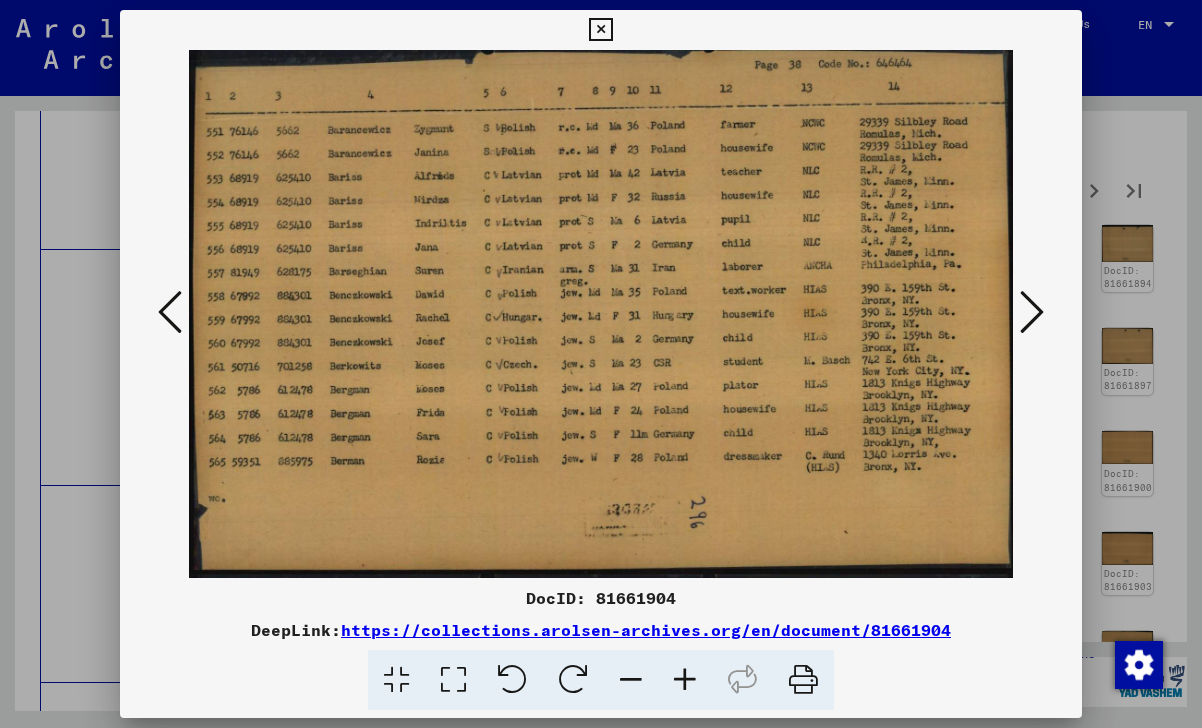 click at bounding box center (1032, 312) 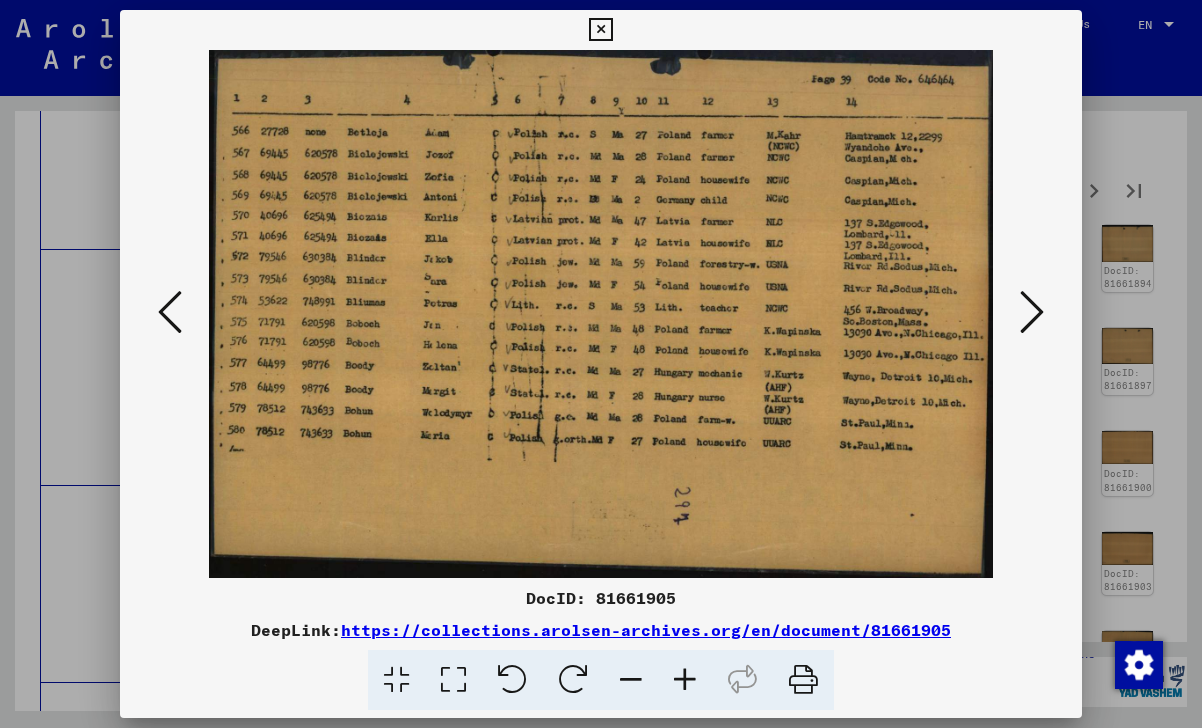 click at bounding box center (1032, 312) 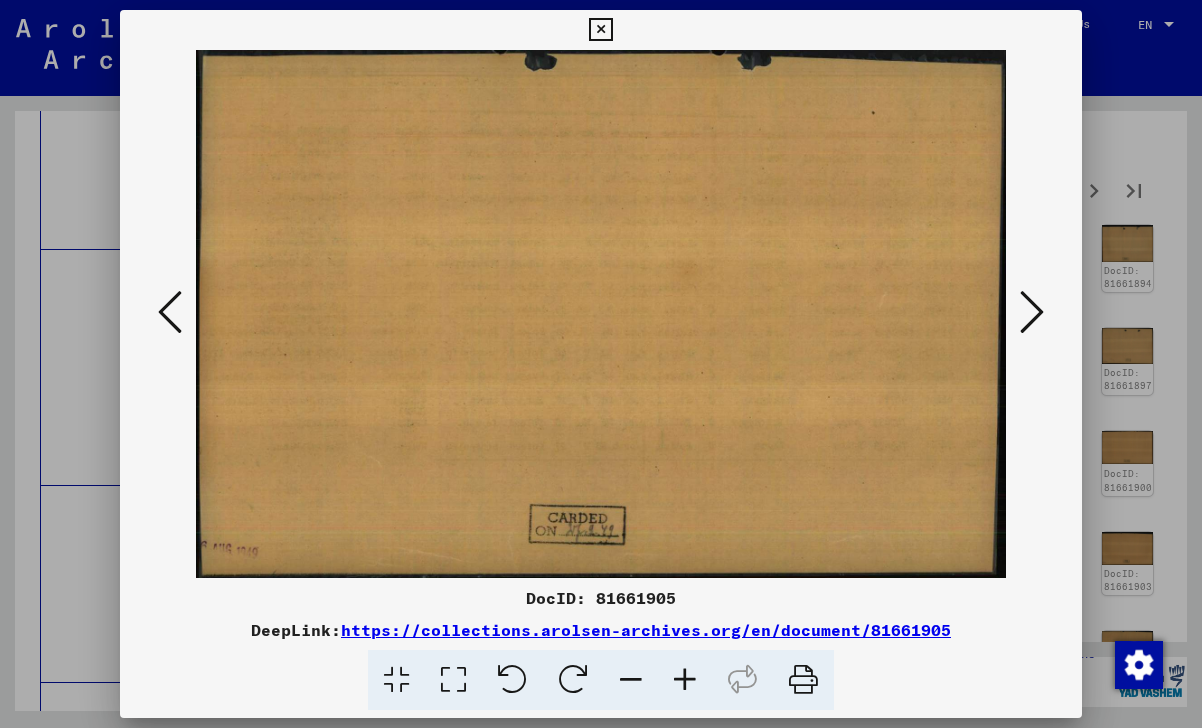click at bounding box center (1032, 312) 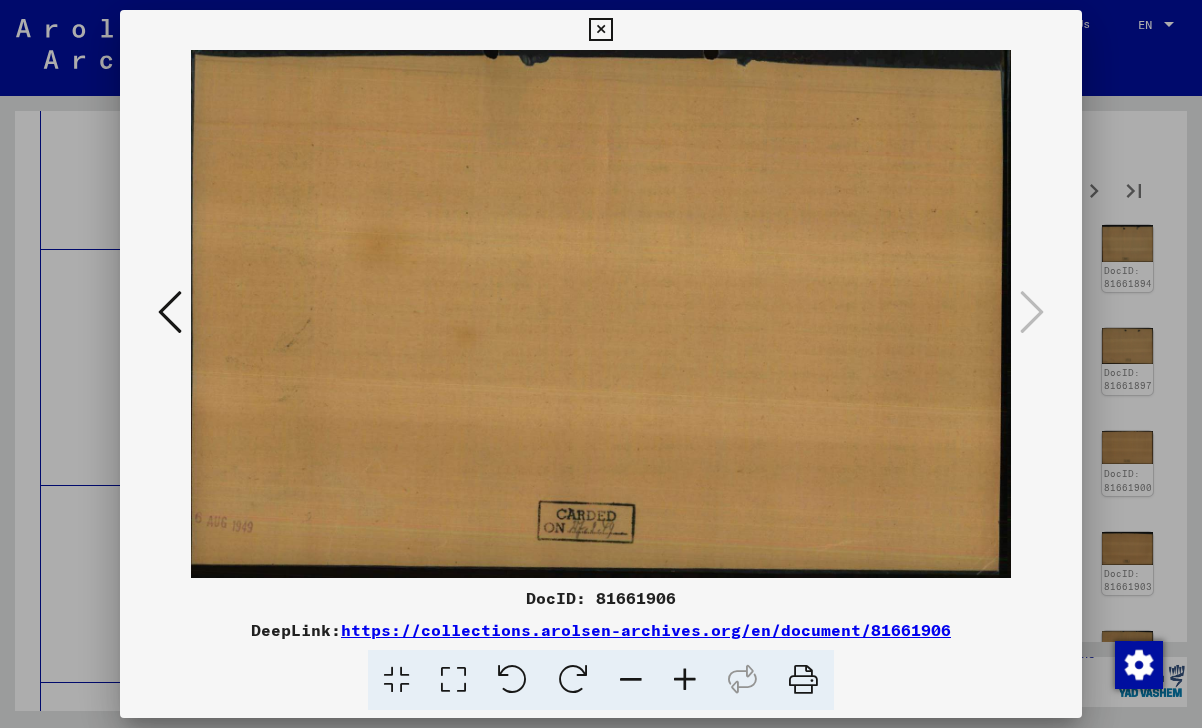 click at bounding box center [600, 30] 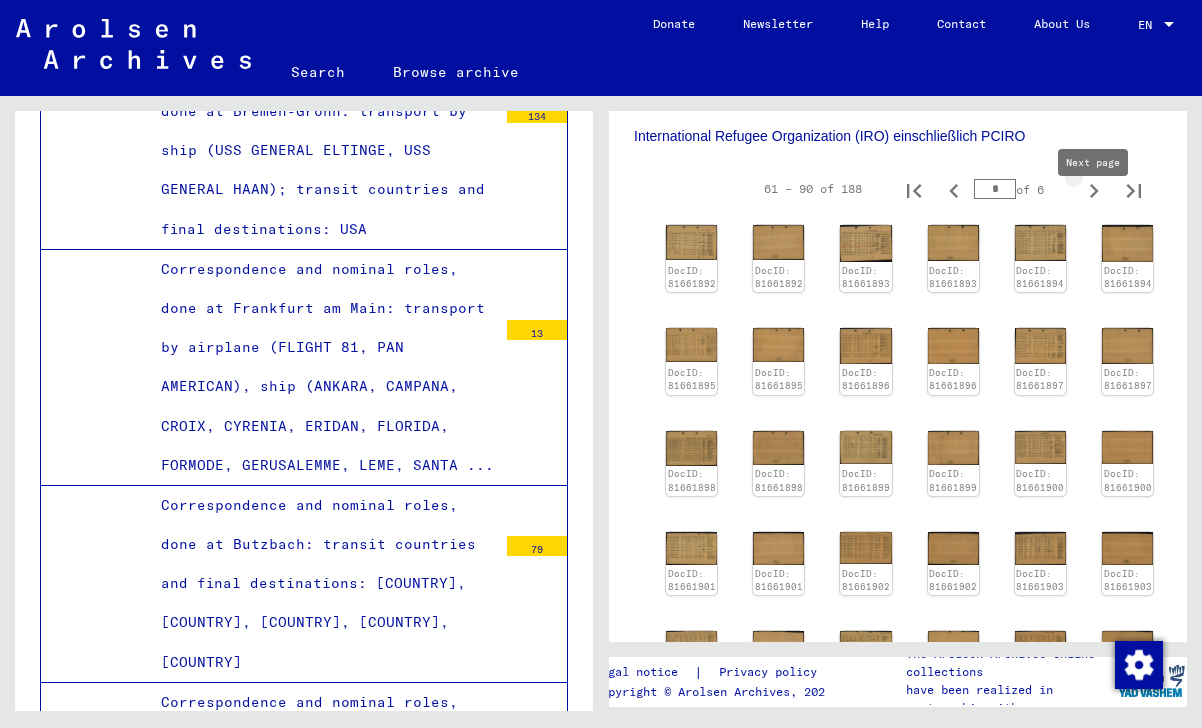 click 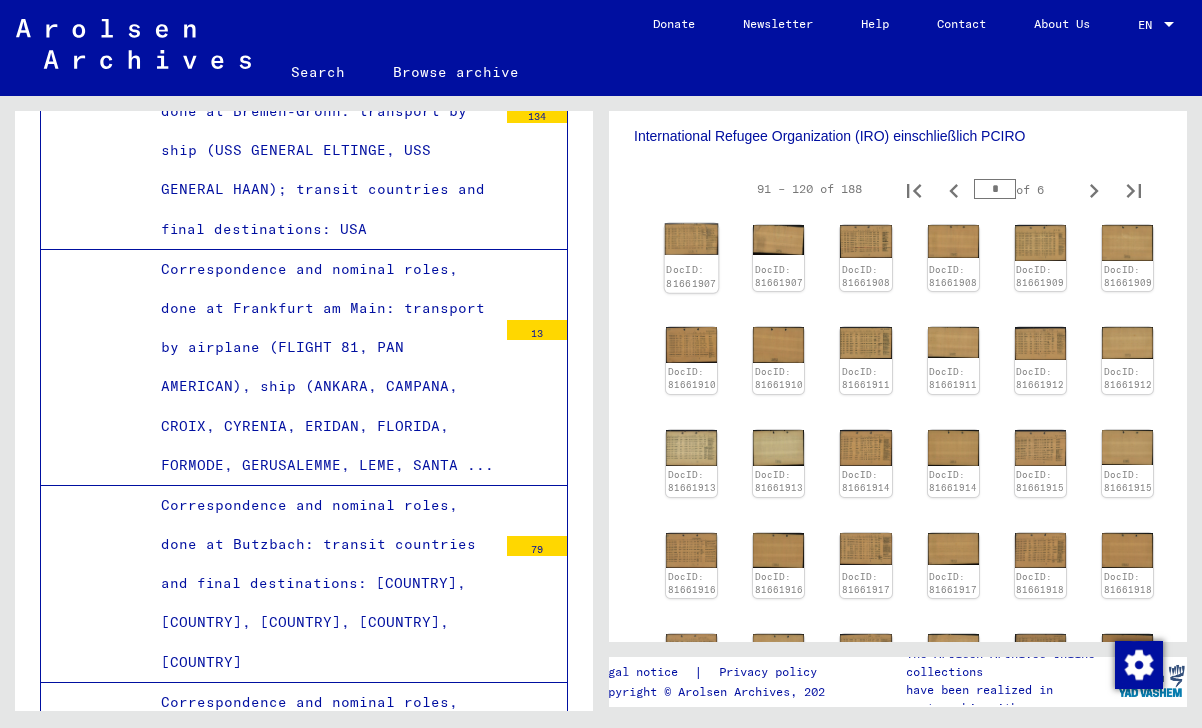 click 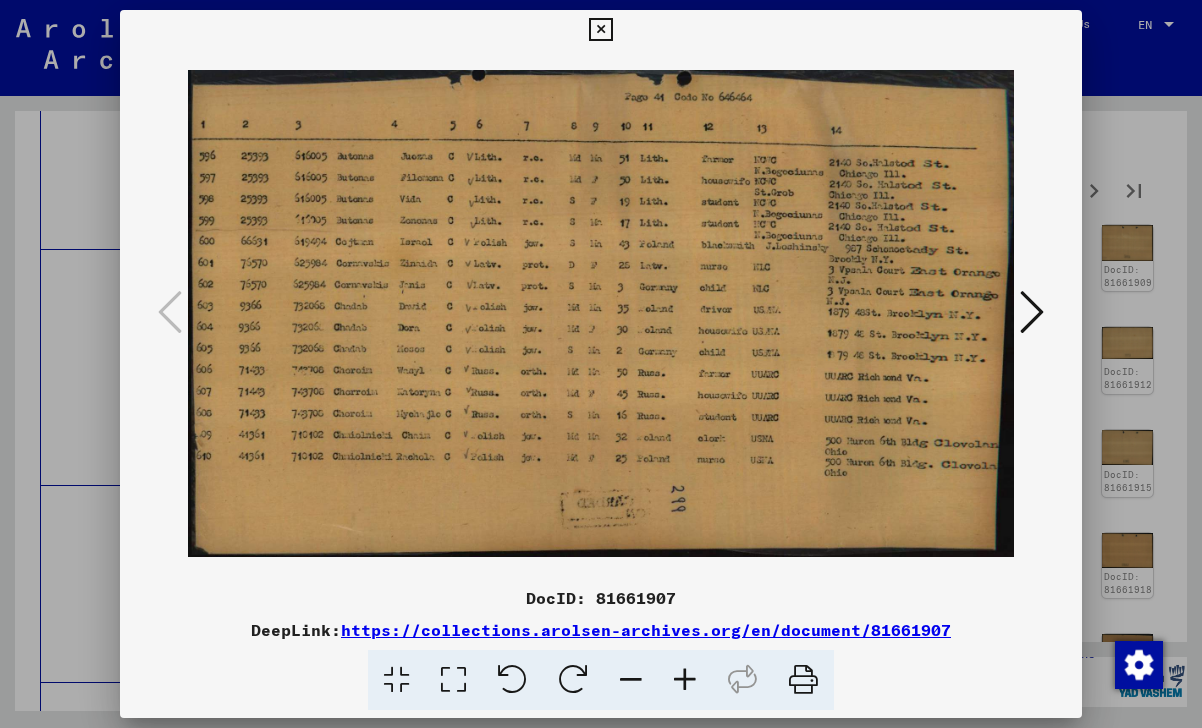 click at bounding box center (1032, 312) 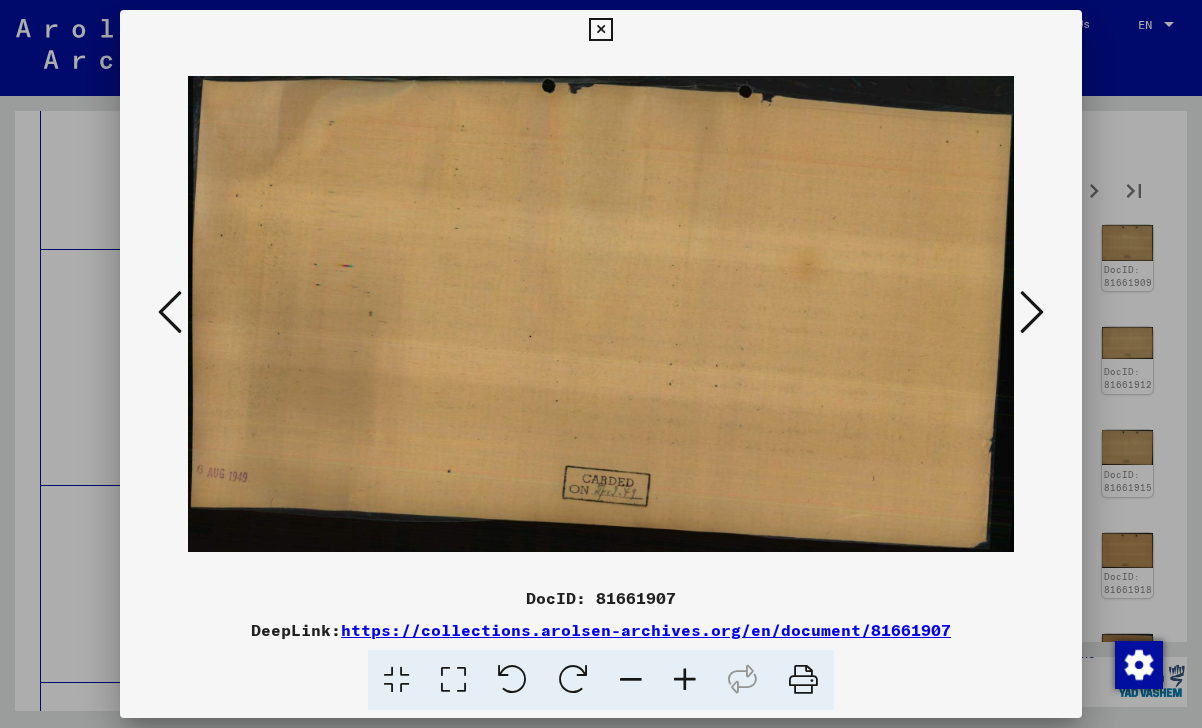 click at bounding box center [1032, 312] 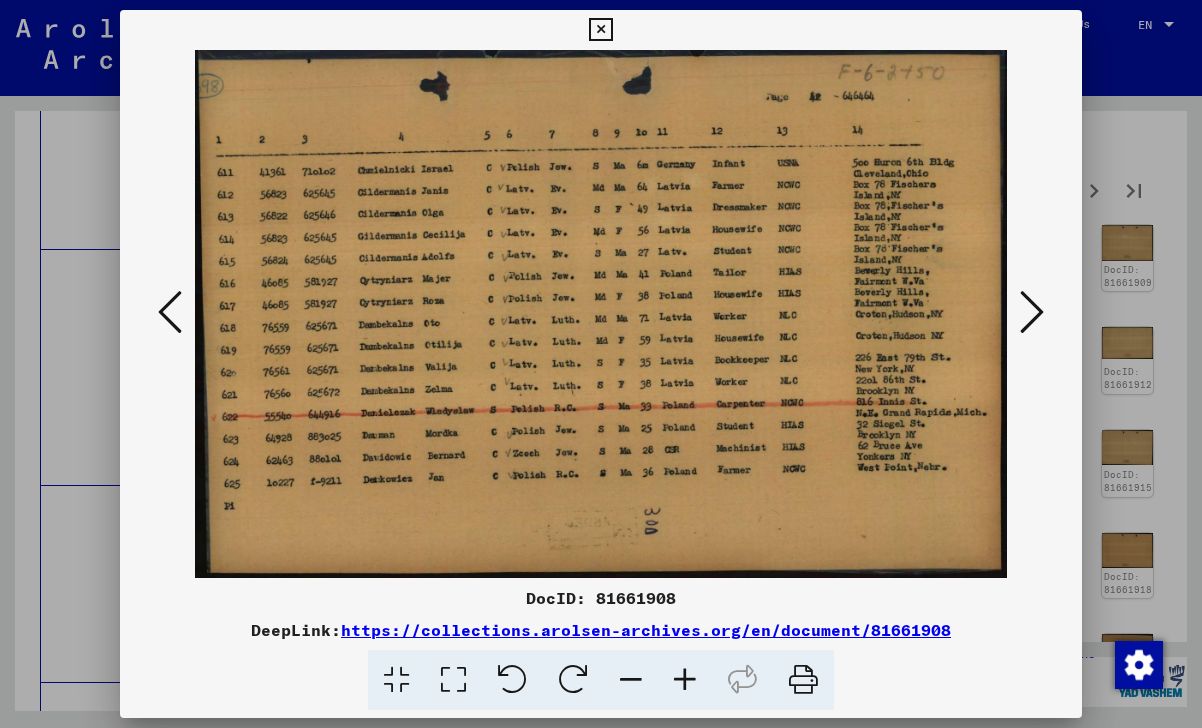 click at bounding box center [1032, 312] 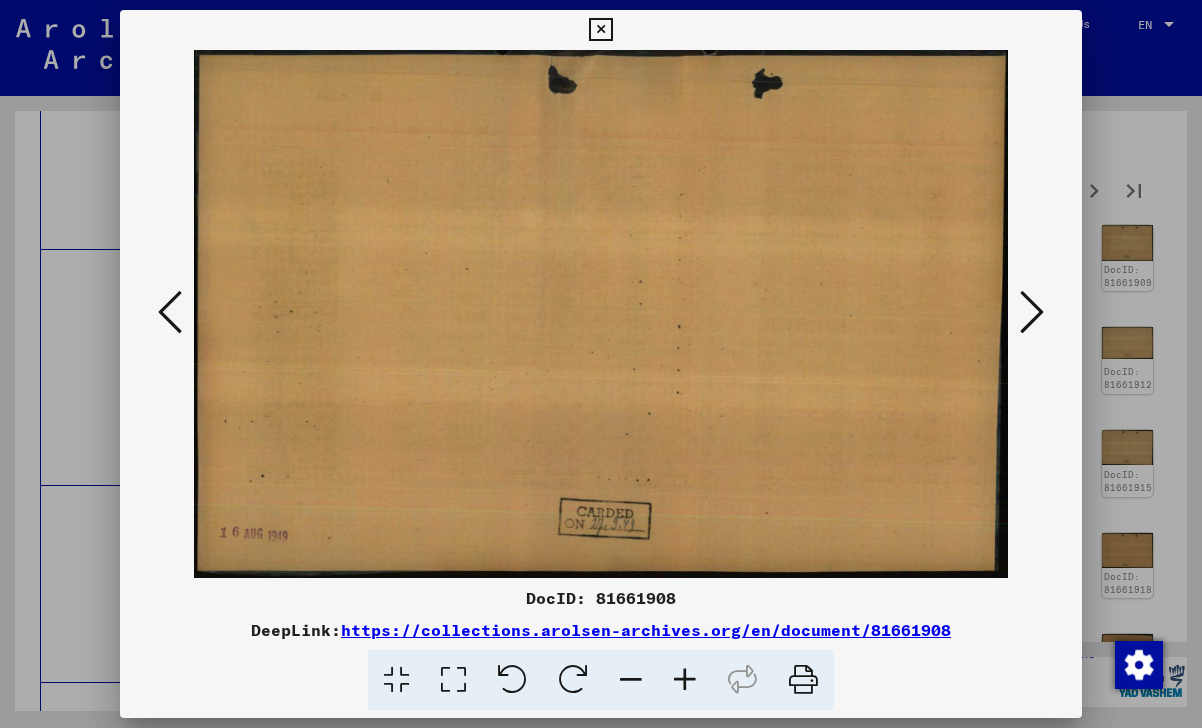 click at bounding box center (1032, 312) 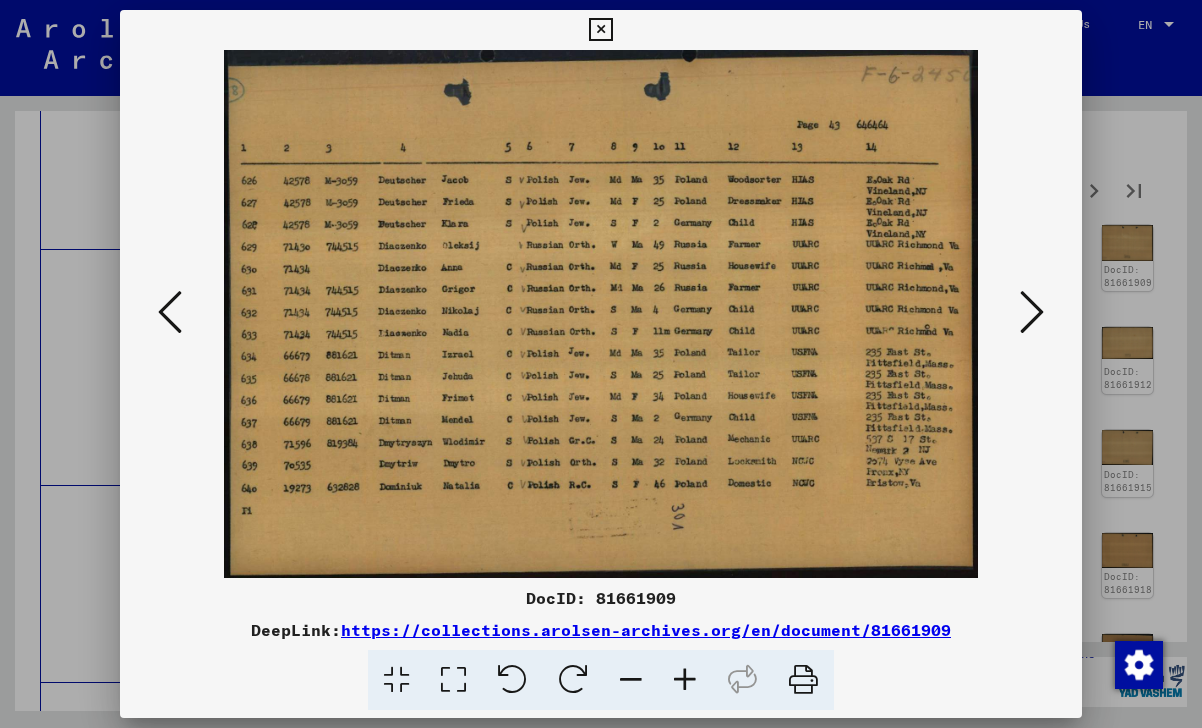 click at bounding box center [1032, 312] 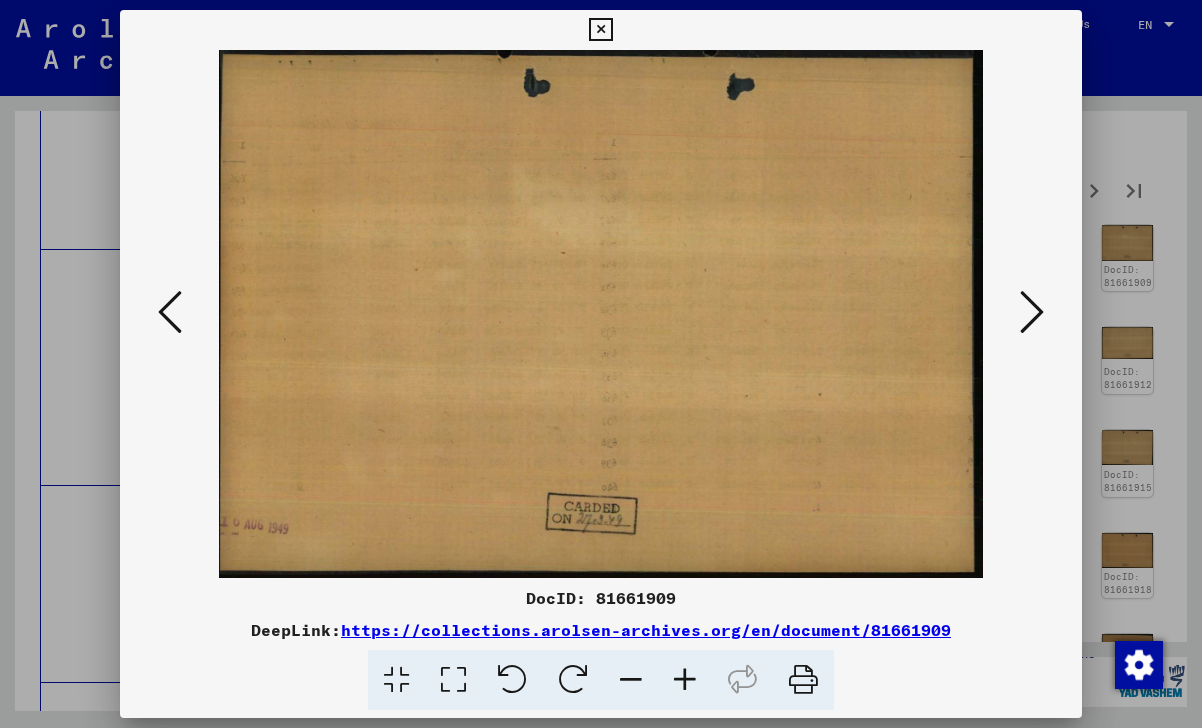 click at bounding box center [1032, 312] 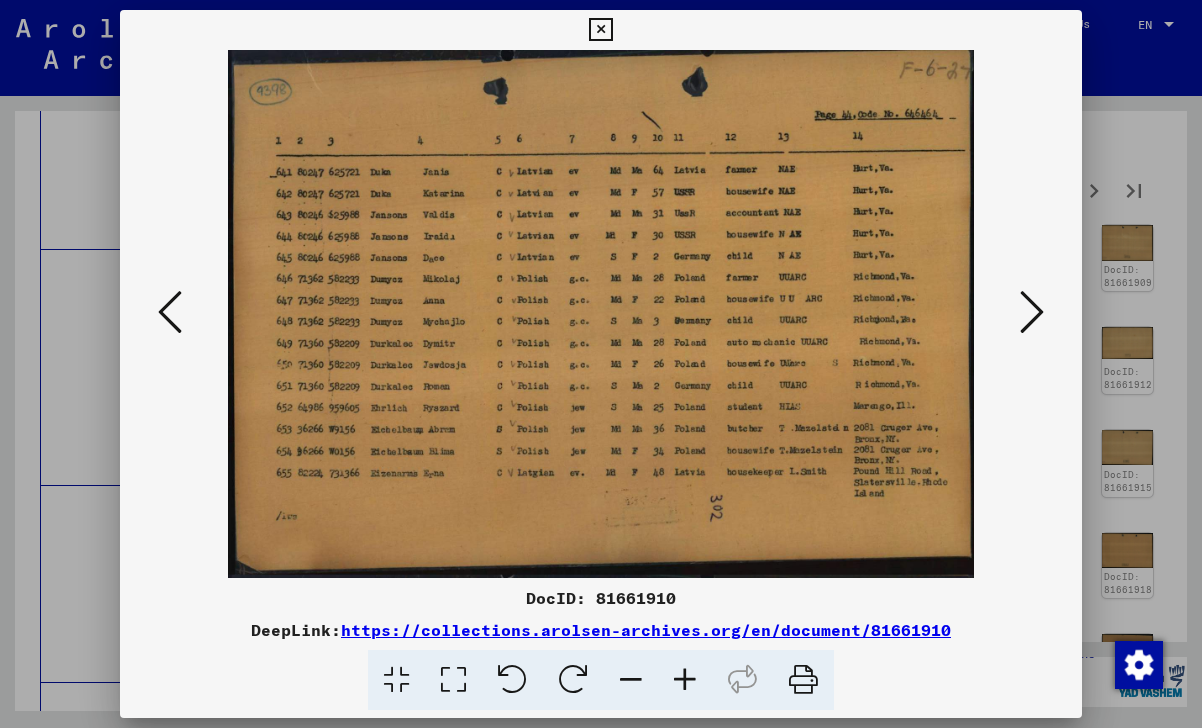 click at bounding box center (1032, 312) 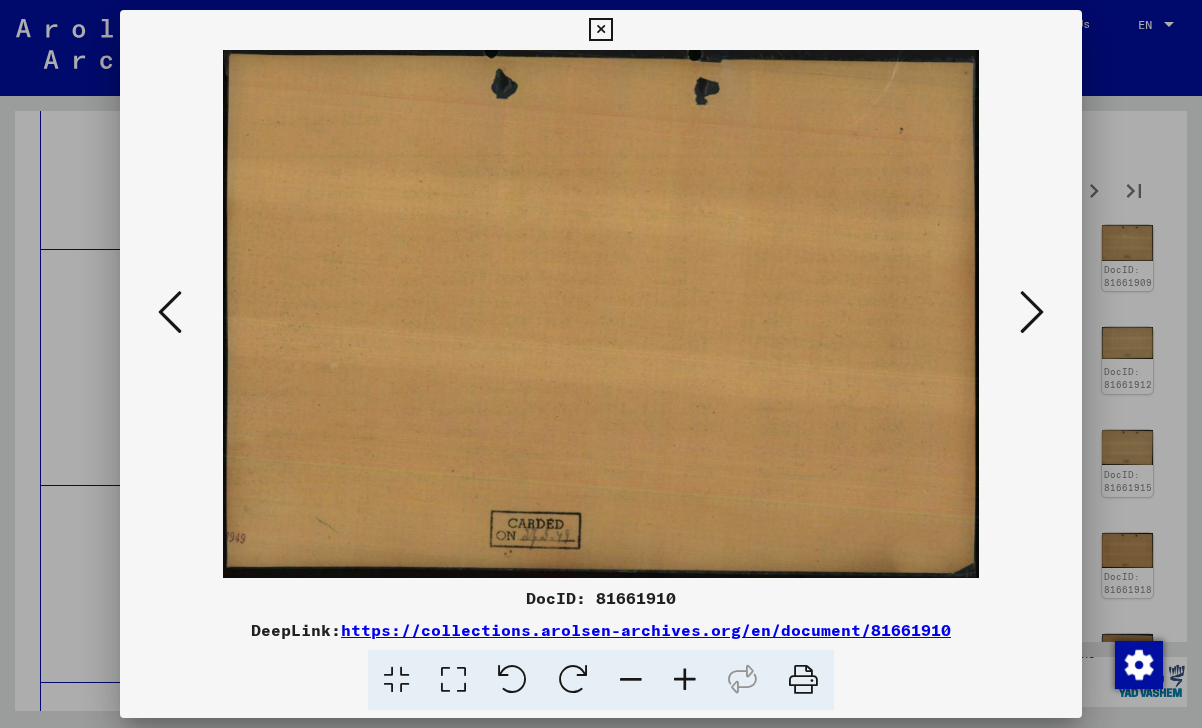 click at bounding box center (1032, 312) 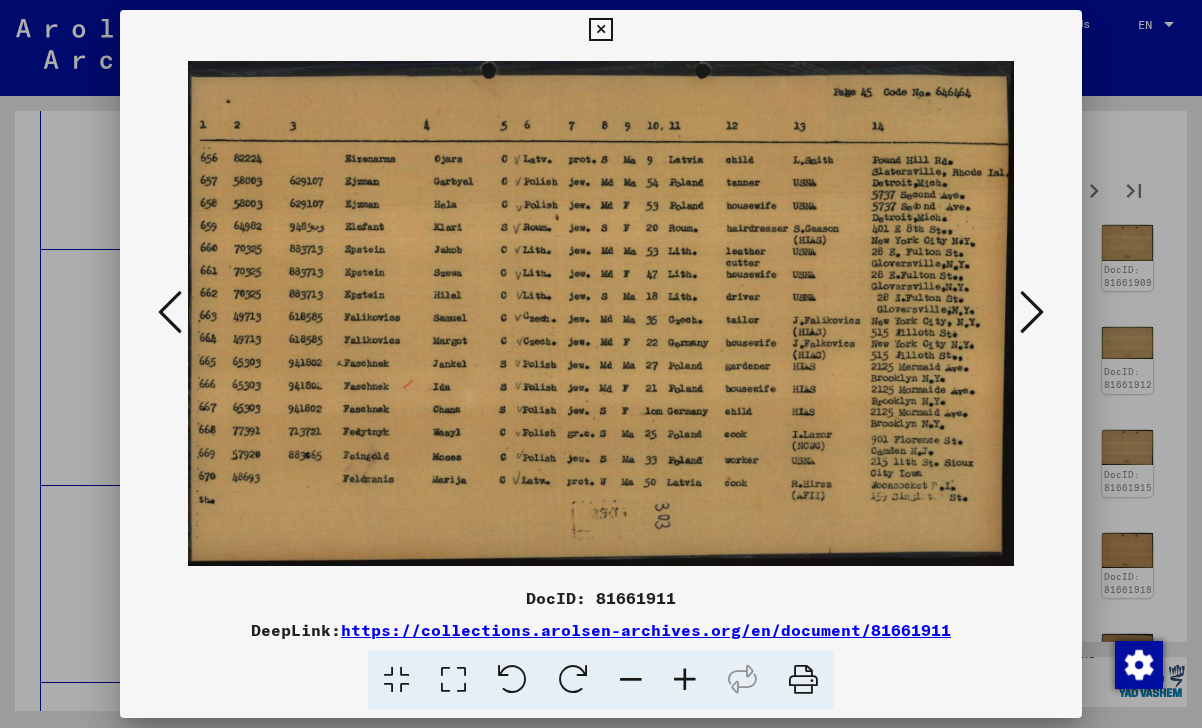 click at bounding box center (1032, 312) 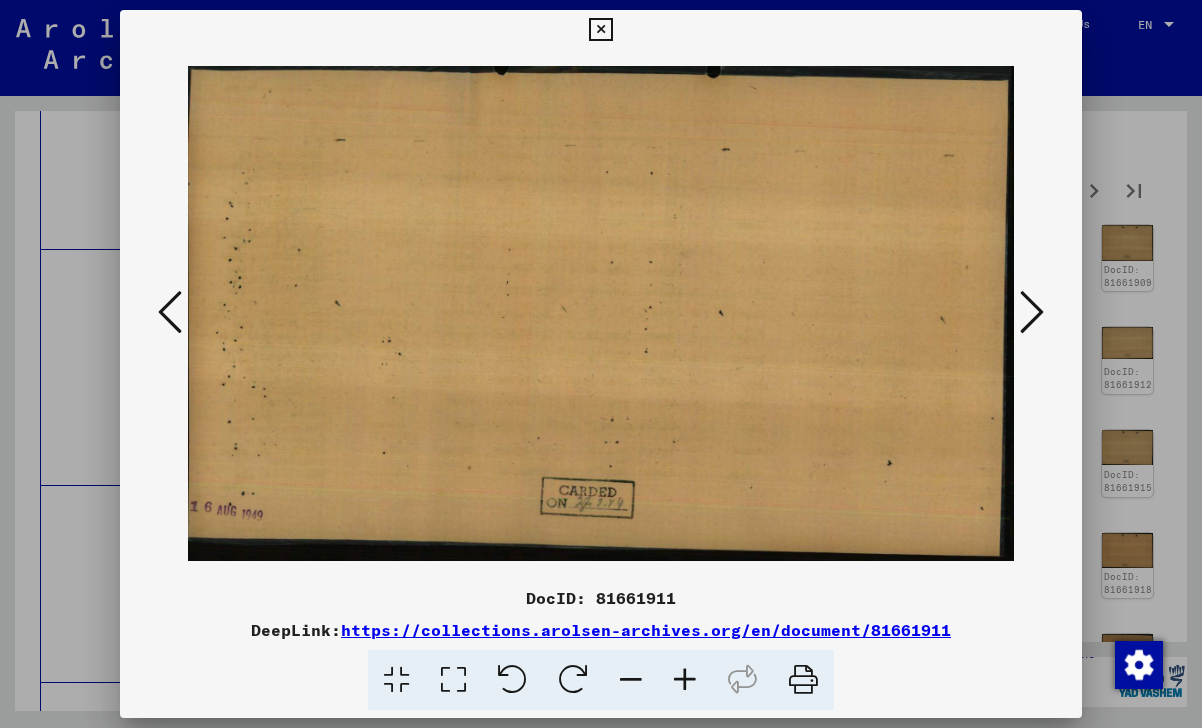 click at bounding box center (1032, 312) 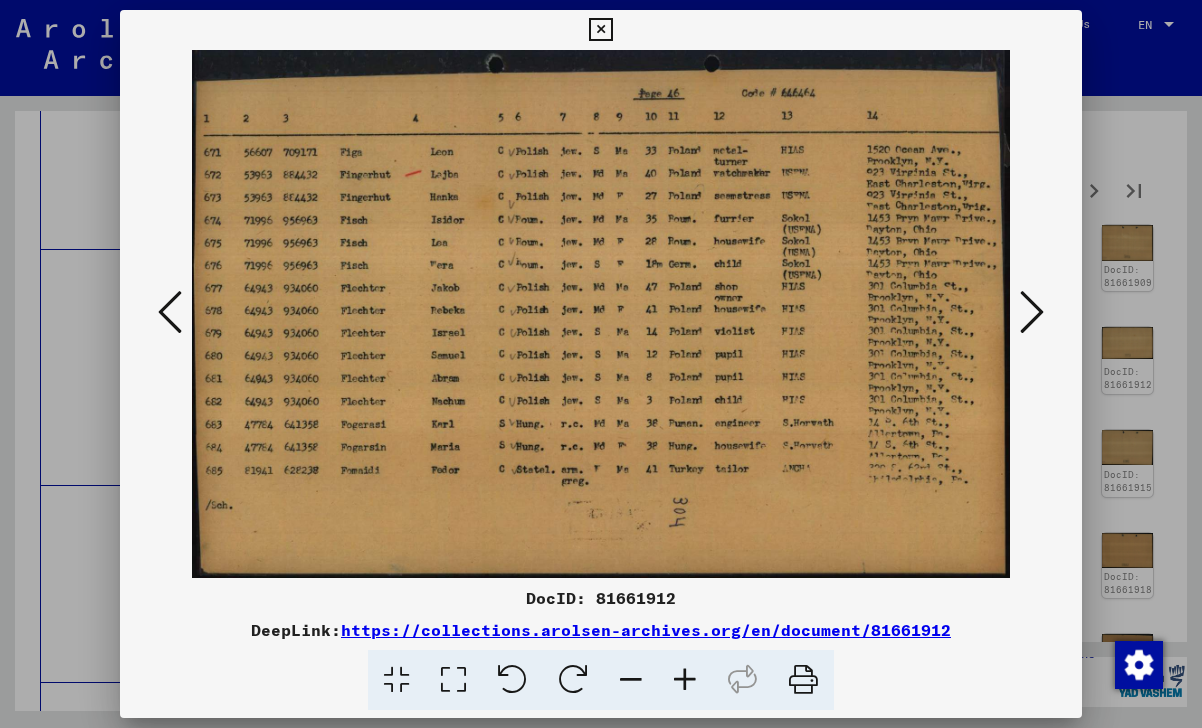 click at bounding box center (1032, 312) 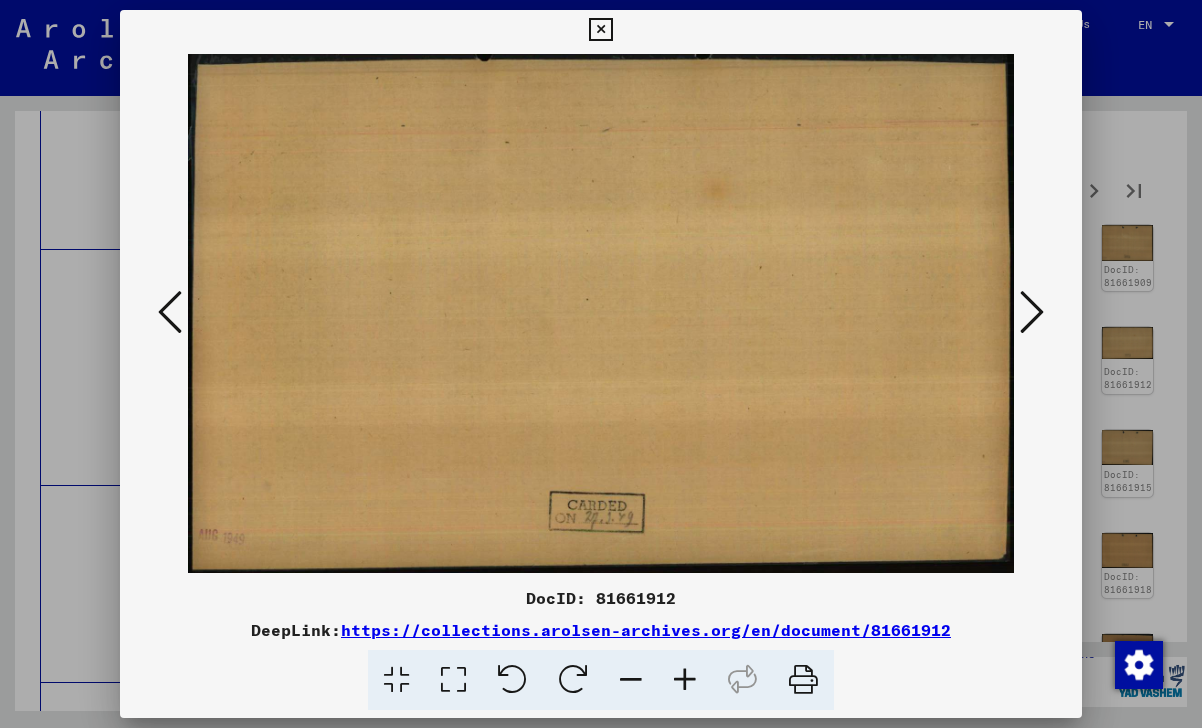 click at bounding box center [1032, 312] 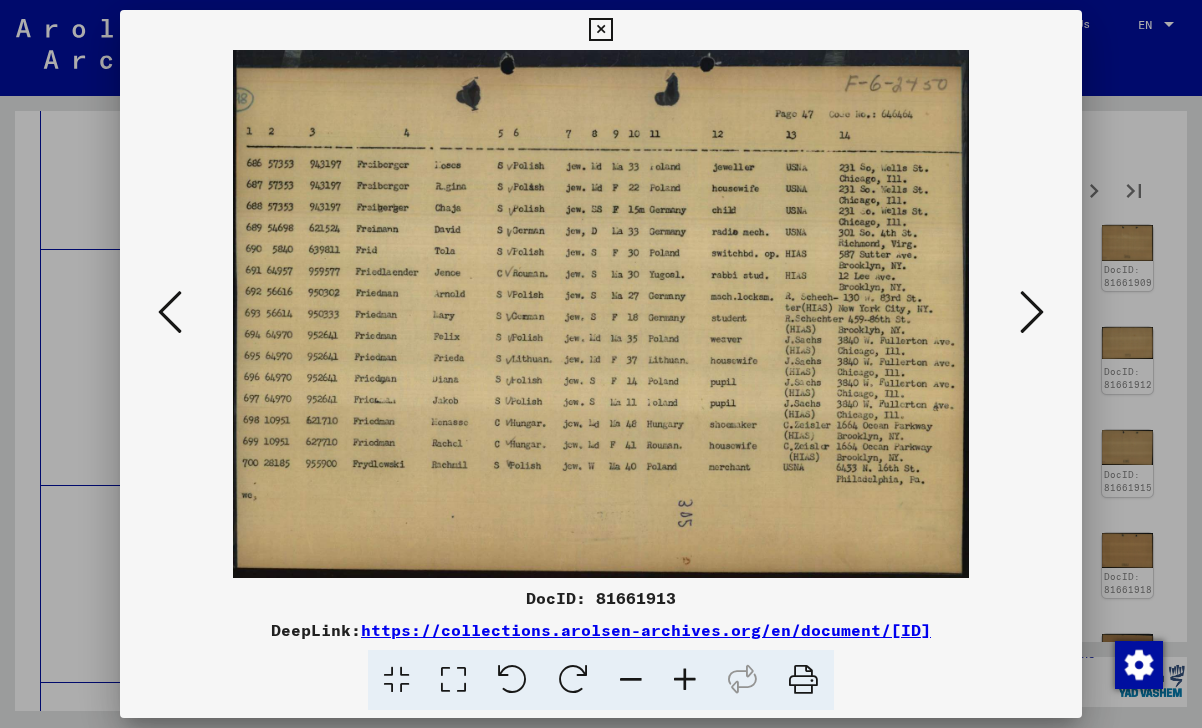click at bounding box center [1032, 312] 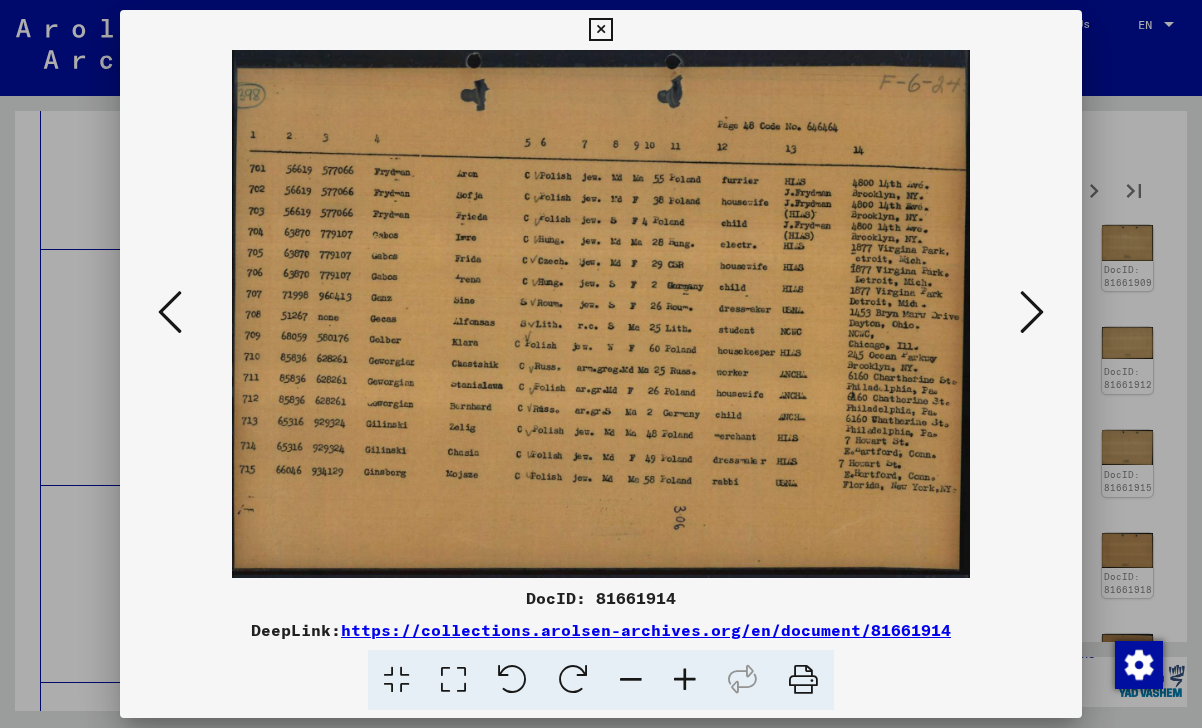 click at bounding box center [1032, 312] 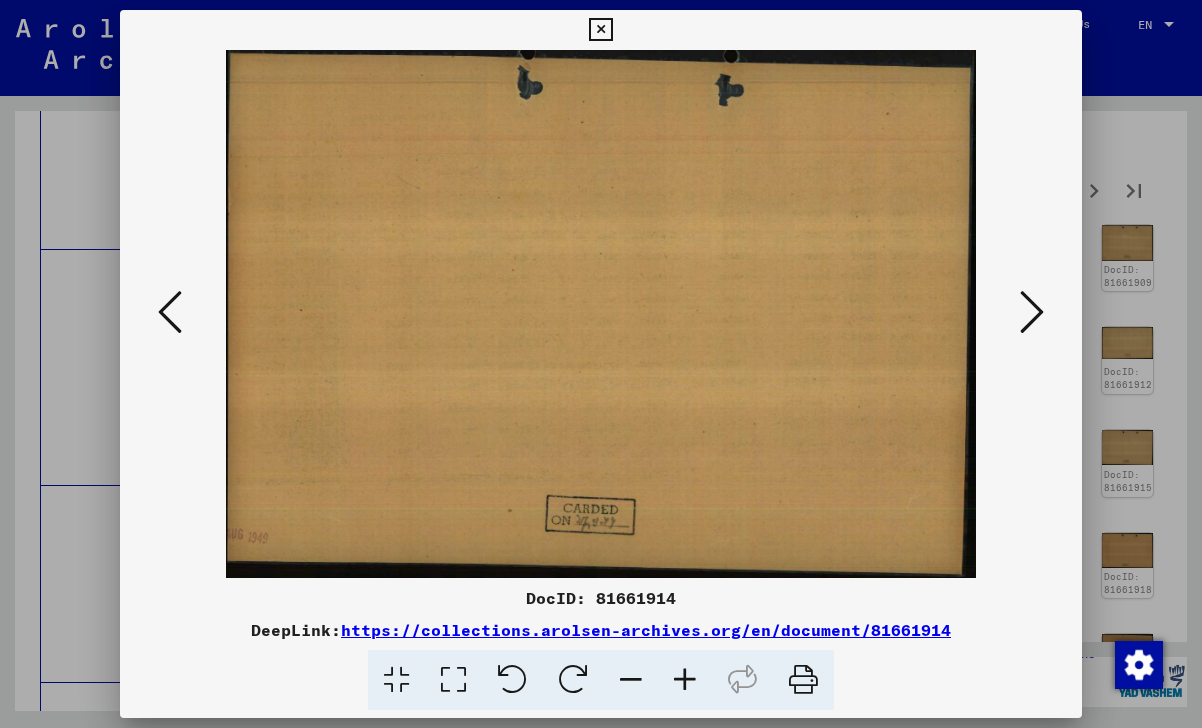 click at bounding box center [1032, 312] 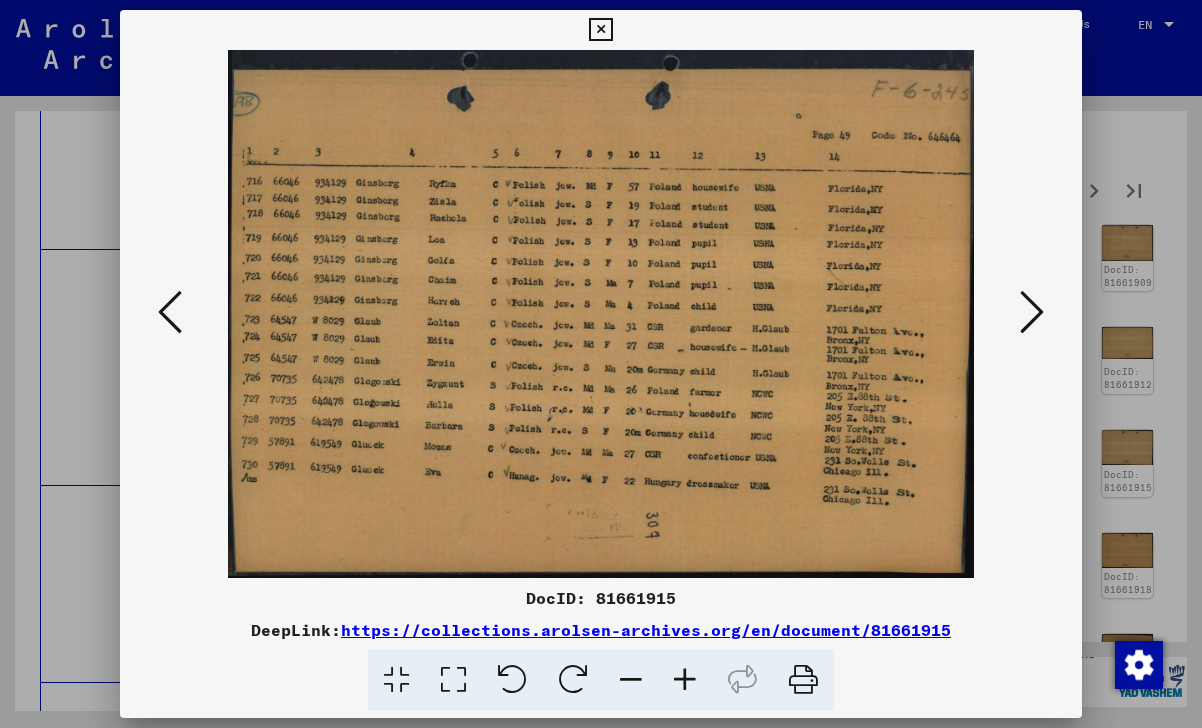 click at bounding box center (1032, 312) 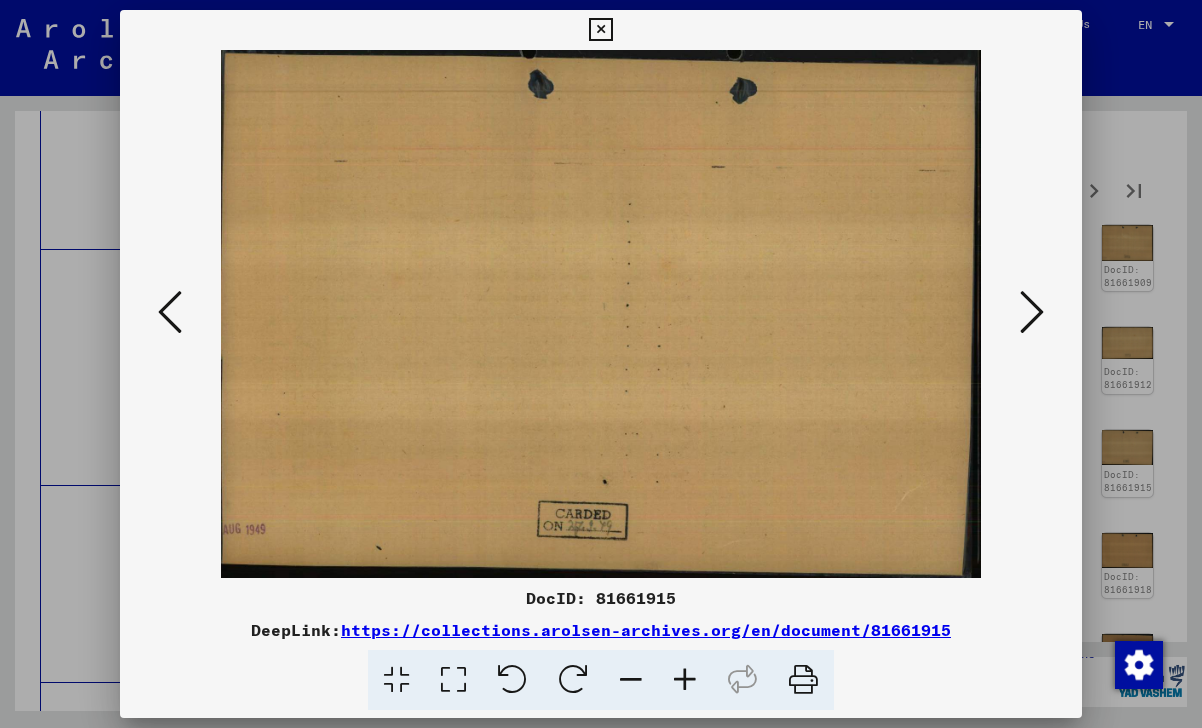 click at bounding box center [1032, 312] 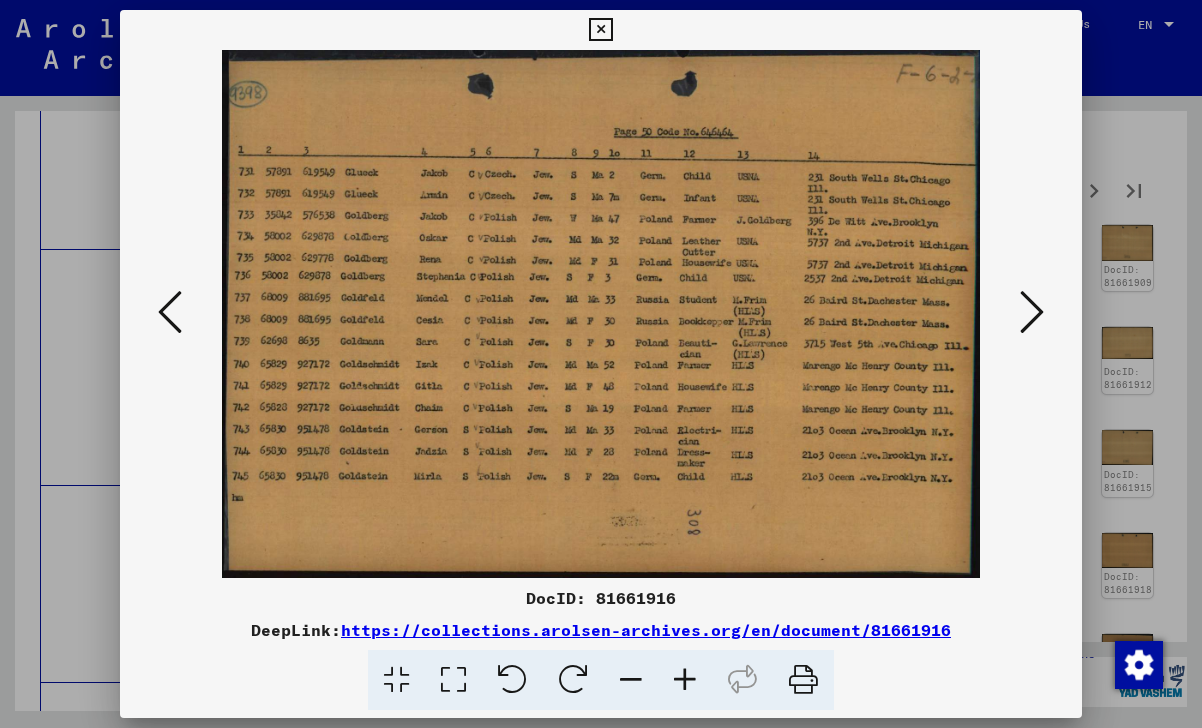 click at bounding box center (1032, 312) 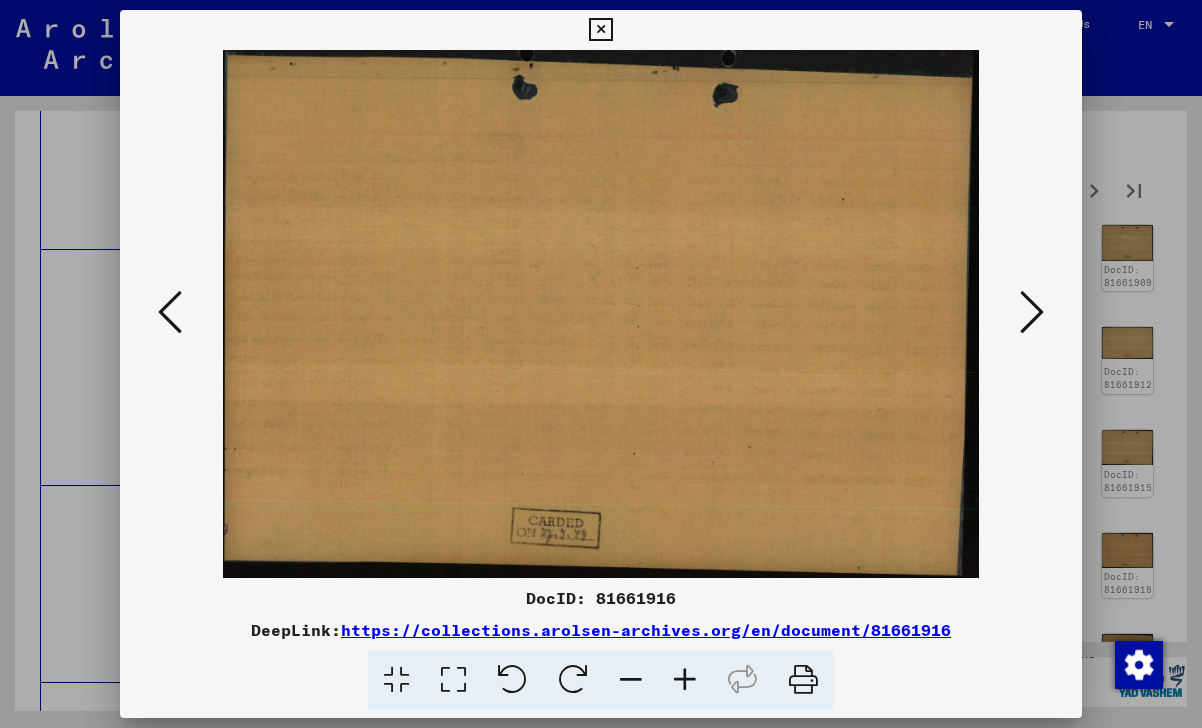 click at bounding box center [1032, 312] 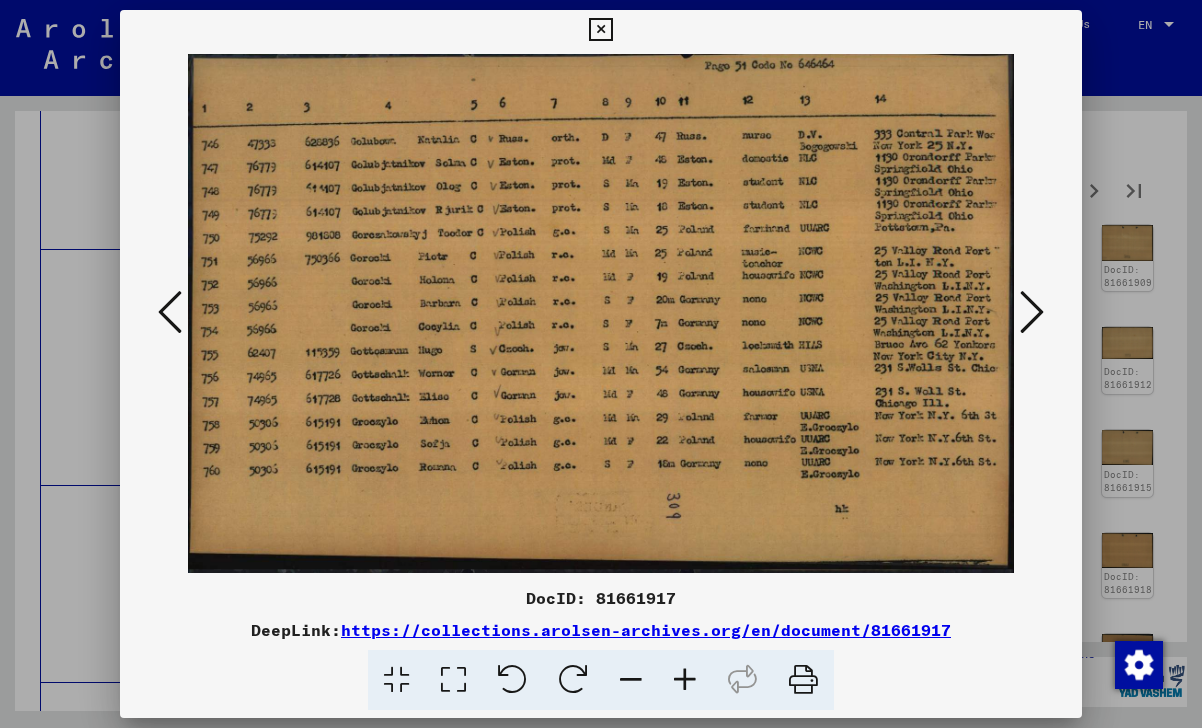 click at bounding box center (1032, 312) 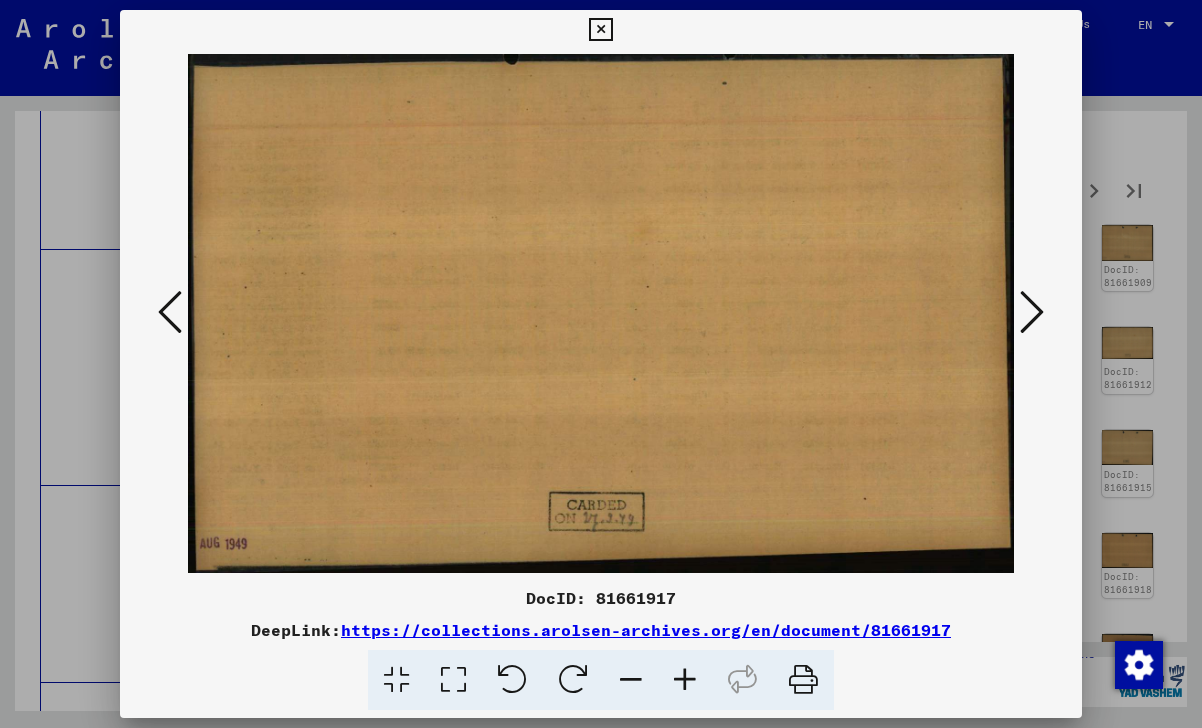 click at bounding box center [1032, 312] 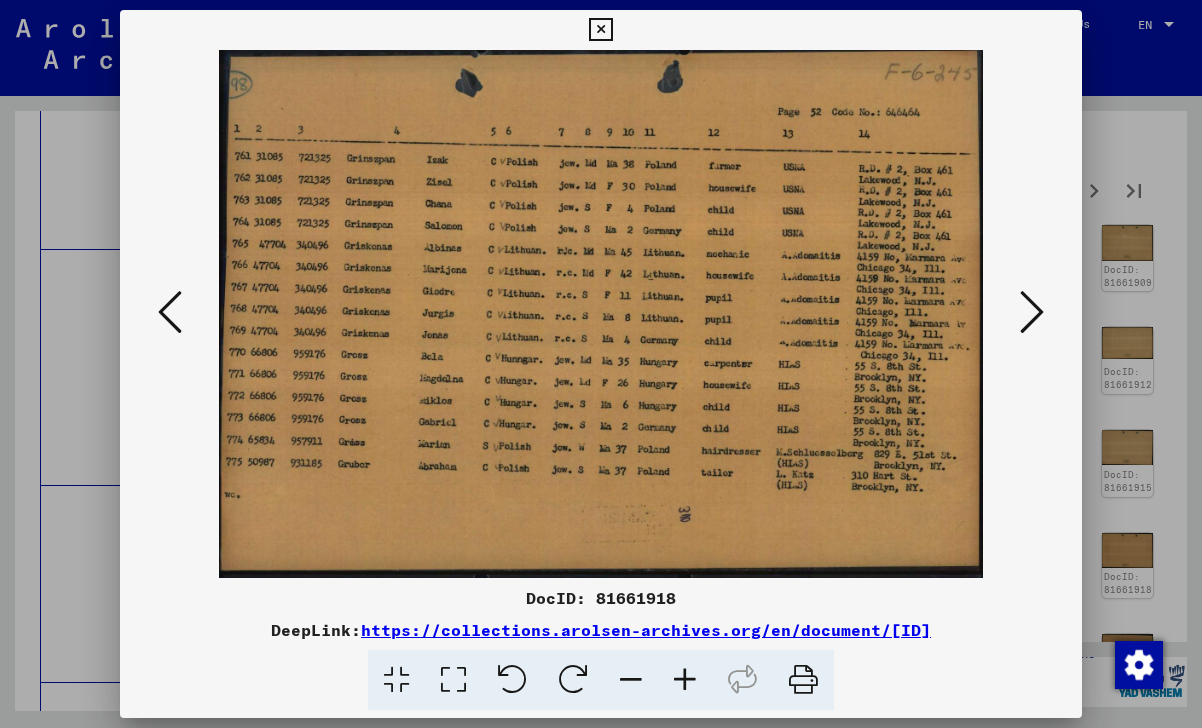 click at bounding box center (1032, 312) 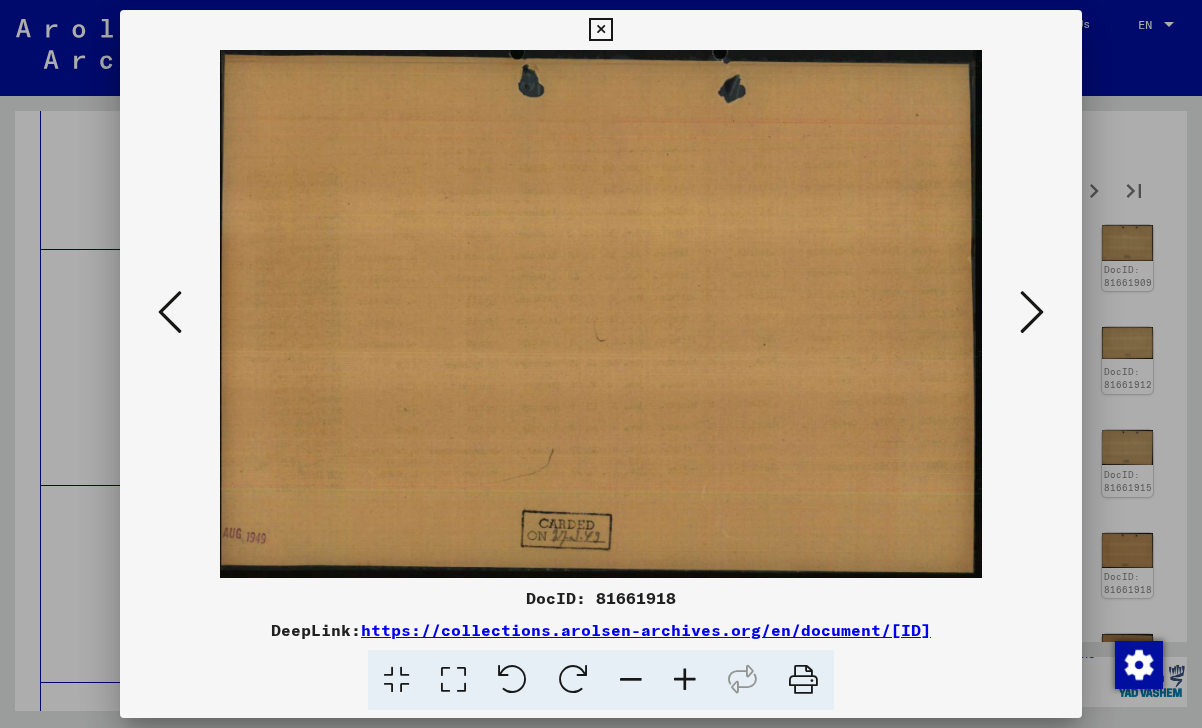 click at bounding box center [1032, 312] 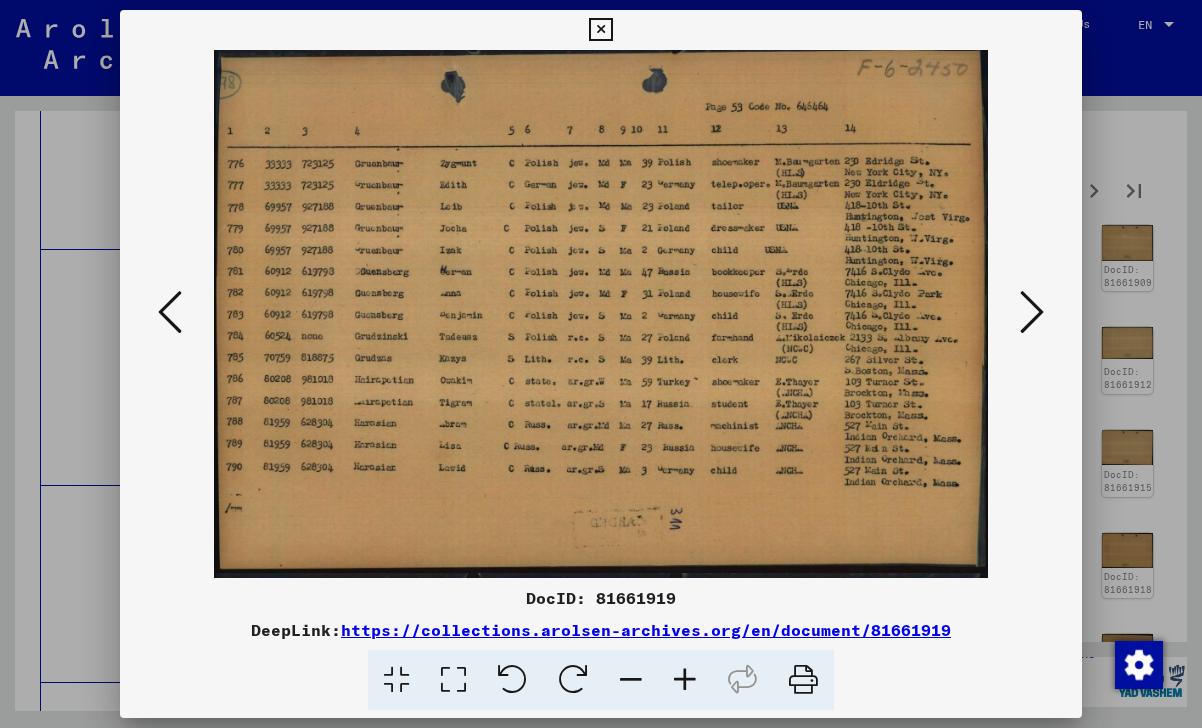 click at bounding box center [1032, 312] 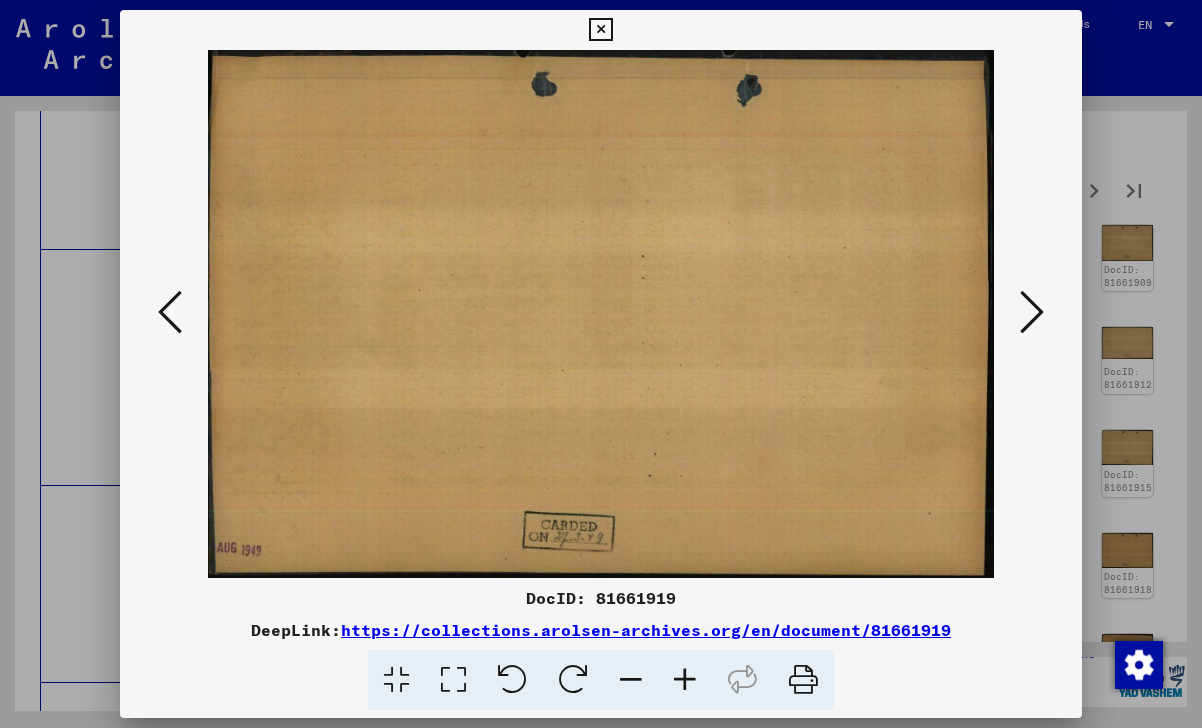 click at bounding box center (1032, 312) 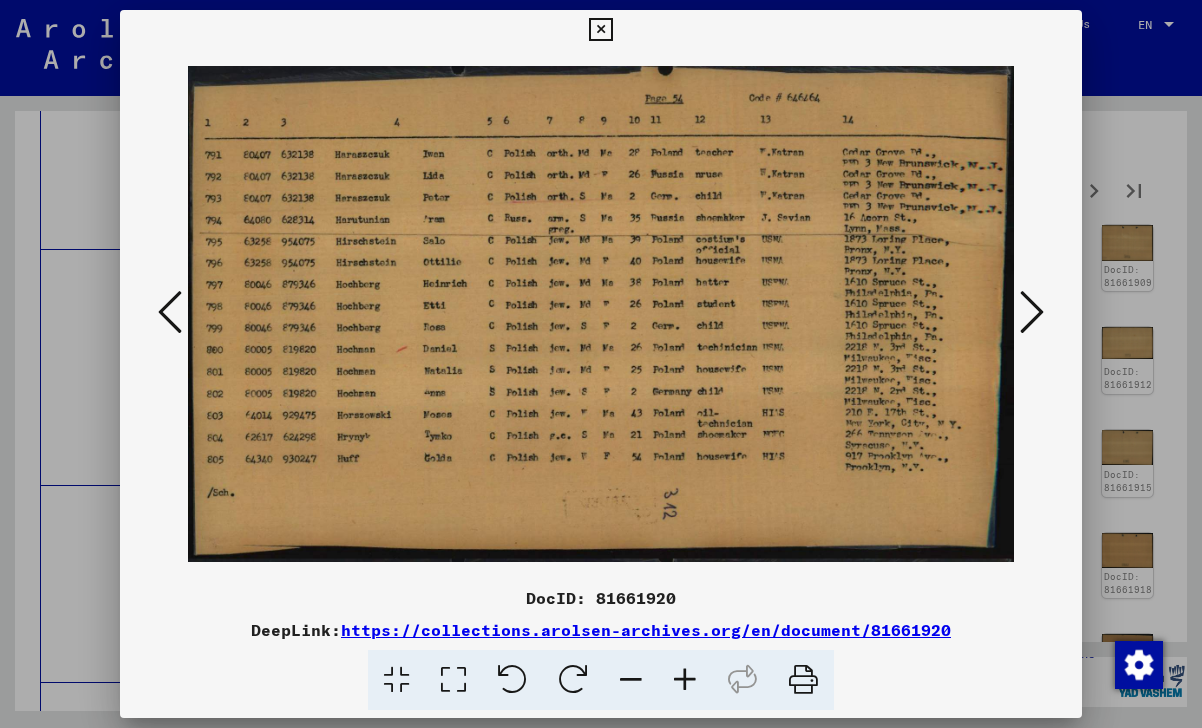 click at bounding box center [1032, 312] 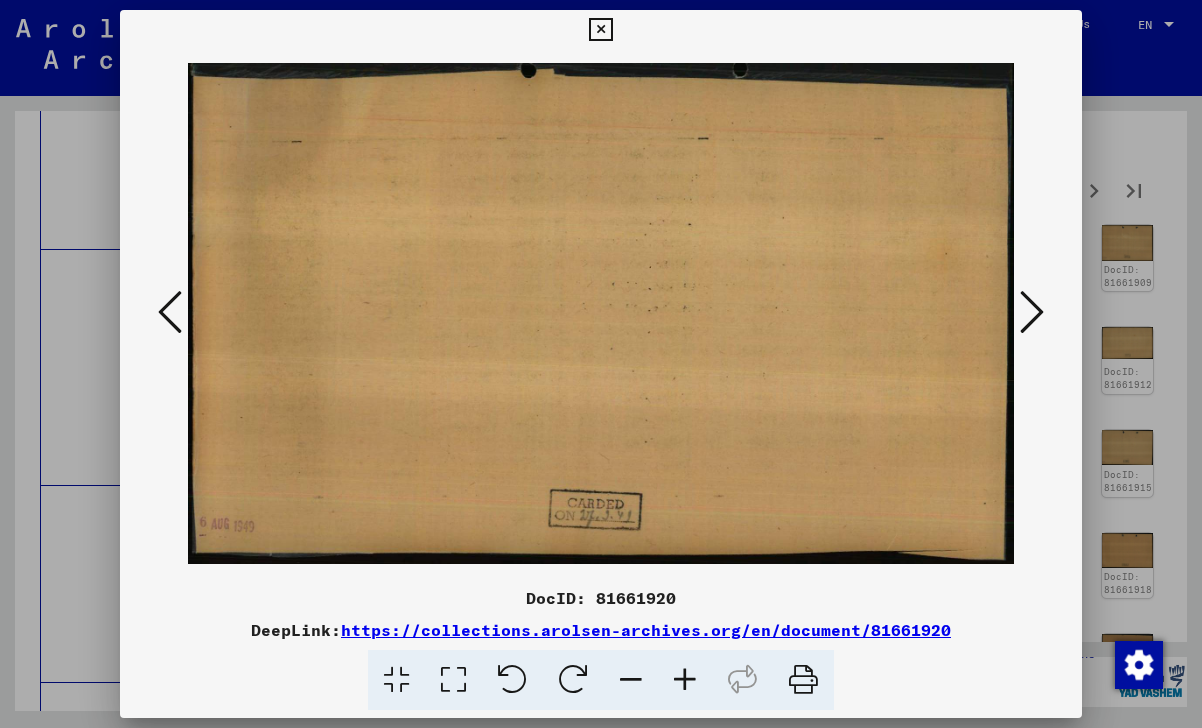 click at bounding box center (1032, 312) 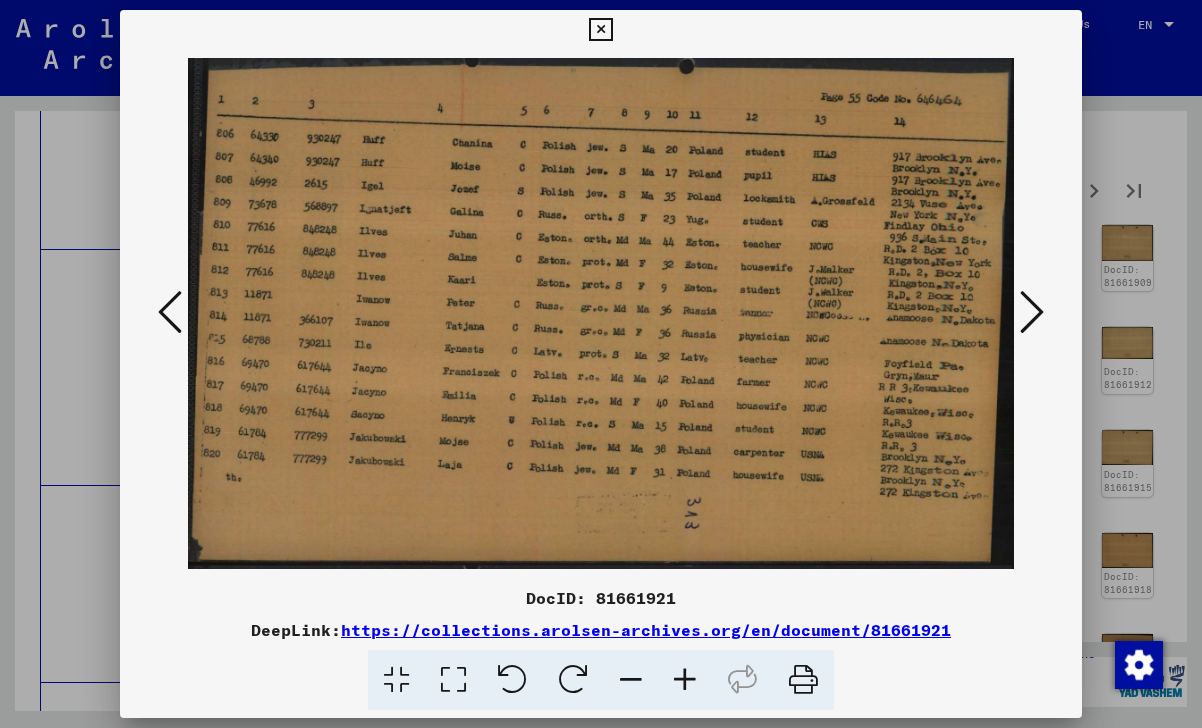click at bounding box center (1032, 312) 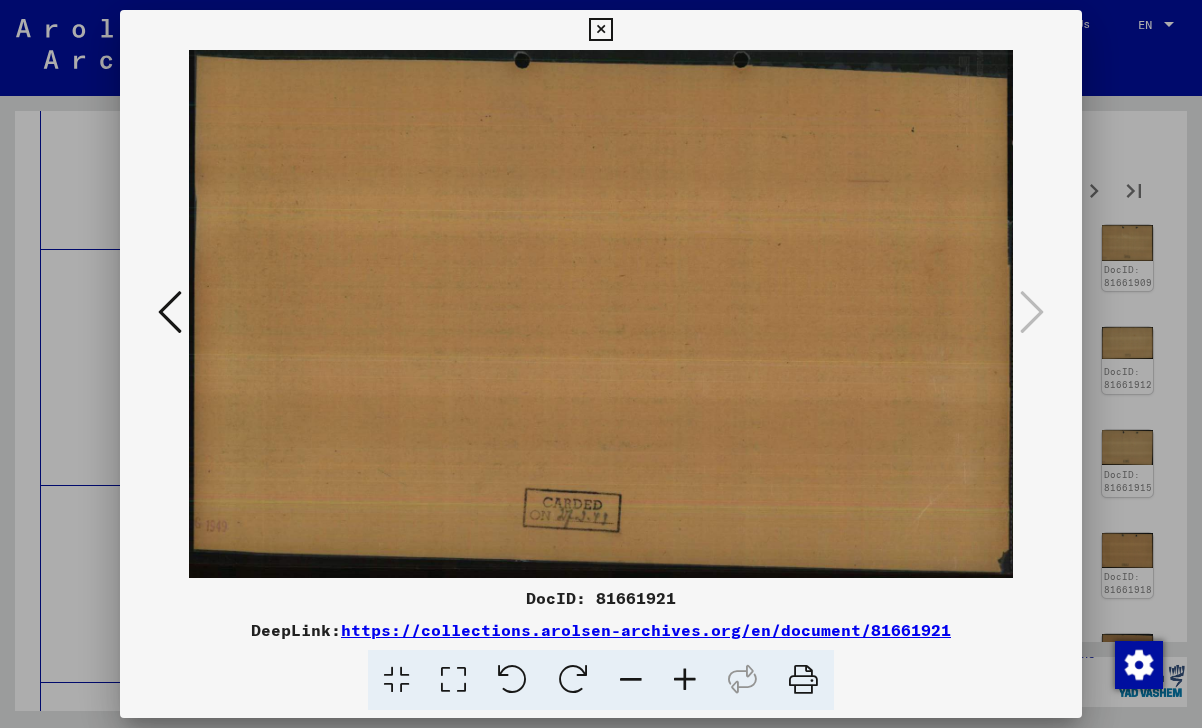 click at bounding box center [600, 30] 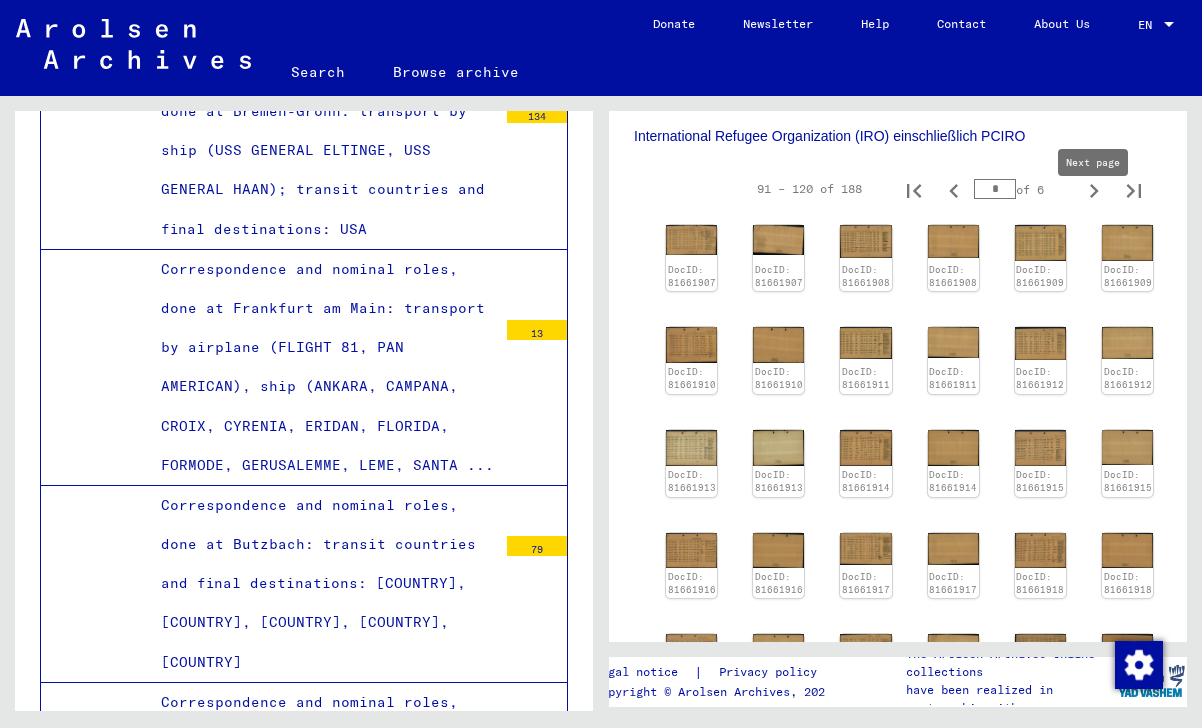 click 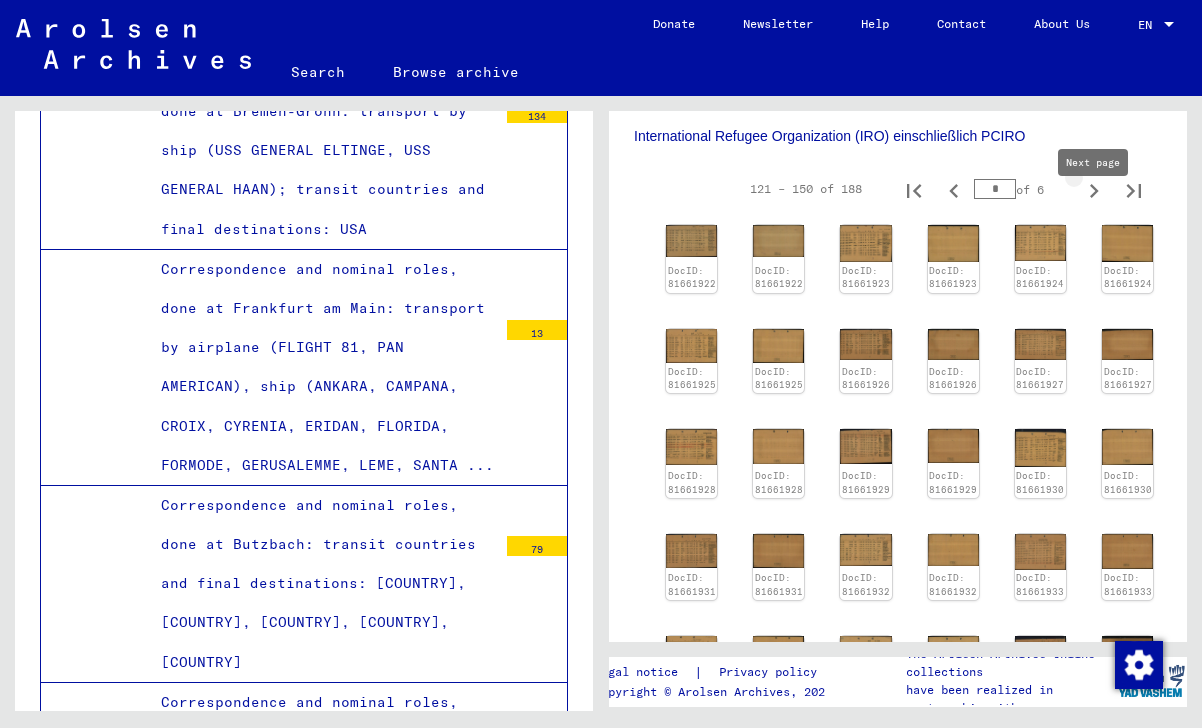 type on "*" 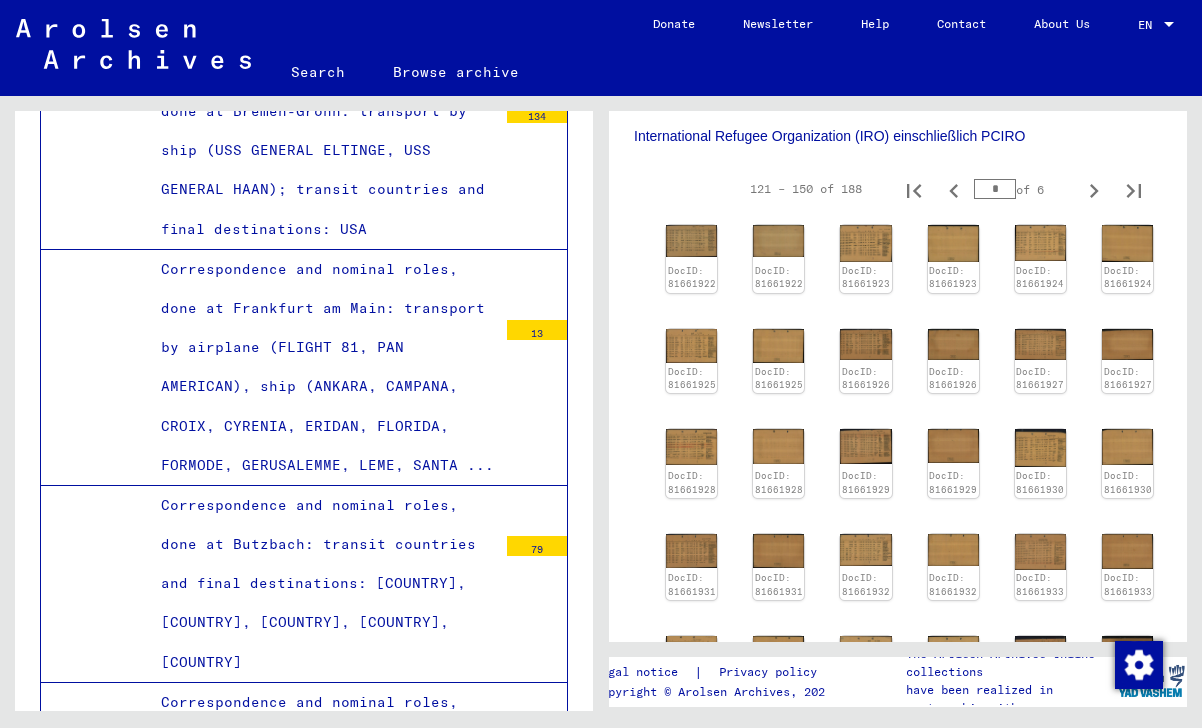 click on "DocID: 81661922 DocID: 81661922 DocID: 81661923 DocID: 81661923 DocID: 81661924 DocID: 81661924 DocID: 81661925 DocID: 81661925 DocID: 81661926 DocID: 81661926 DocID: 81661927 DocID: 81661927 DocID: 81661928 DocID: 81661928 DocID: 81661929 DocID: 81661929 DocID: 81661930 DocID: 81661930 DocID: 81661931 DocID: 81661931 DocID: 81661932 DocID: 81661932 DocID: 81661933 DocID: 81661933 DocID: 81661934 DocID: 81661934 DocID: 81661935 DocID: 81661935 DocID: 81661936 DocID: 81661936" 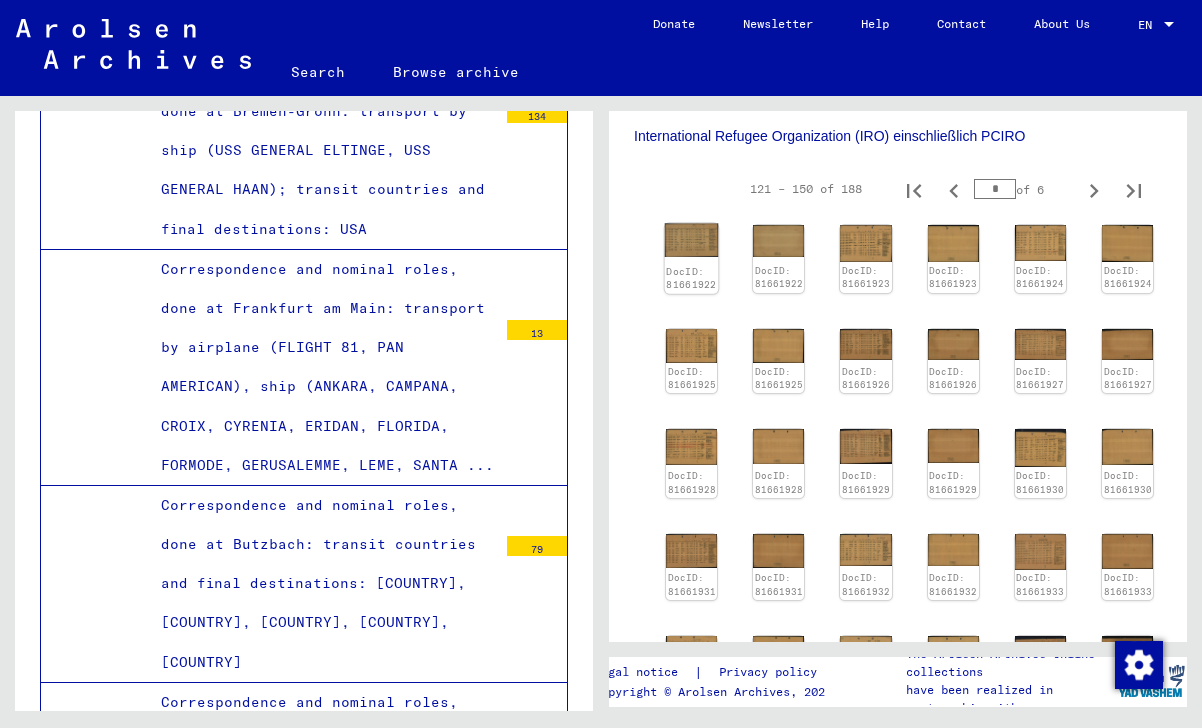 click 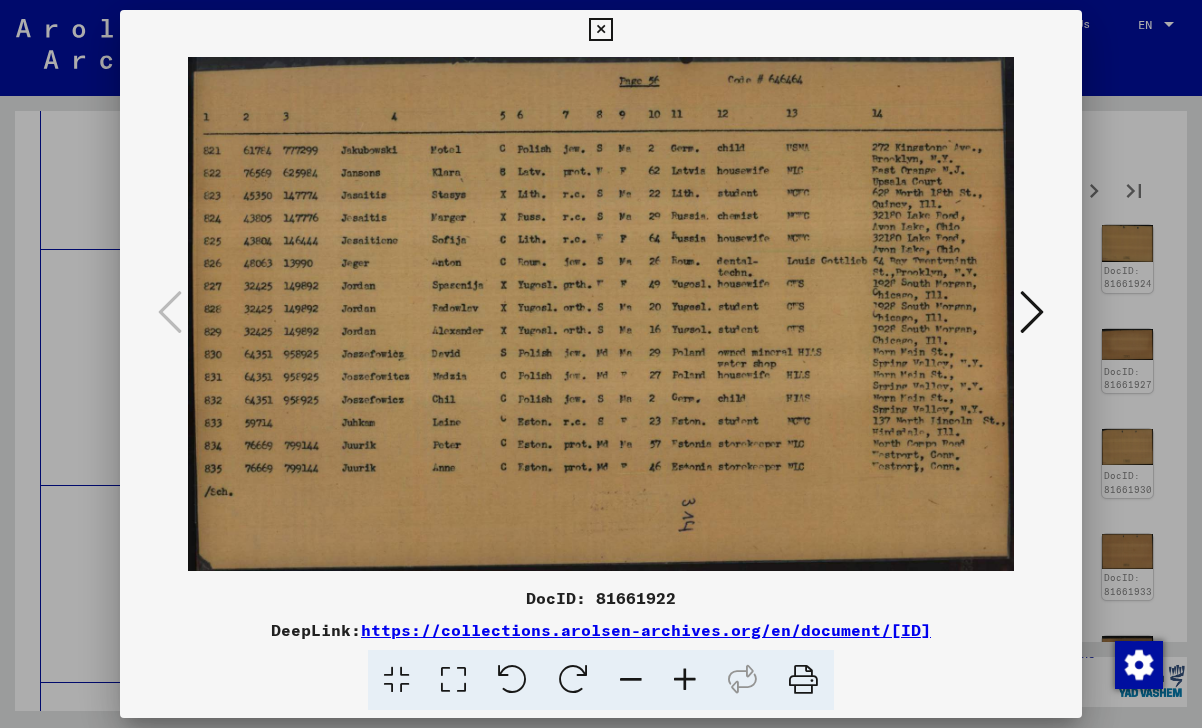 click at bounding box center (1032, 312) 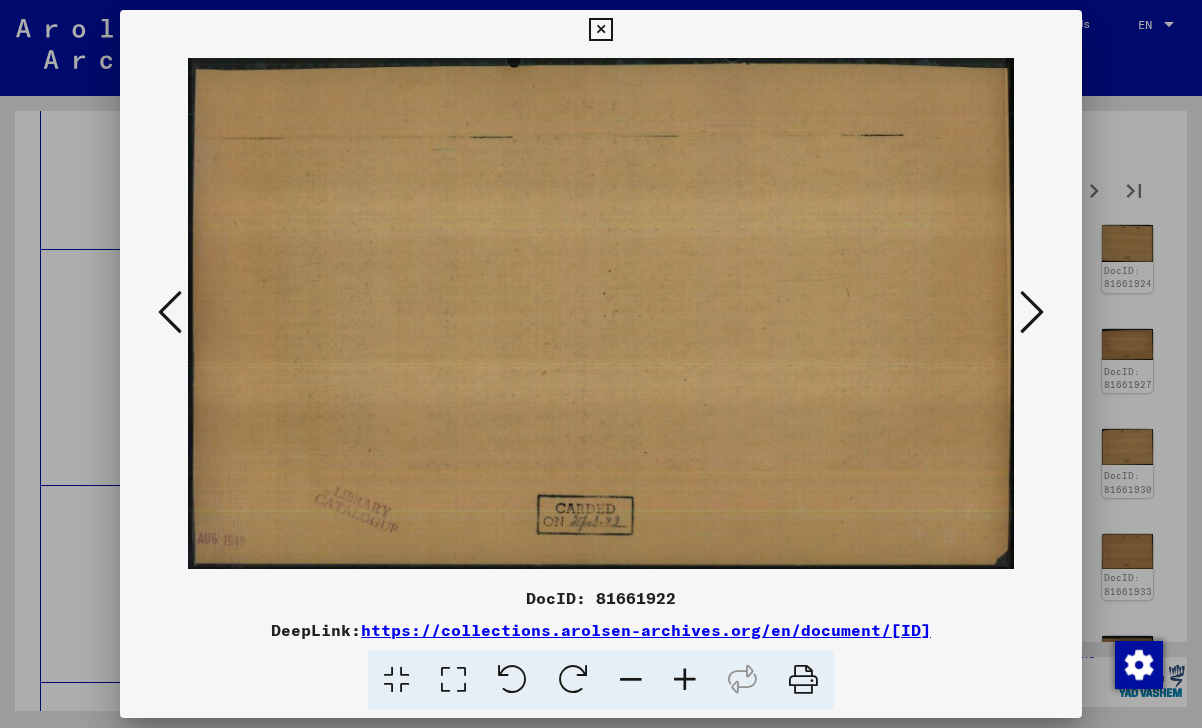 click at bounding box center (1032, 312) 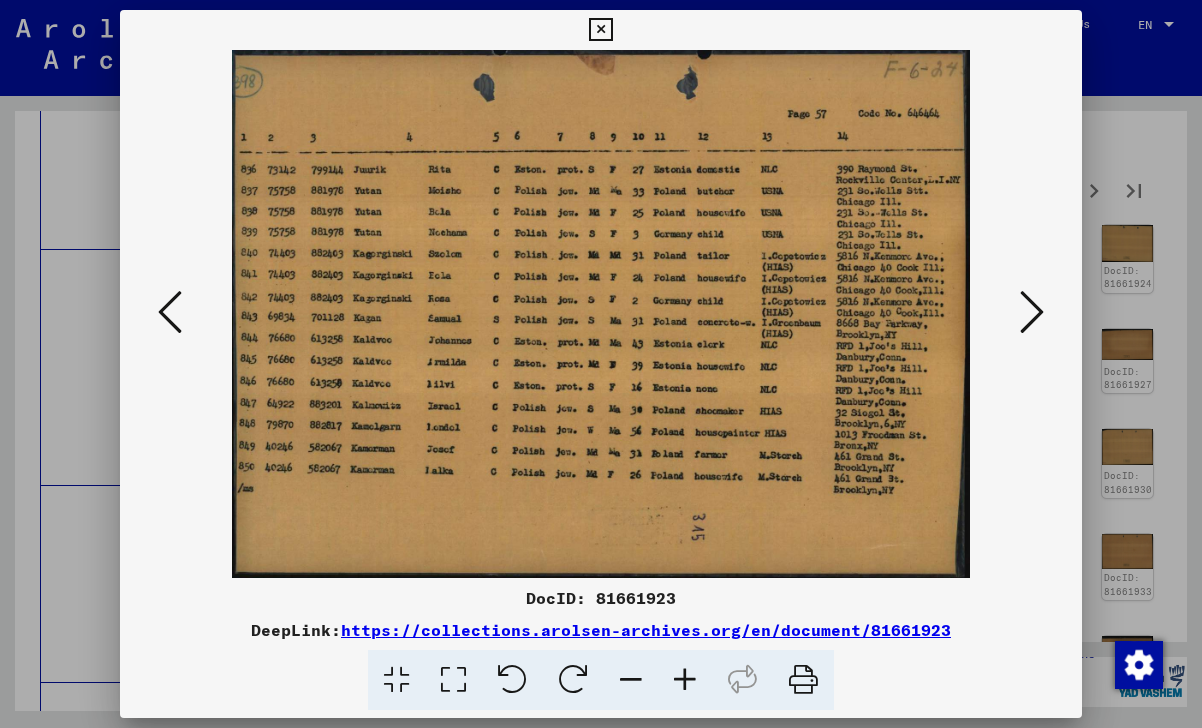 click at bounding box center (1032, 312) 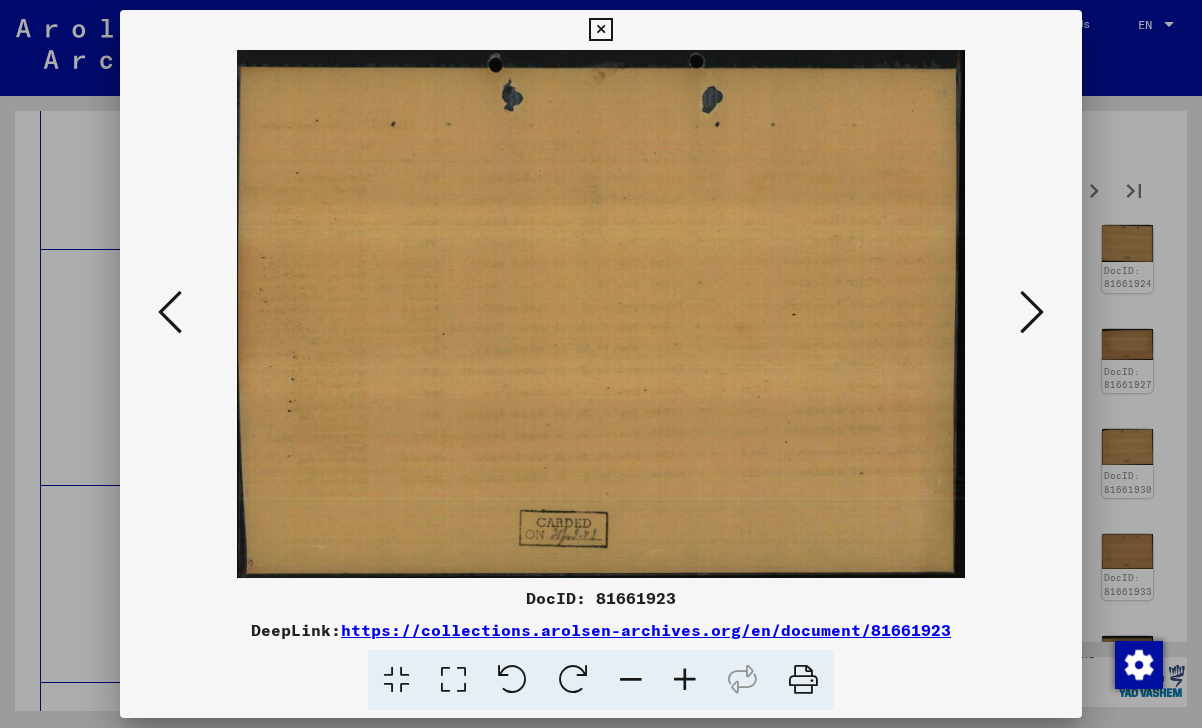 click at bounding box center (1032, 312) 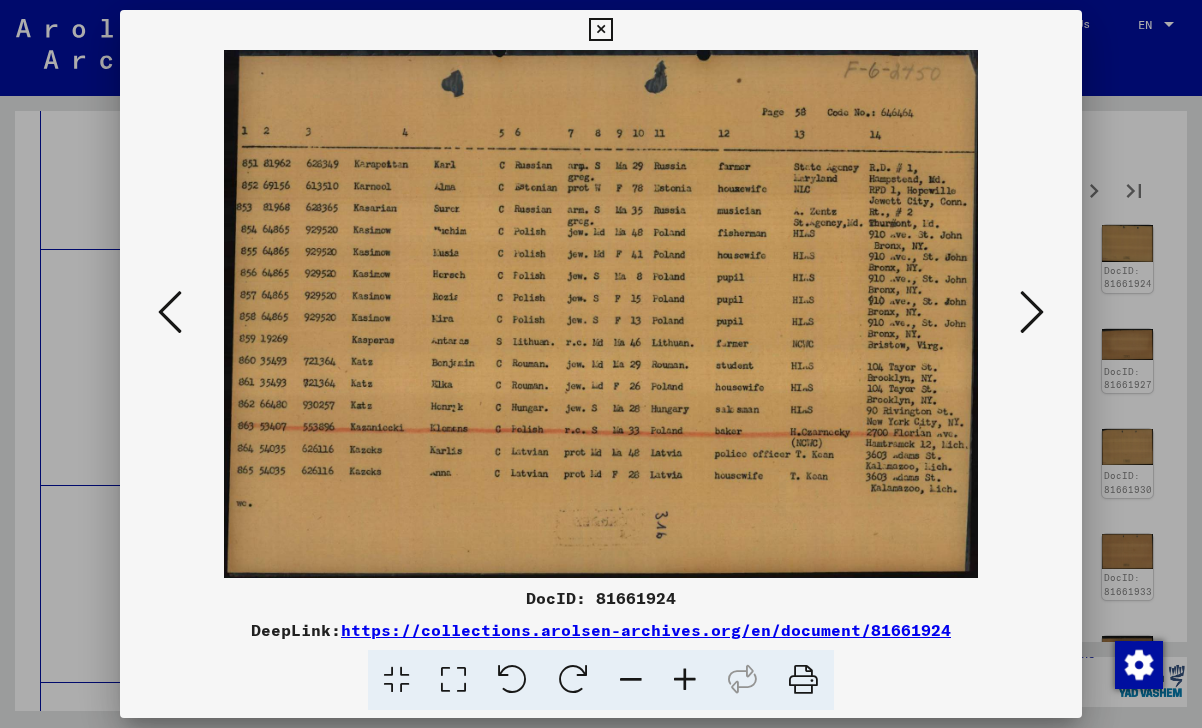 click at bounding box center (1032, 312) 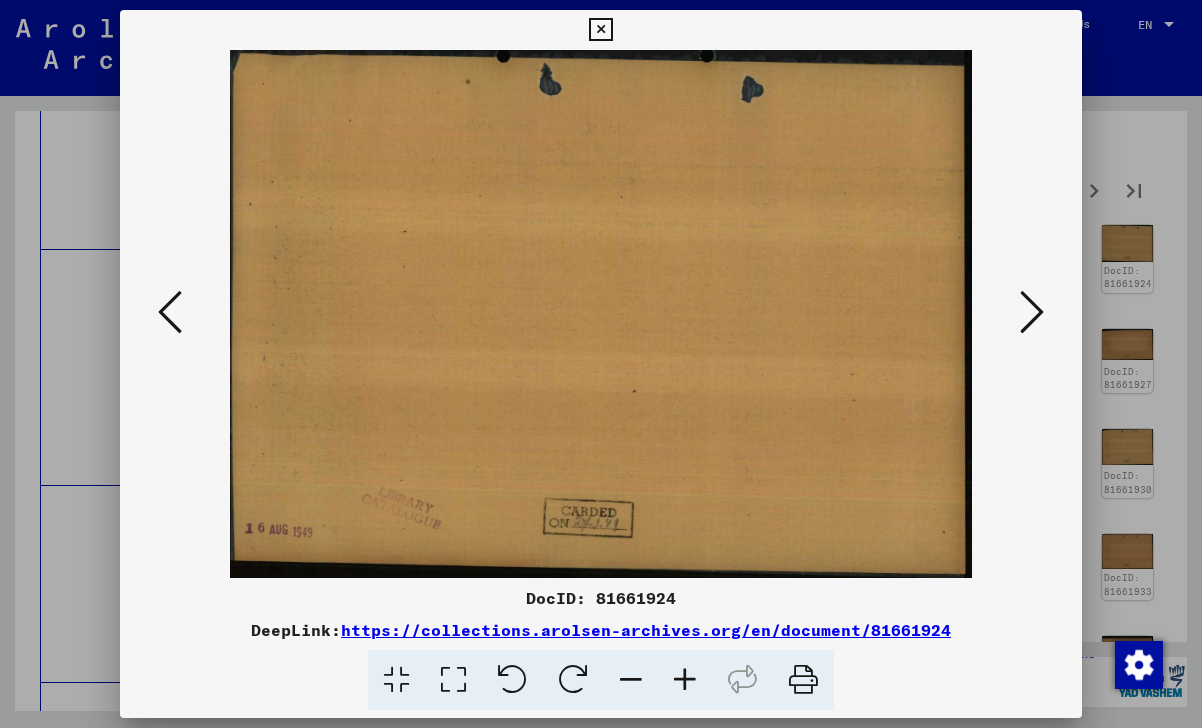 click at bounding box center [1032, 312] 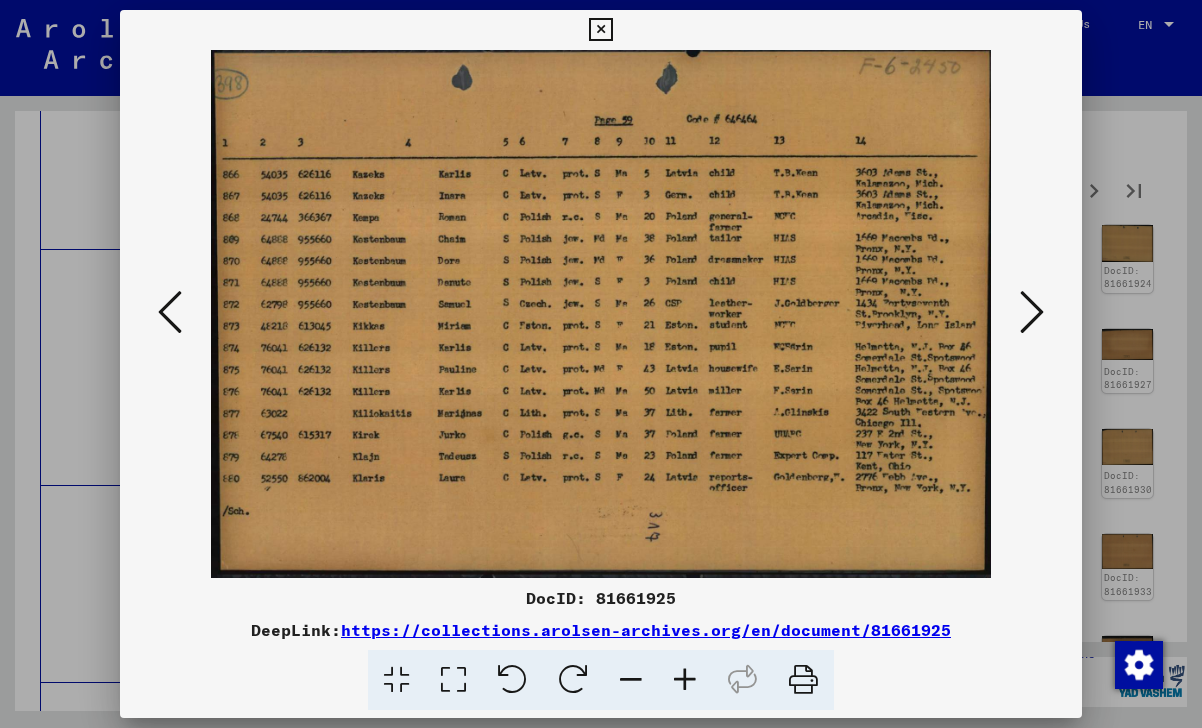 click at bounding box center [1032, 312] 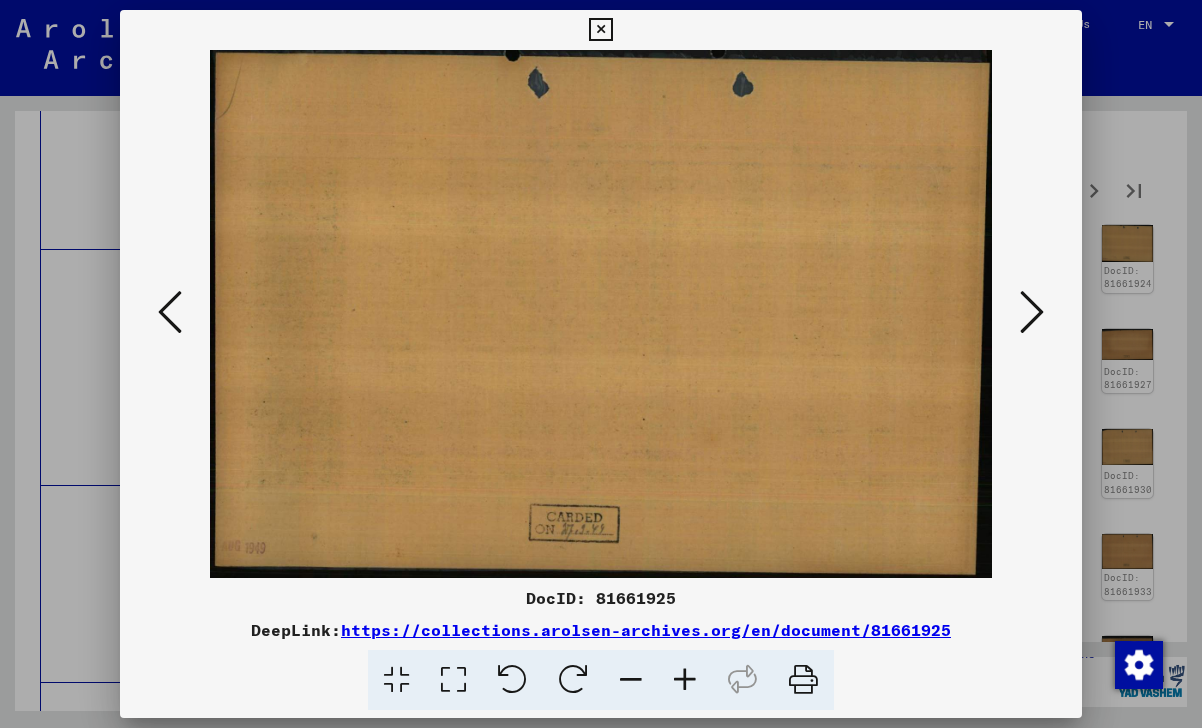 click at bounding box center (1032, 312) 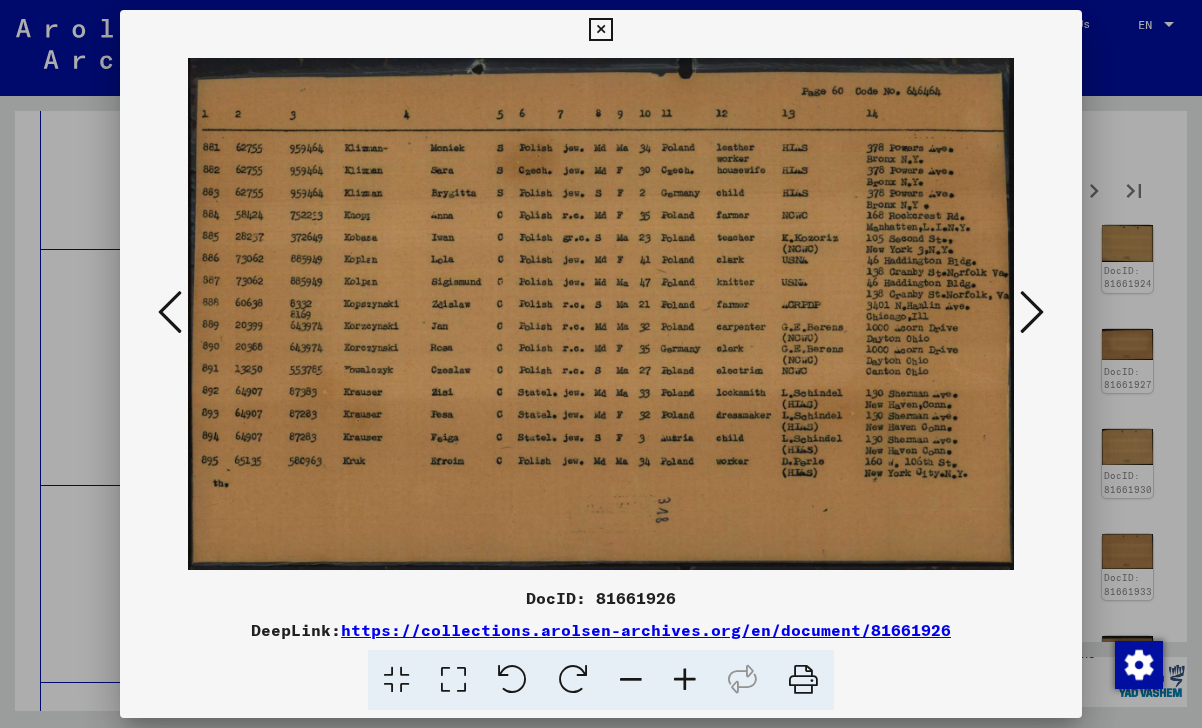 click at bounding box center [1032, 312] 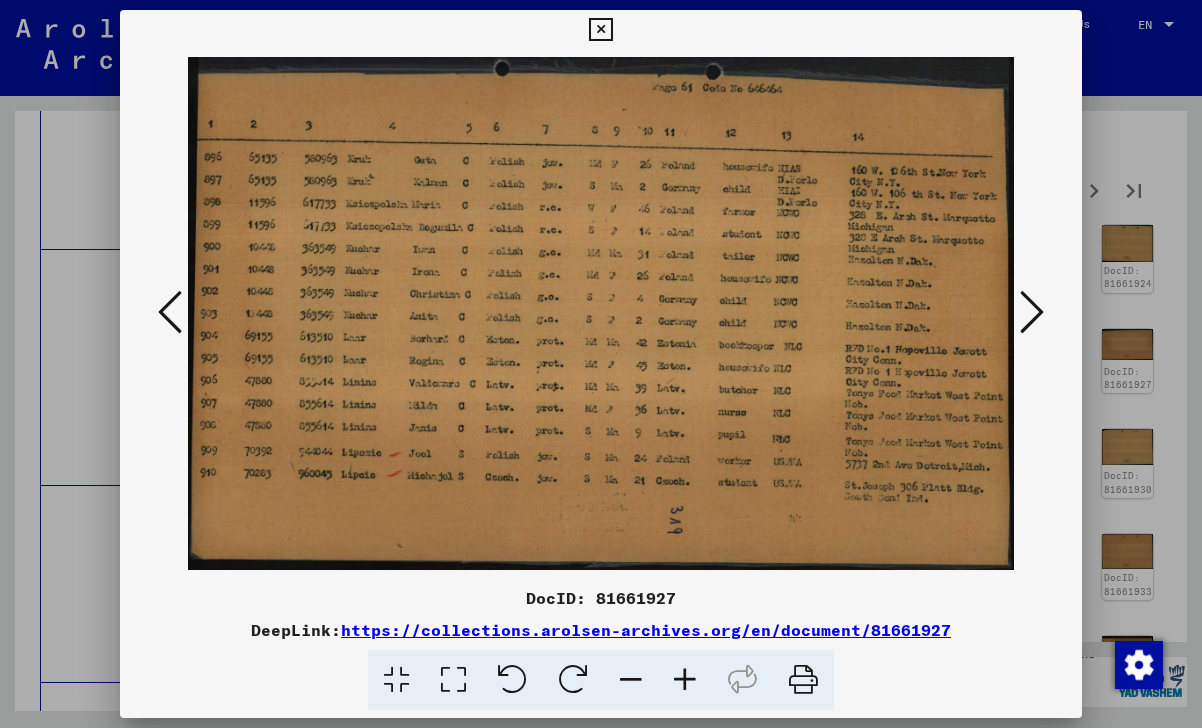 click at bounding box center (1032, 312) 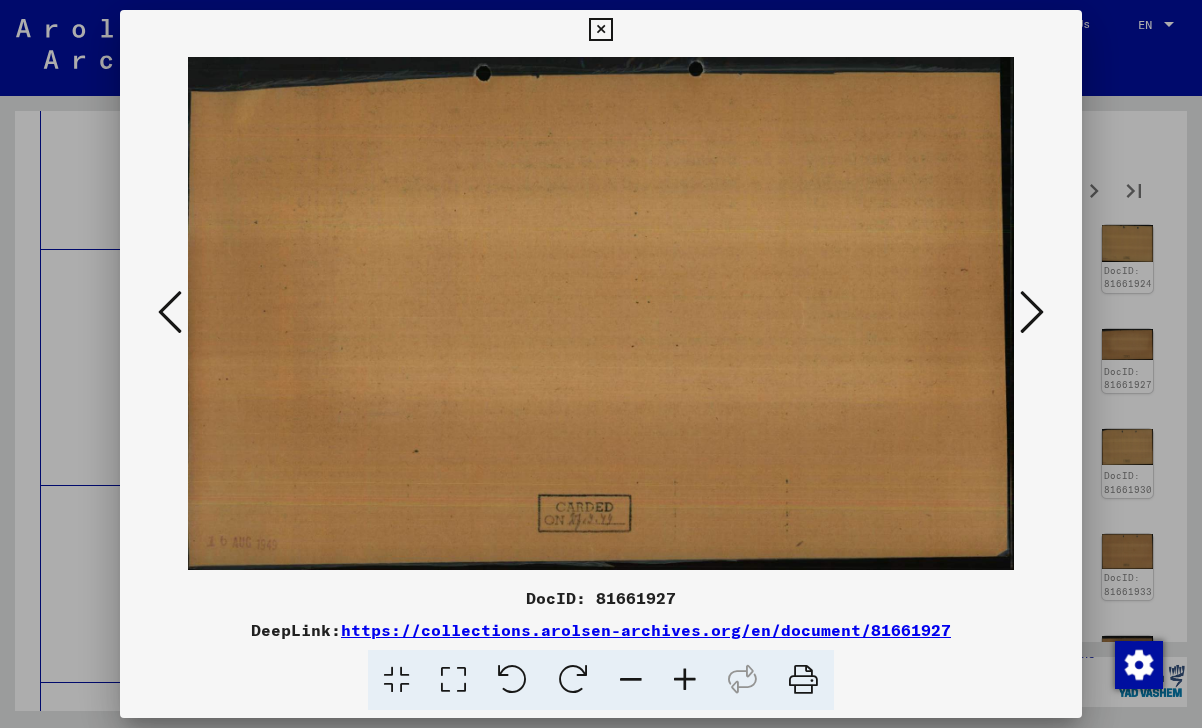 click at bounding box center (1032, 312) 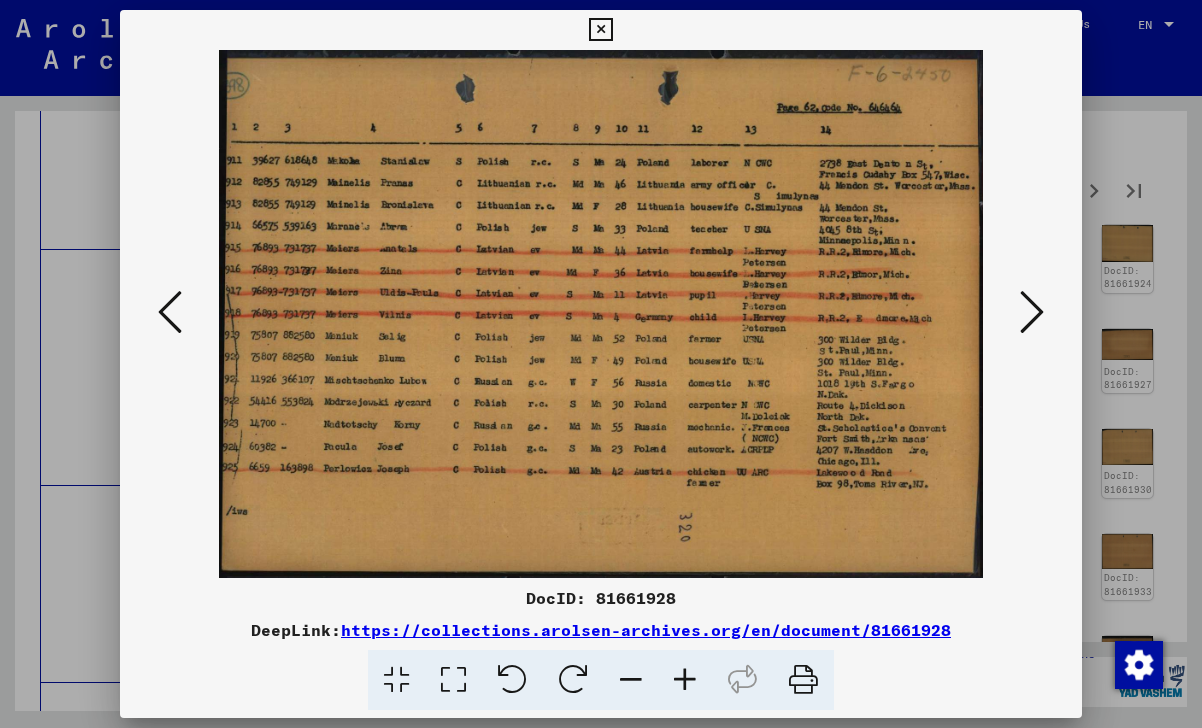 click at bounding box center [1032, 312] 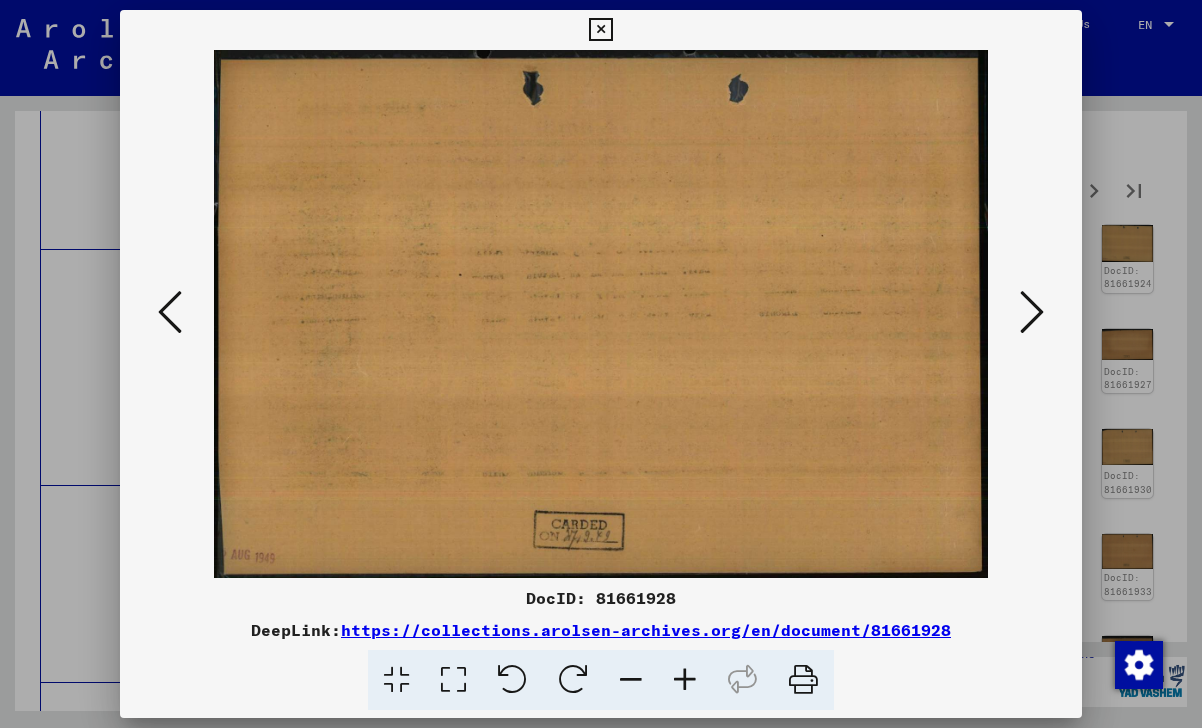 click at bounding box center [1032, 312] 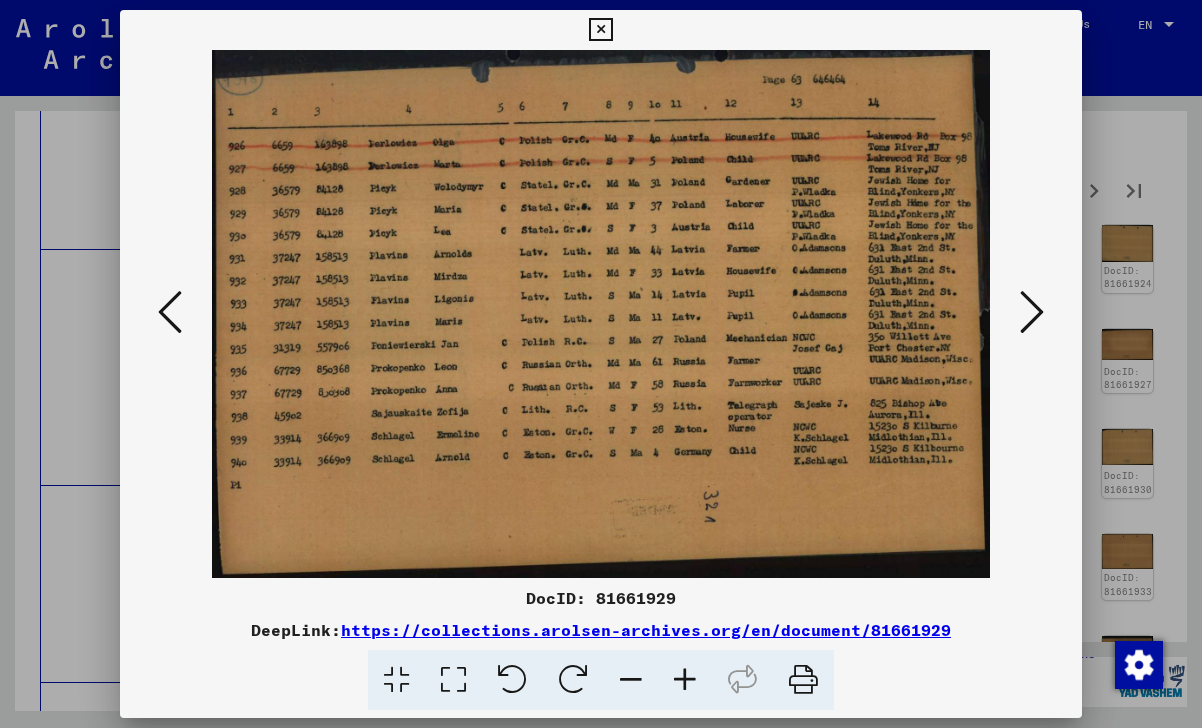click at bounding box center [1032, 312] 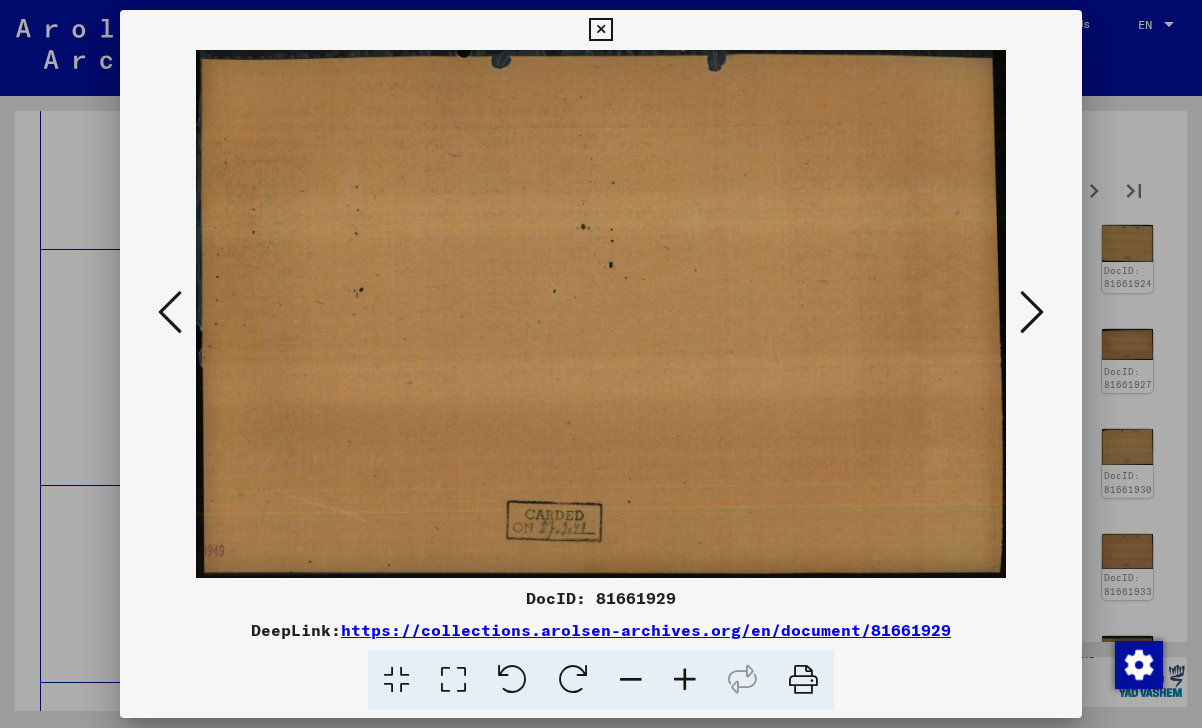 click at bounding box center [1032, 312] 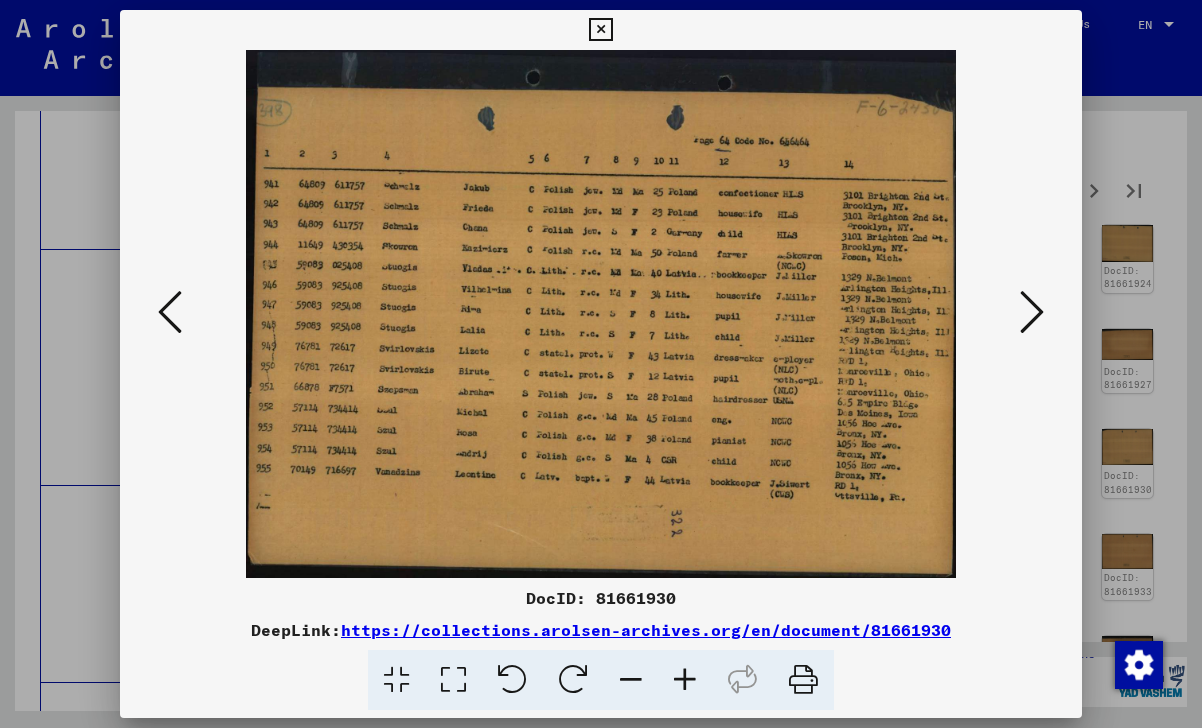 click at bounding box center (170, 312) 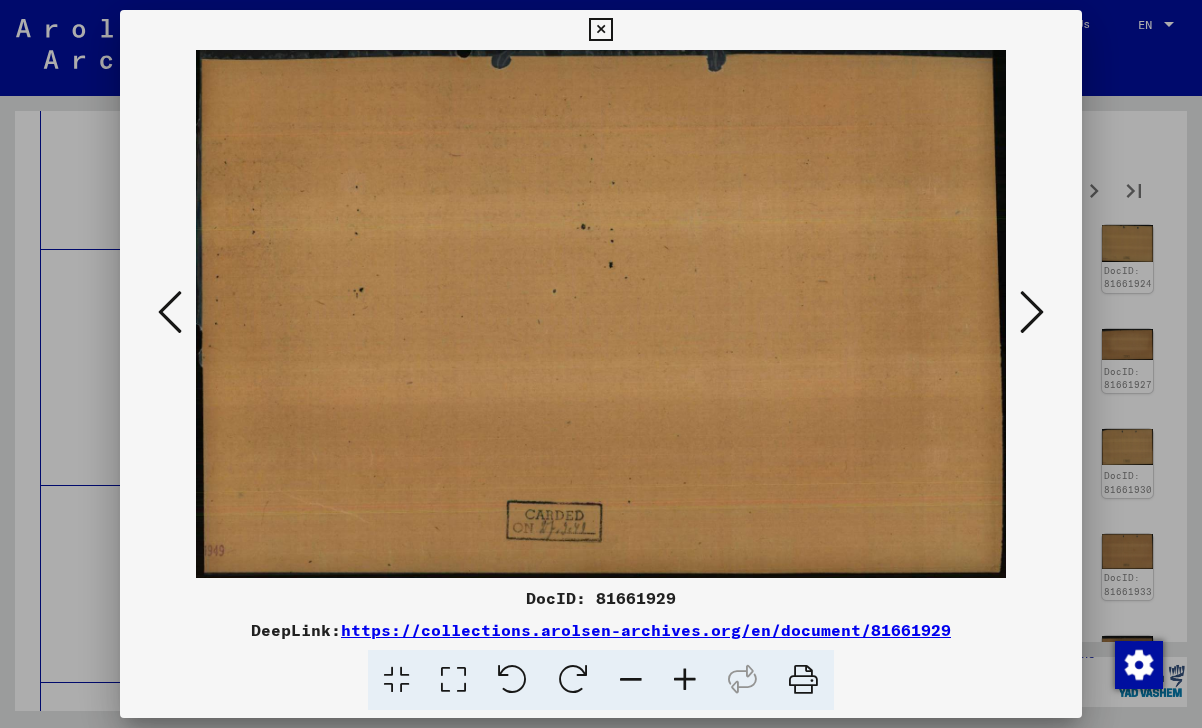 click at bounding box center [170, 312] 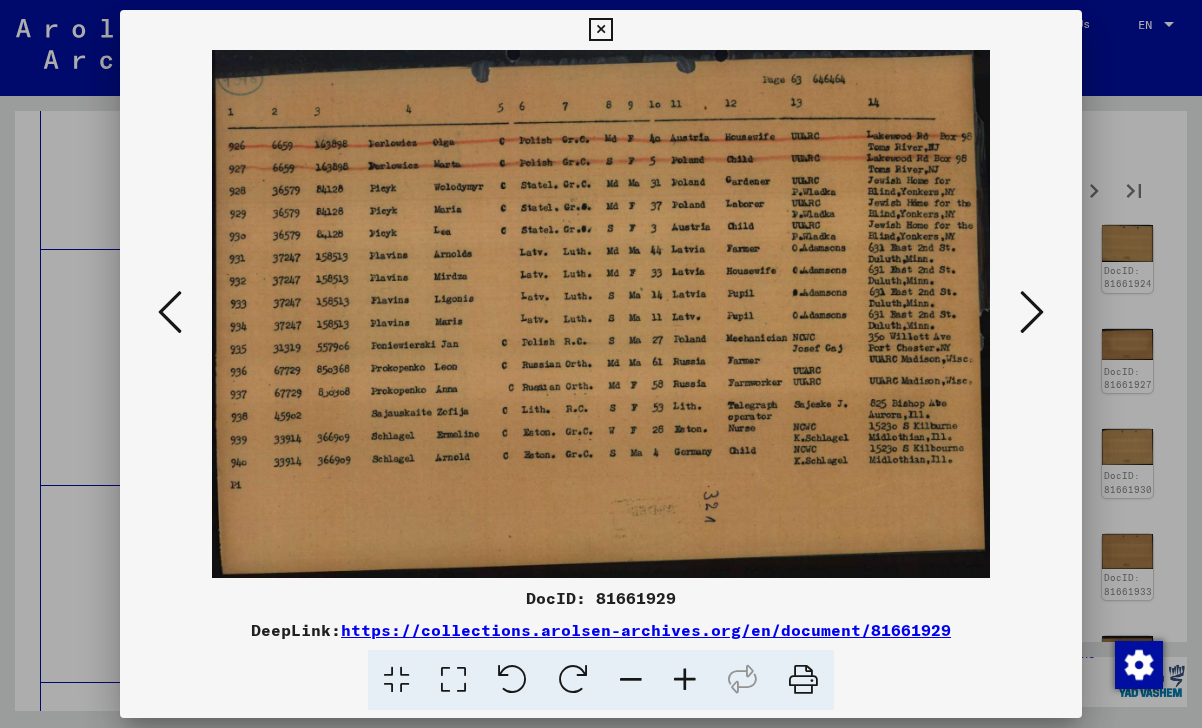 click at bounding box center (1032, 313) 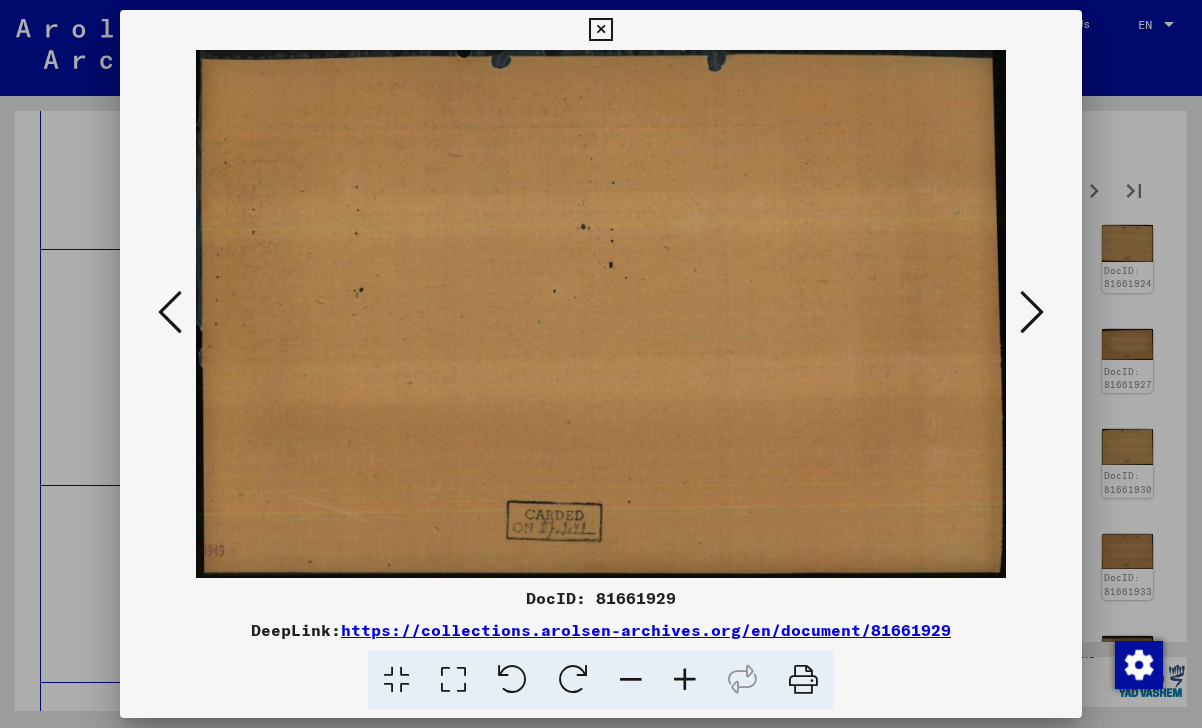 click at bounding box center (1032, 313) 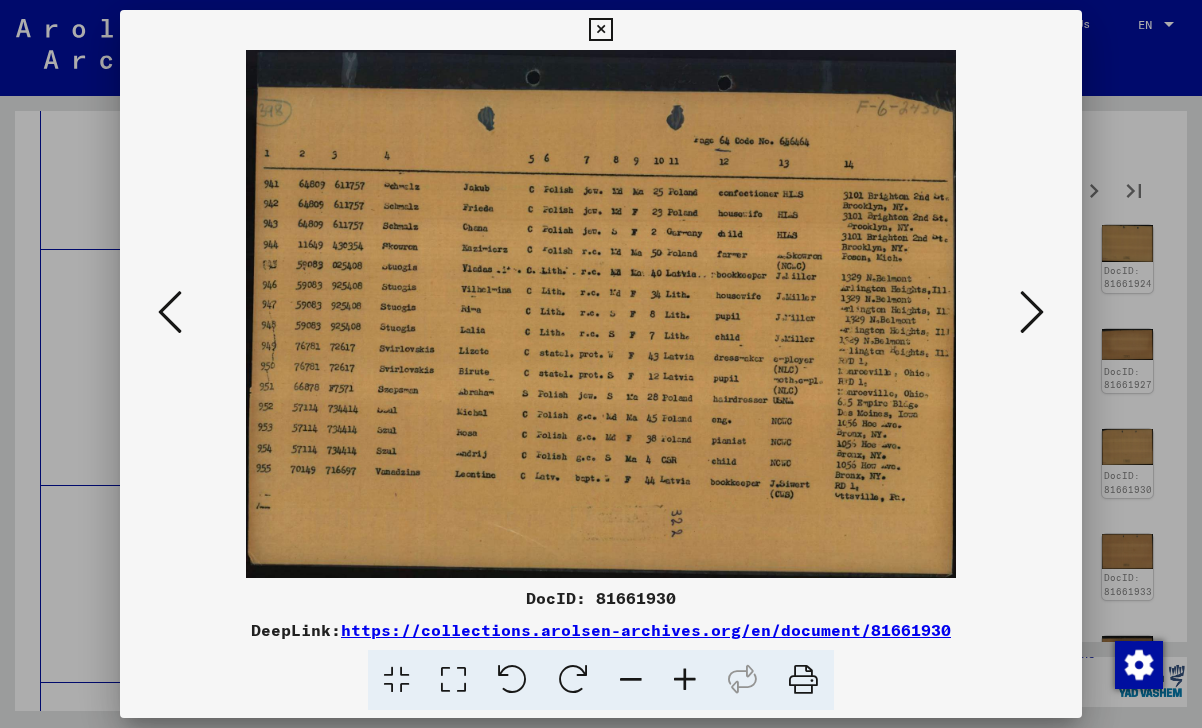 click at bounding box center (1032, 313) 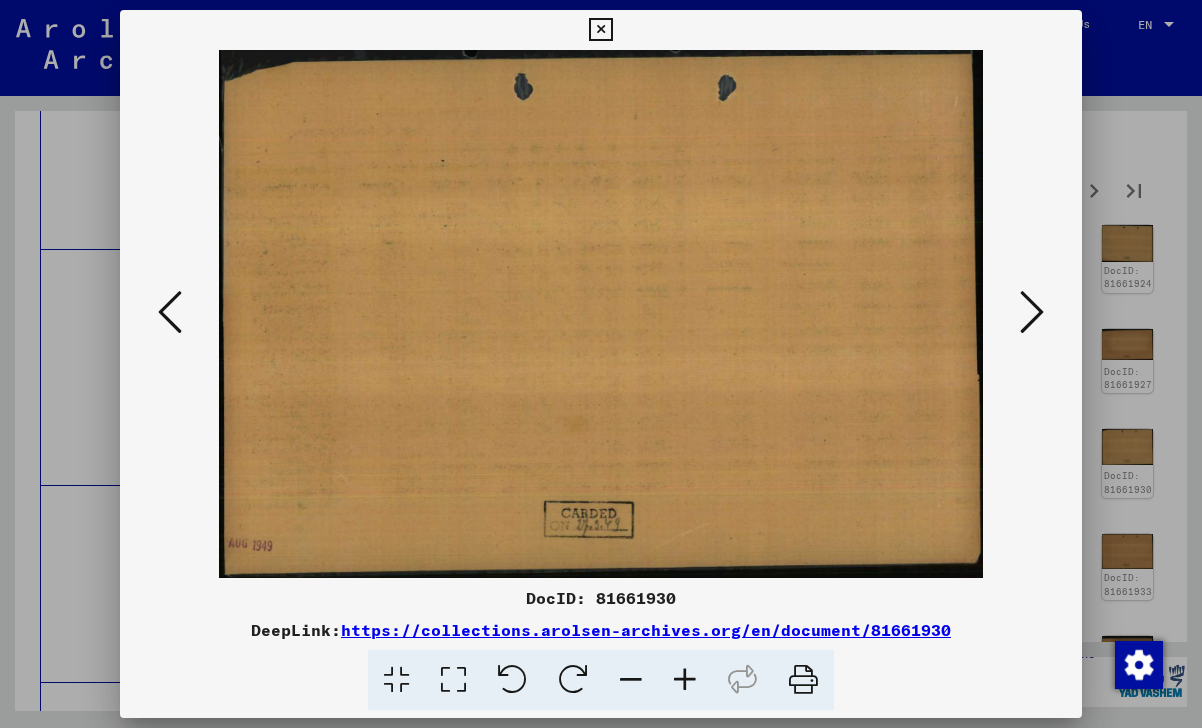 click at bounding box center [1032, 313] 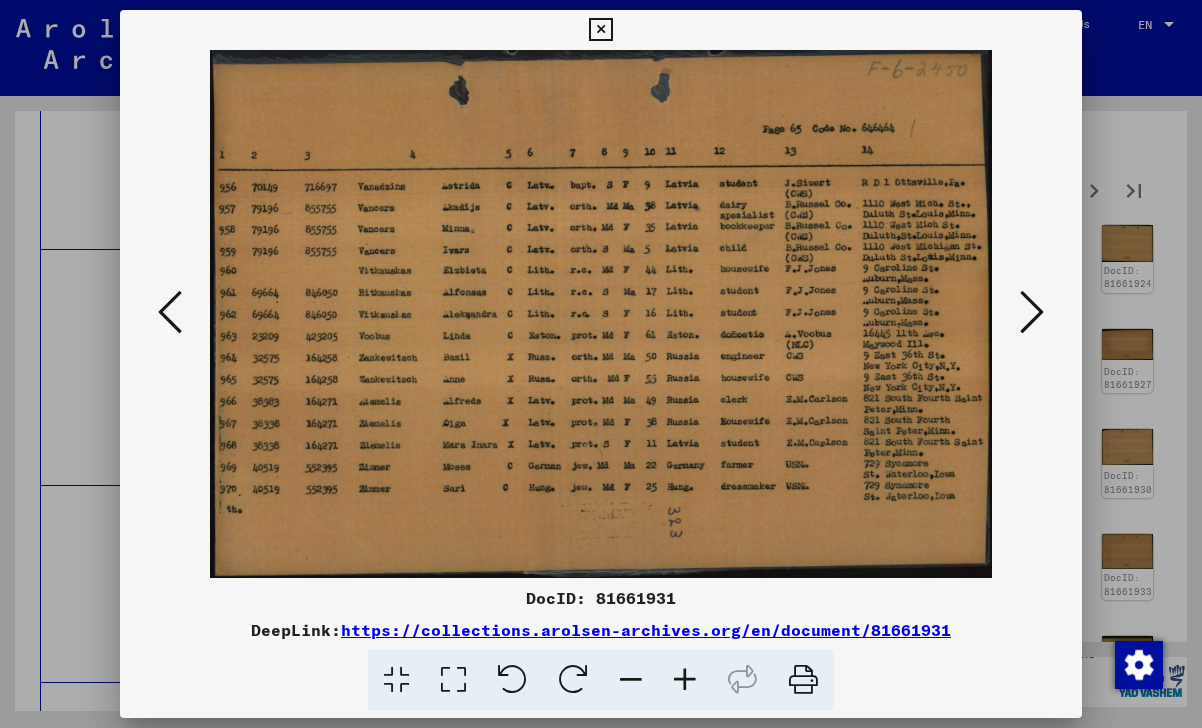 click at bounding box center (1032, 313) 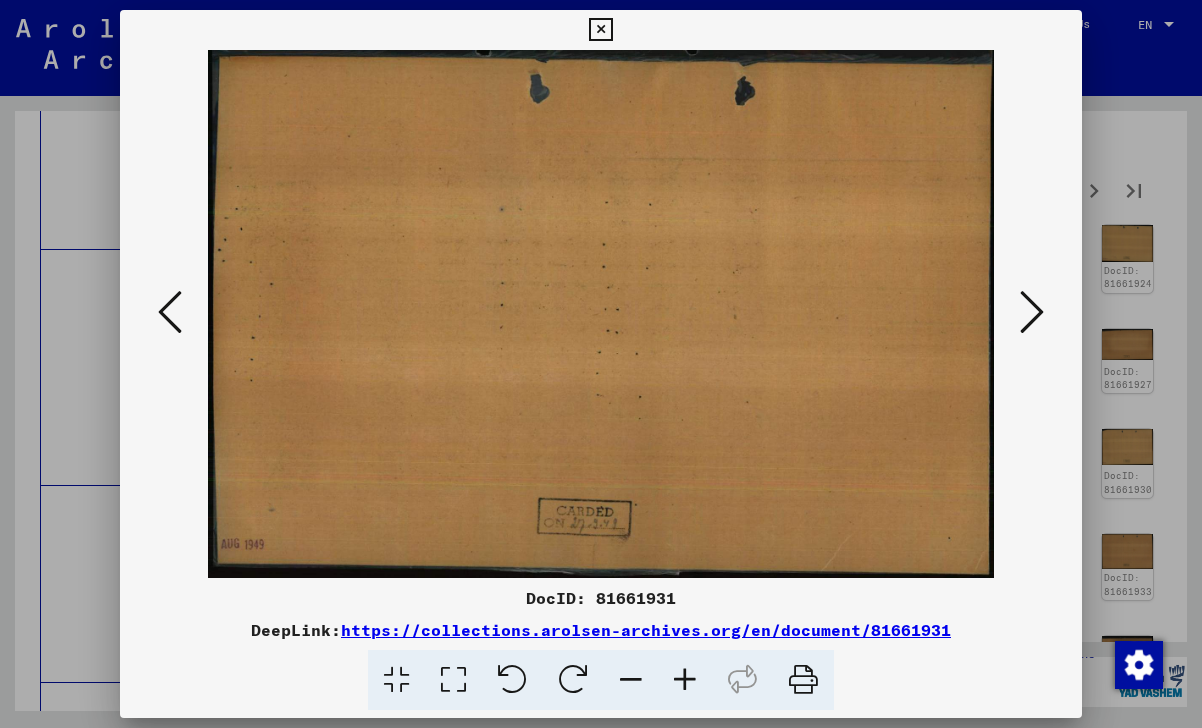 click at bounding box center [1032, 313] 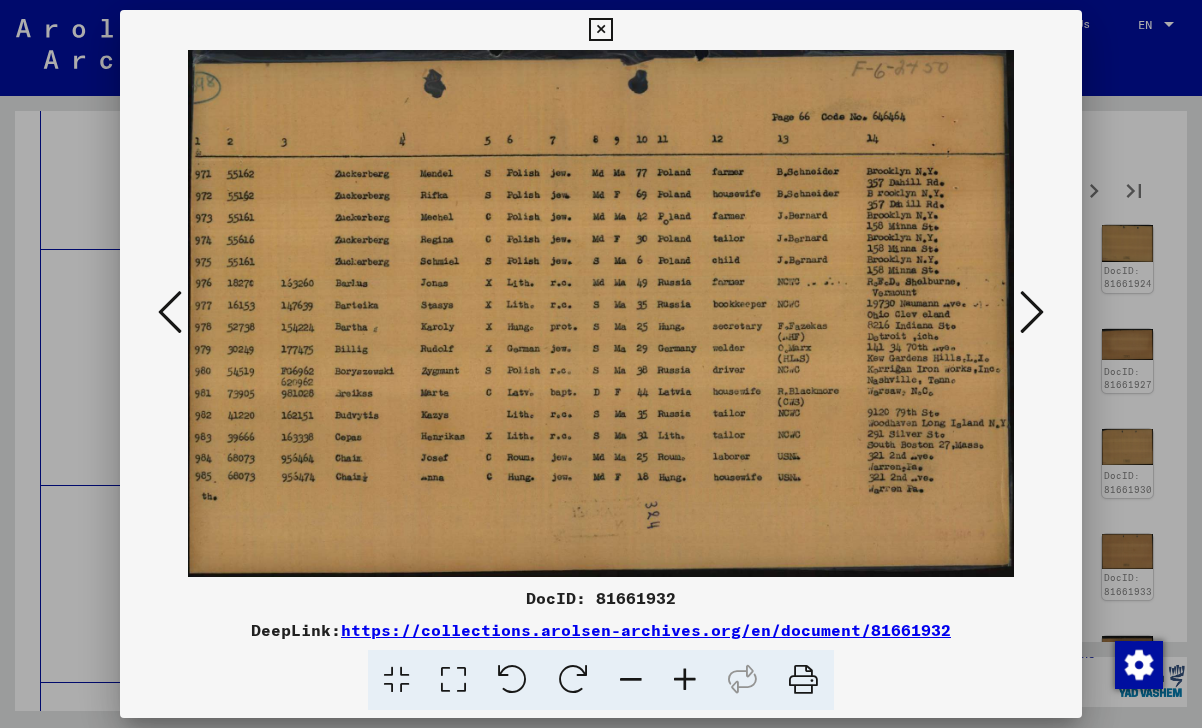 click at bounding box center [1032, 313] 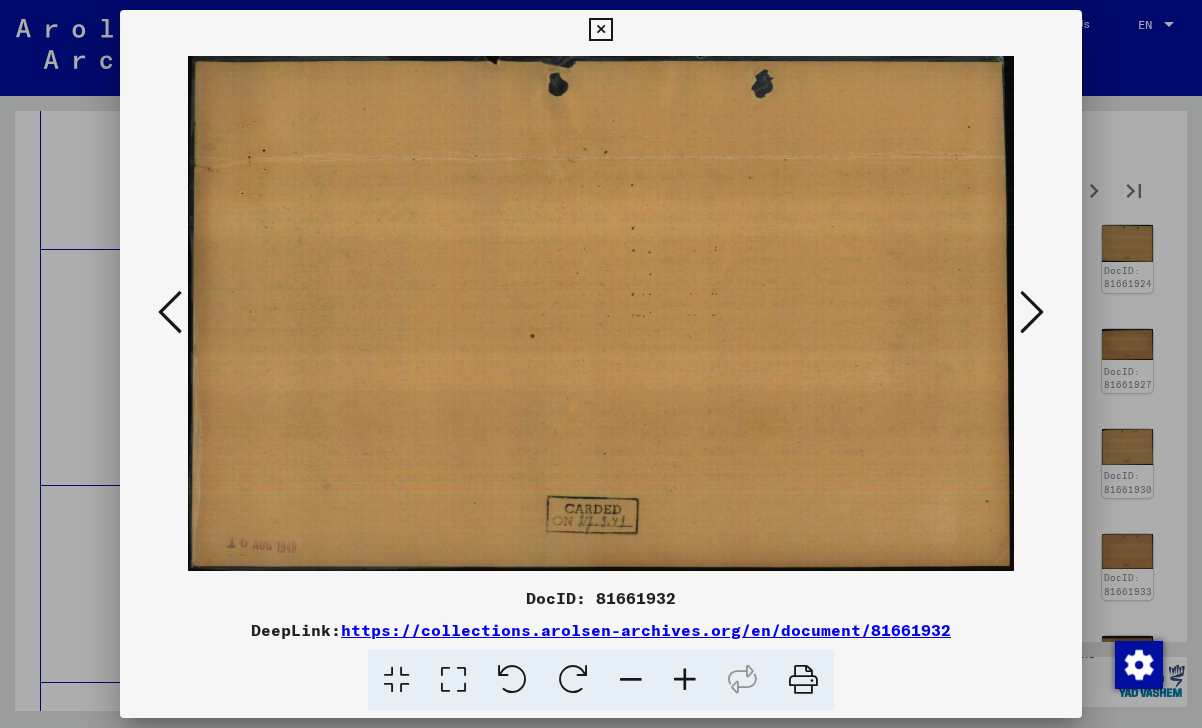 click at bounding box center (1032, 313) 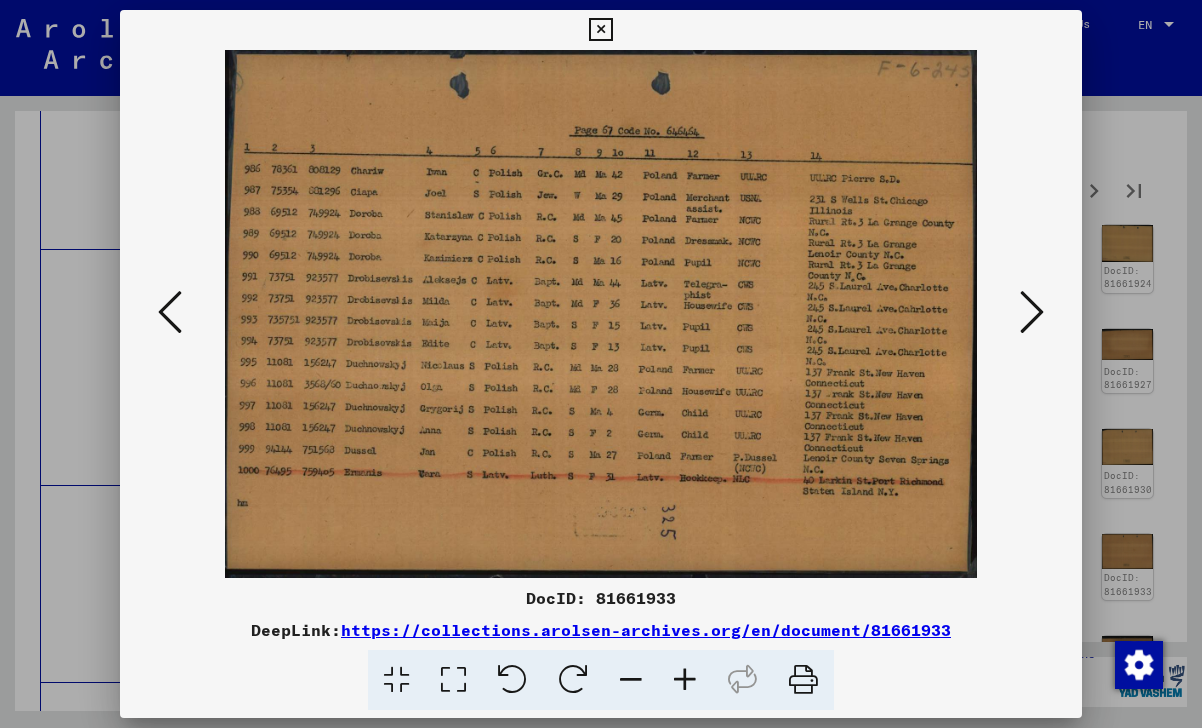 click at bounding box center [1032, 313] 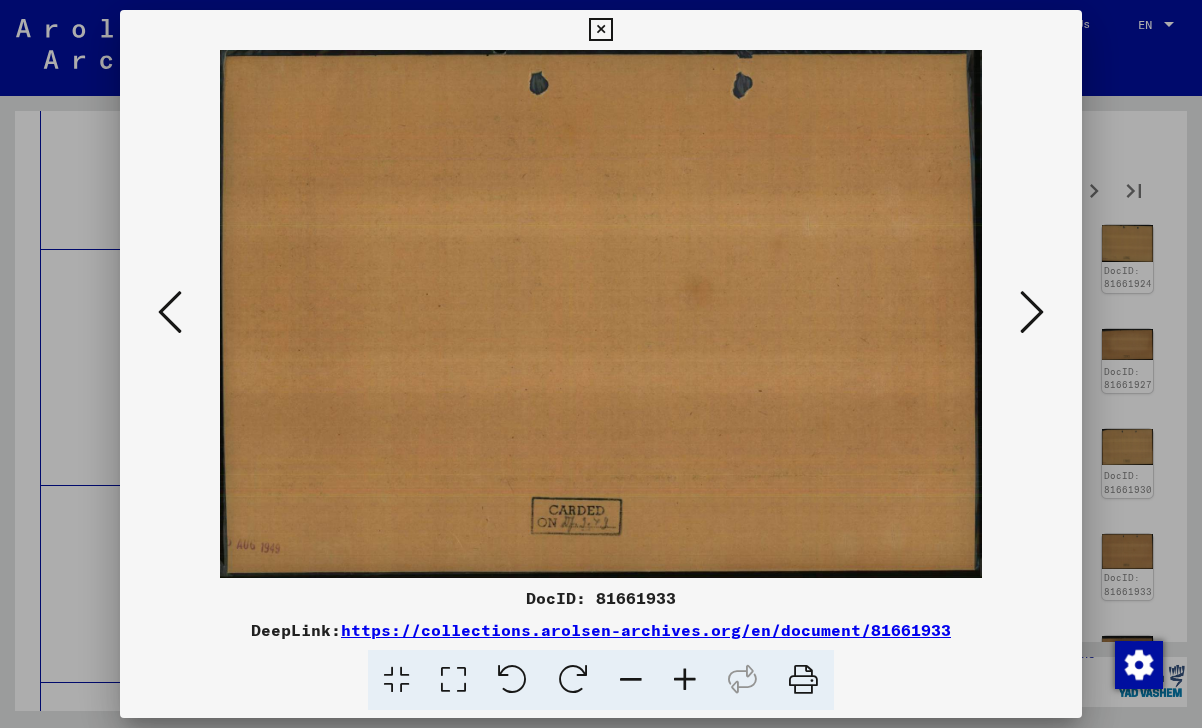 click at bounding box center [1032, 313] 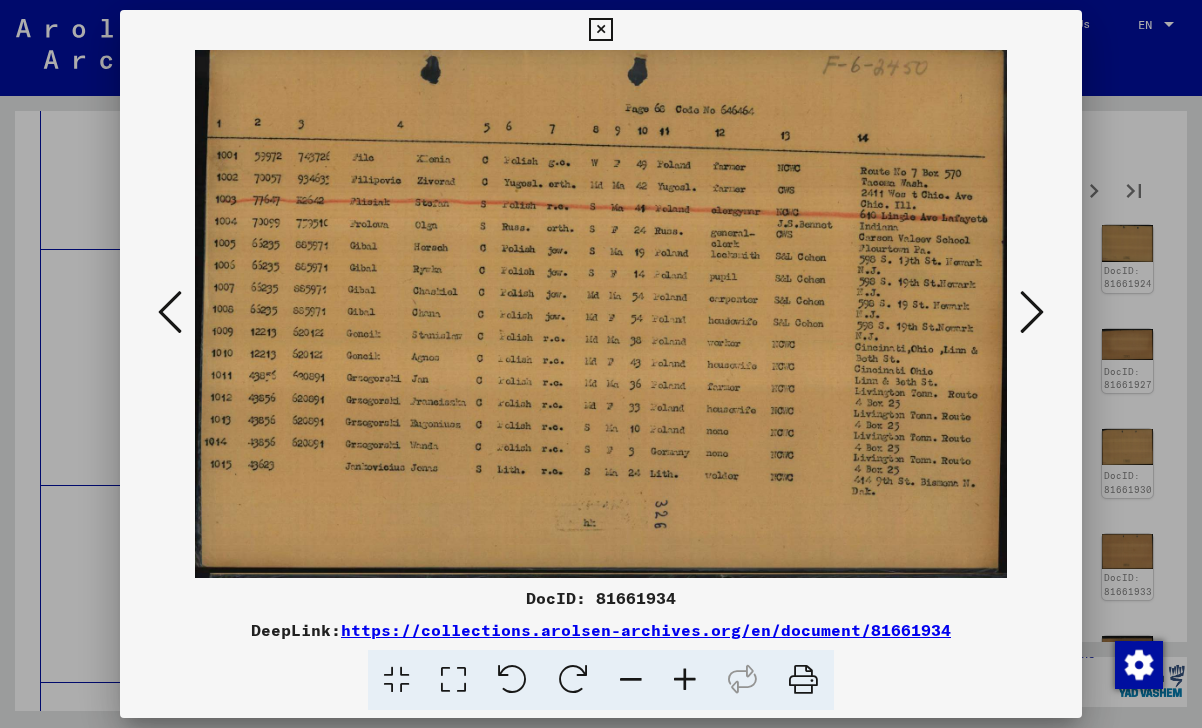 click at bounding box center [1032, 313] 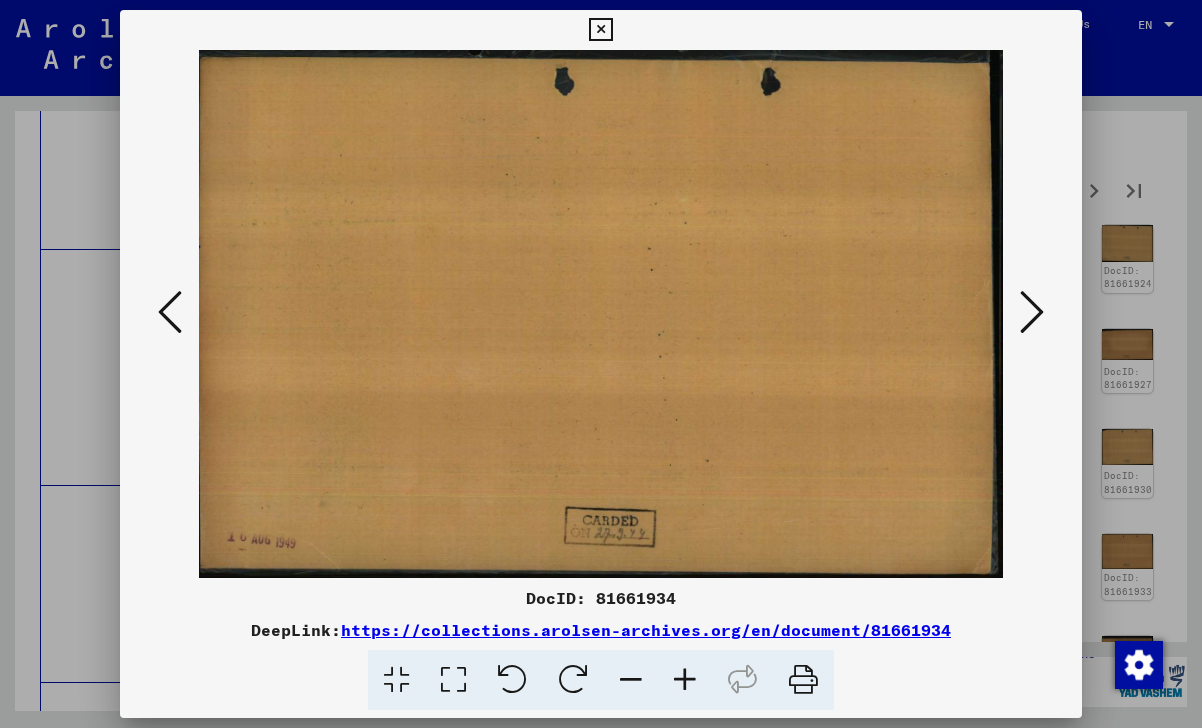 click at bounding box center (170, 313) 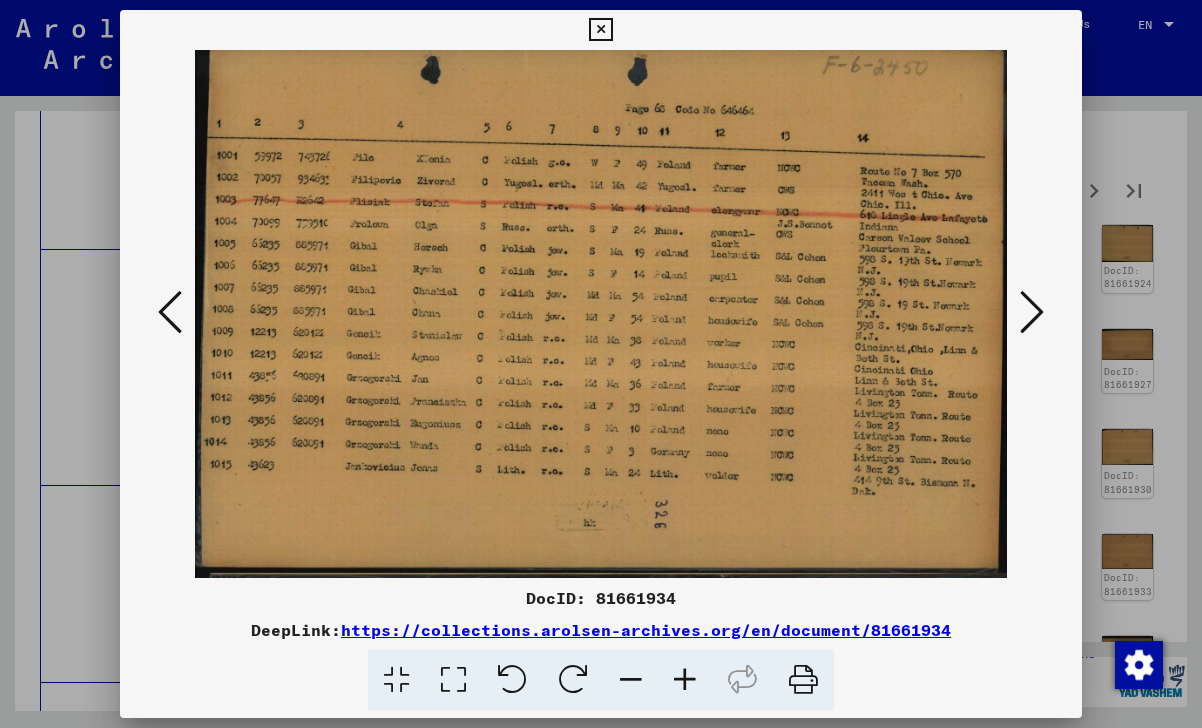 click at bounding box center [1032, 312] 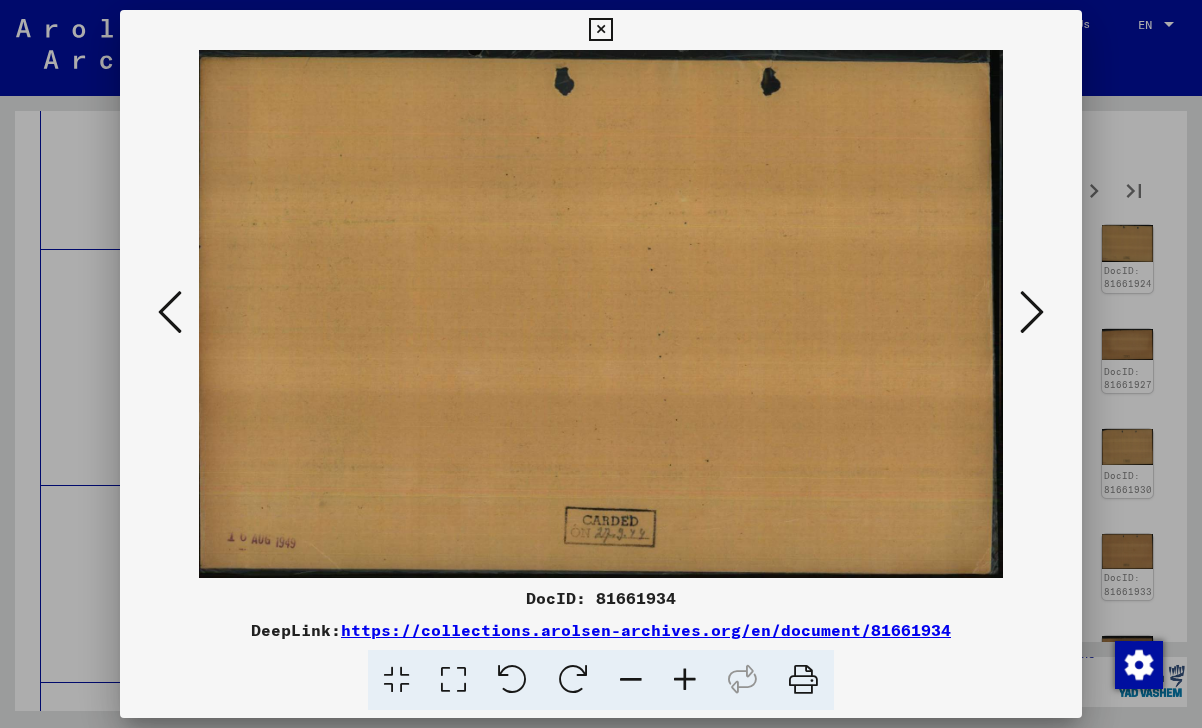 click at bounding box center [1032, 312] 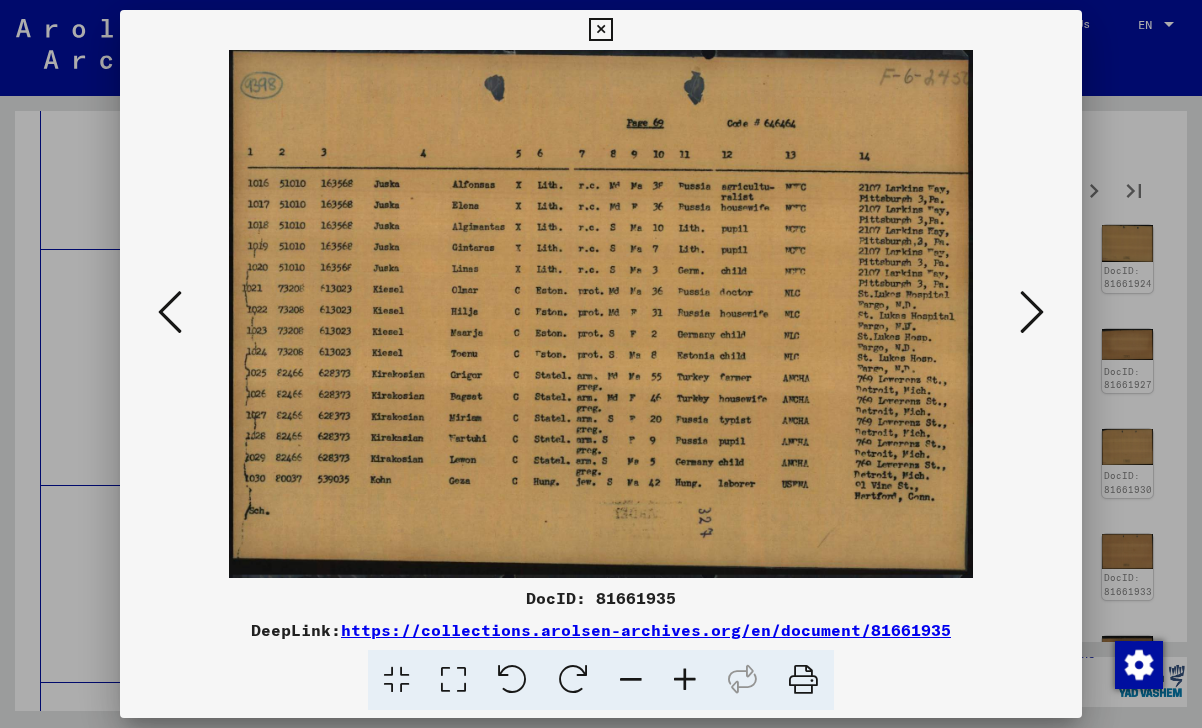click at bounding box center [1032, 312] 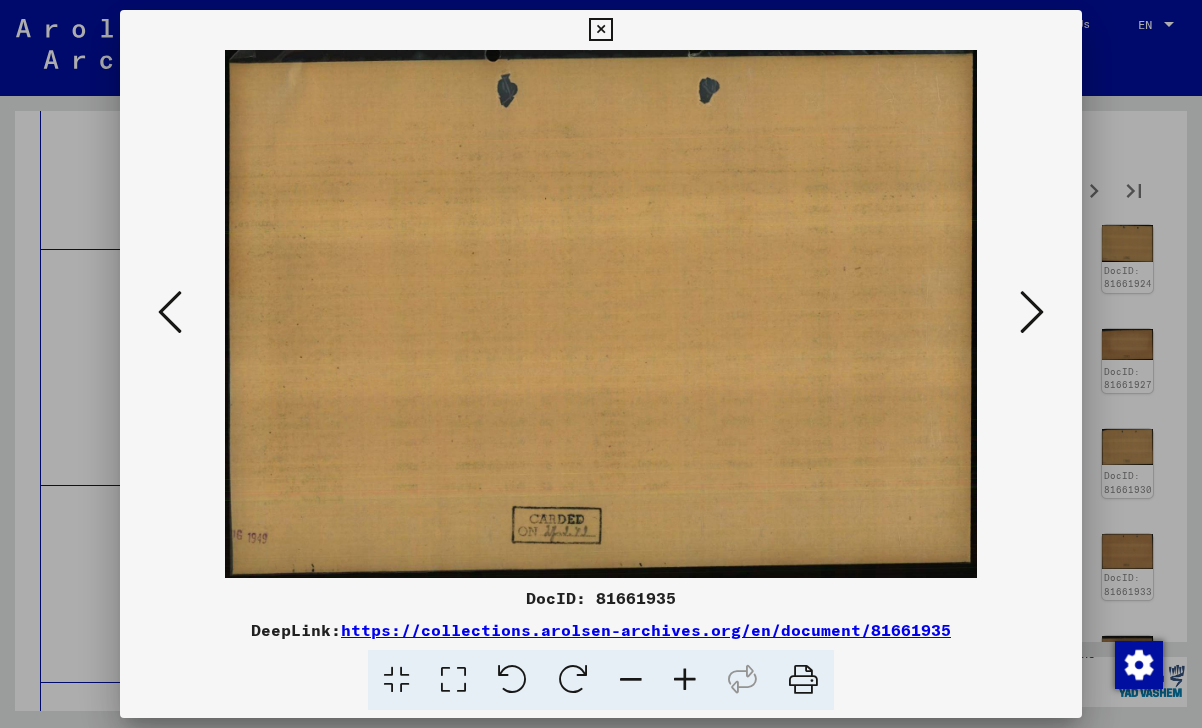 click at bounding box center (1032, 312) 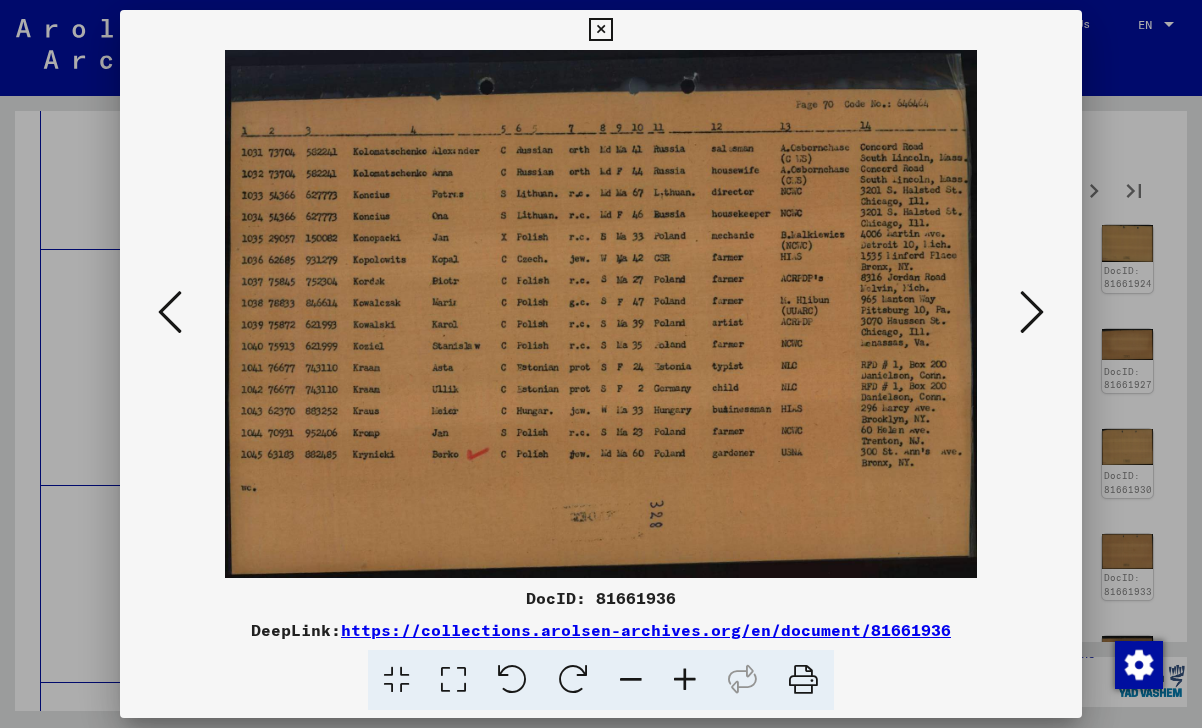click at bounding box center (1032, 312) 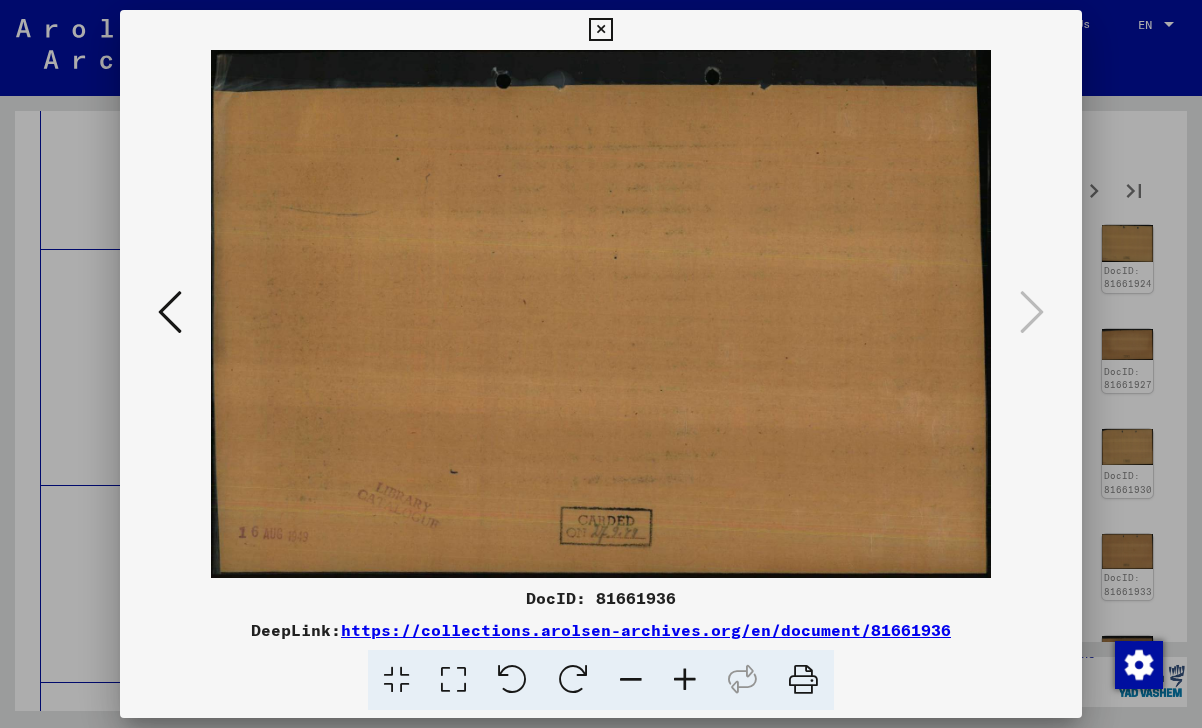 click at bounding box center [600, 30] 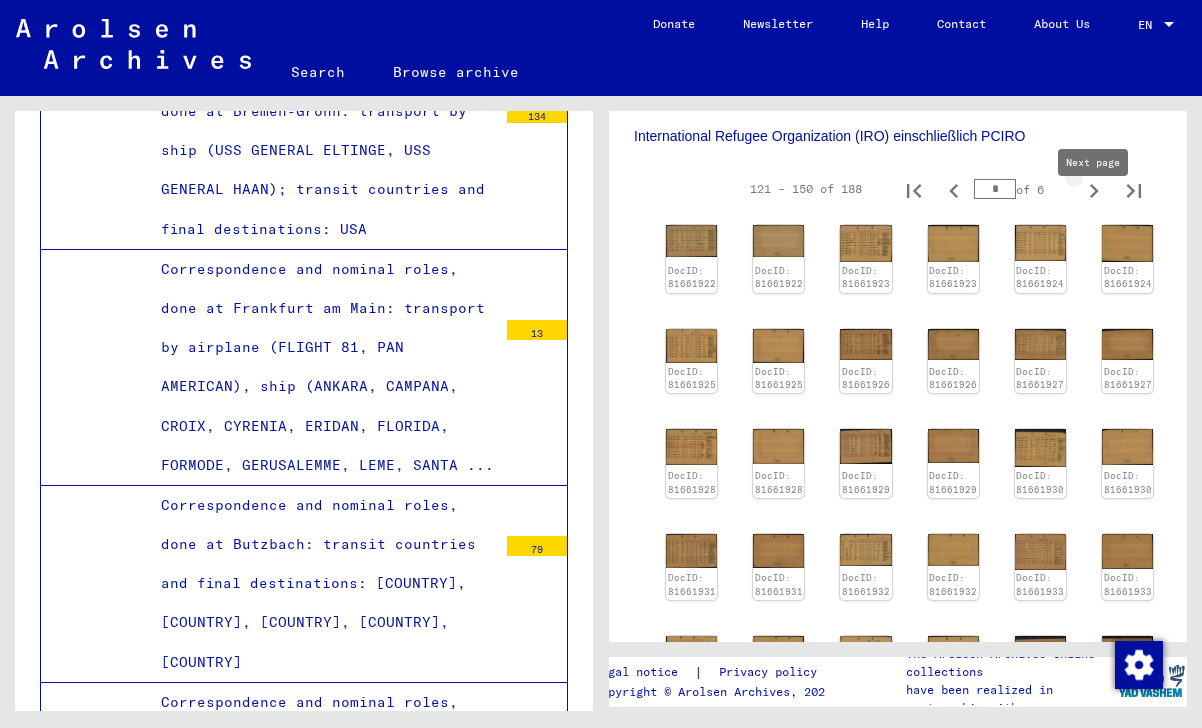 click 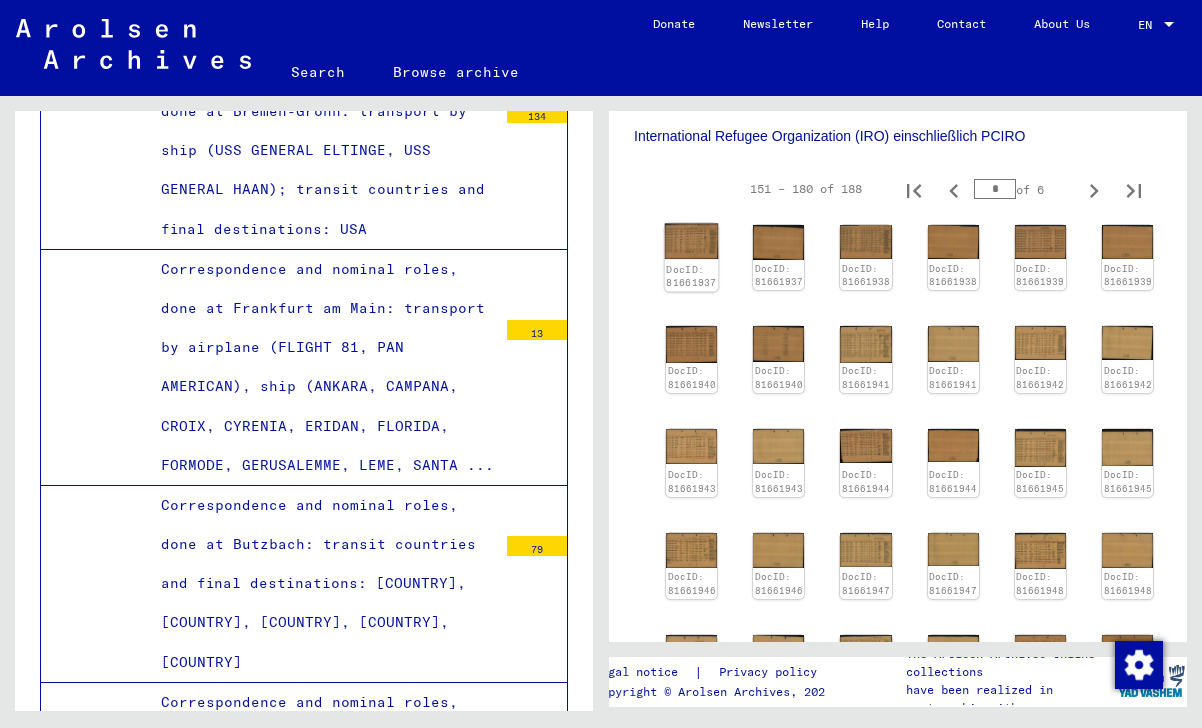 click 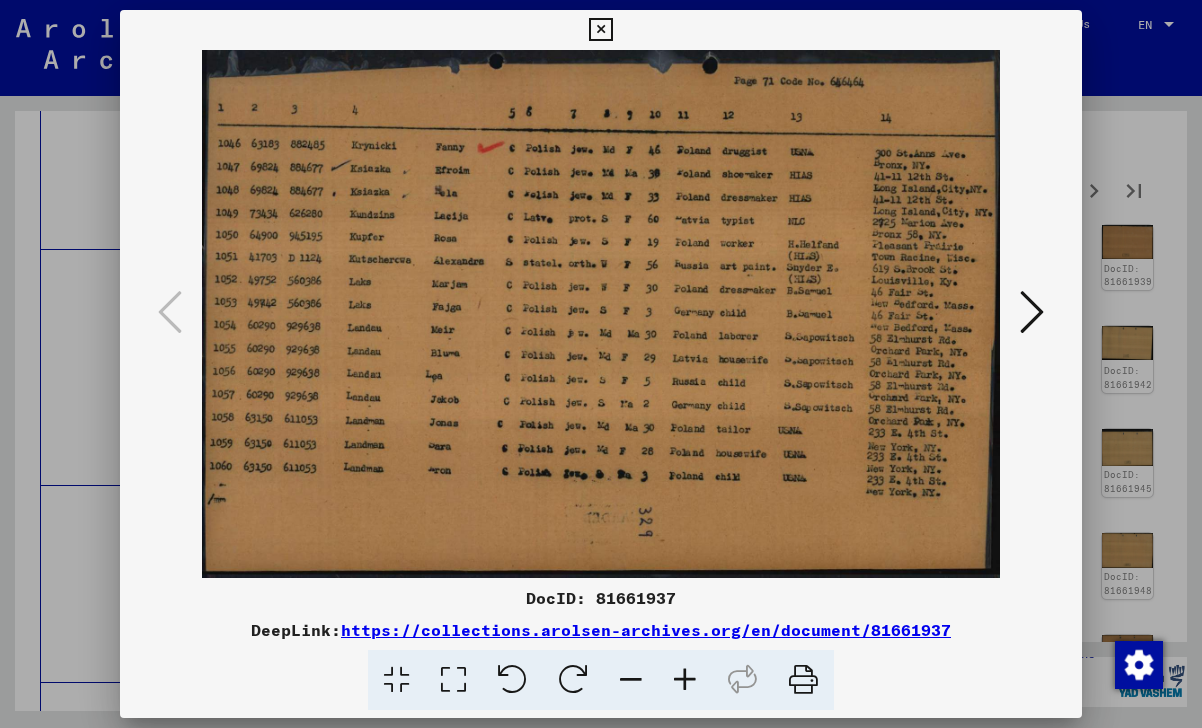 click at bounding box center (1032, 312) 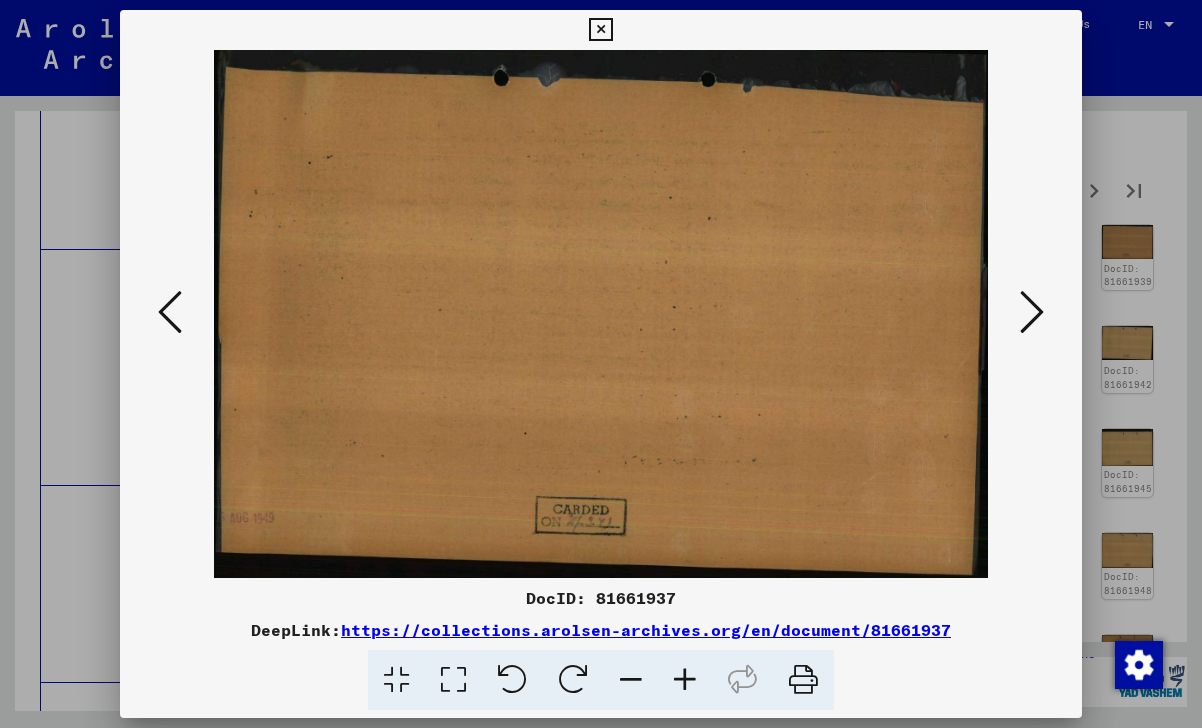 click at bounding box center [1032, 312] 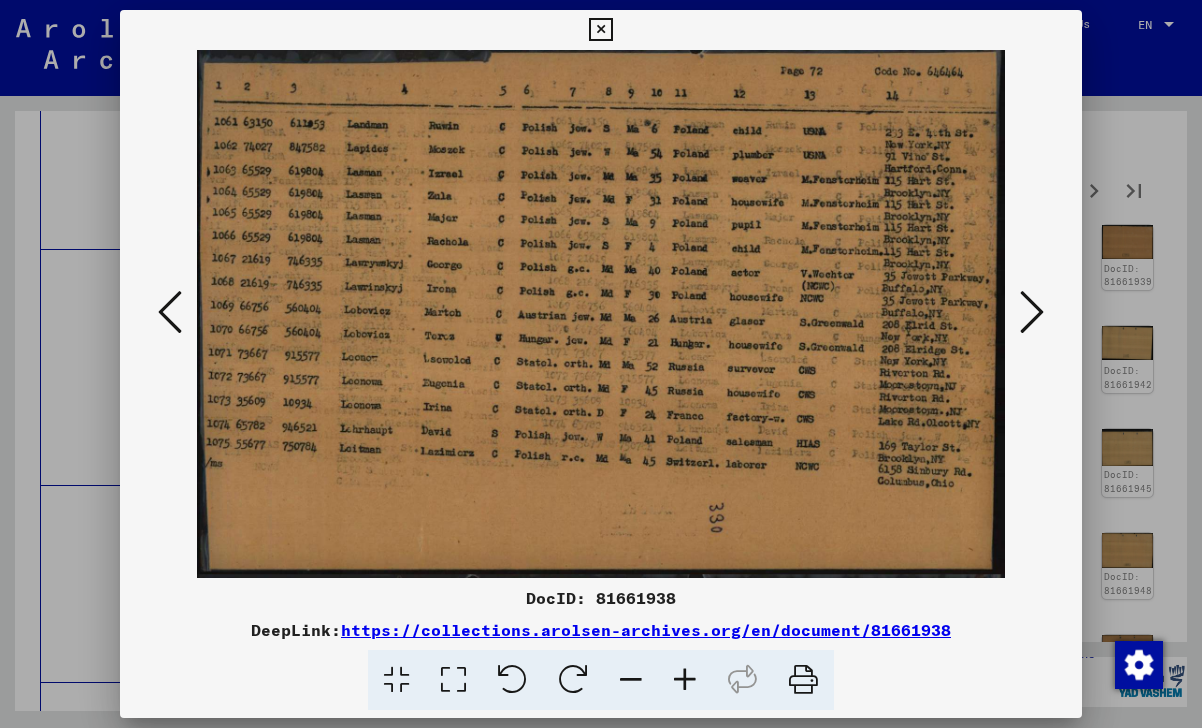 click at bounding box center [1032, 312] 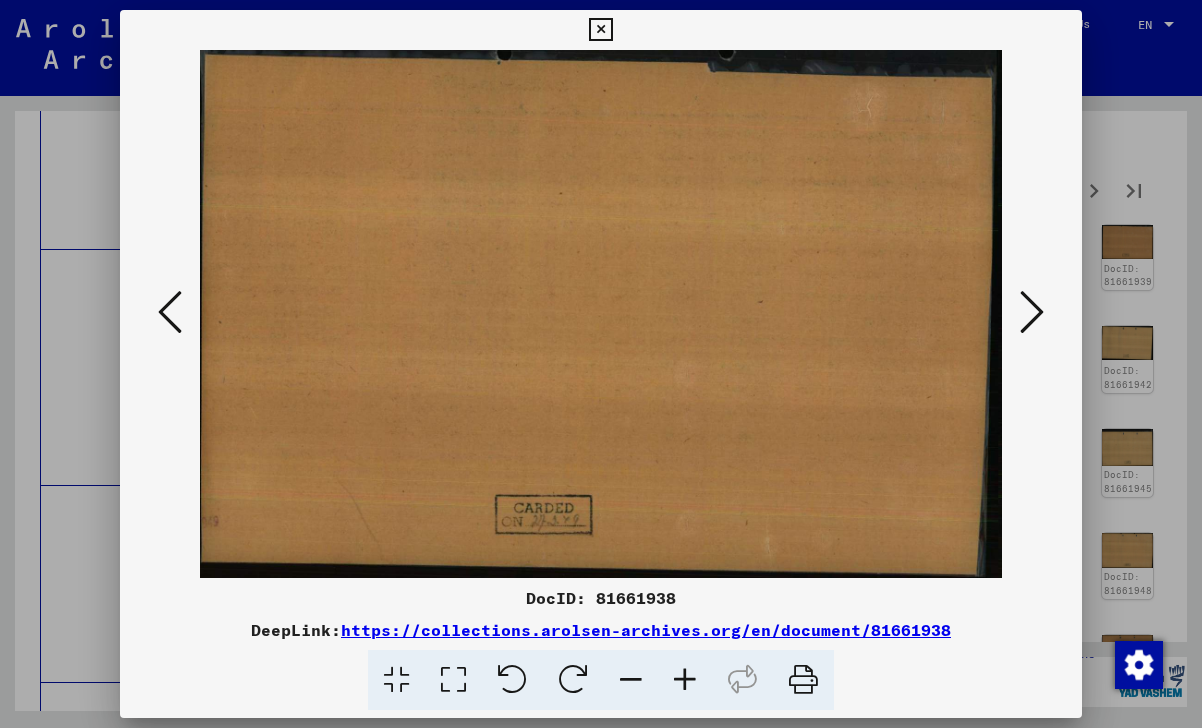 click at bounding box center (1032, 312) 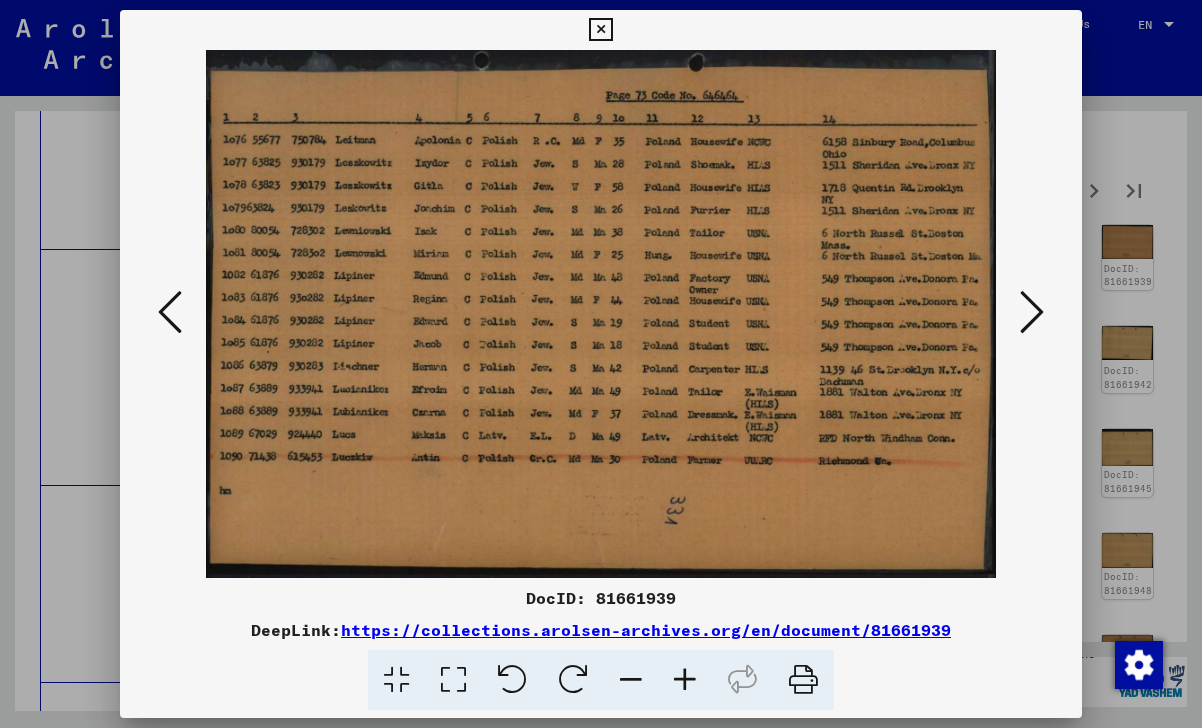 click at bounding box center [1032, 312] 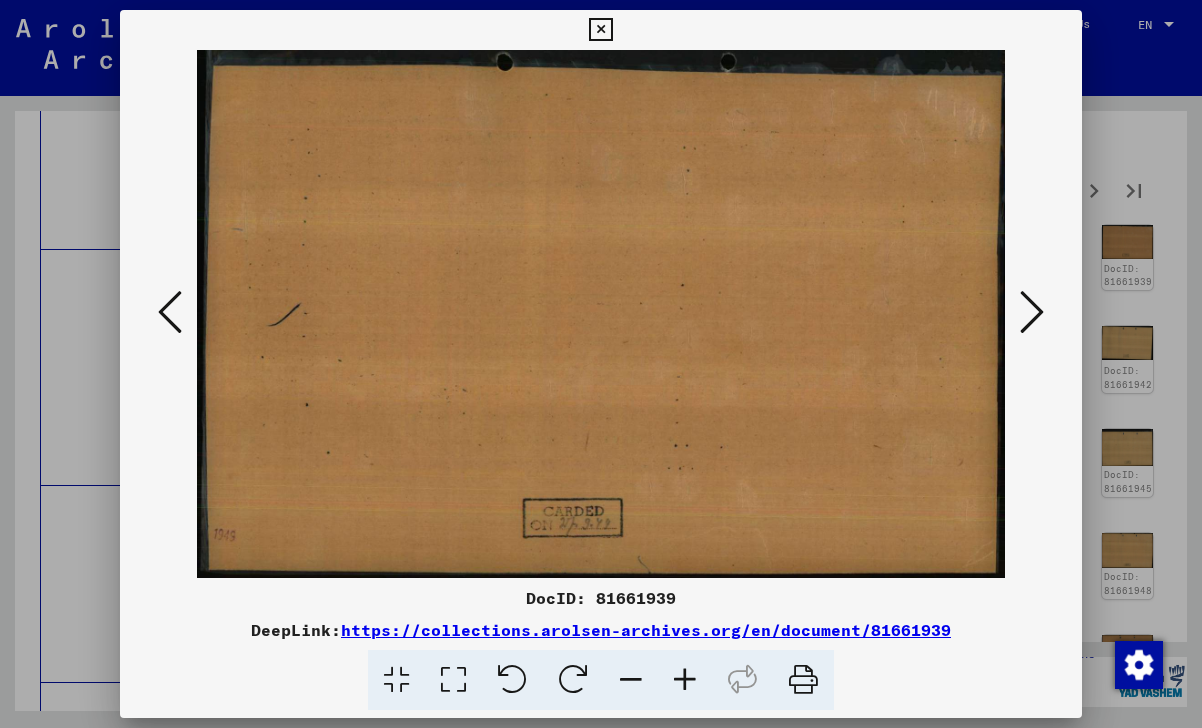 click at bounding box center [1032, 312] 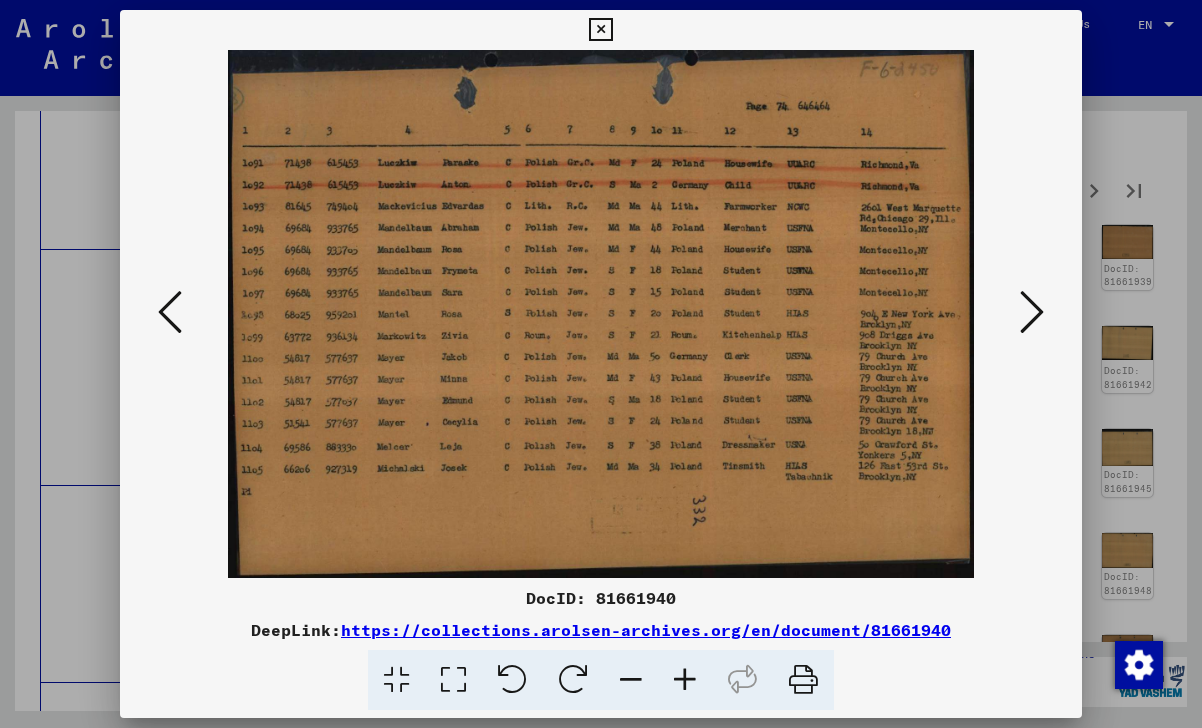 click at bounding box center [1032, 312] 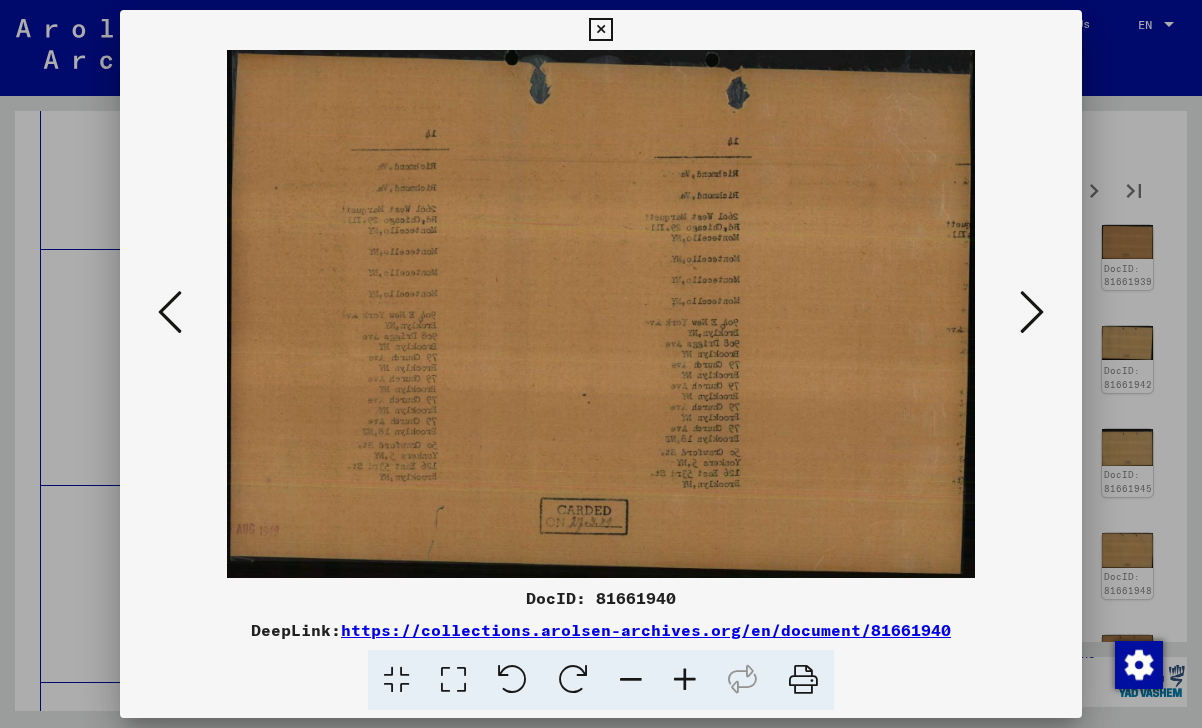 click at bounding box center (1032, 312) 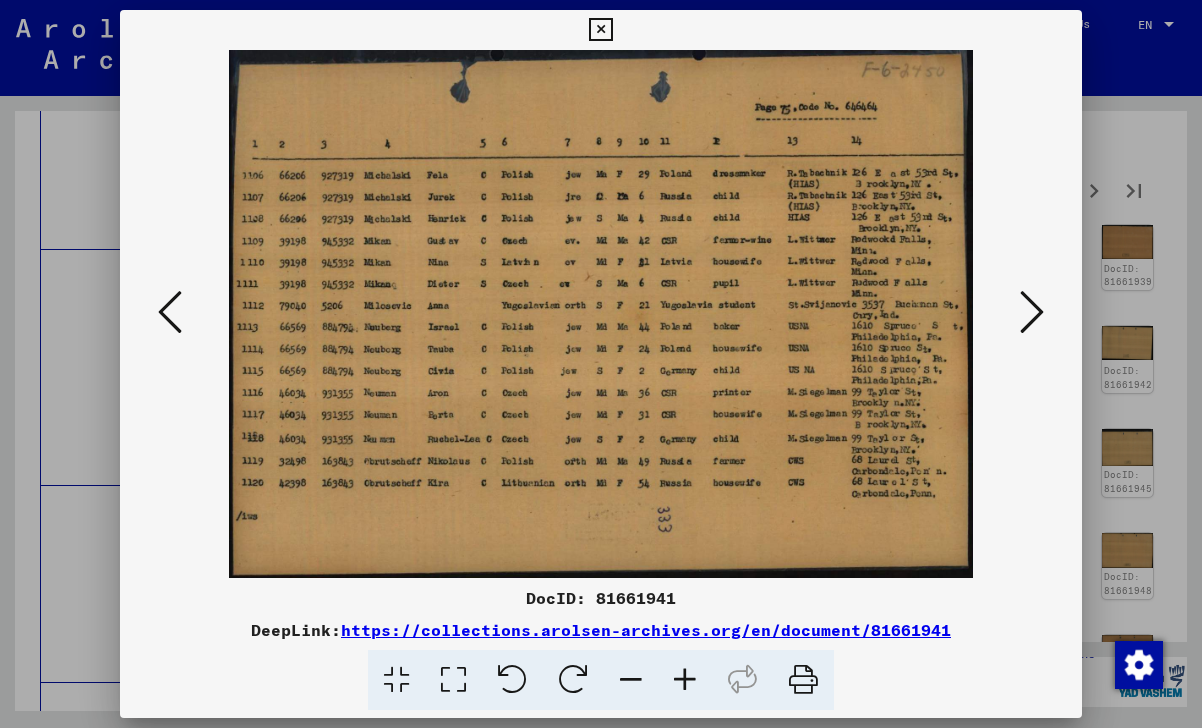 click at bounding box center (1032, 312) 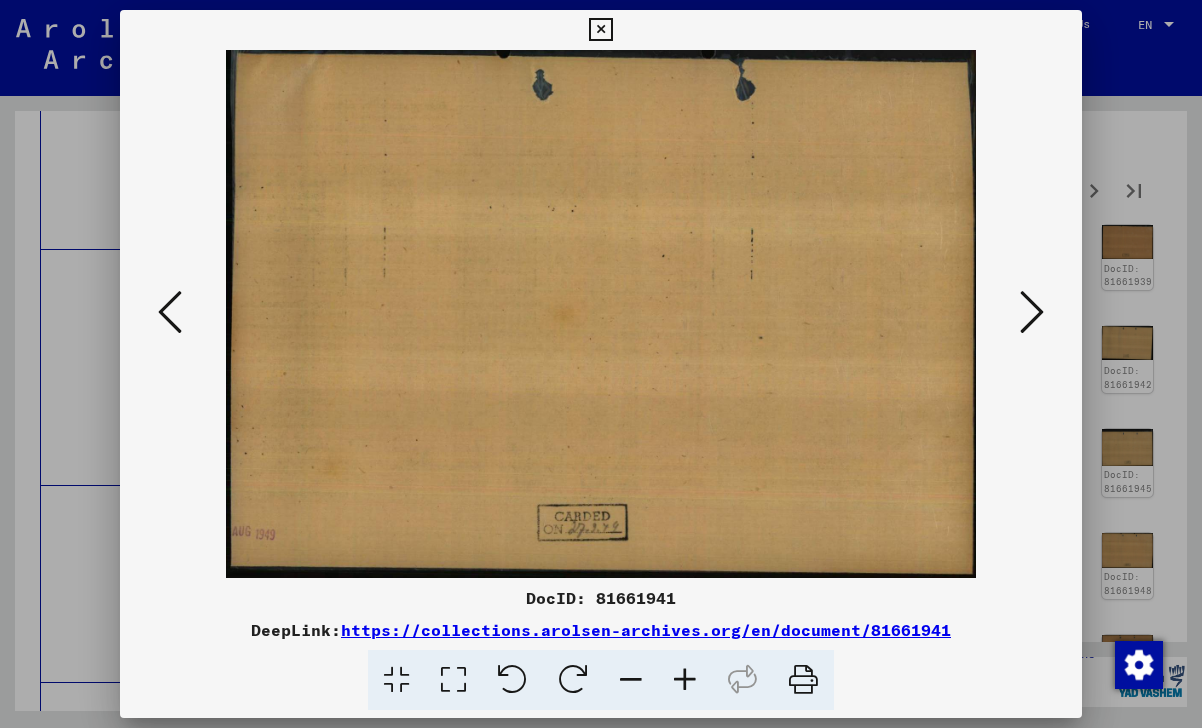 click at bounding box center (1032, 312) 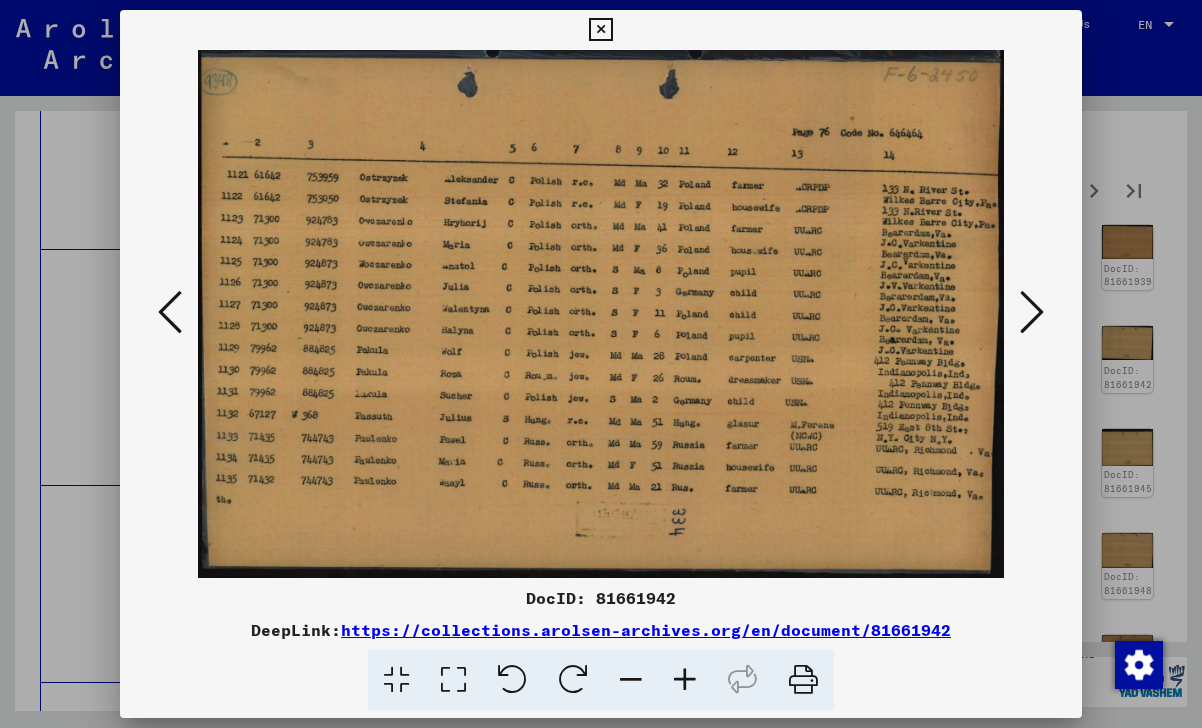 click at bounding box center (1032, 312) 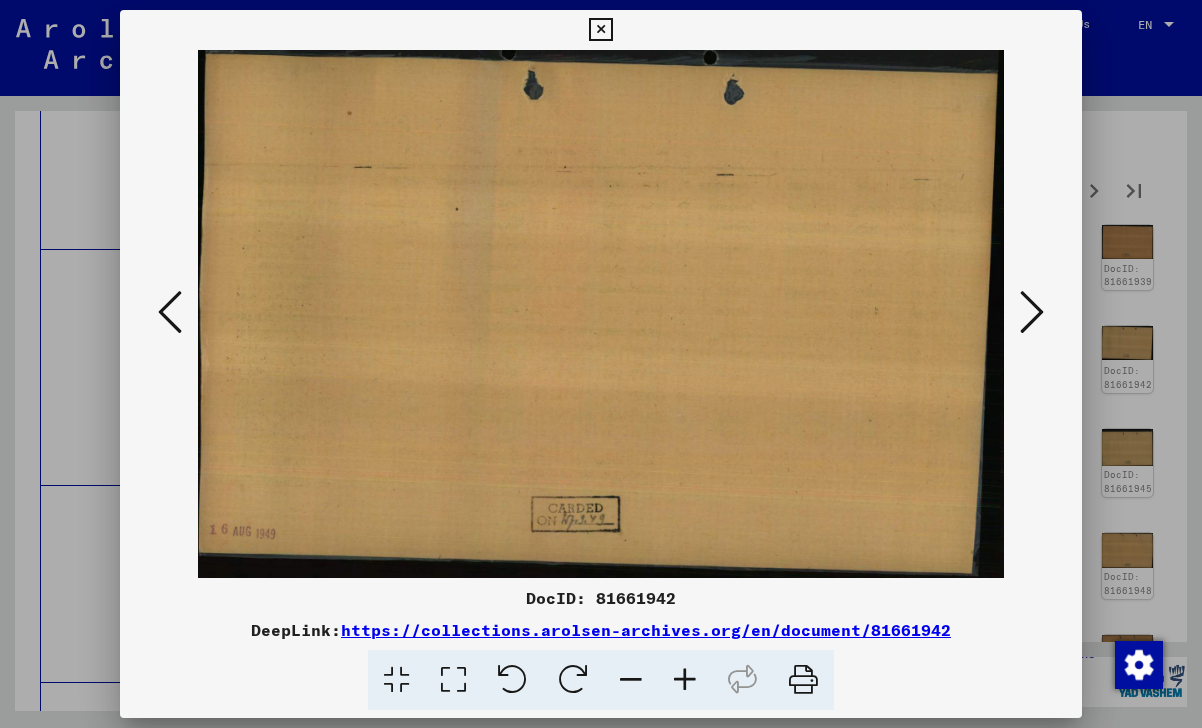 click at bounding box center [1032, 312] 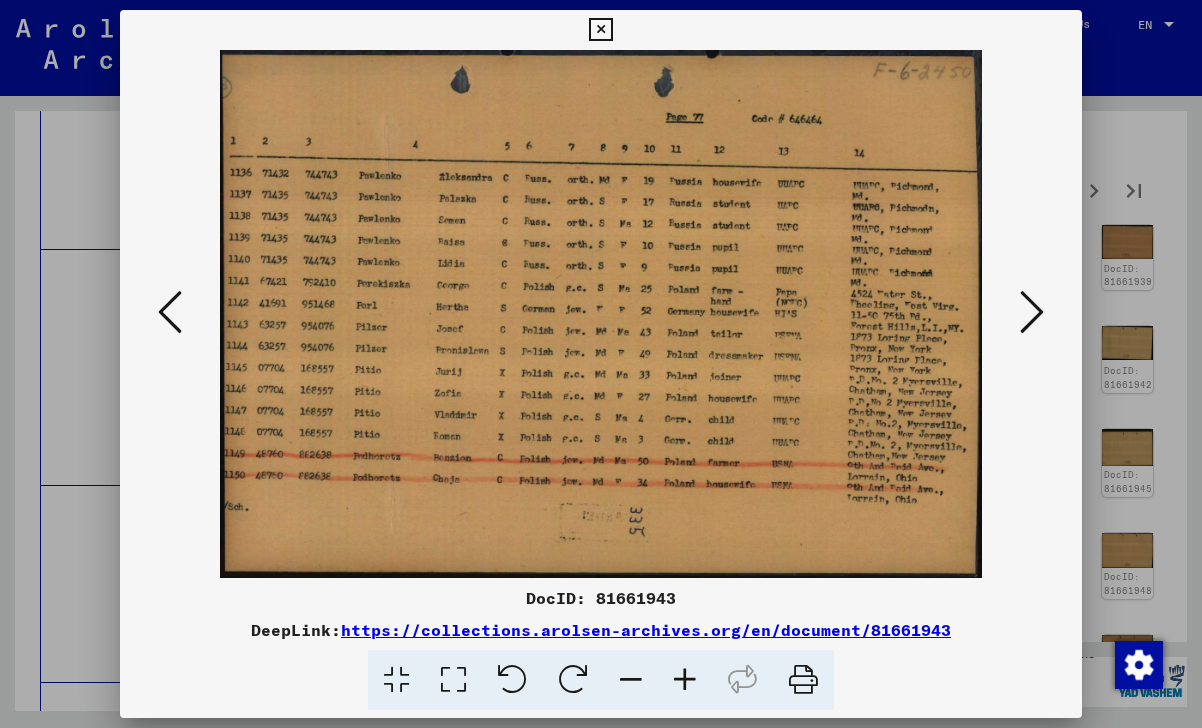click at bounding box center (1032, 312) 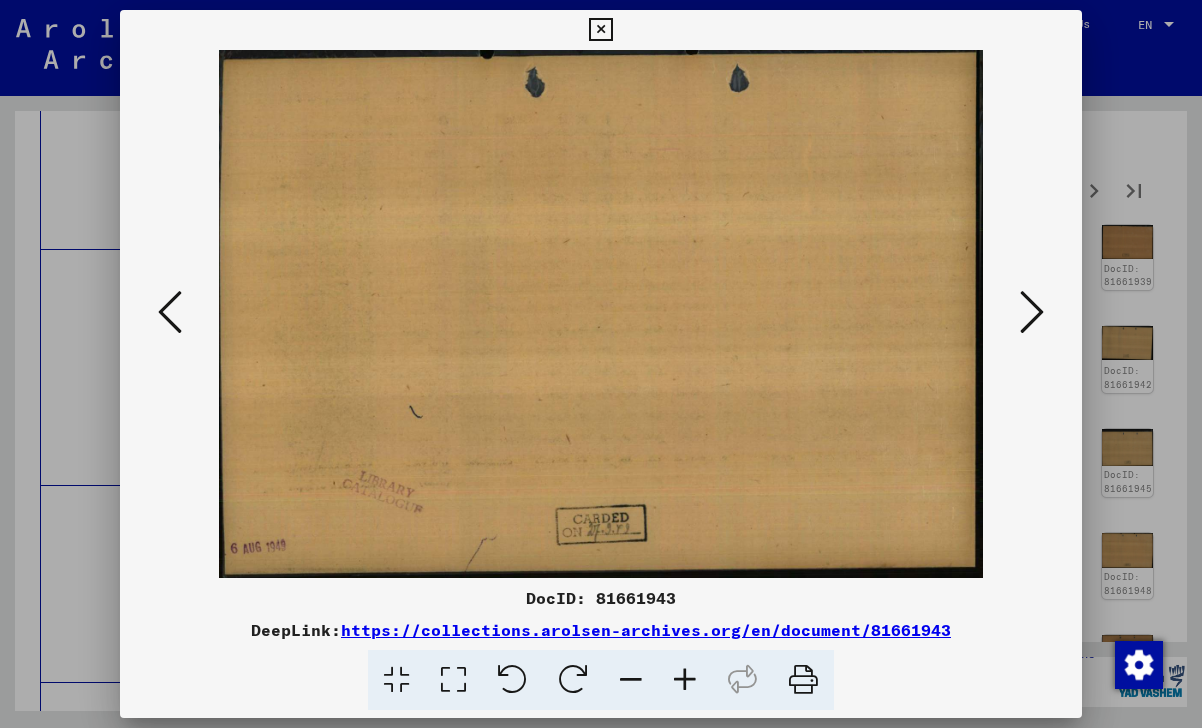 click at bounding box center [1032, 312] 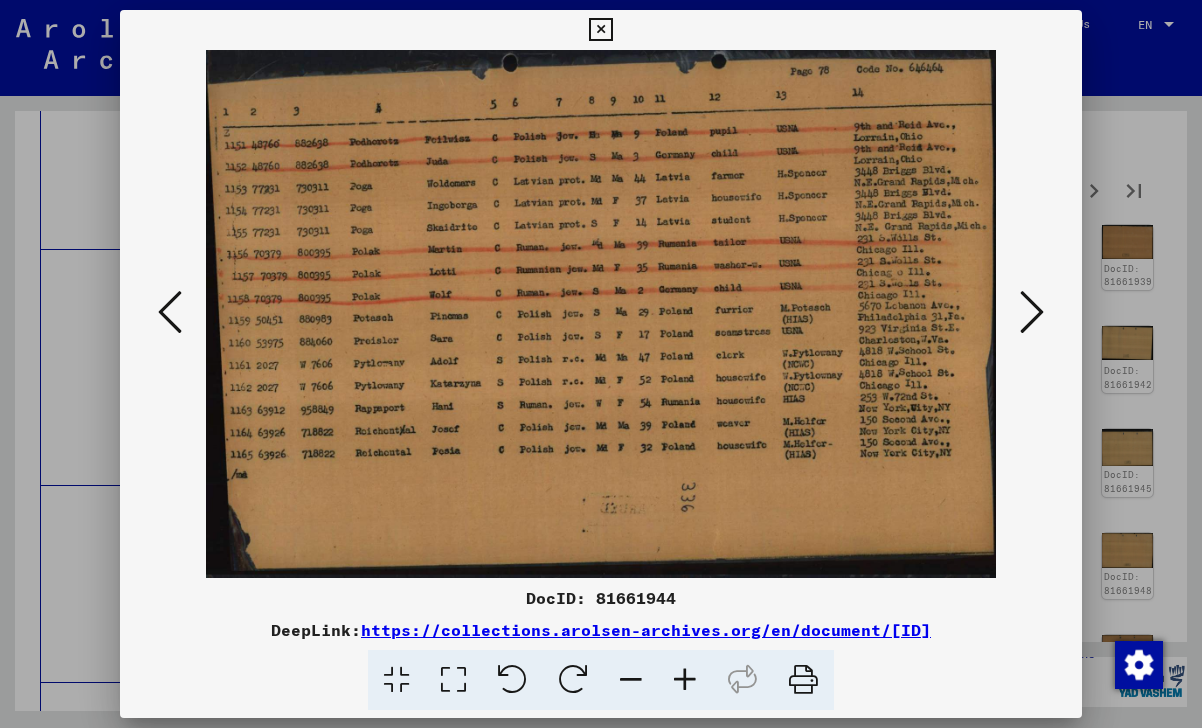 click at bounding box center (1032, 312) 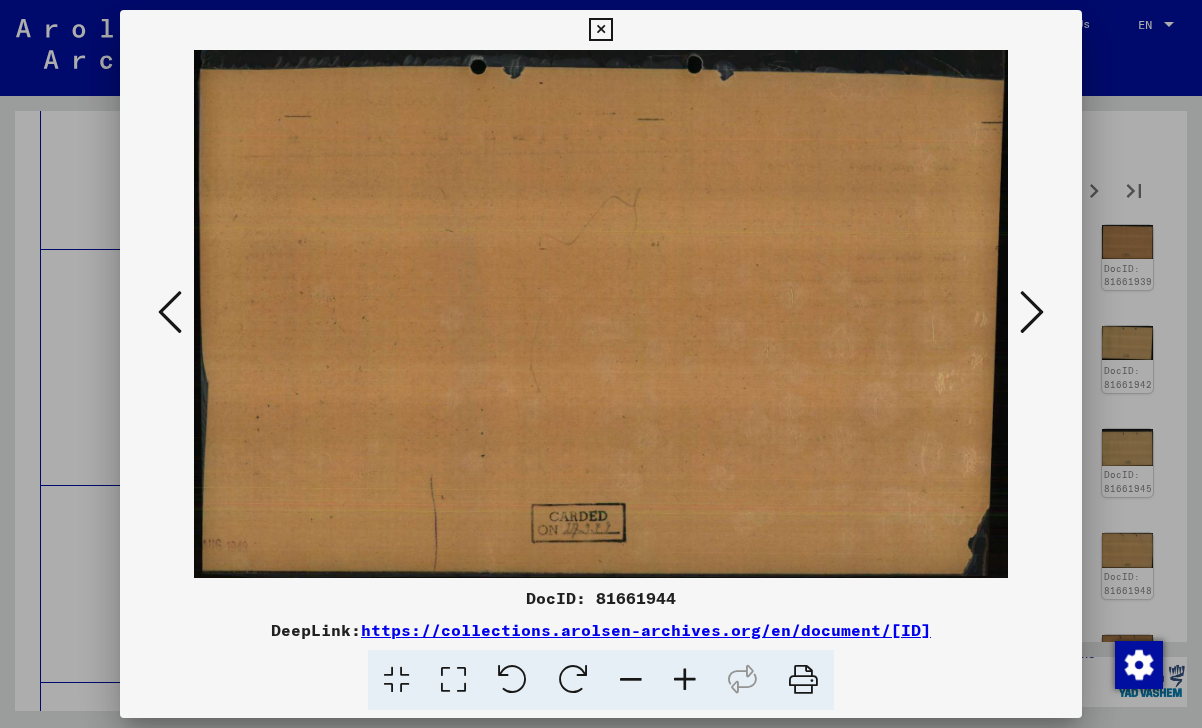 click at bounding box center [1032, 312] 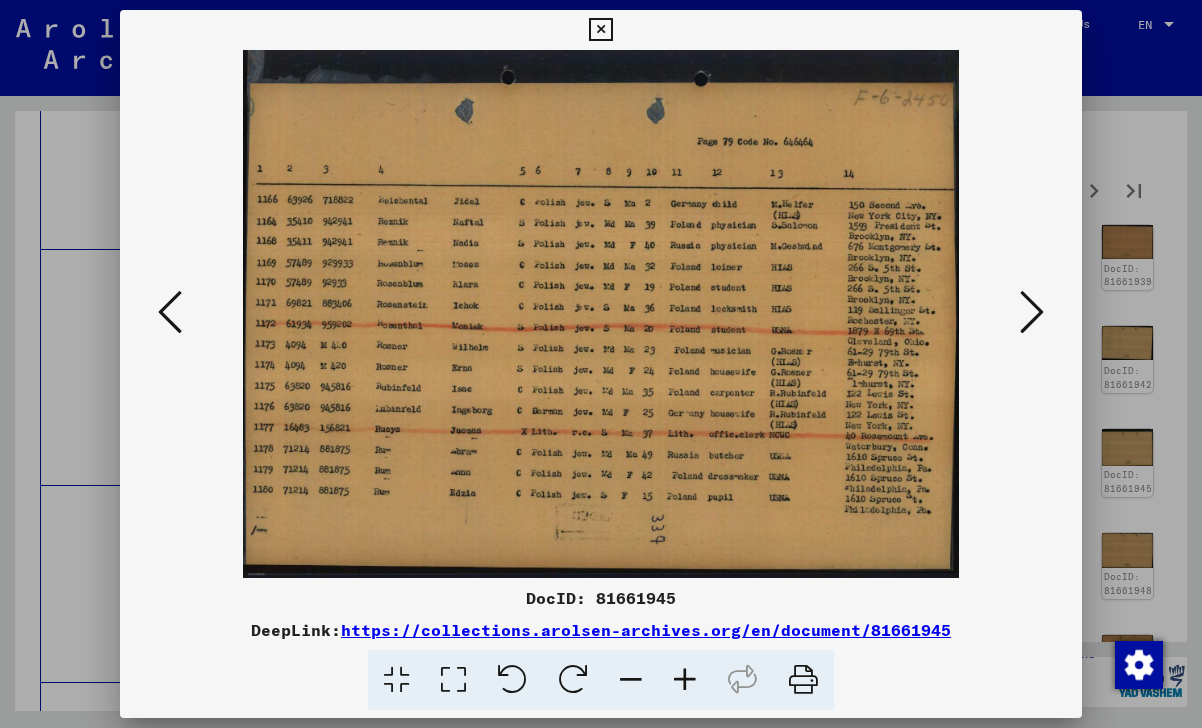 click at bounding box center [1032, 312] 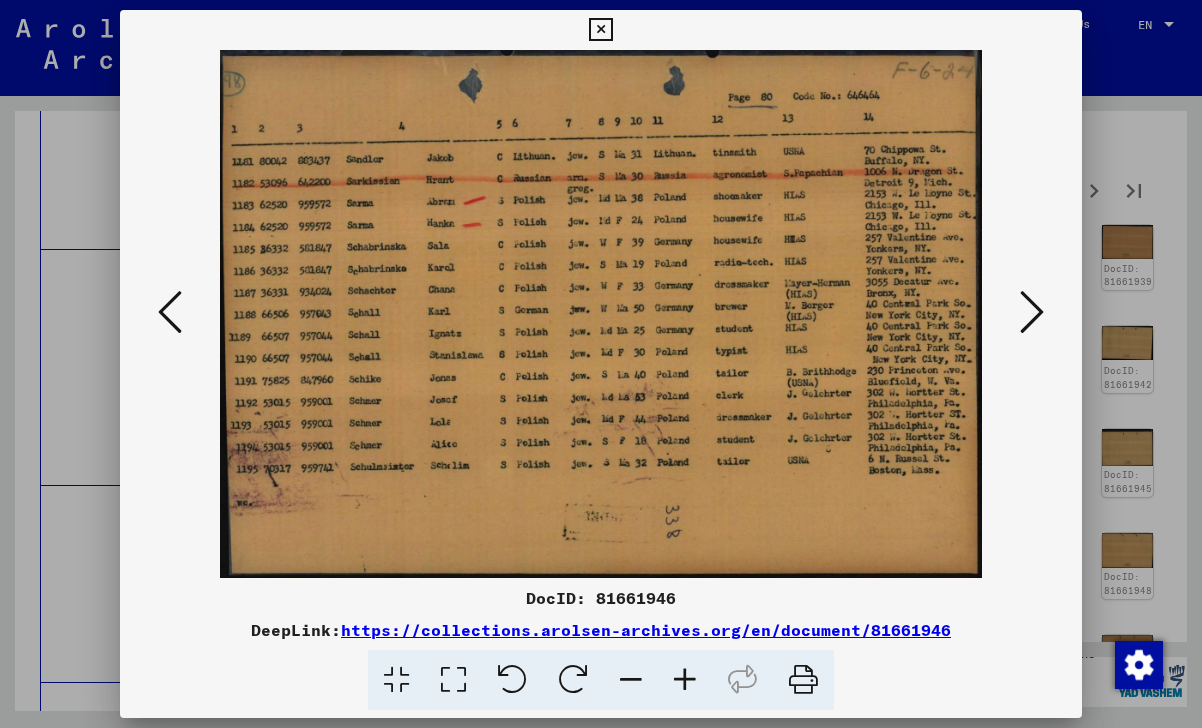 click at bounding box center [1032, 312] 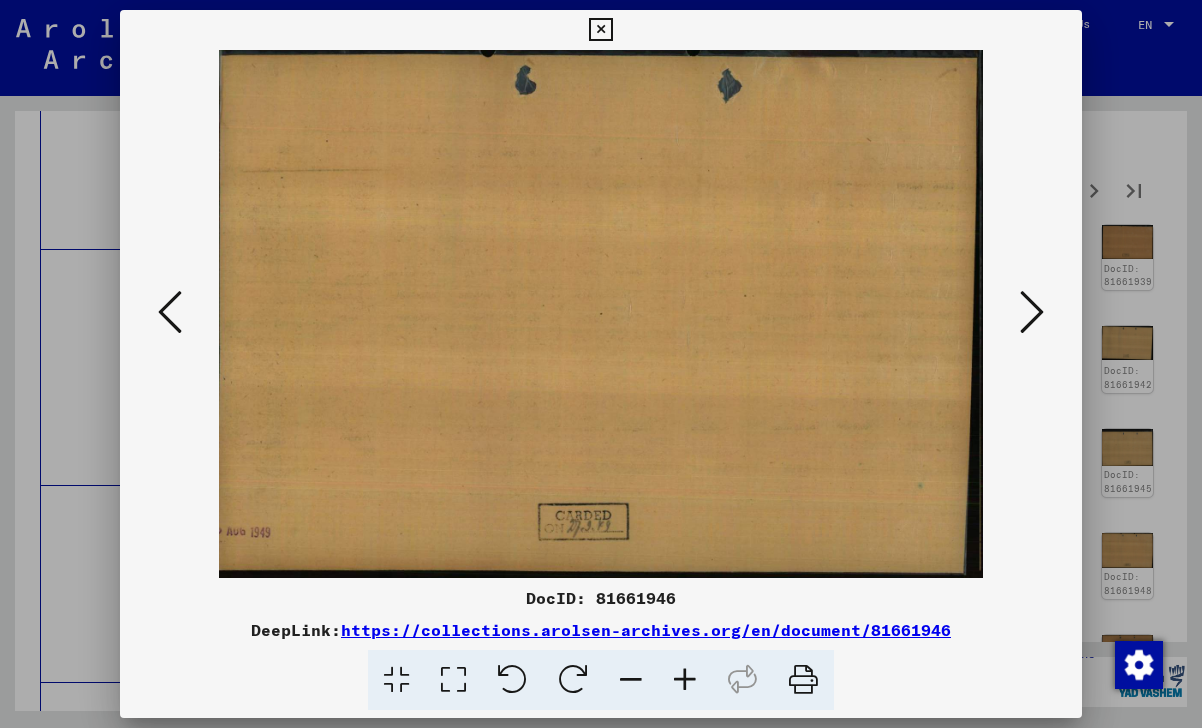 click at bounding box center (1032, 312) 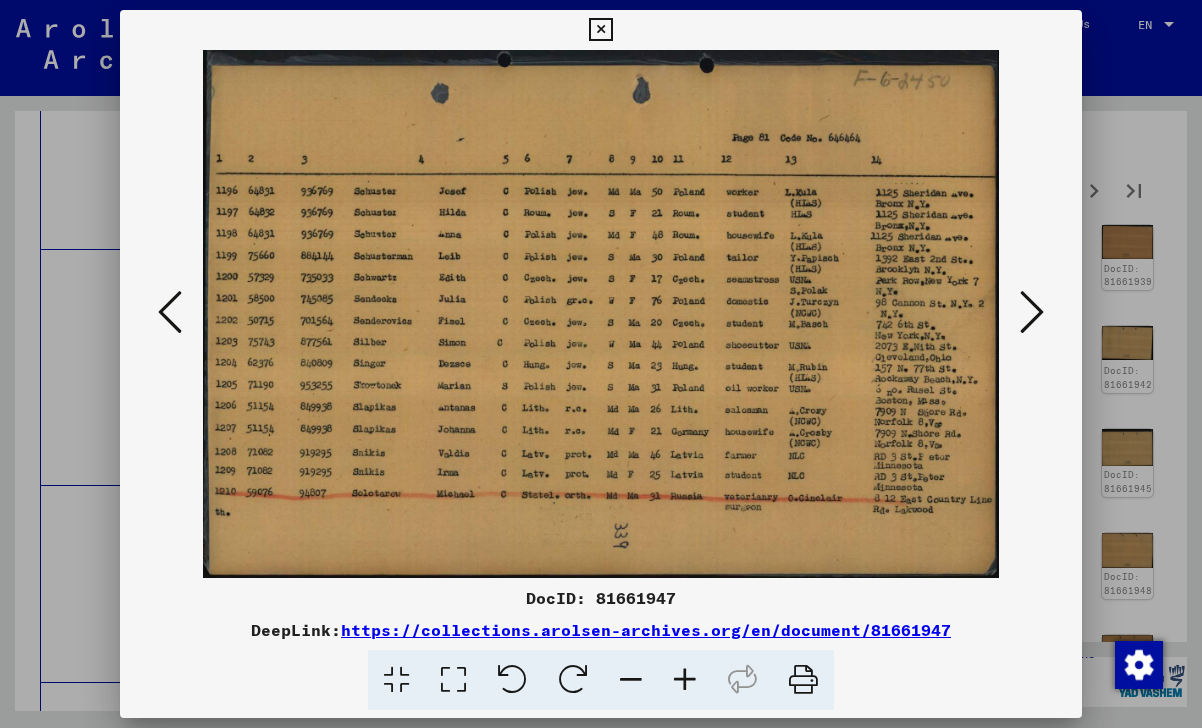 click at bounding box center (1032, 312) 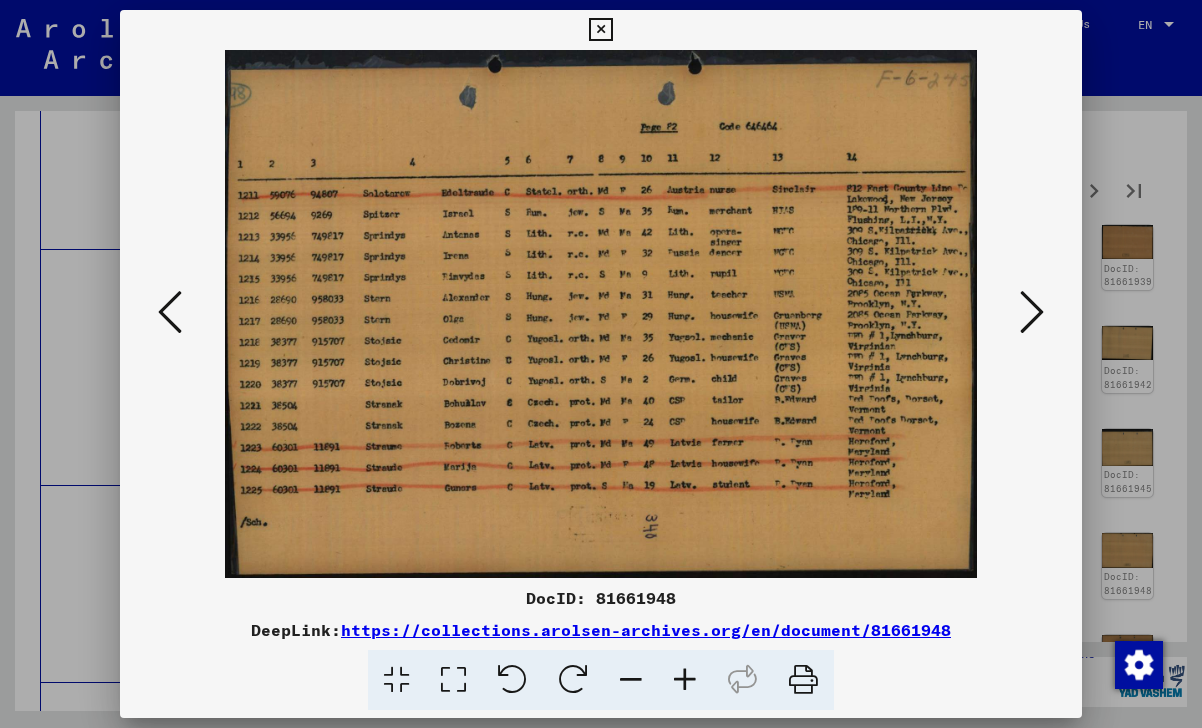 click at bounding box center [1032, 312] 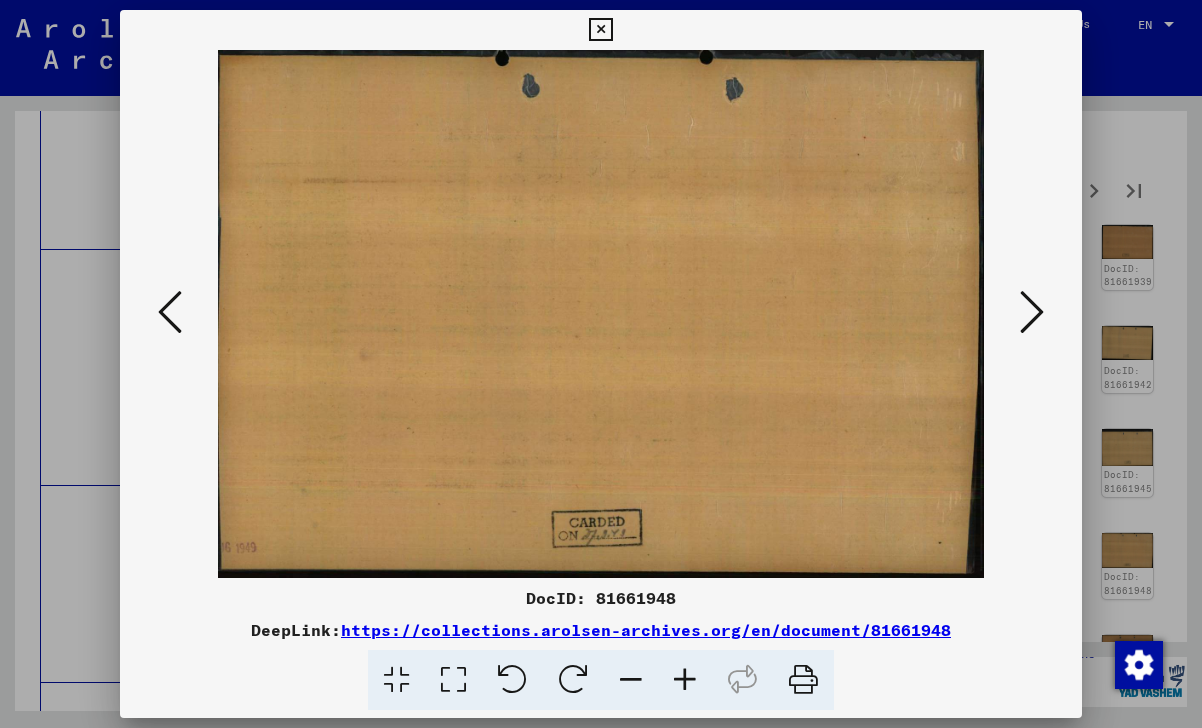 click at bounding box center [1032, 312] 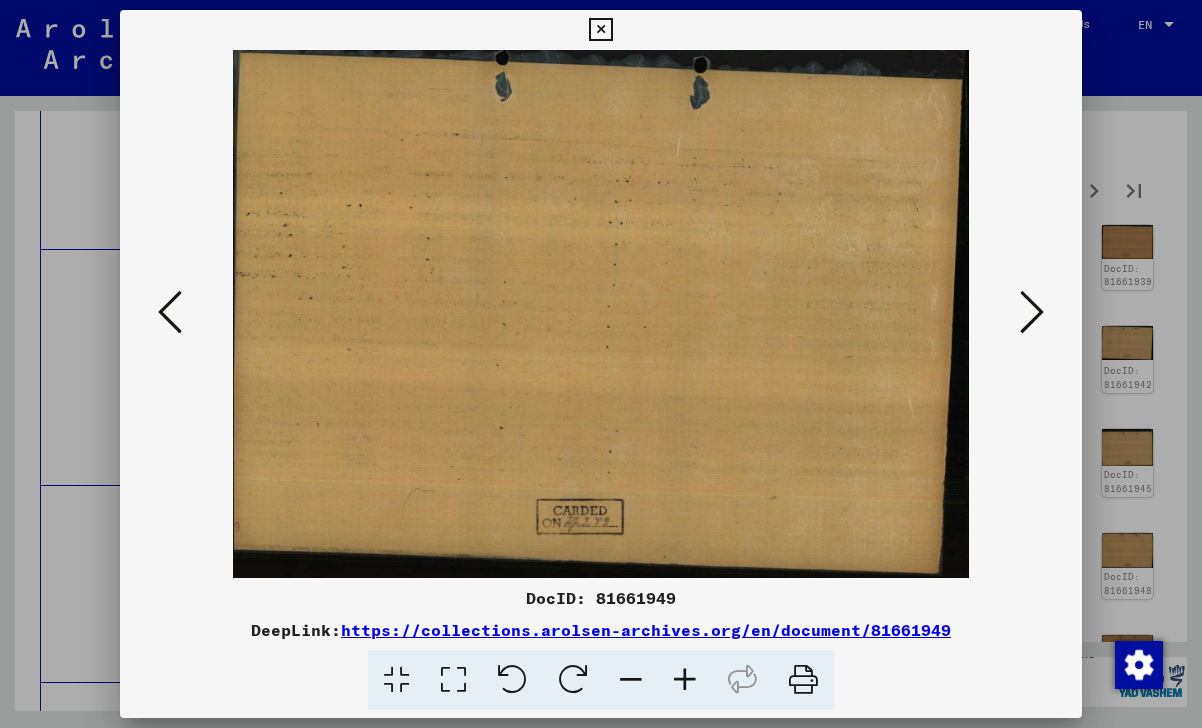 click at bounding box center [1032, 312] 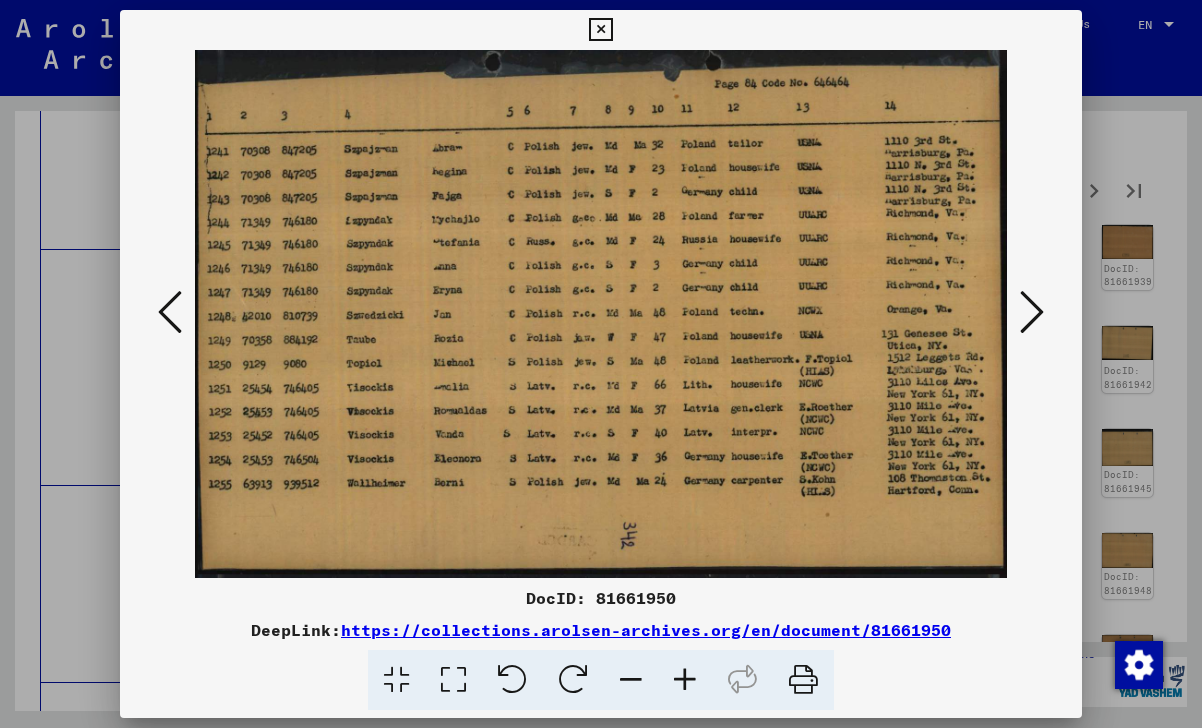 click at bounding box center [1032, 312] 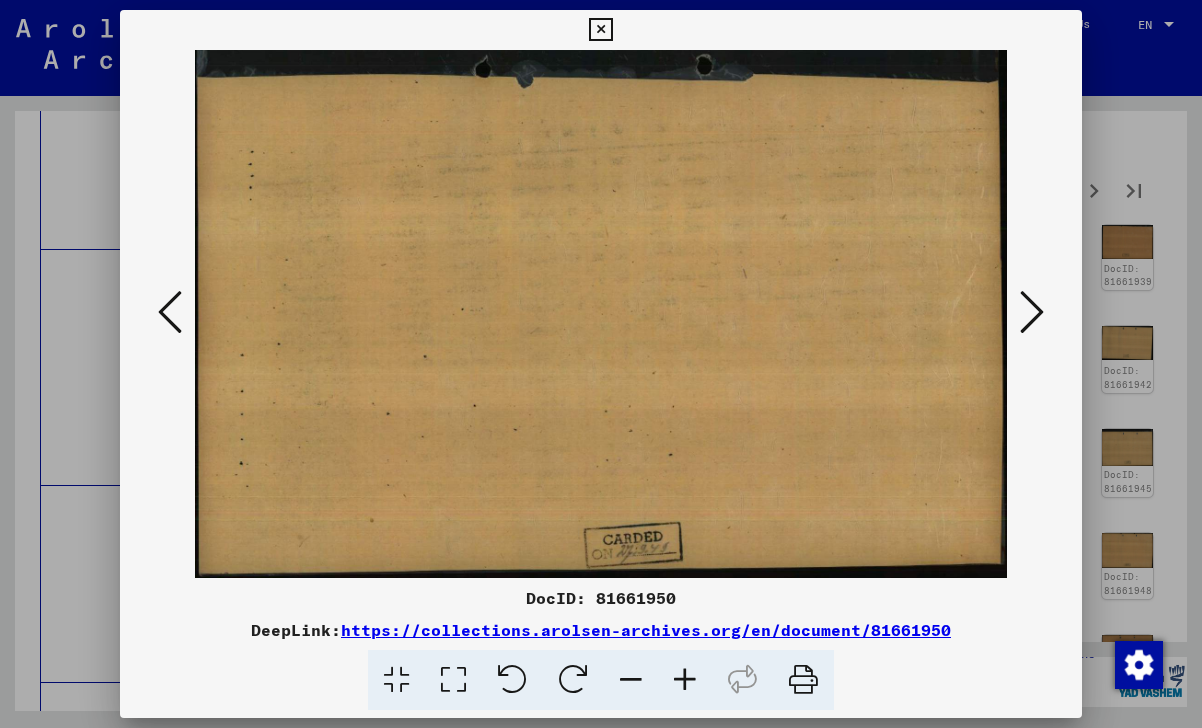 click at bounding box center [1032, 312] 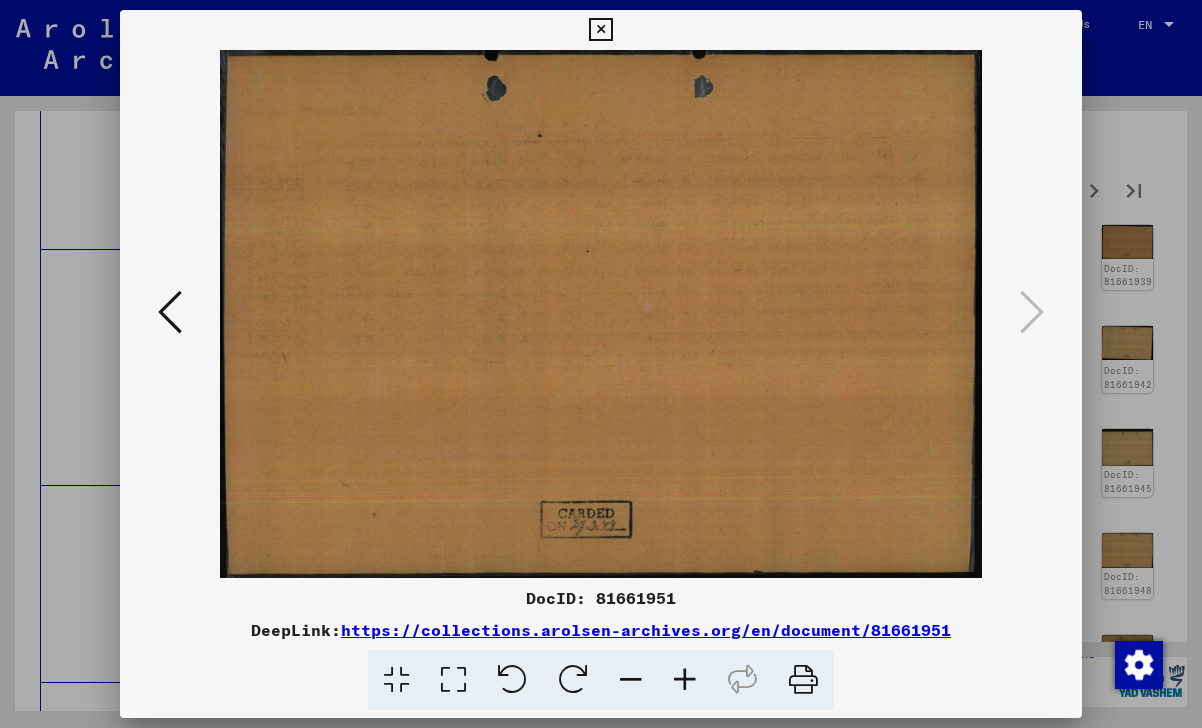 click at bounding box center [600, 30] 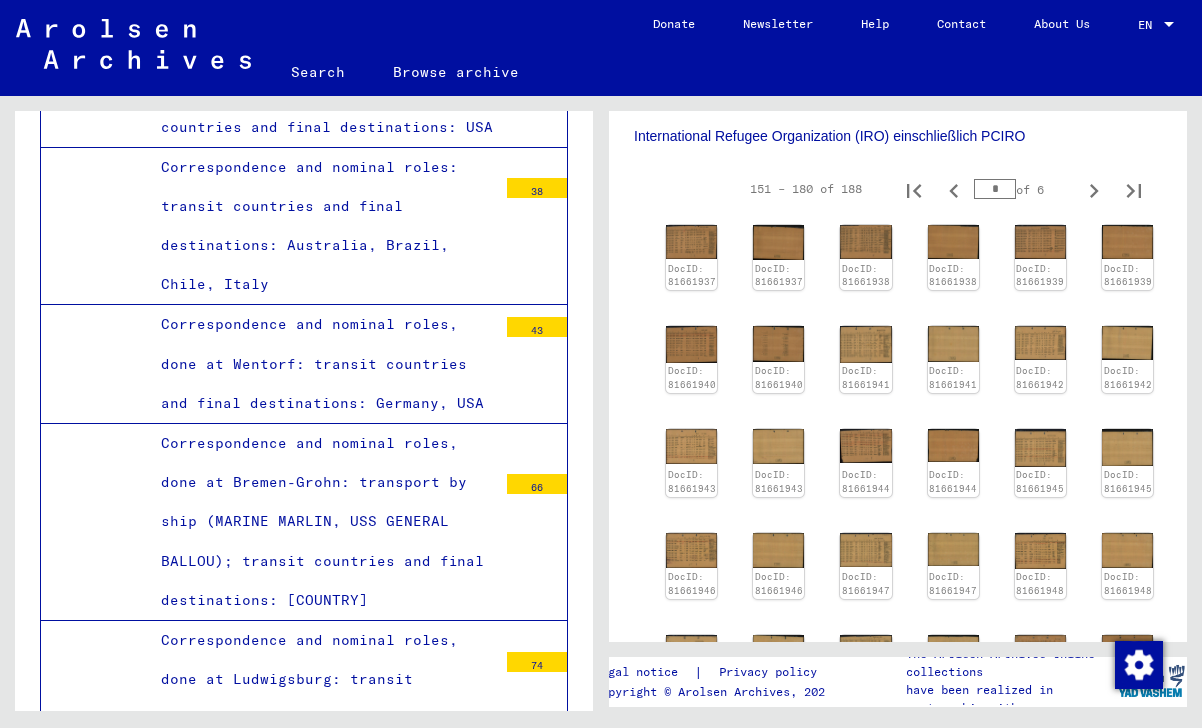 scroll, scrollTop: 45573, scrollLeft: 0, axis: vertical 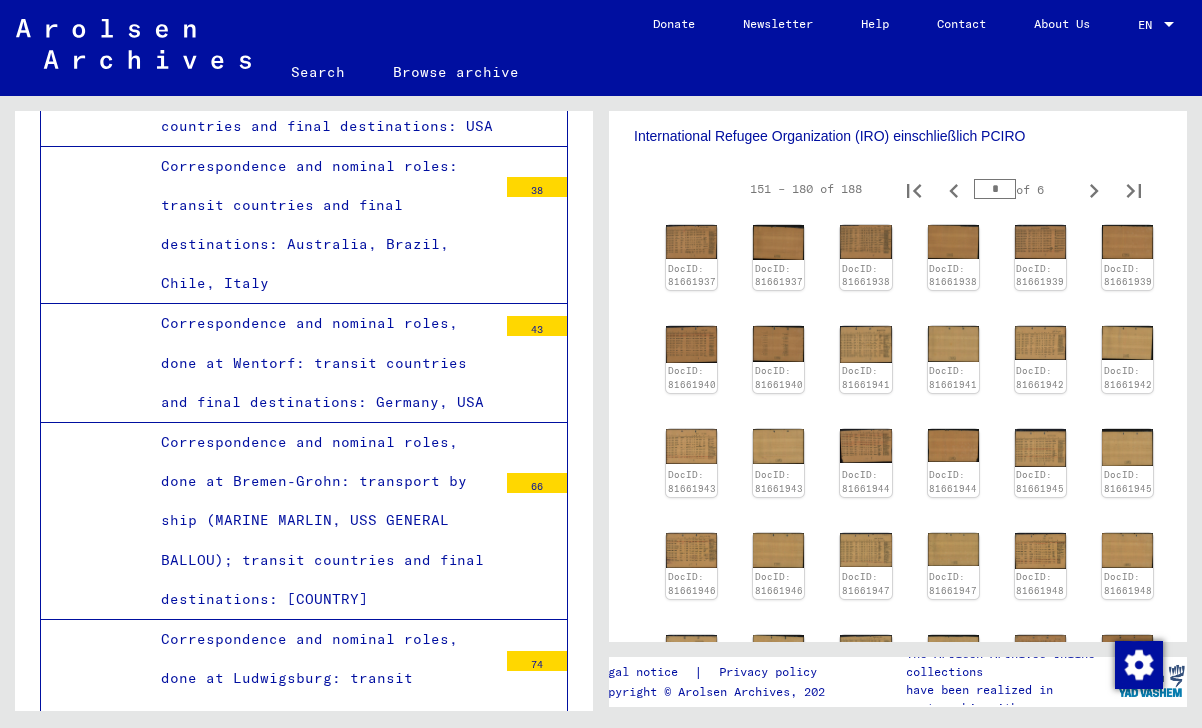 click on "Correspondence and nominal roles, done at München: transit countries and final destinations: Germany, France, Canada, USA" at bounding box center (321, 3261) 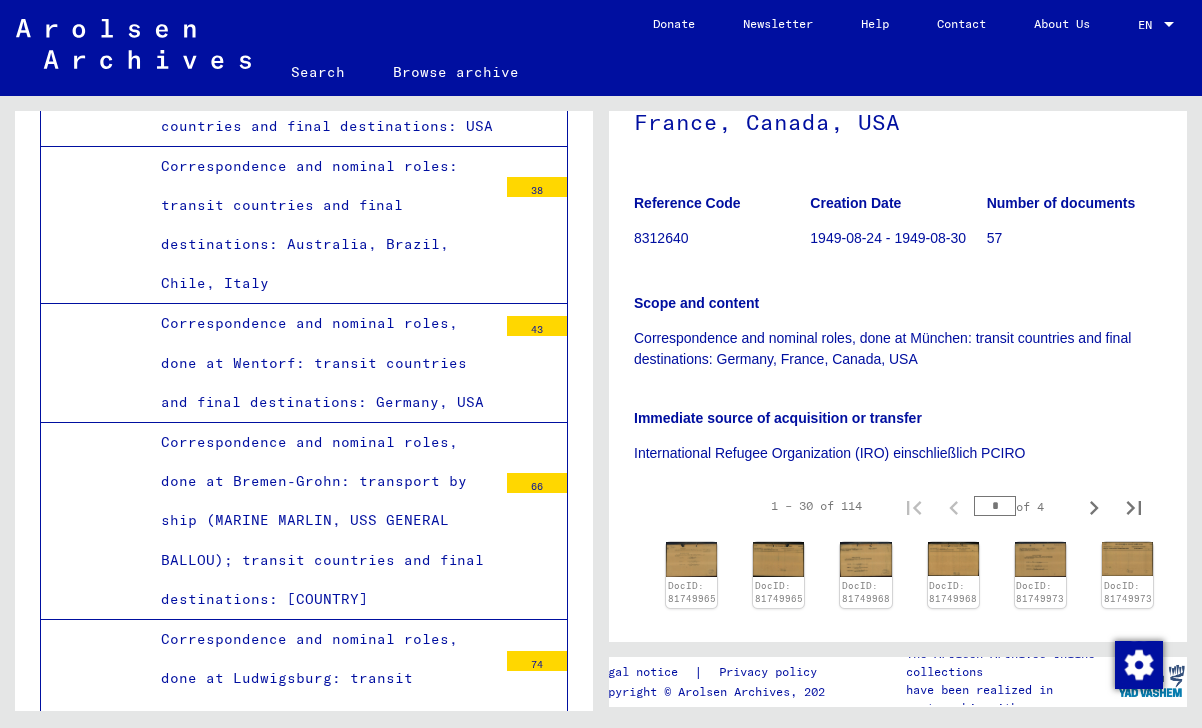 scroll, scrollTop: 549, scrollLeft: 0, axis: vertical 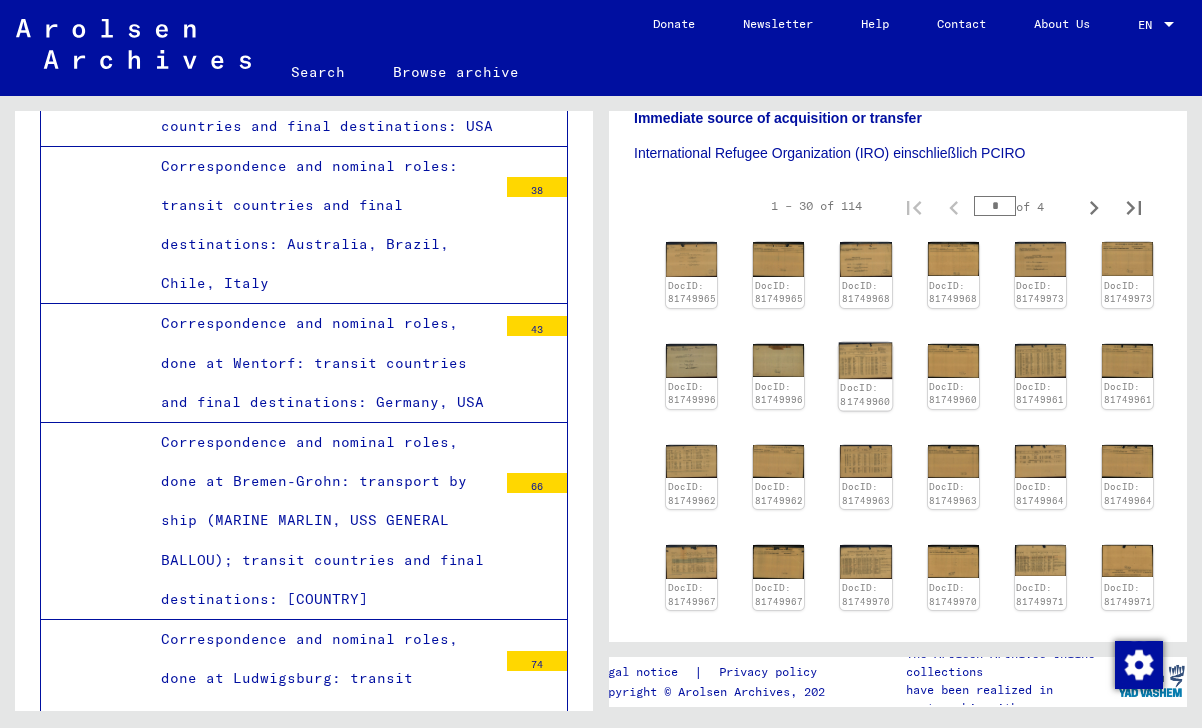 click 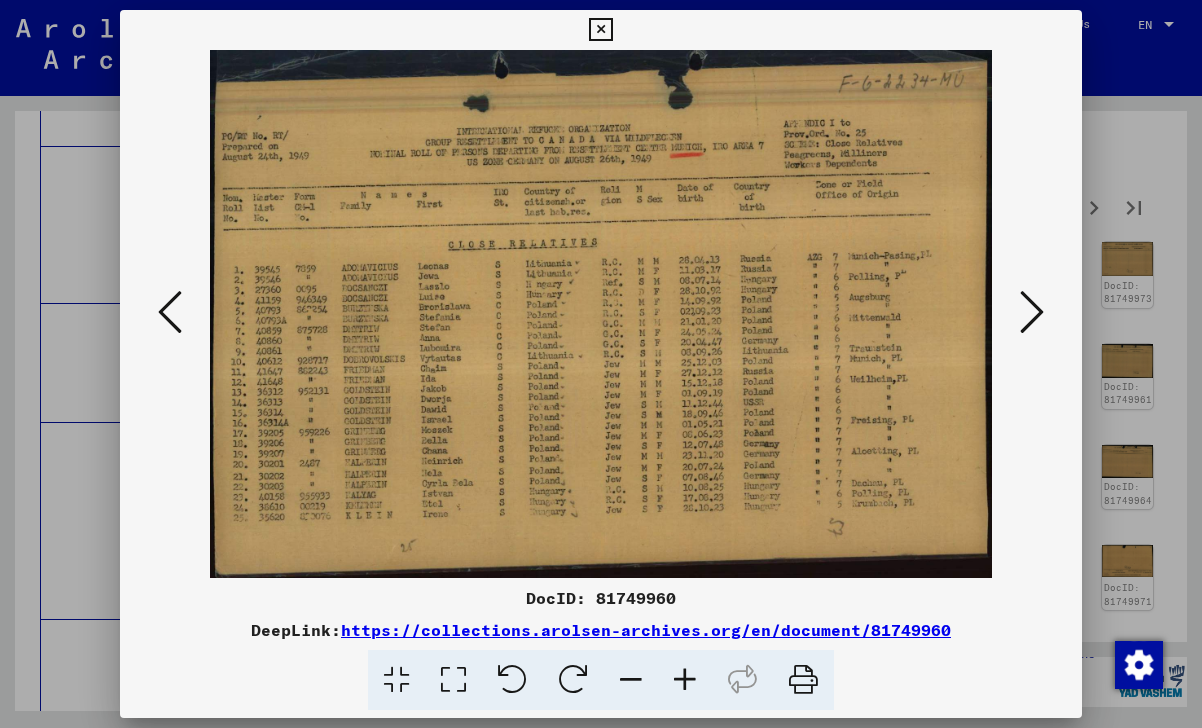 click at bounding box center [600, 30] 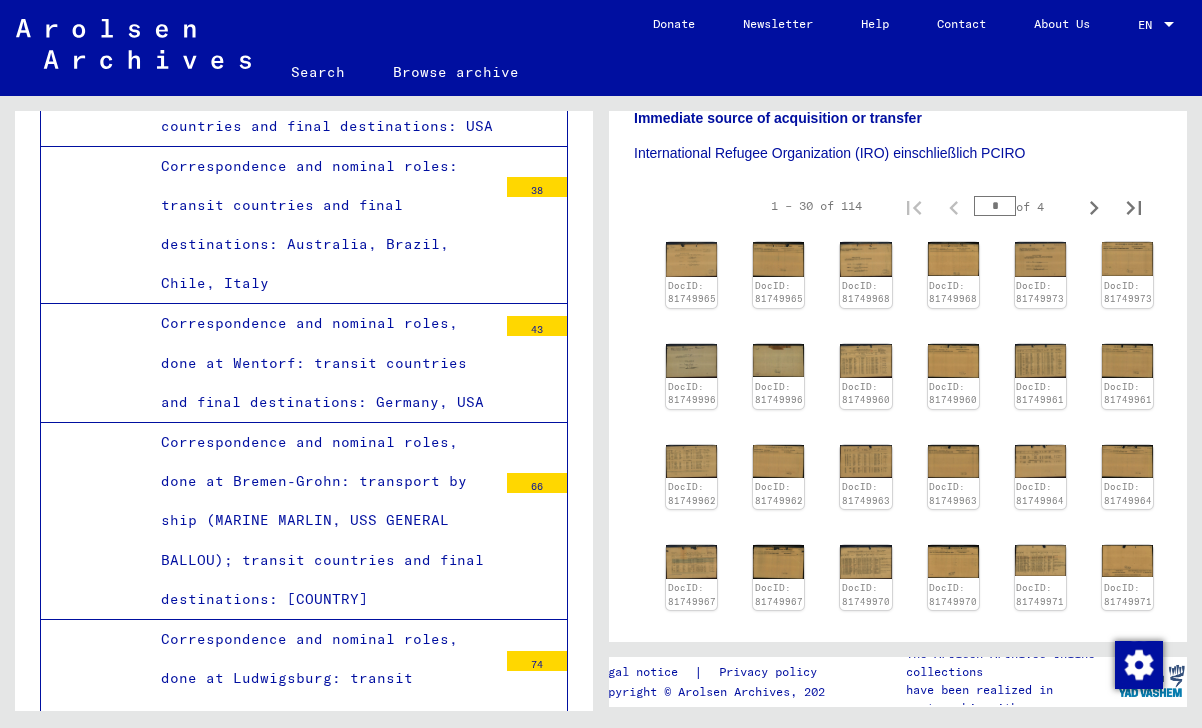scroll, scrollTop: 840, scrollLeft: 0, axis: vertical 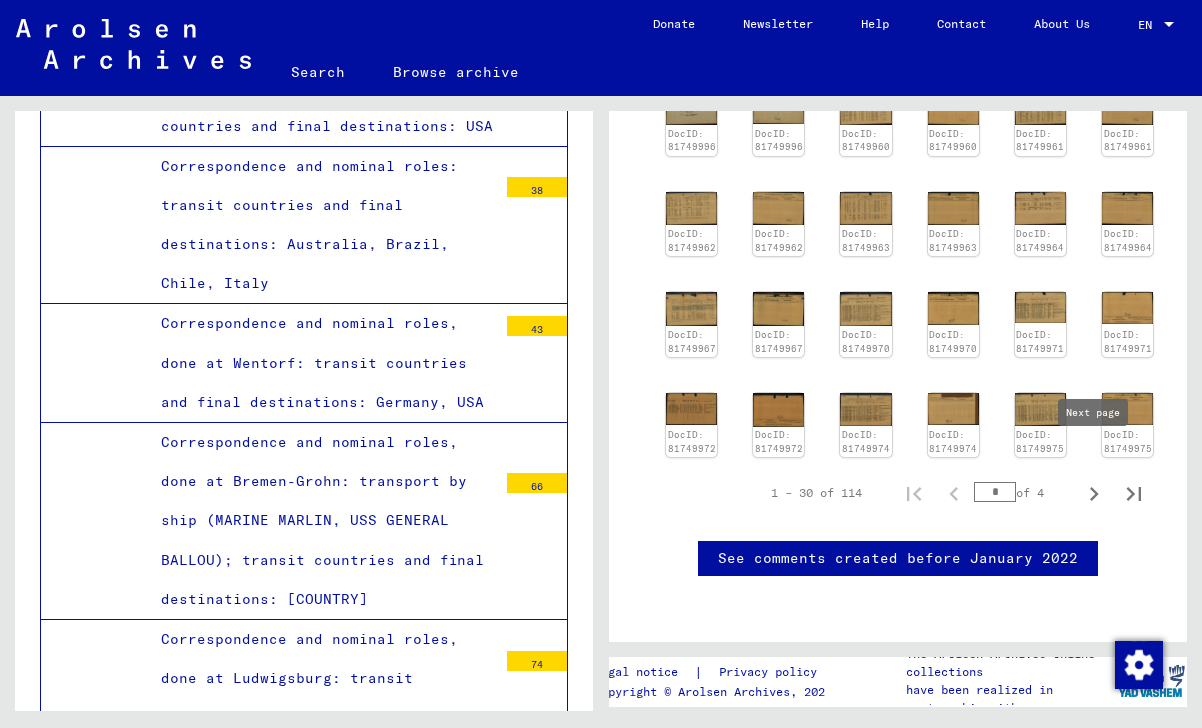 click 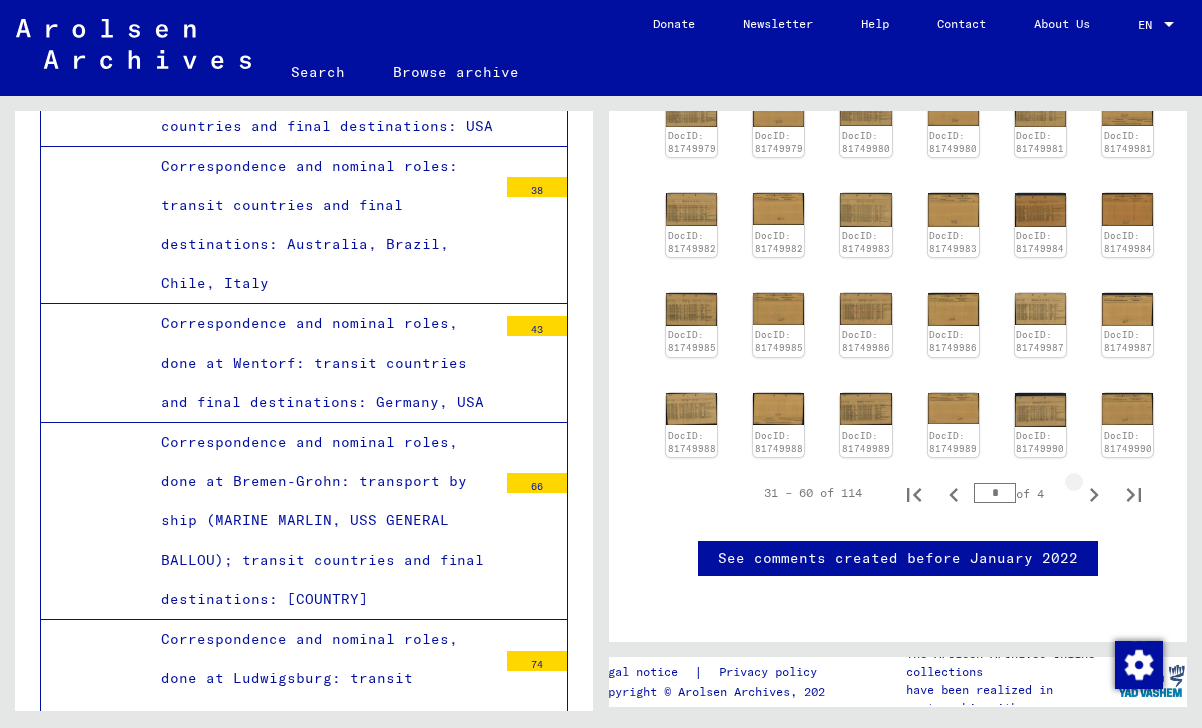 scroll, scrollTop: 678, scrollLeft: 0, axis: vertical 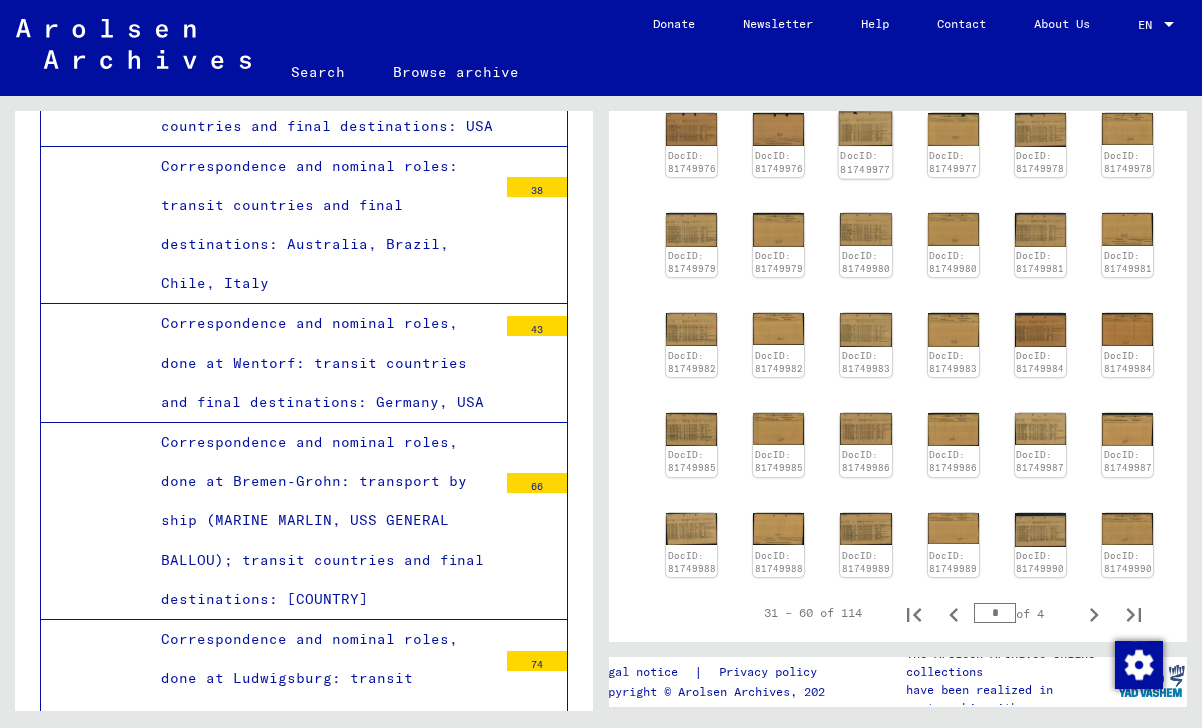 click 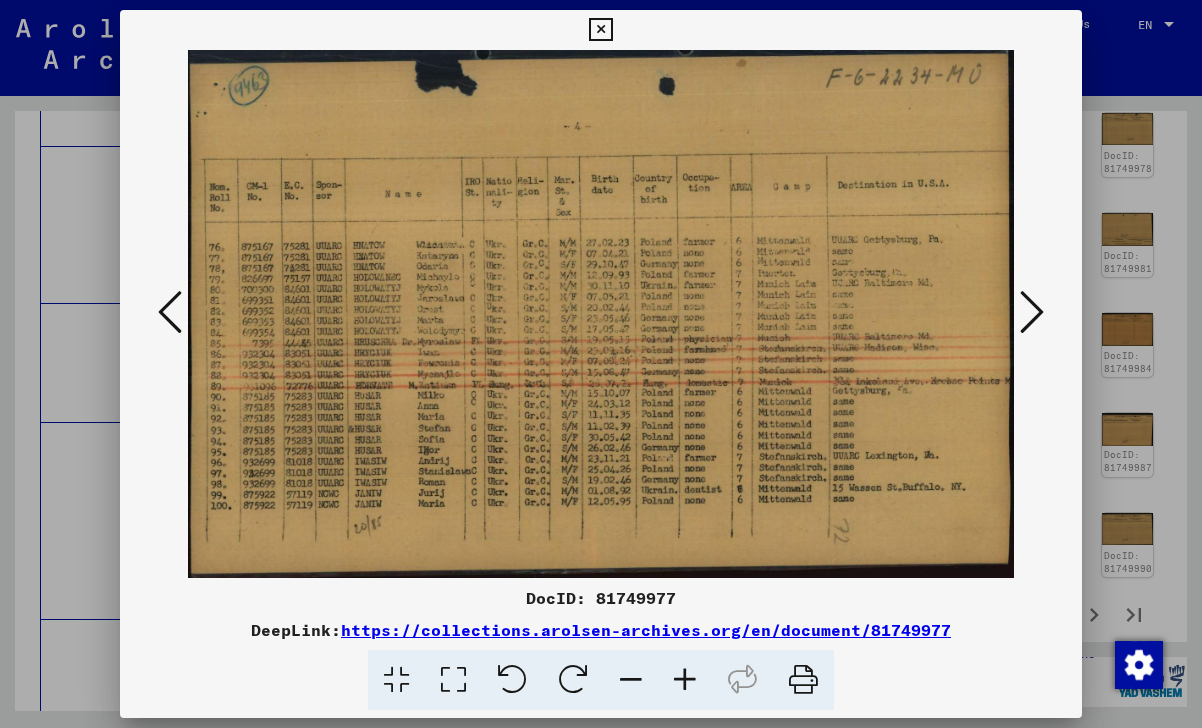 click at bounding box center (600, 30) 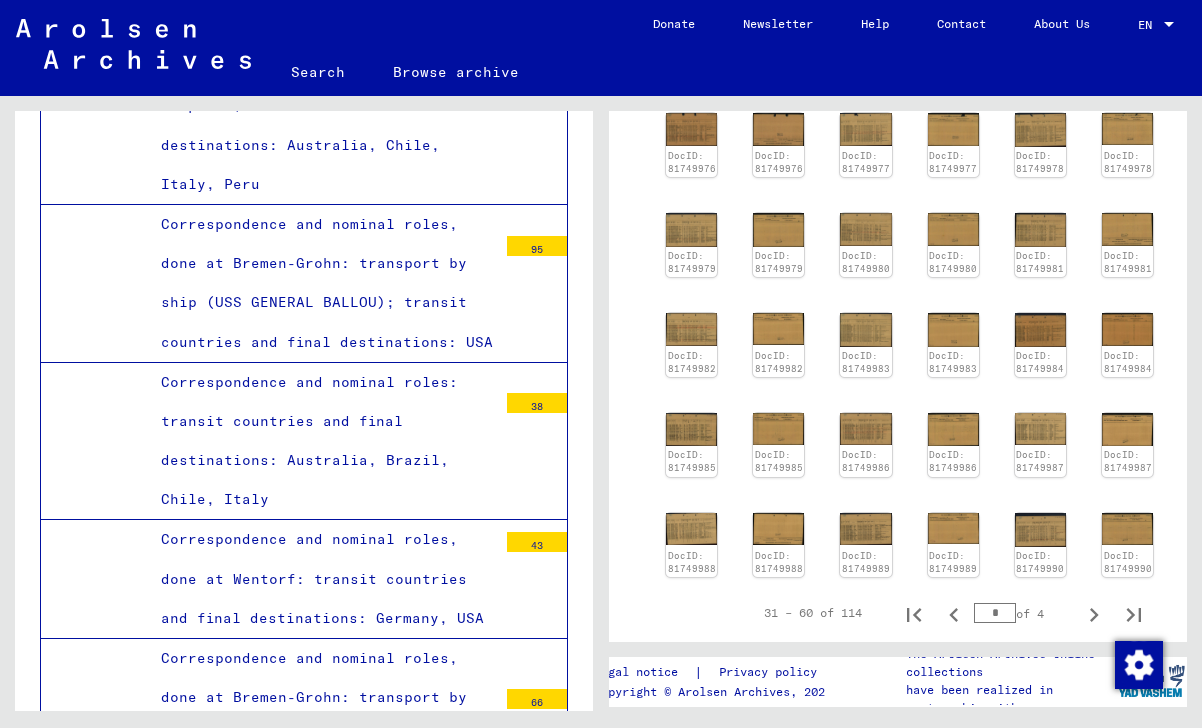 scroll, scrollTop: 45249, scrollLeft: 0, axis: vertical 